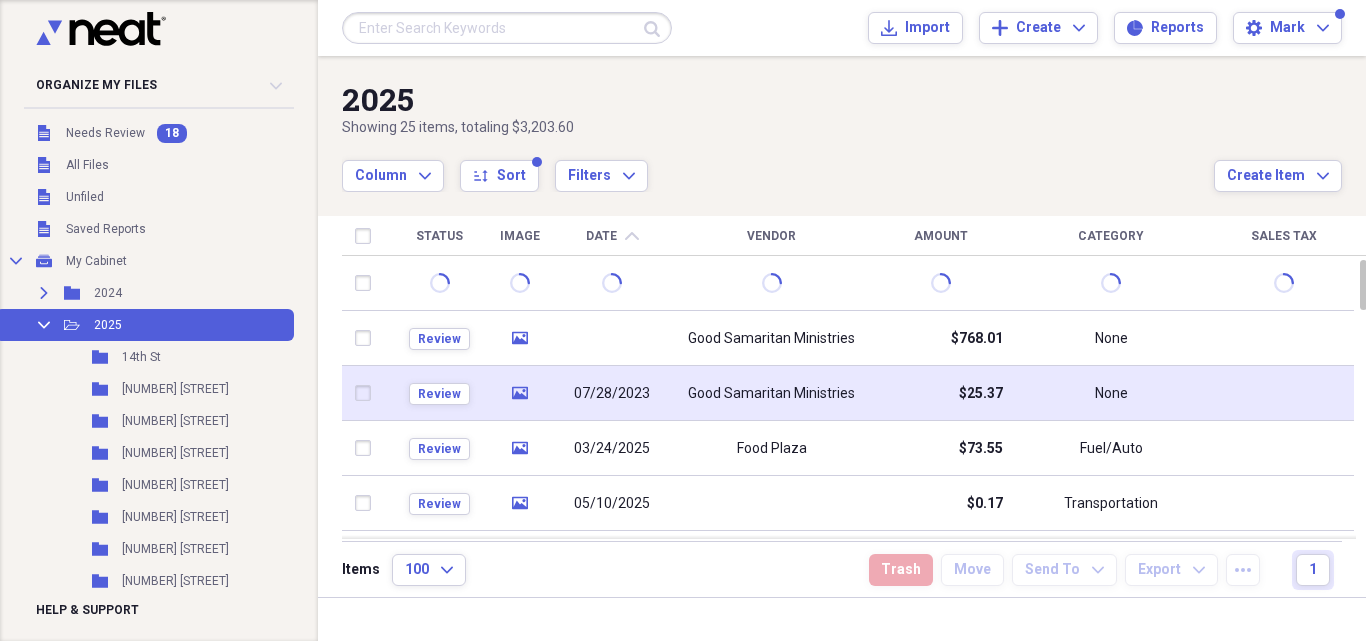 scroll, scrollTop: 0, scrollLeft: 0, axis: both 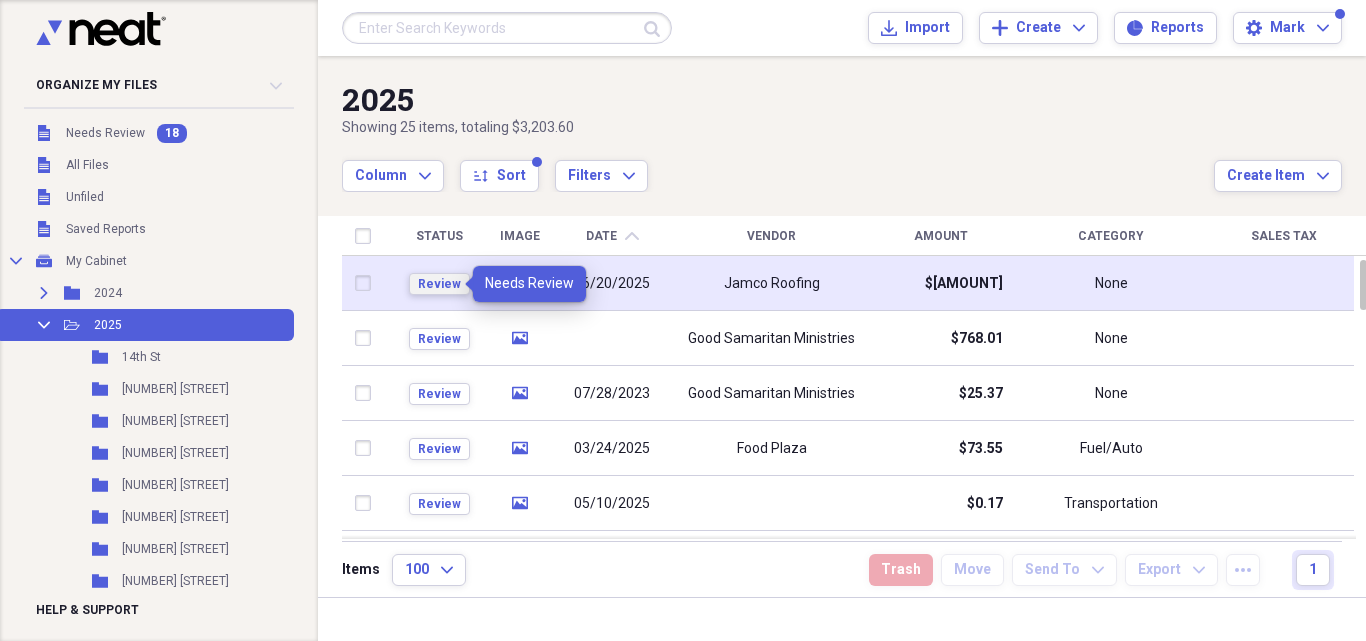 click on "Review" at bounding box center [439, 284] 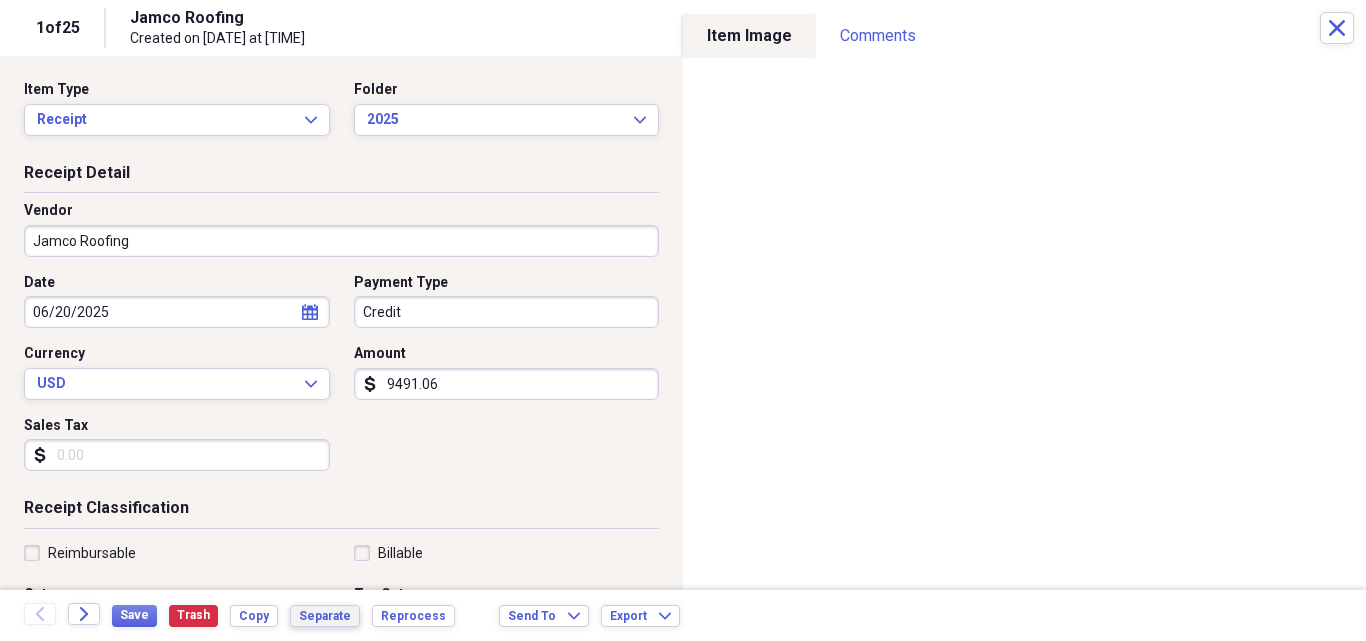 click on "Separate" at bounding box center [325, 616] 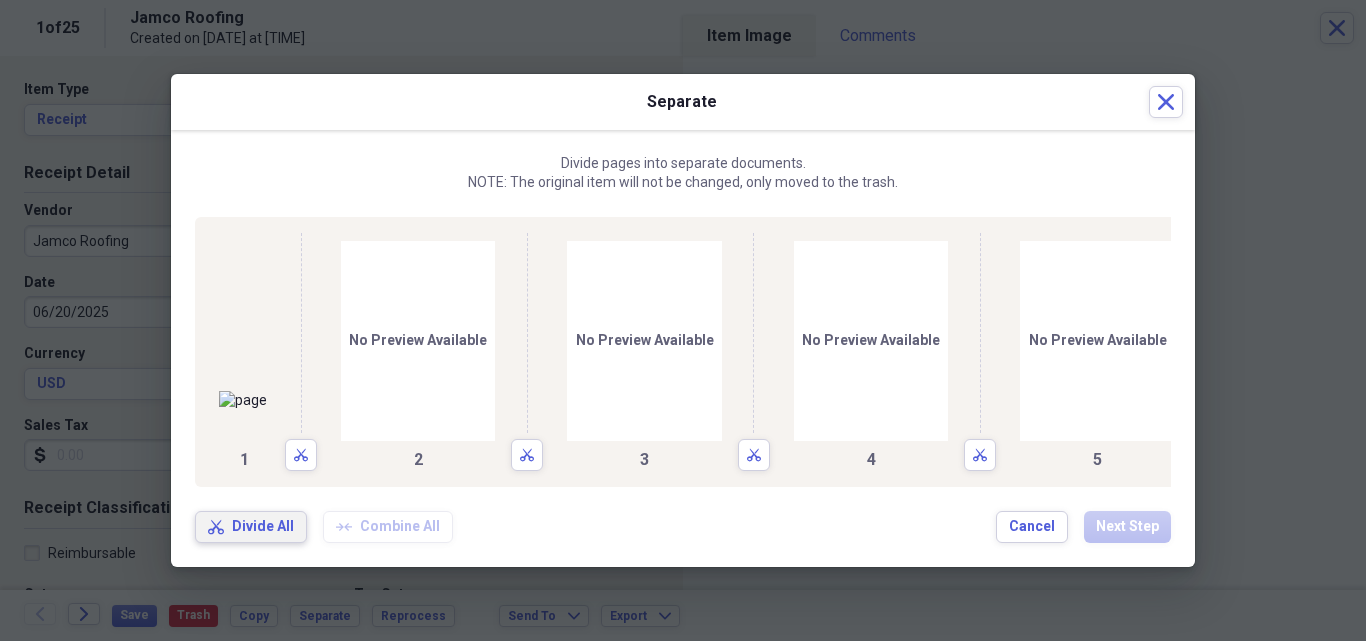 click on "Divide All" at bounding box center [263, 527] 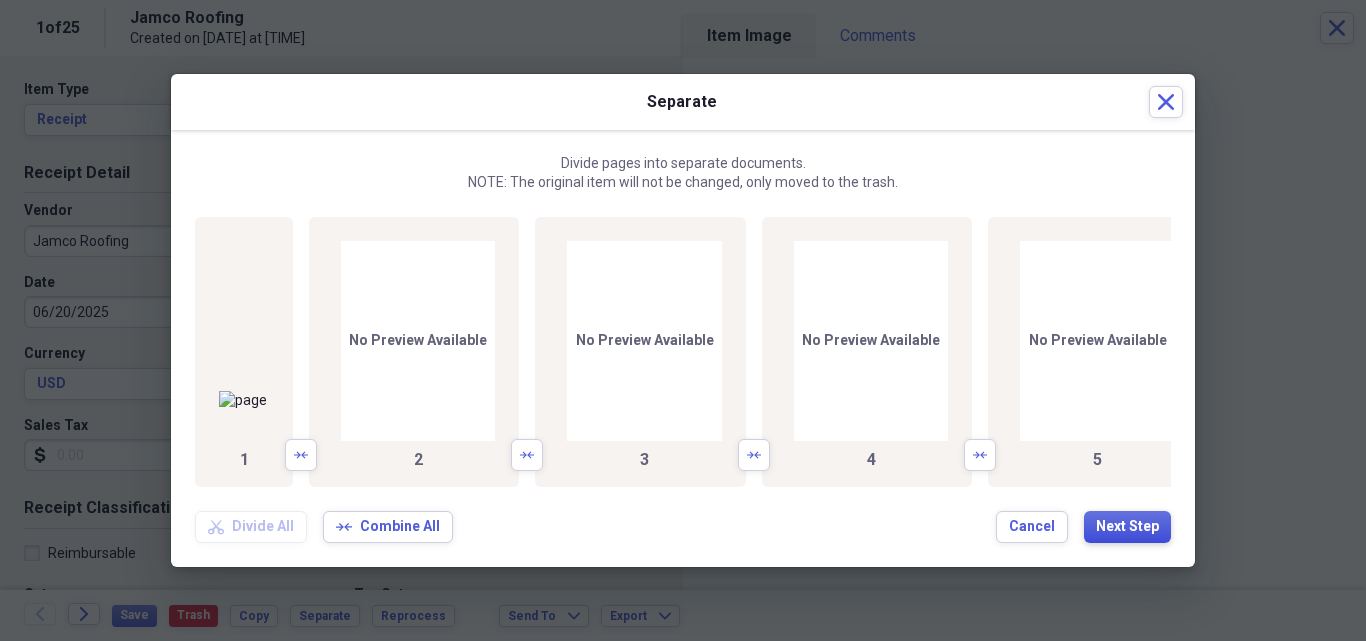 click on "Next Step" at bounding box center [1127, 527] 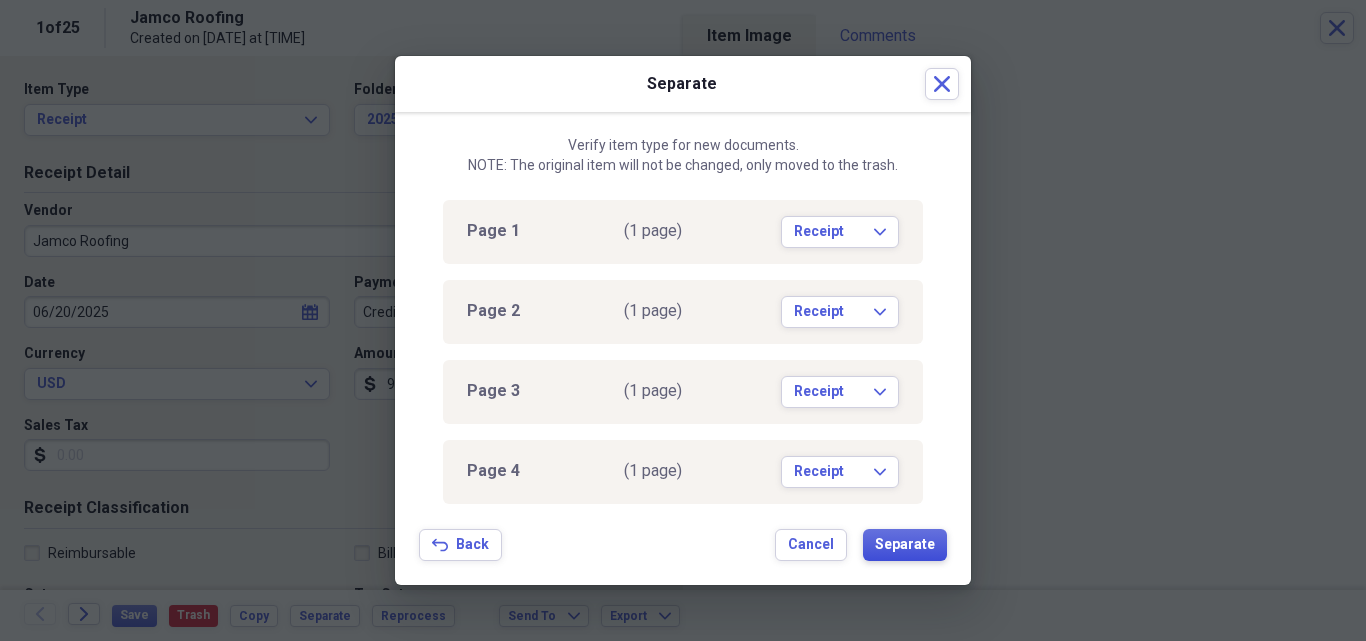 click on "Separate" at bounding box center [905, 545] 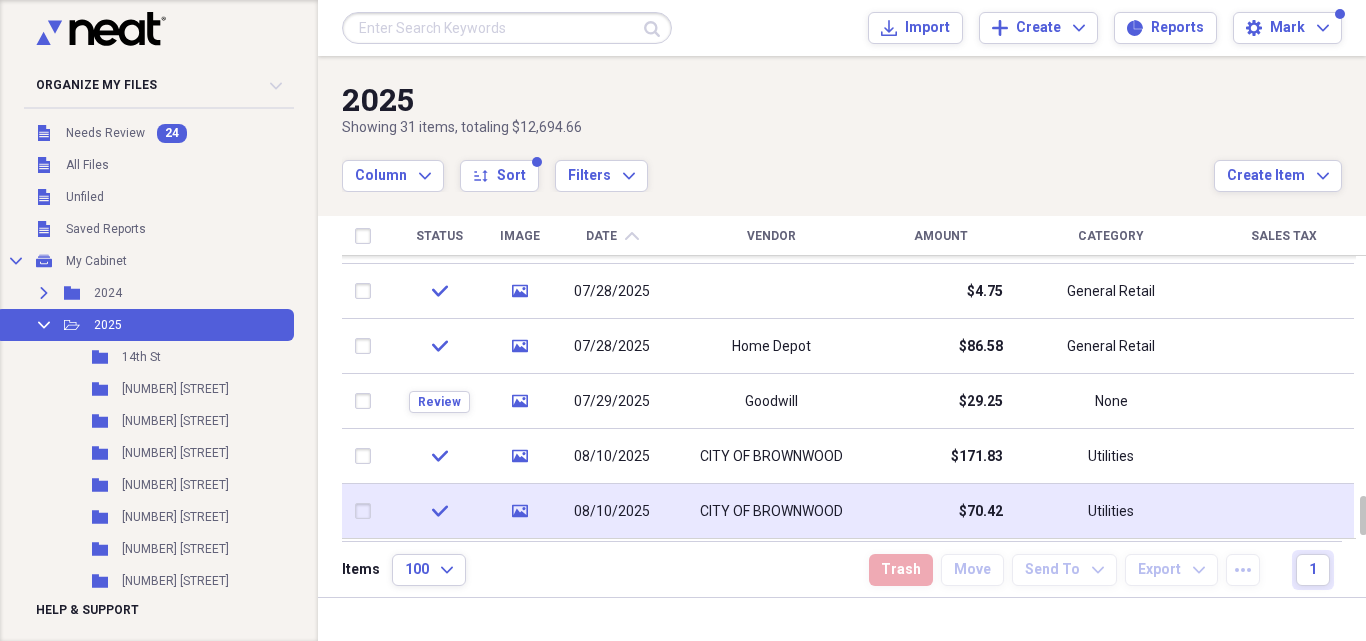 click on "08/10/2025" at bounding box center (612, 512) 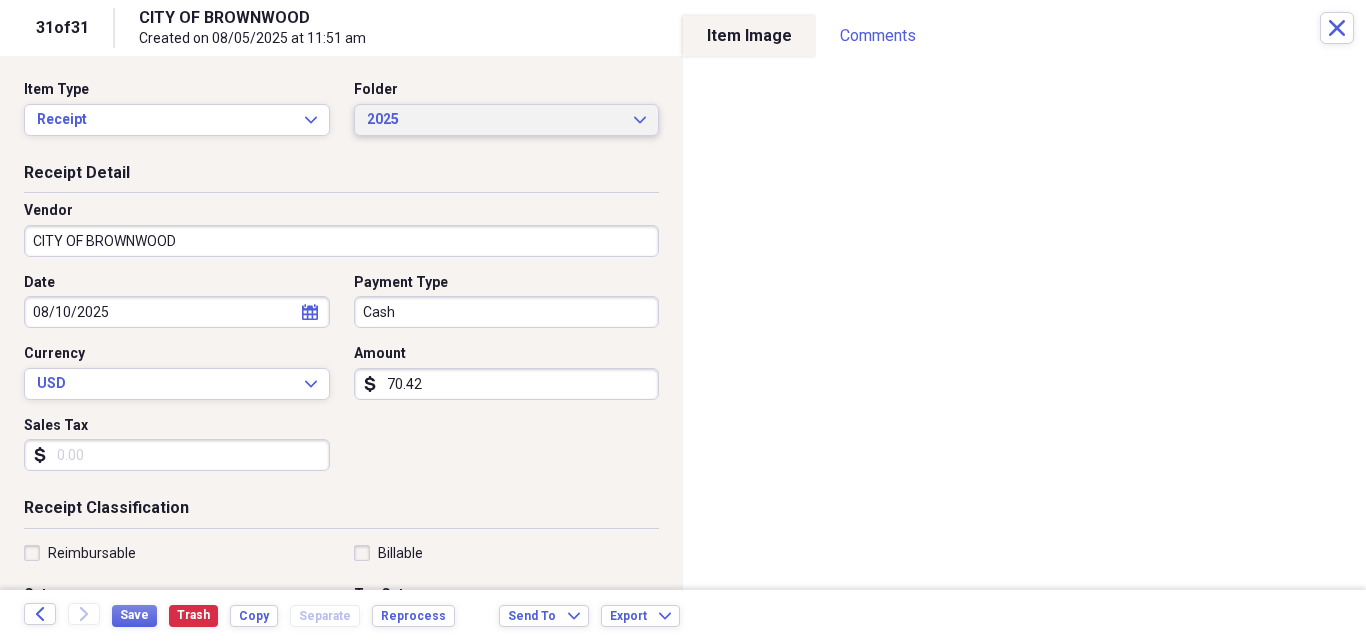 click on "2025" at bounding box center (495, 120) 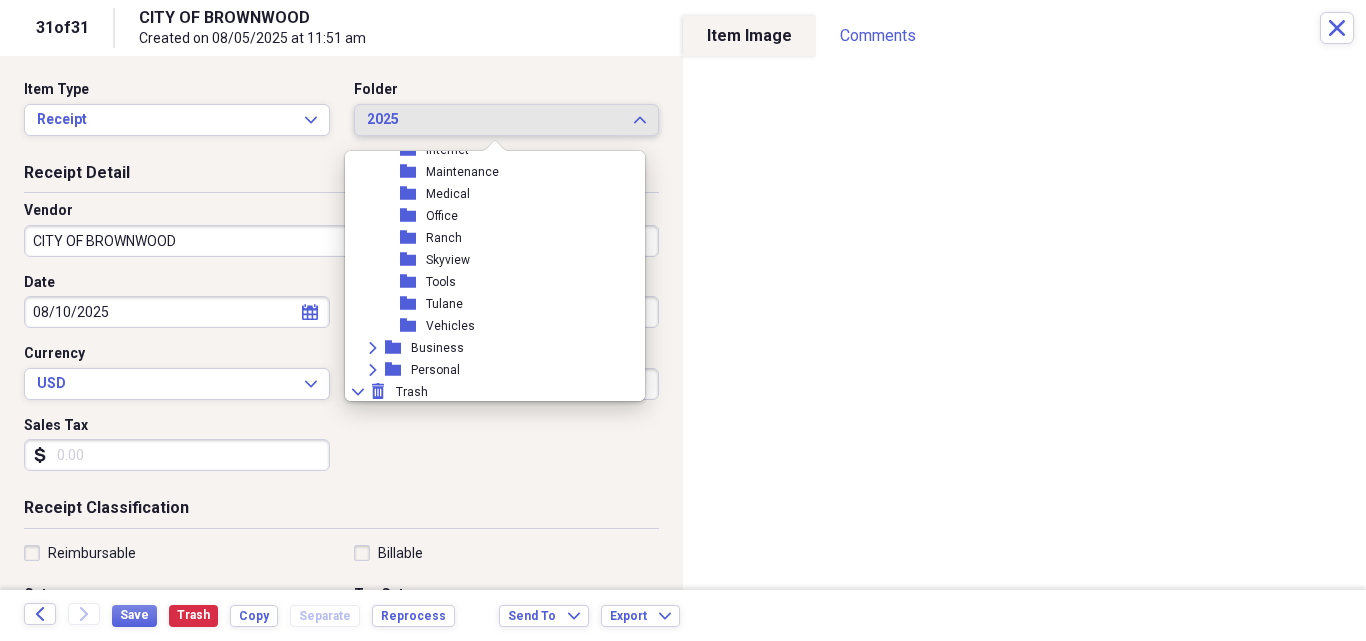 scroll, scrollTop: 513, scrollLeft: 0, axis: vertical 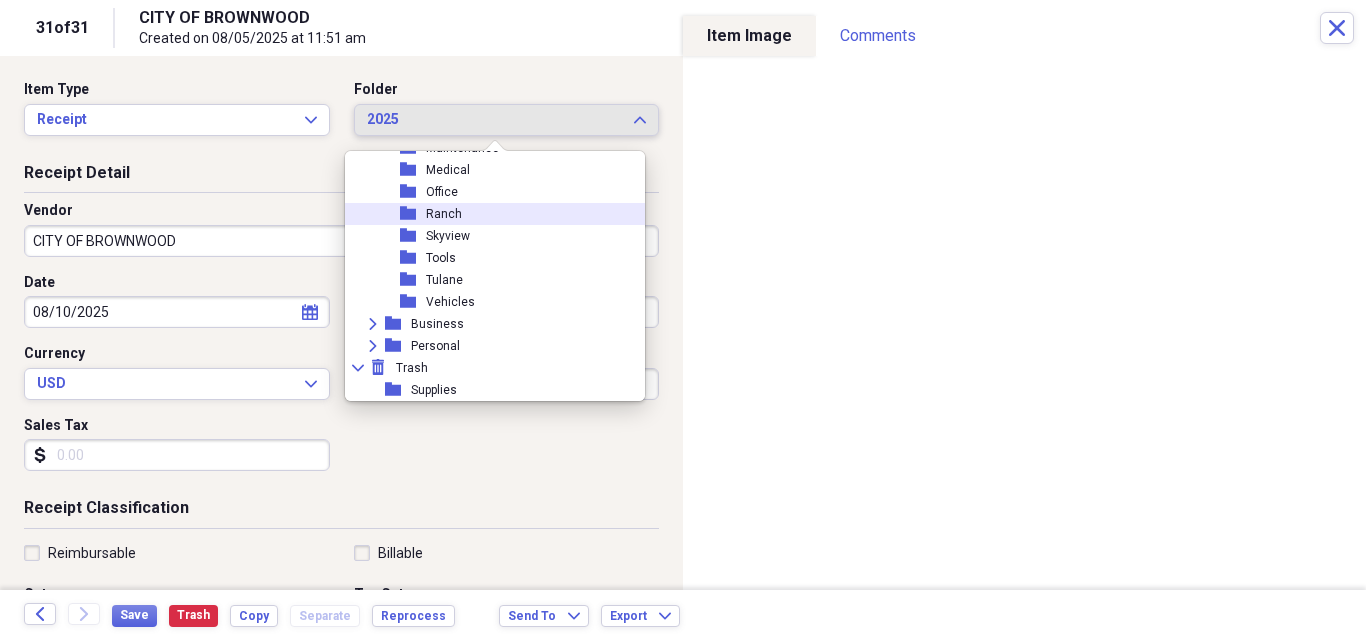 click on "Ranch" at bounding box center (444, 214) 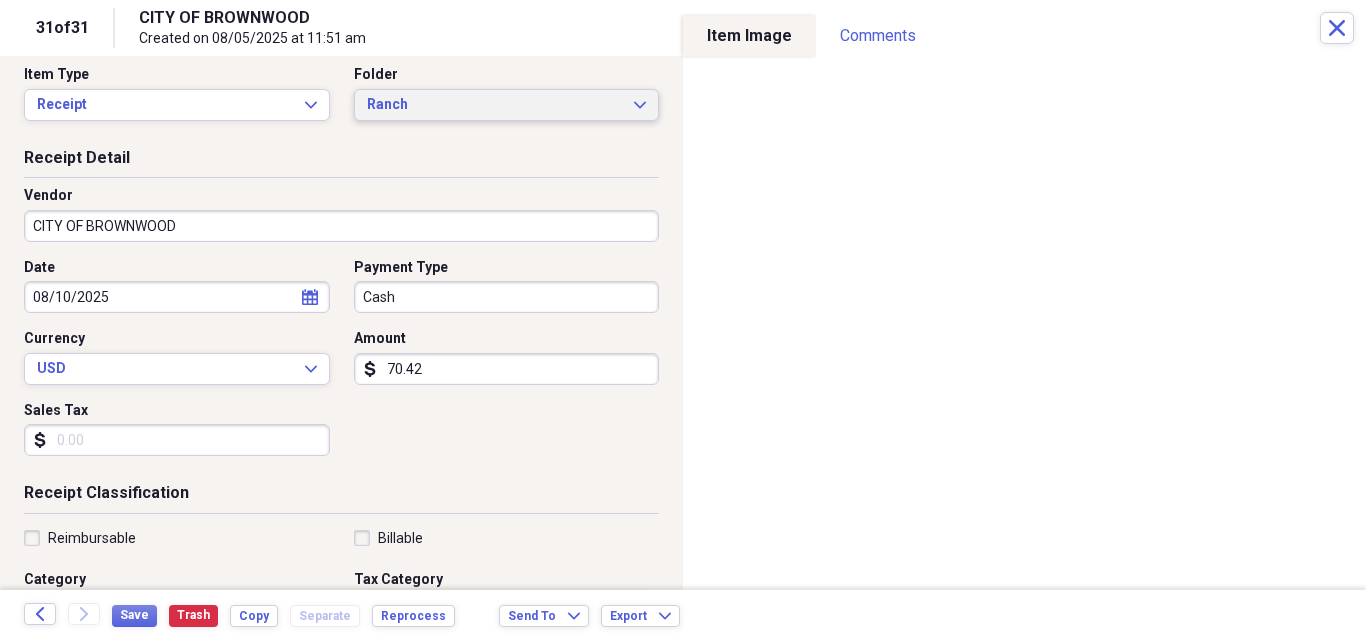 scroll, scrollTop: 0, scrollLeft: 0, axis: both 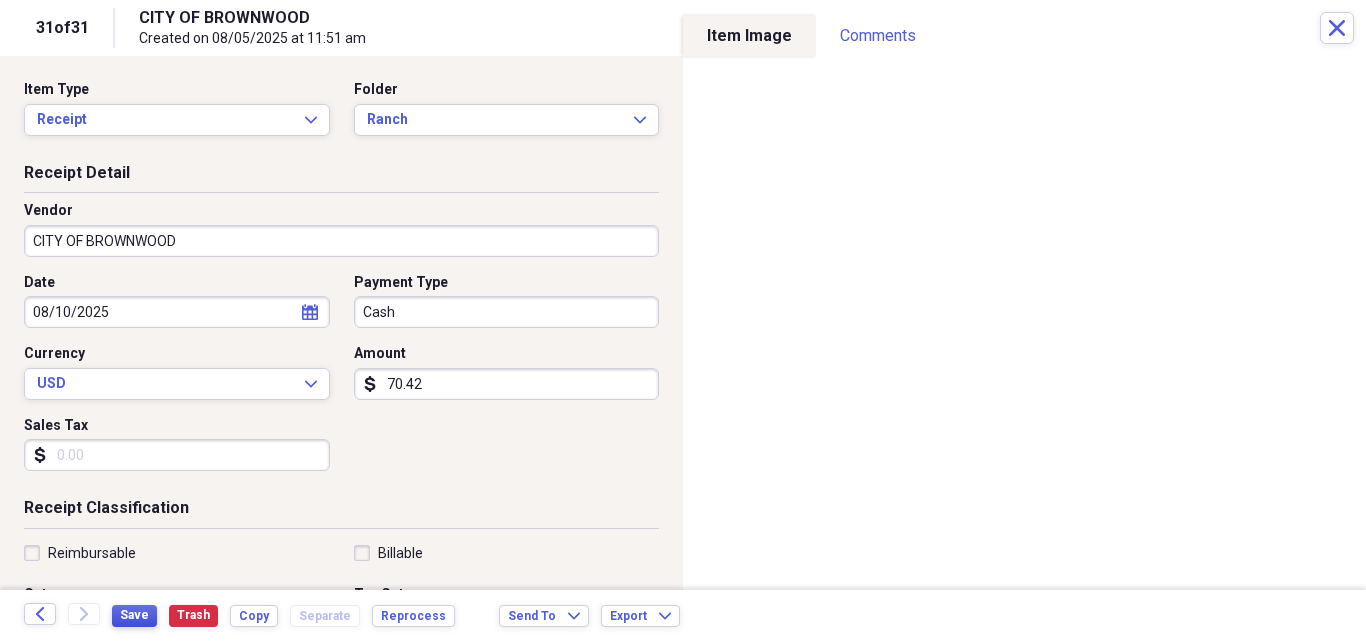 click on "Save" at bounding box center [134, 615] 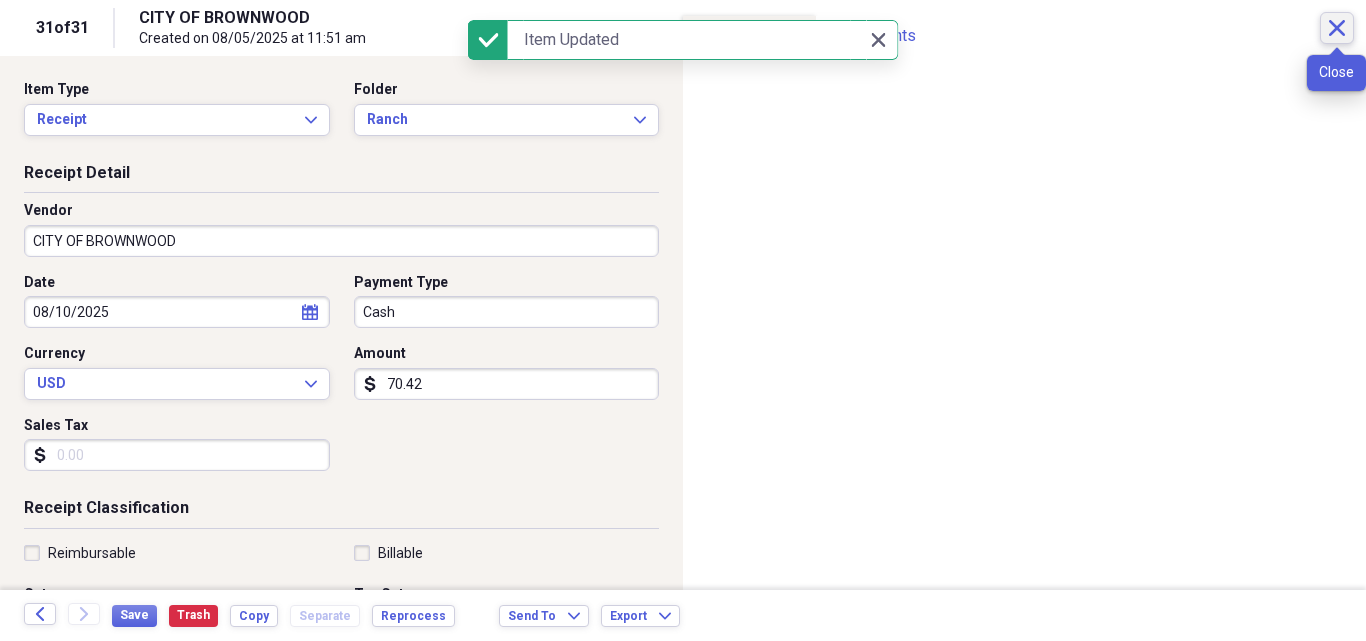 click on "Close" 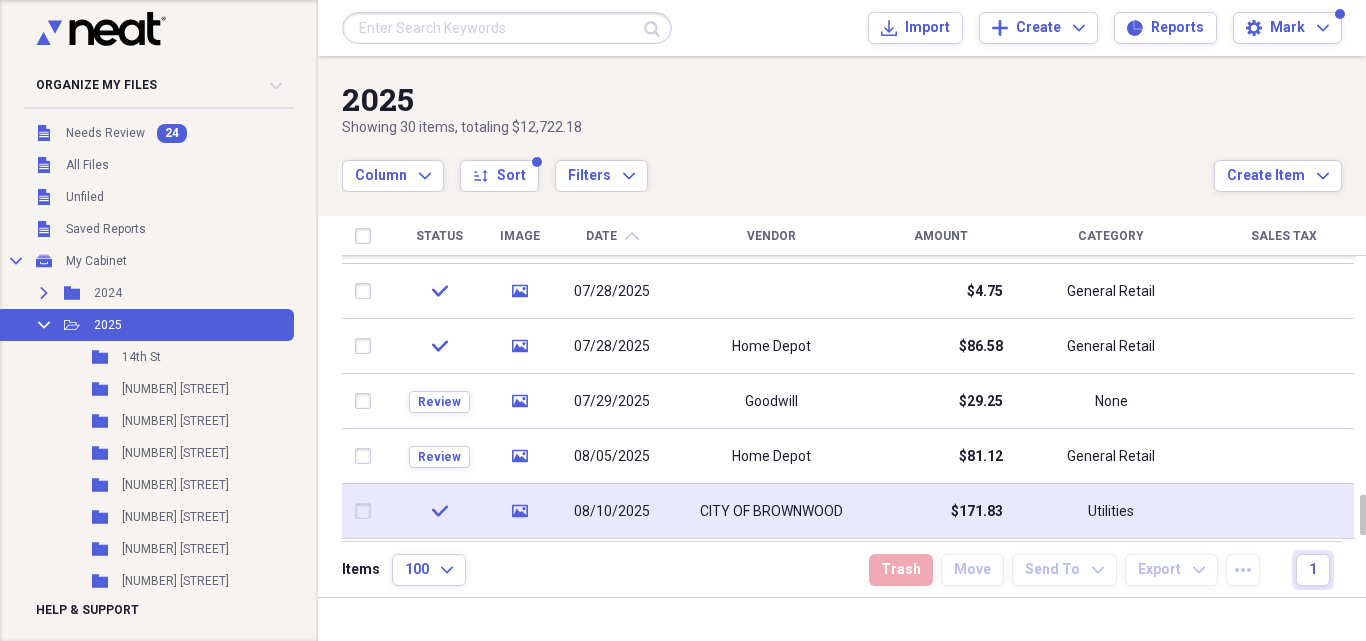click on "08/10/2025" at bounding box center (612, 511) 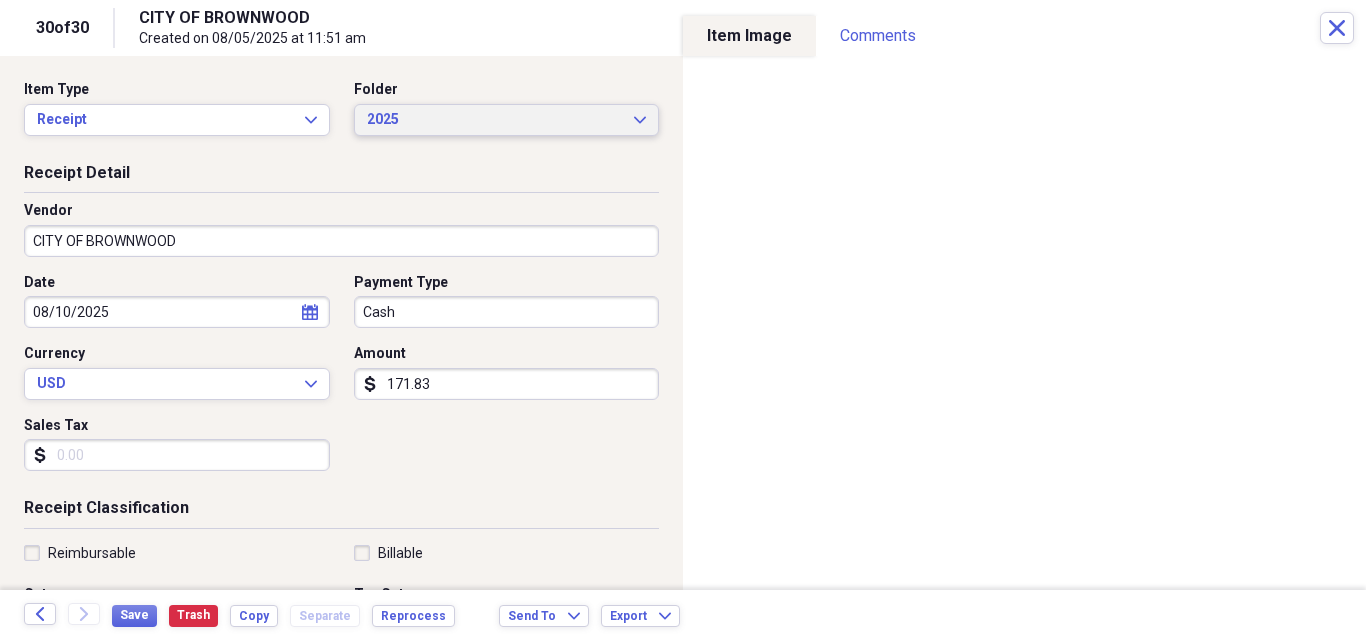click on "Expand" 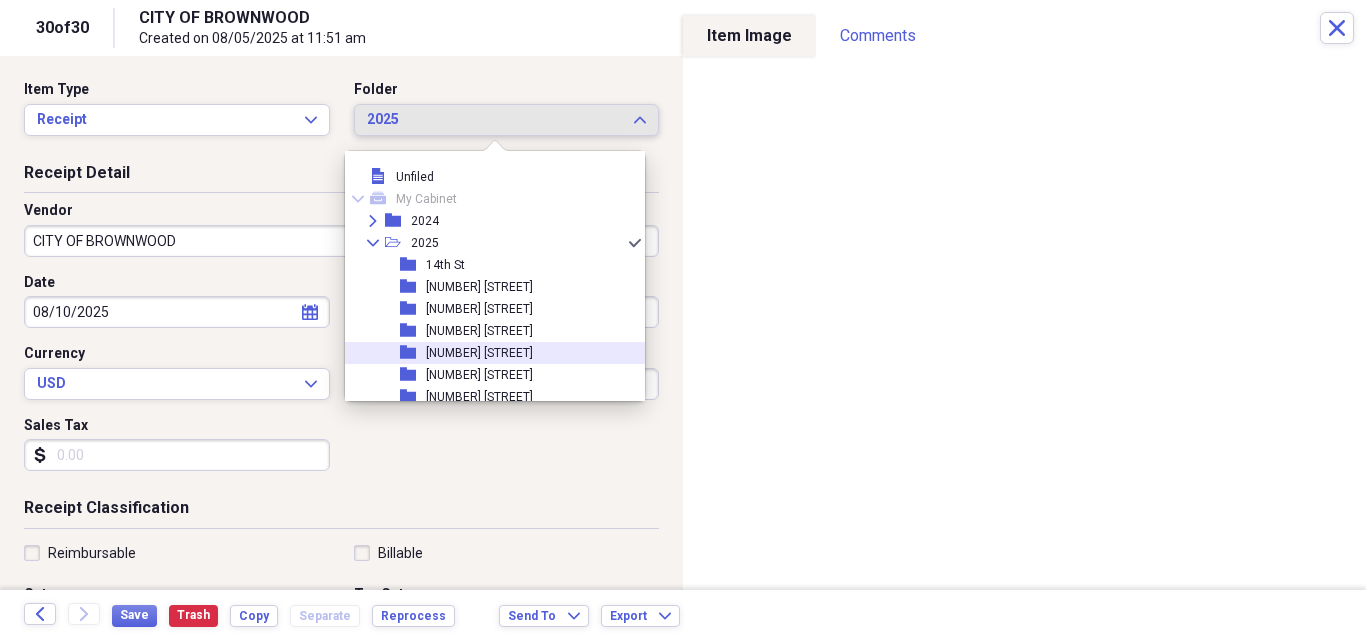 click on "[NUMBER] [STREET]" at bounding box center (479, 353) 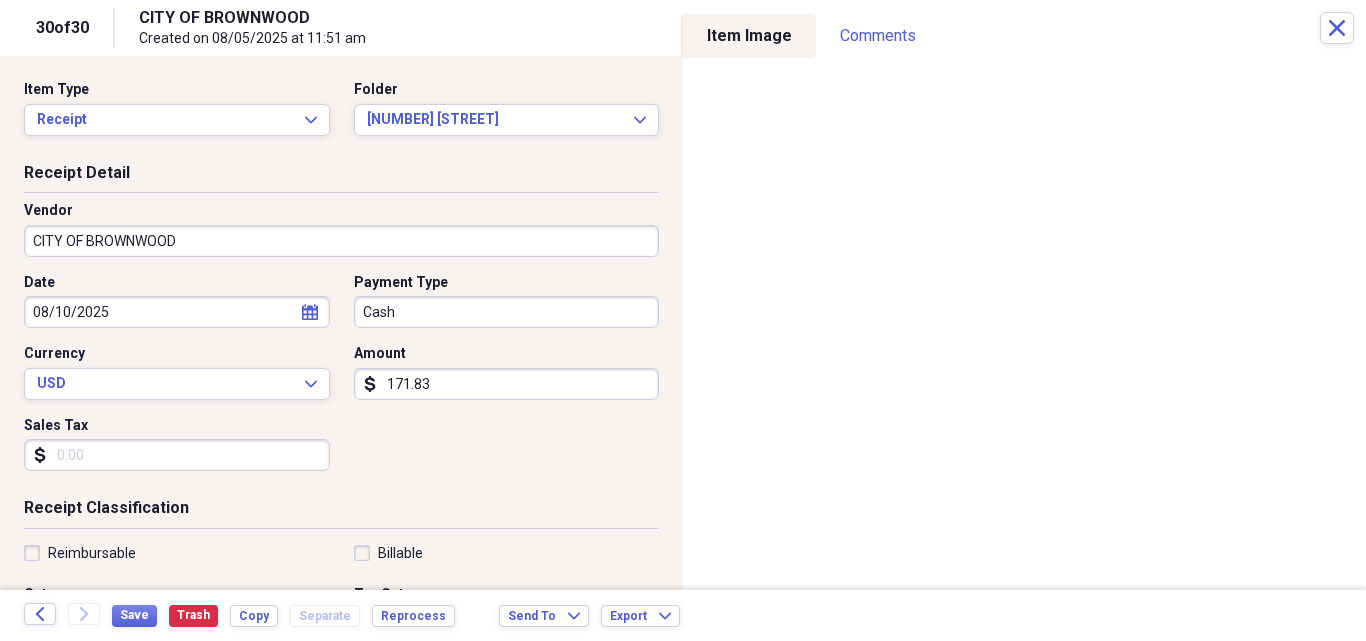 click on "Sales Tax" at bounding box center (177, 455) 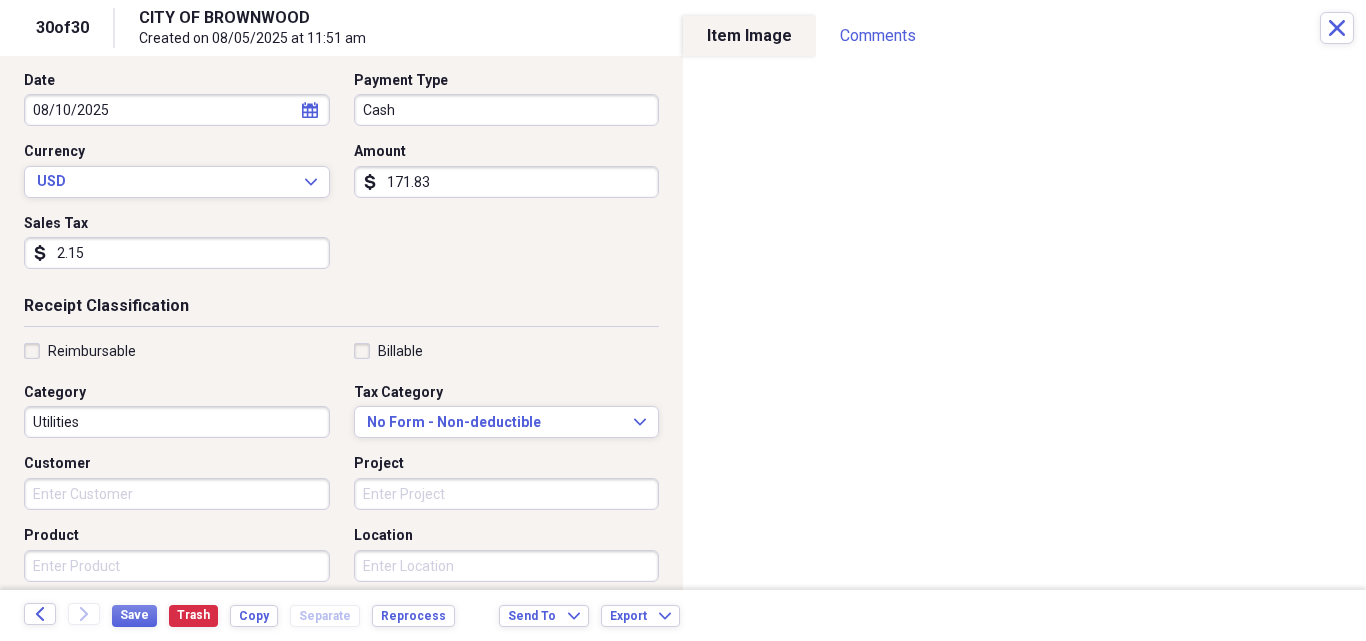 scroll, scrollTop: 267, scrollLeft: 0, axis: vertical 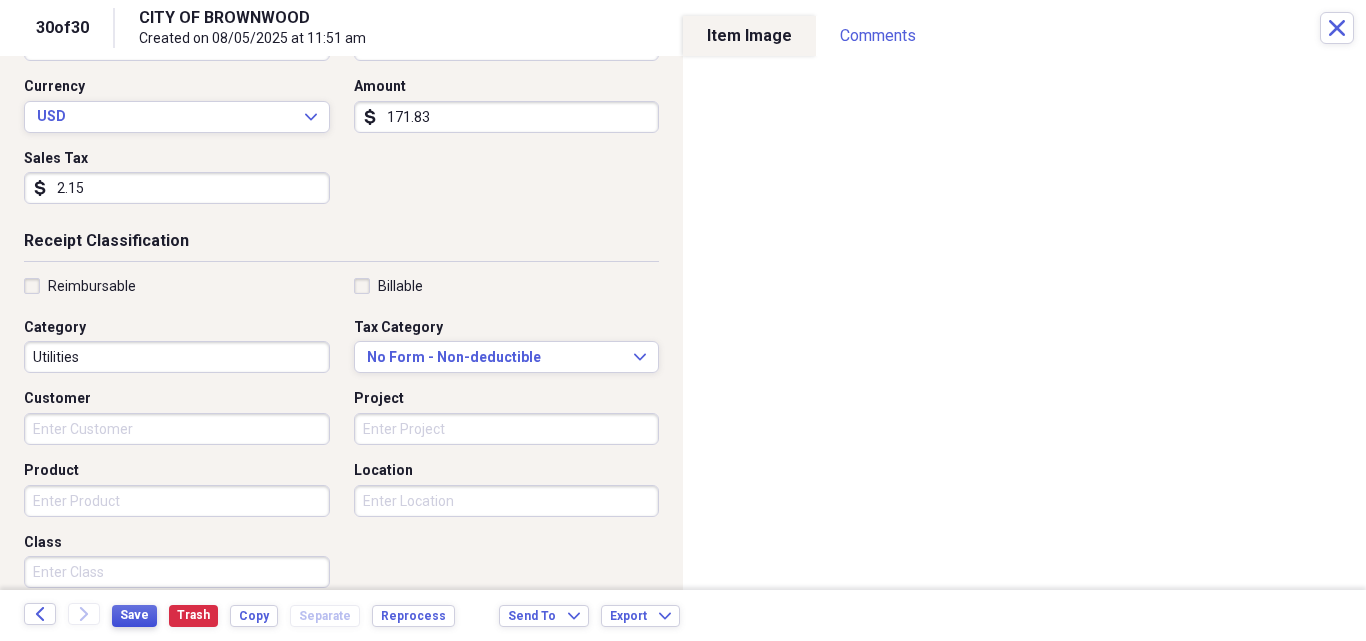 type on "2.15" 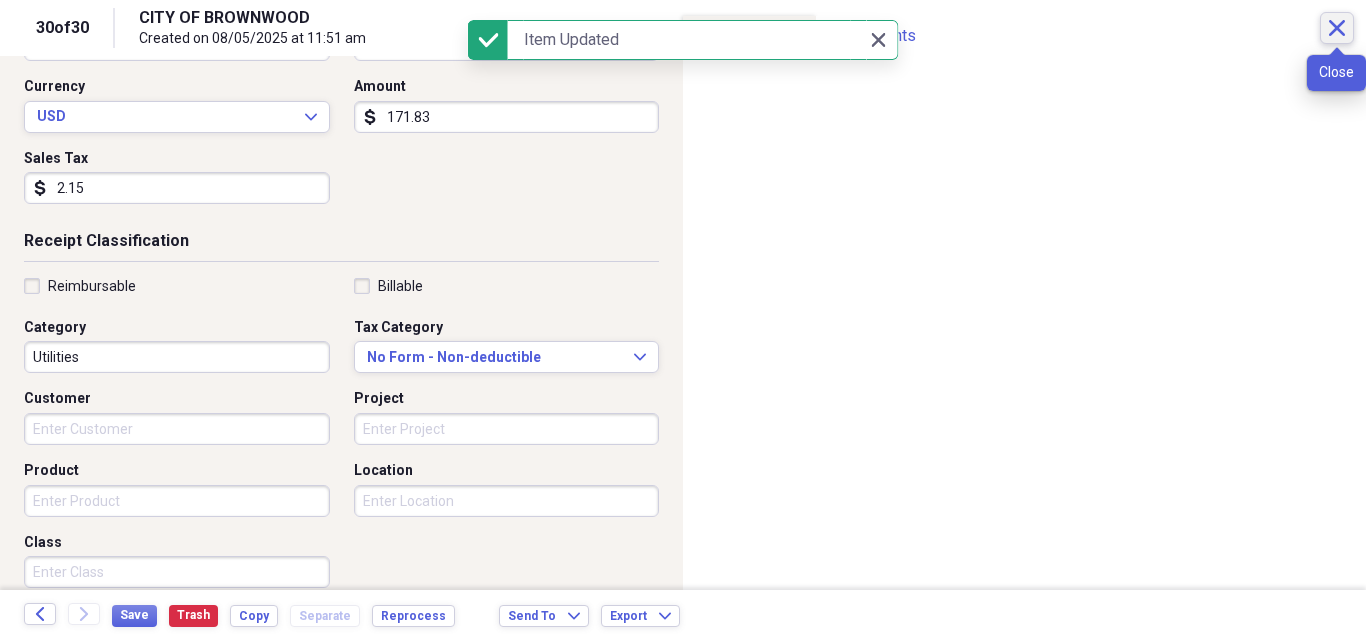 click on "Close" 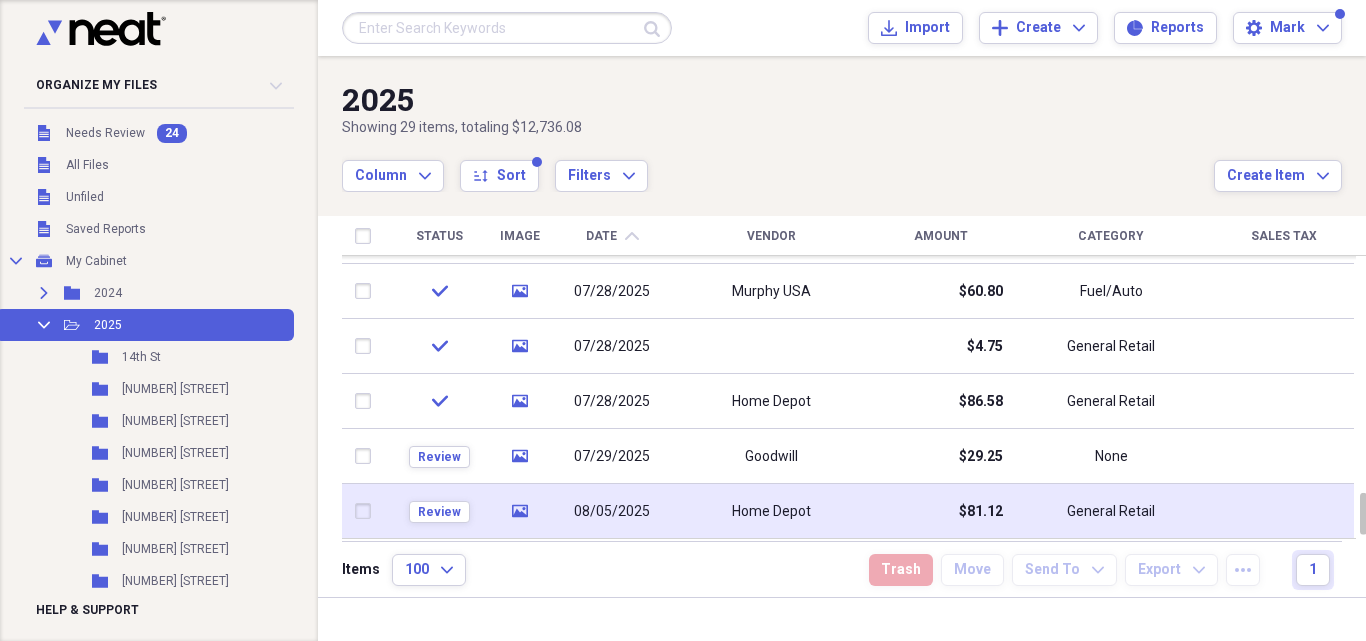 click on "08/05/2025" at bounding box center [612, 512] 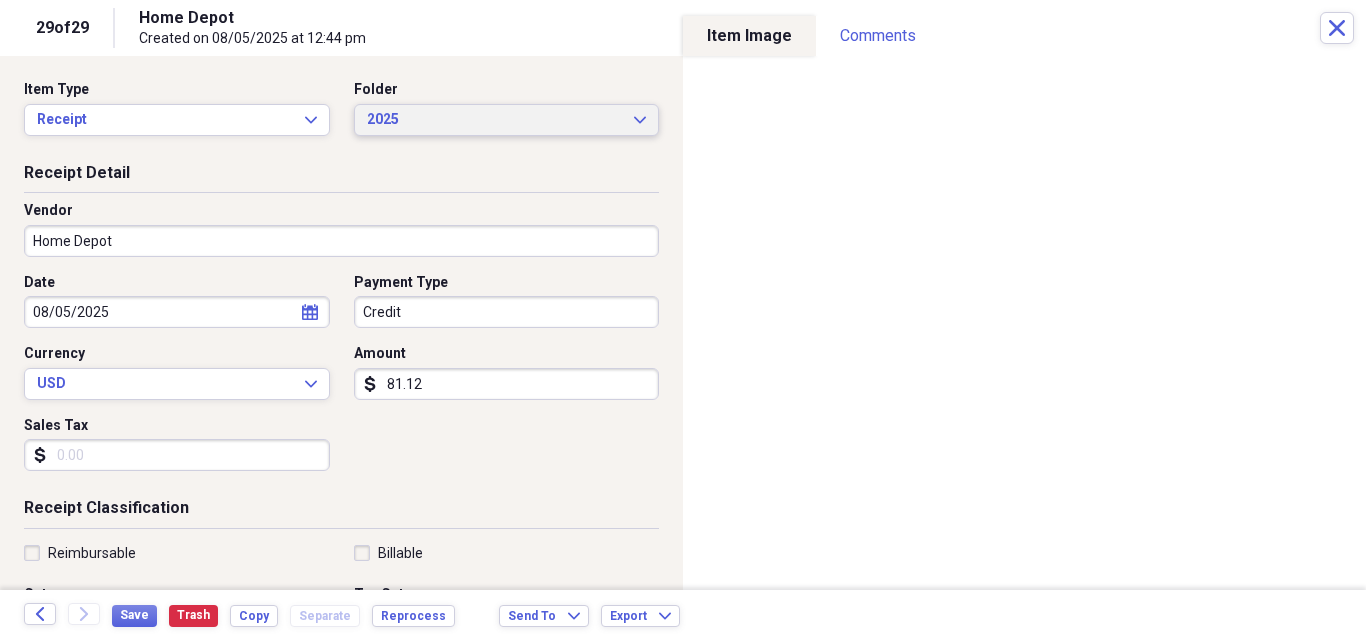 click on "Expand" 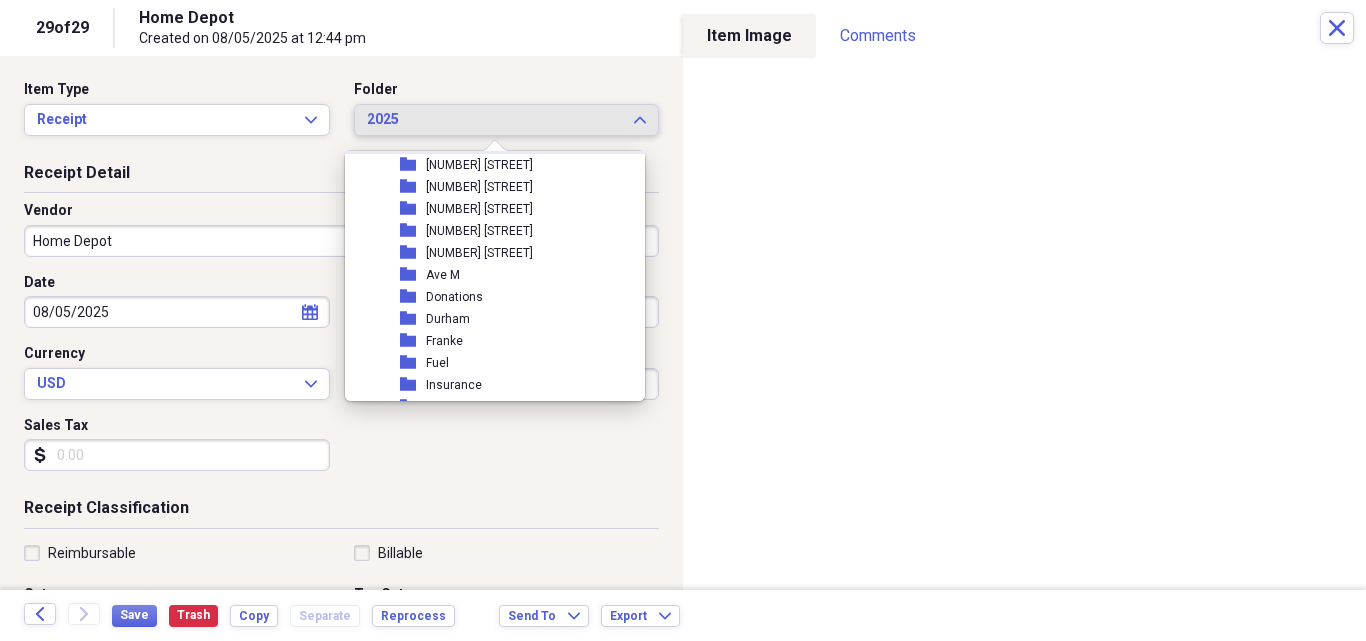 scroll, scrollTop: 267, scrollLeft: 0, axis: vertical 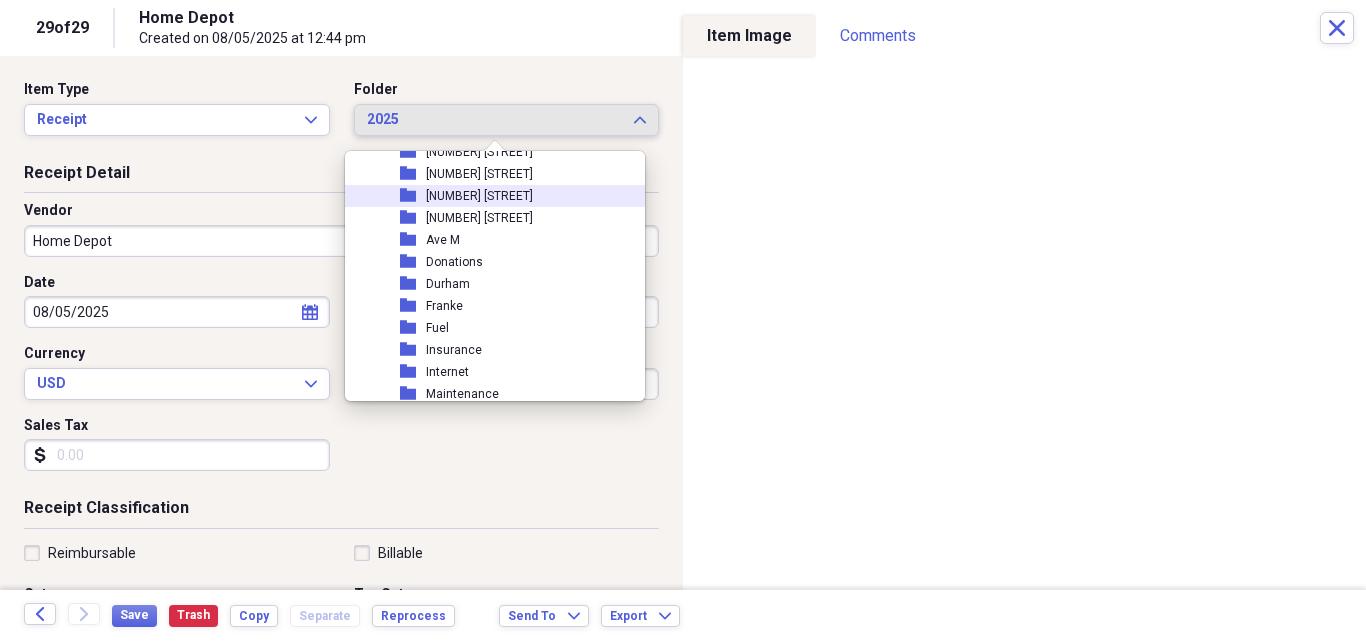click on "[NUMBER] [STREET]" at bounding box center (479, 196) 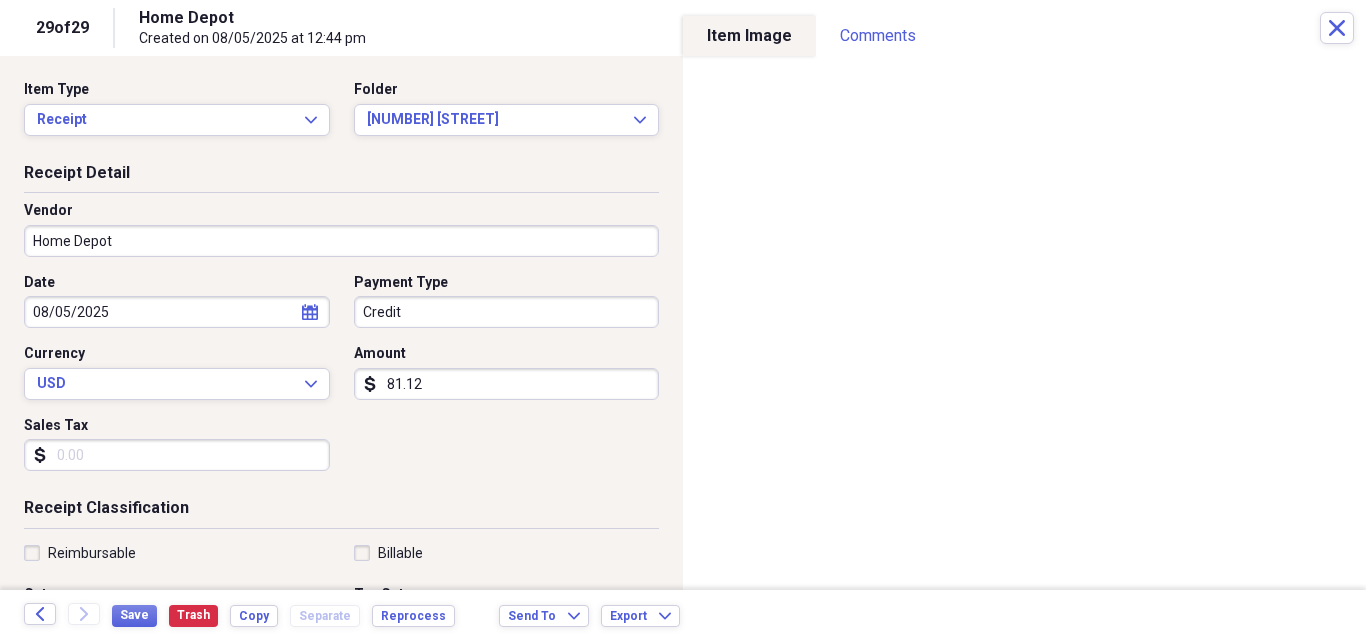 click on "Sales Tax" at bounding box center (177, 455) 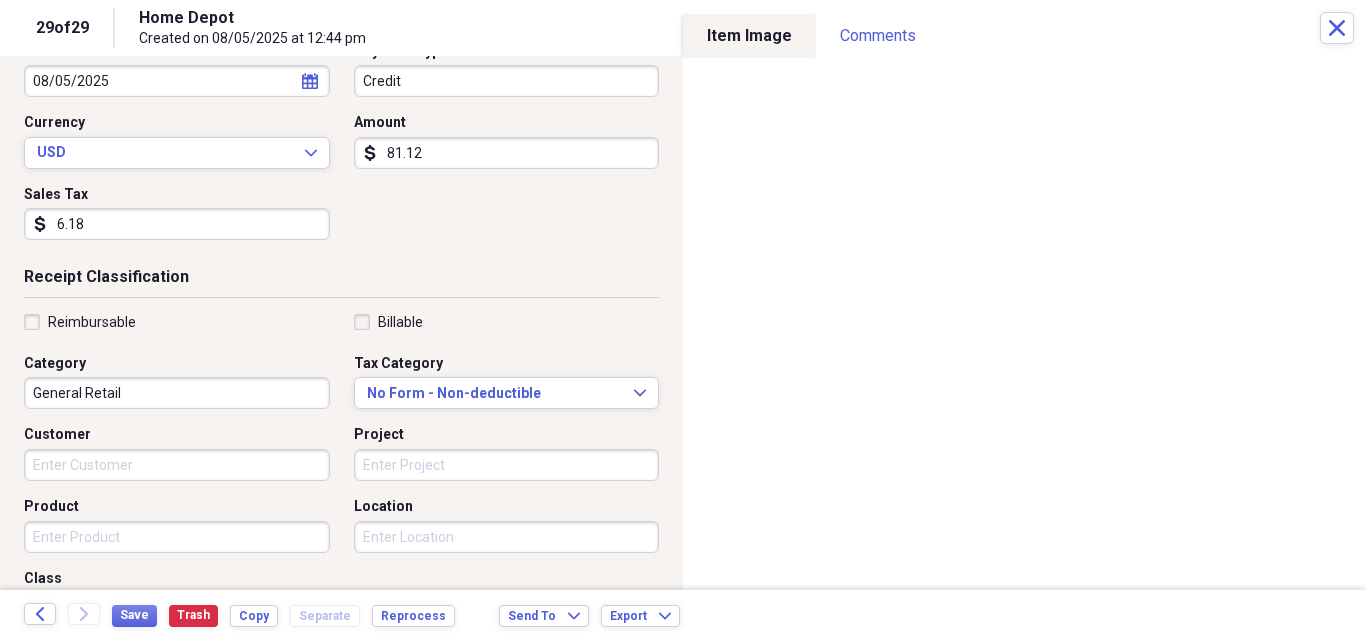 scroll, scrollTop: 267, scrollLeft: 0, axis: vertical 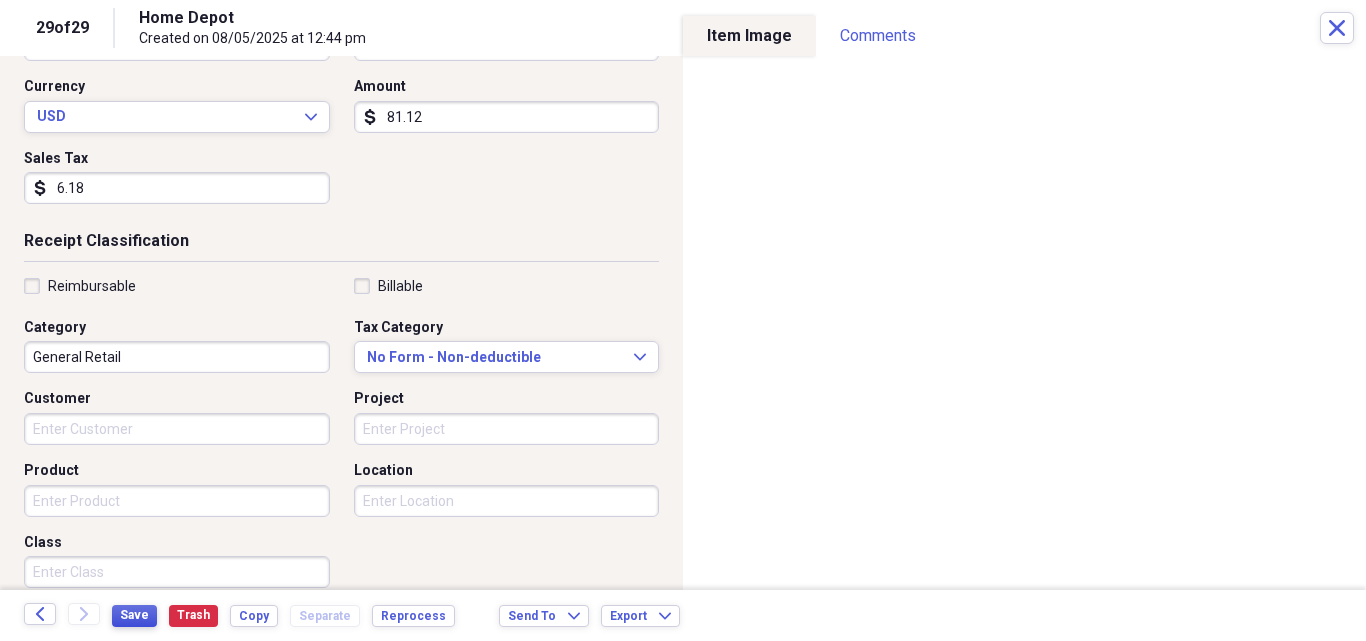 type on "6.18" 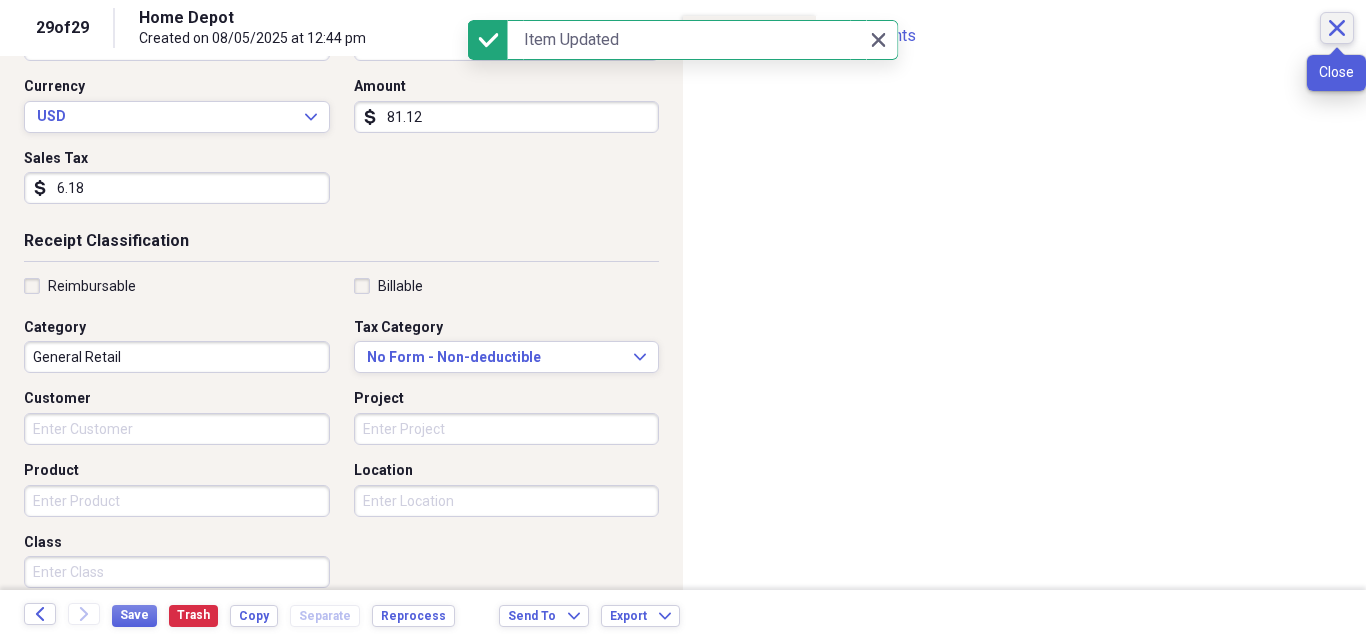 click 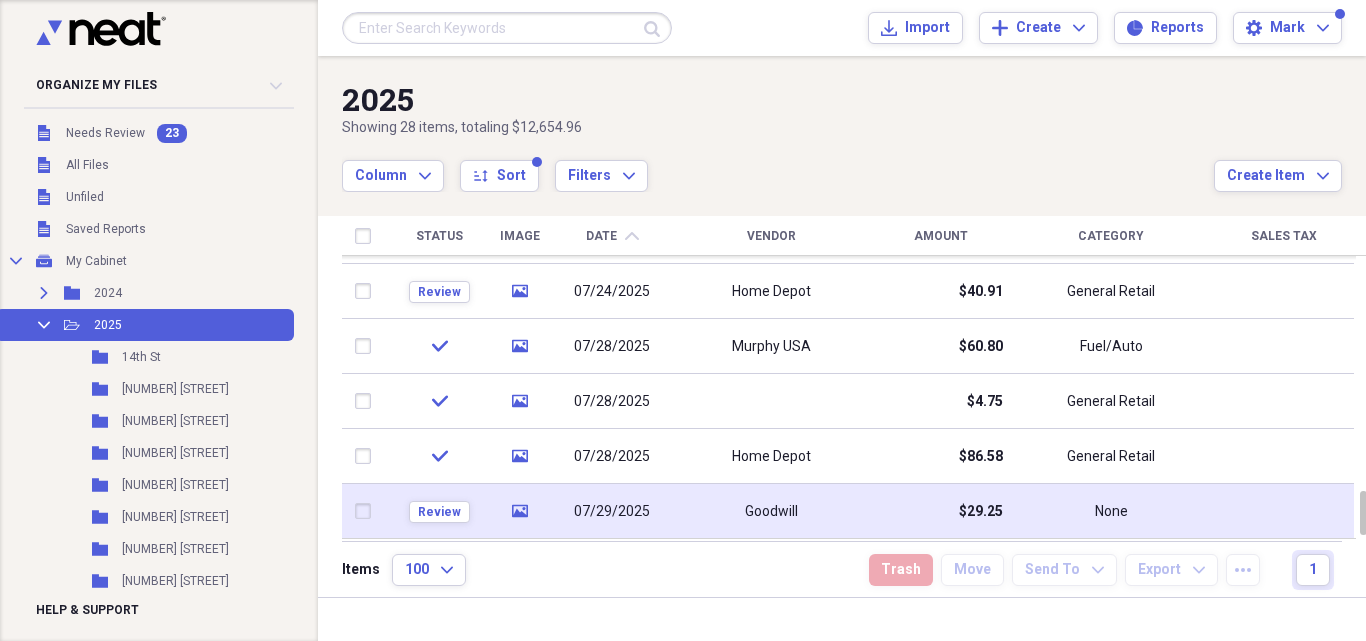 click on "07/29/2025" at bounding box center [612, 512] 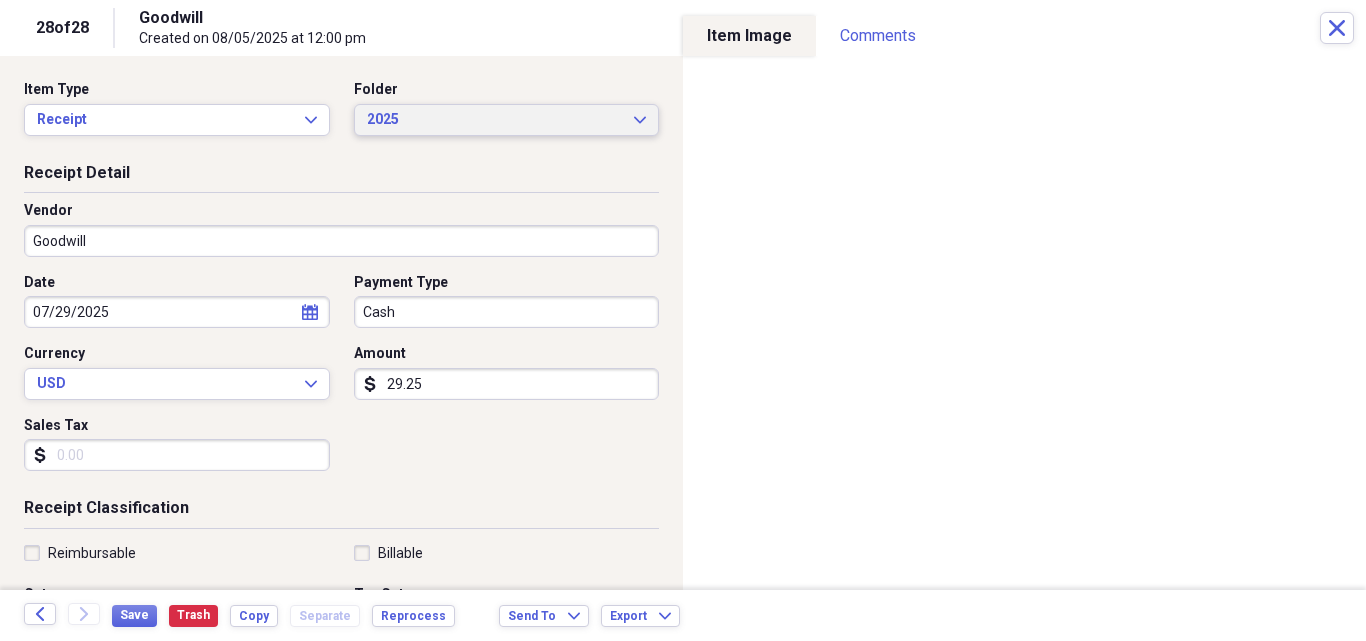click on "Expand" 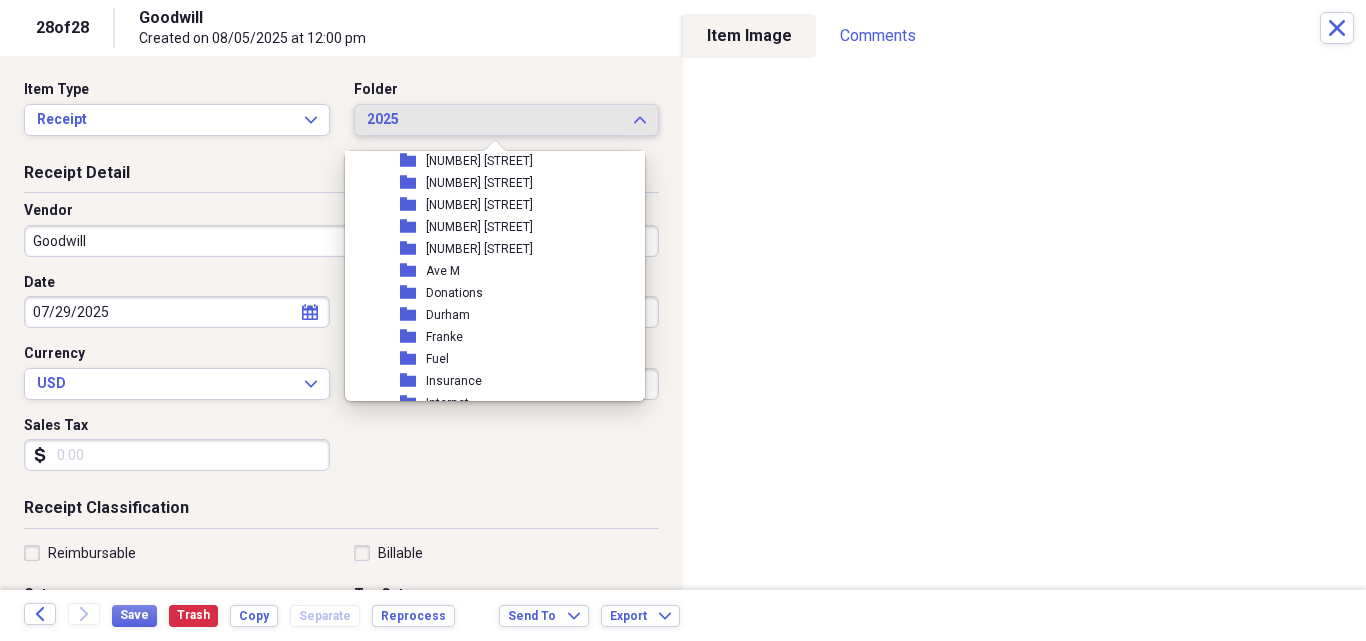 scroll, scrollTop: 267, scrollLeft: 0, axis: vertical 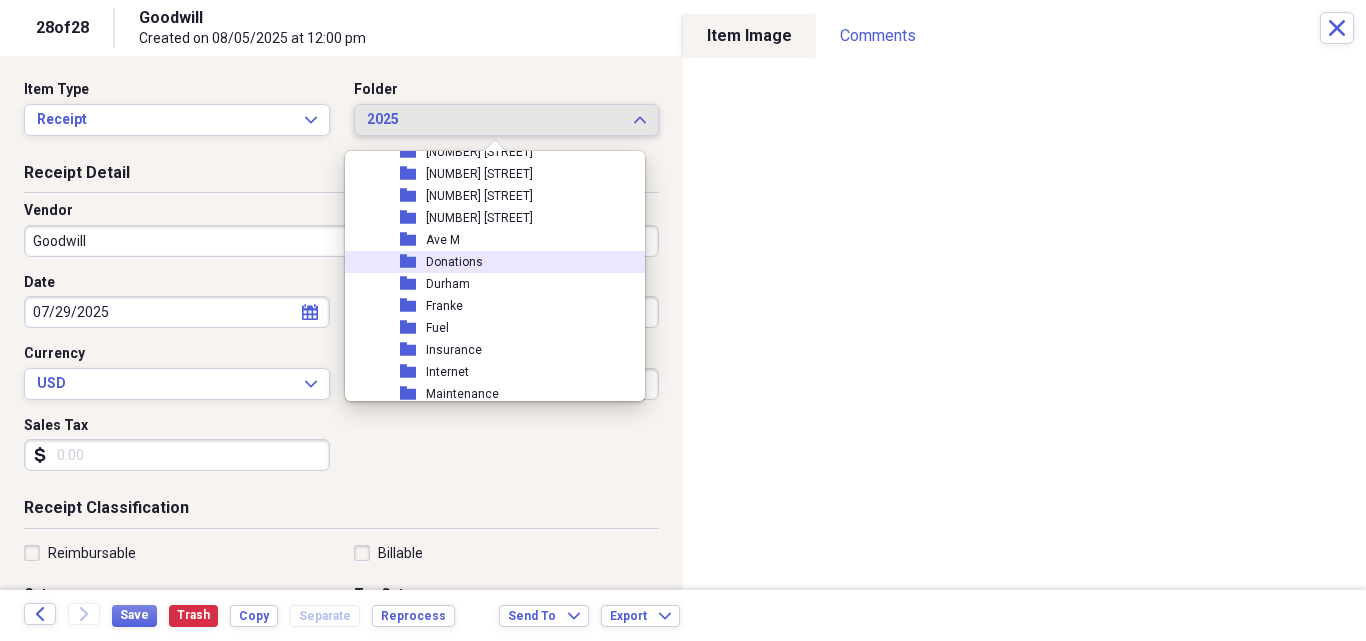 click on "Donations" at bounding box center [454, 262] 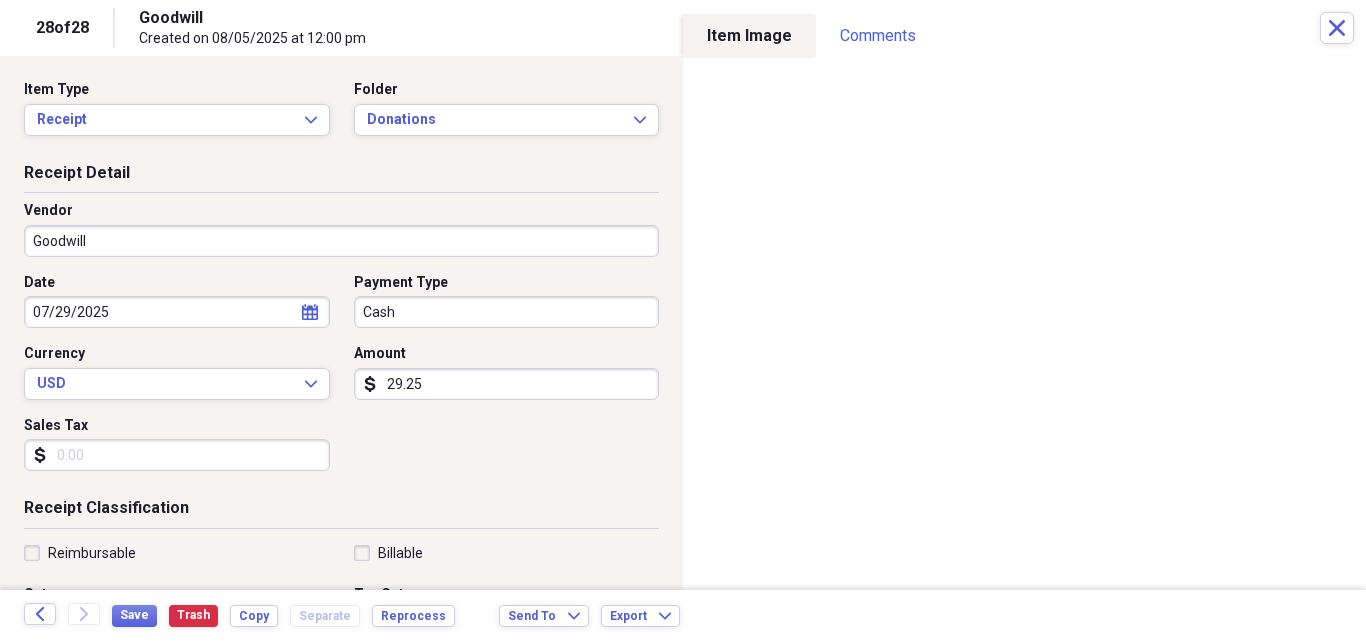 click on "29.25" at bounding box center [507, 384] 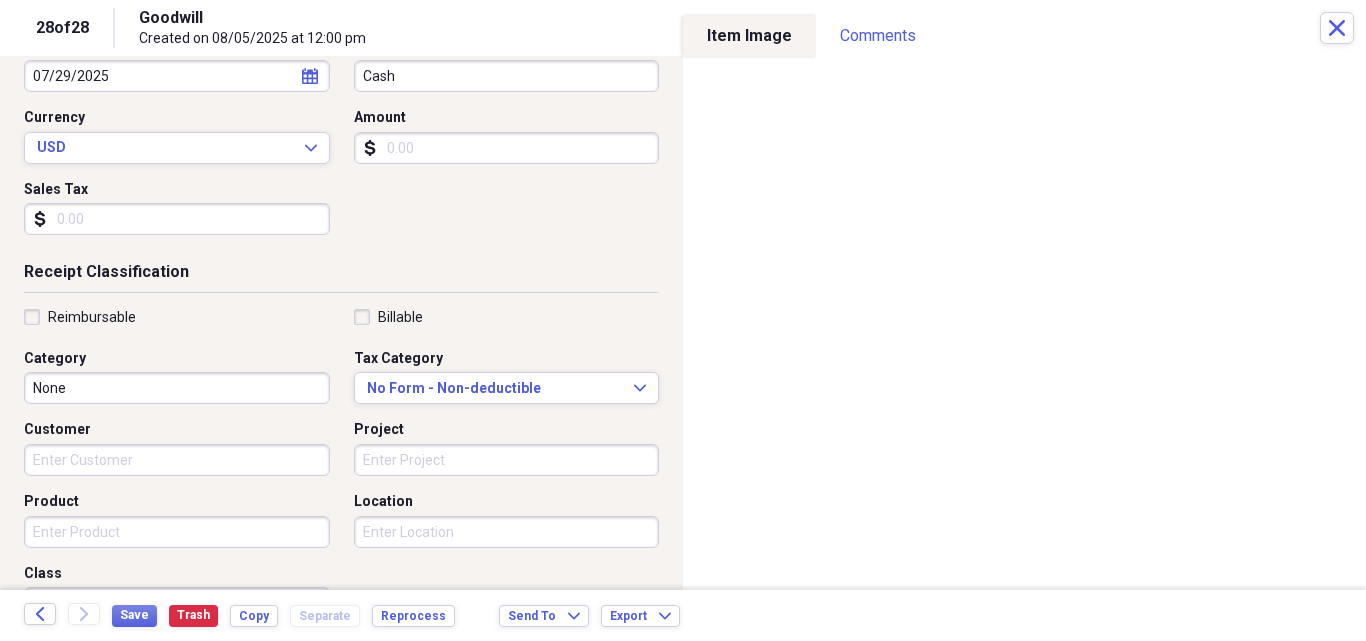 scroll, scrollTop: 220, scrollLeft: 0, axis: vertical 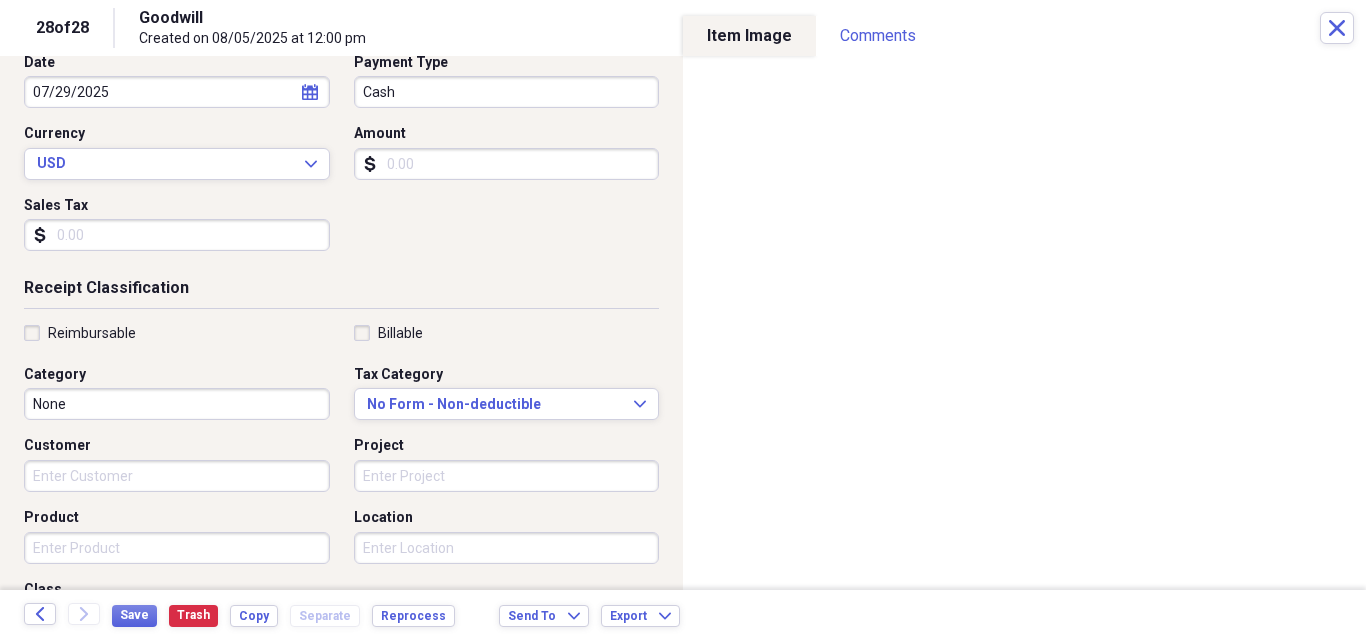 type 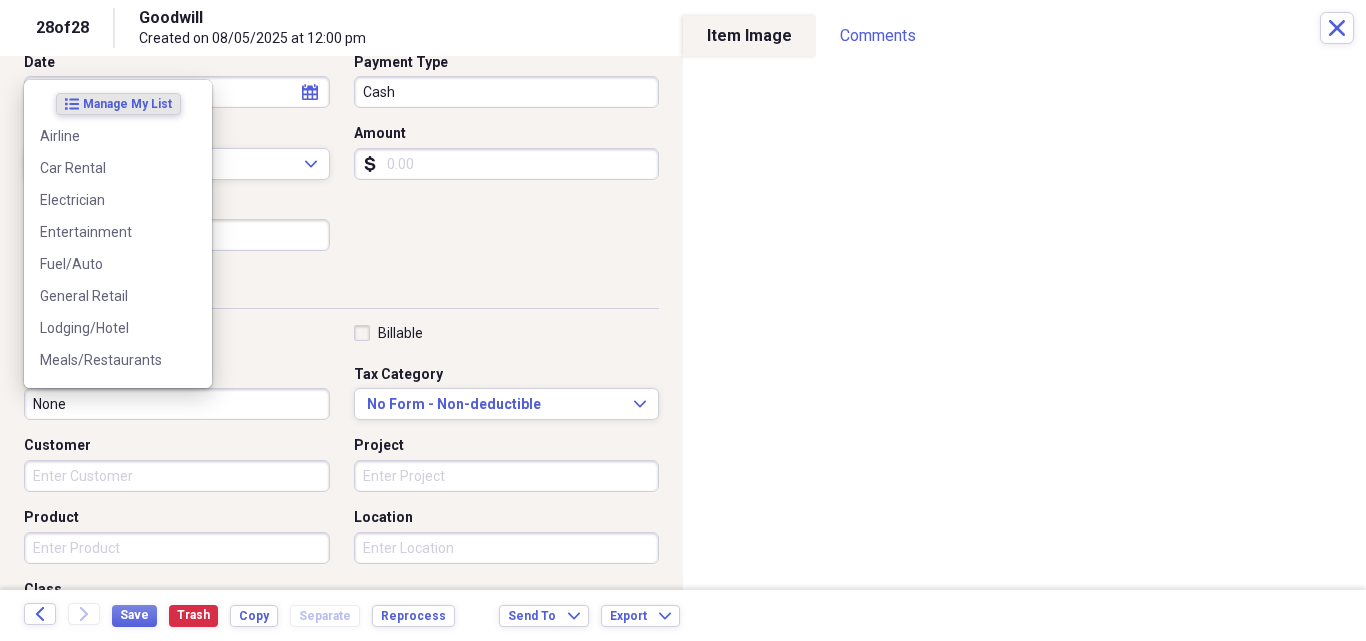 click on "None" at bounding box center [177, 404] 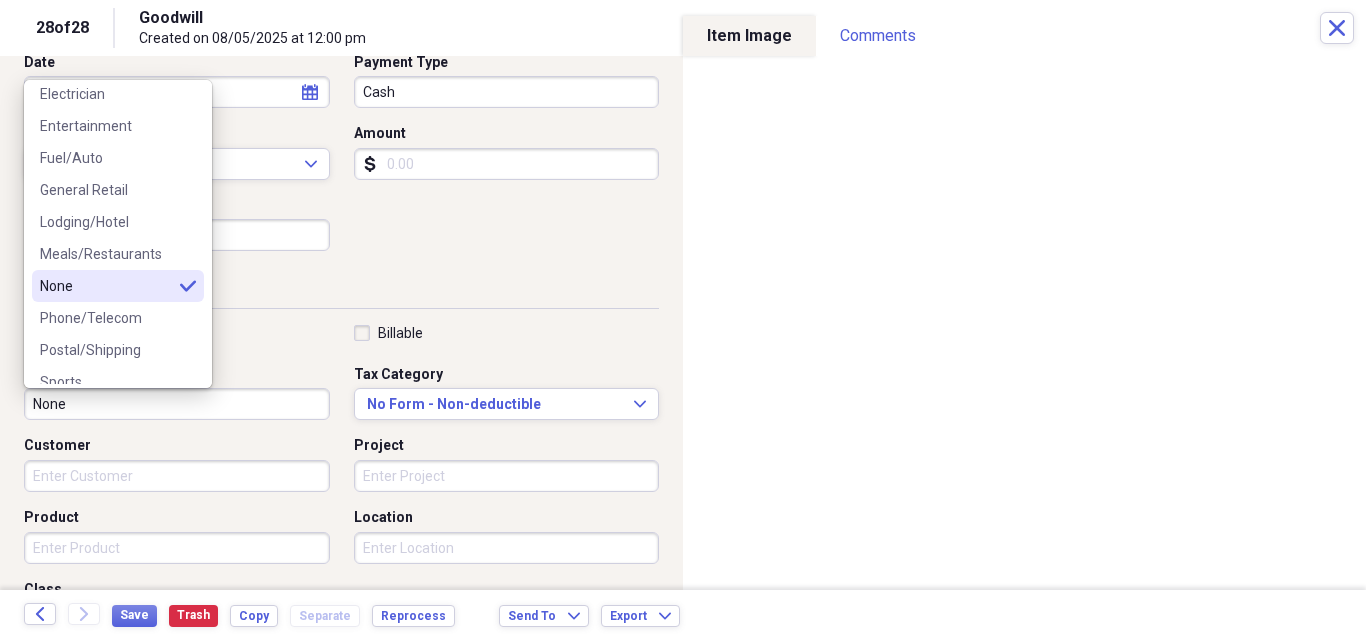 scroll, scrollTop: 120, scrollLeft: 0, axis: vertical 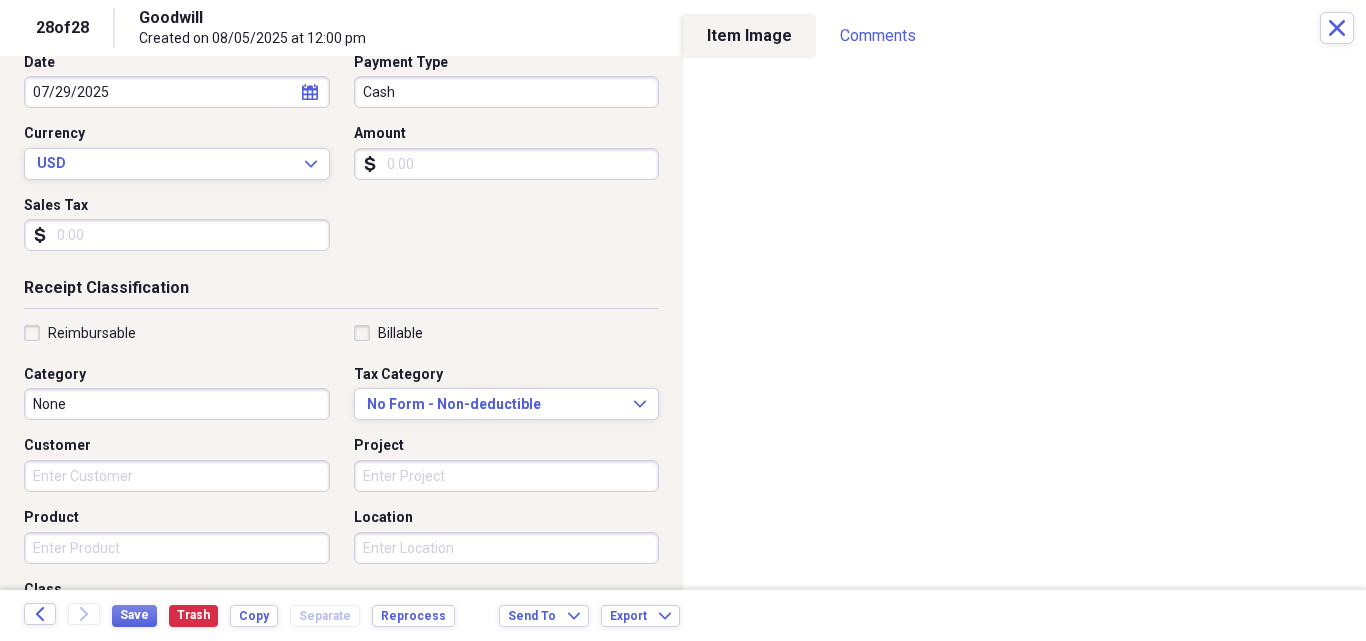 click on "Reimbursable" at bounding box center [177, 333] 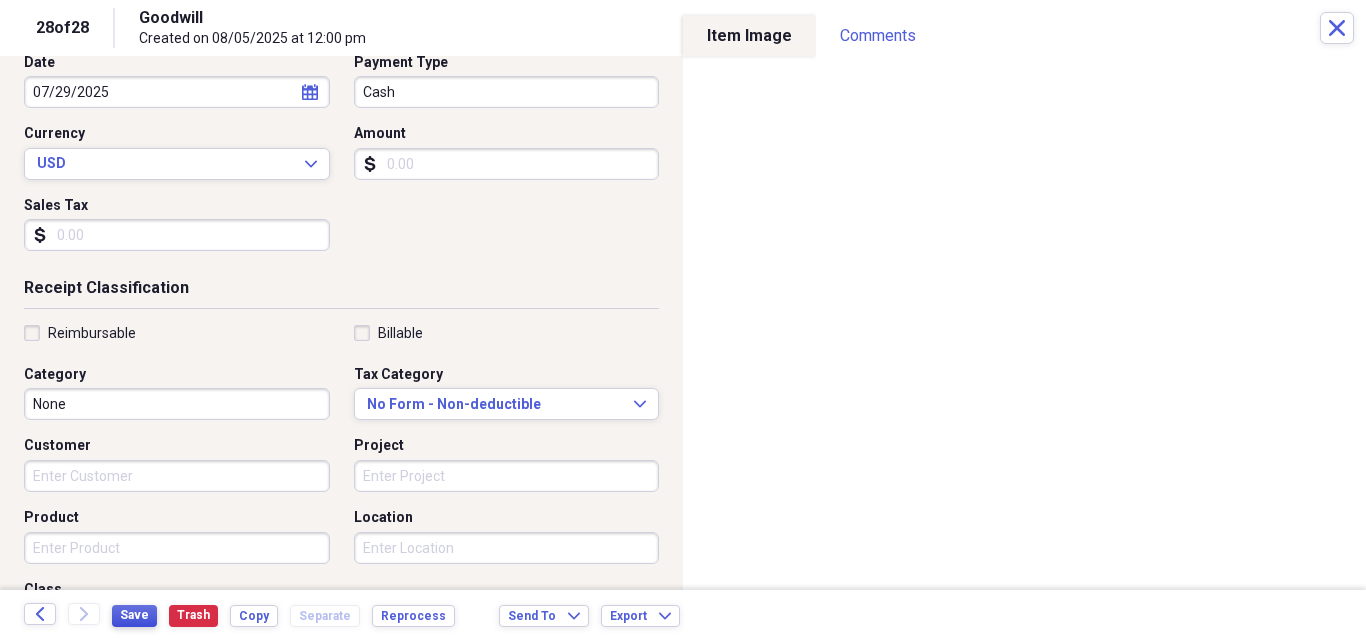 click on "Save" at bounding box center [134, 615] 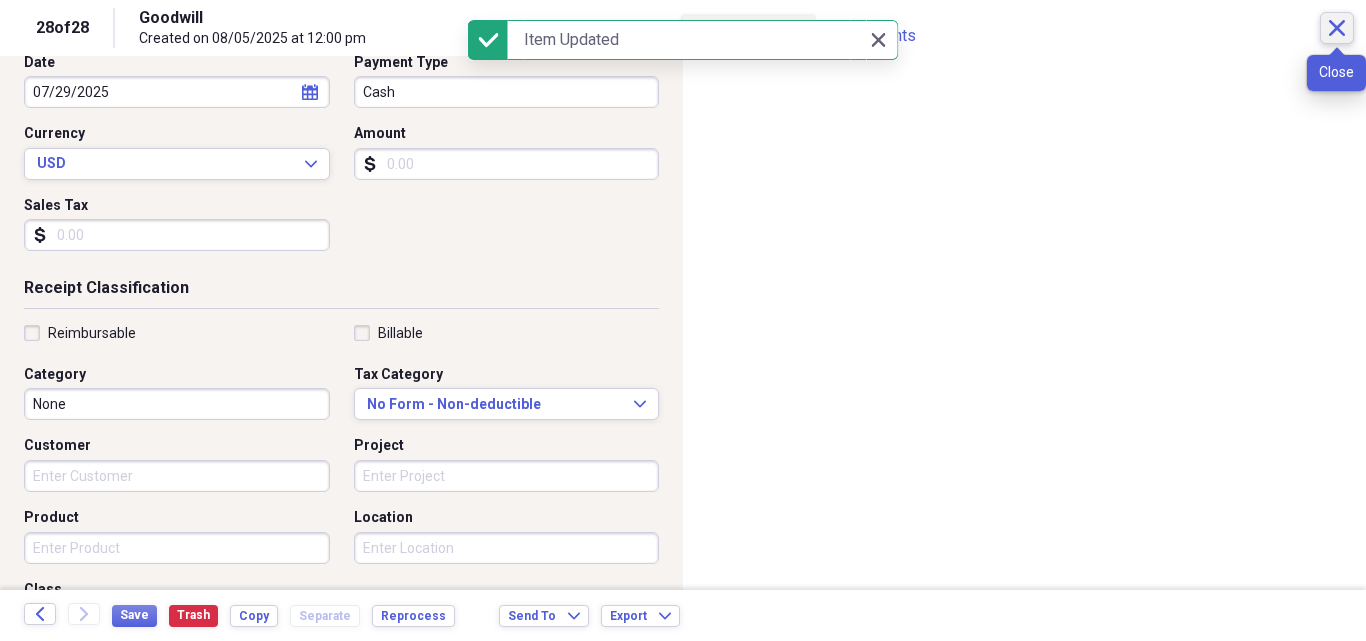 click on "Close" 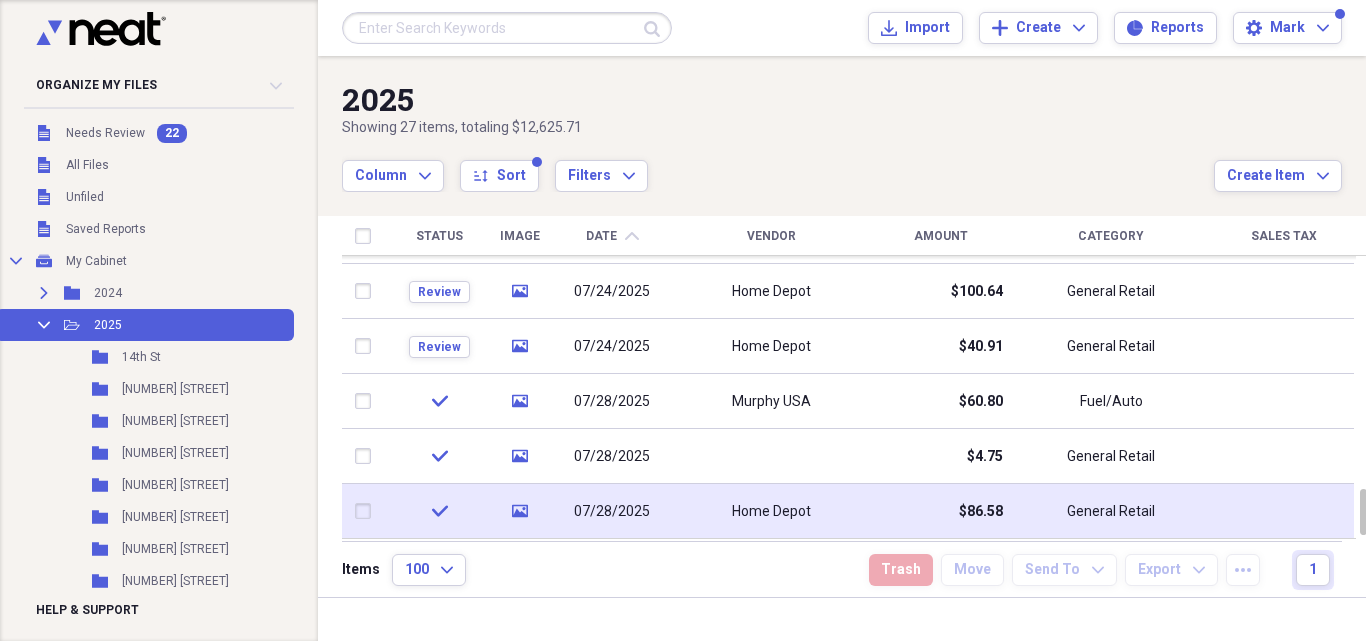 click on "07/28/2025" at bounding box center (612, 512) 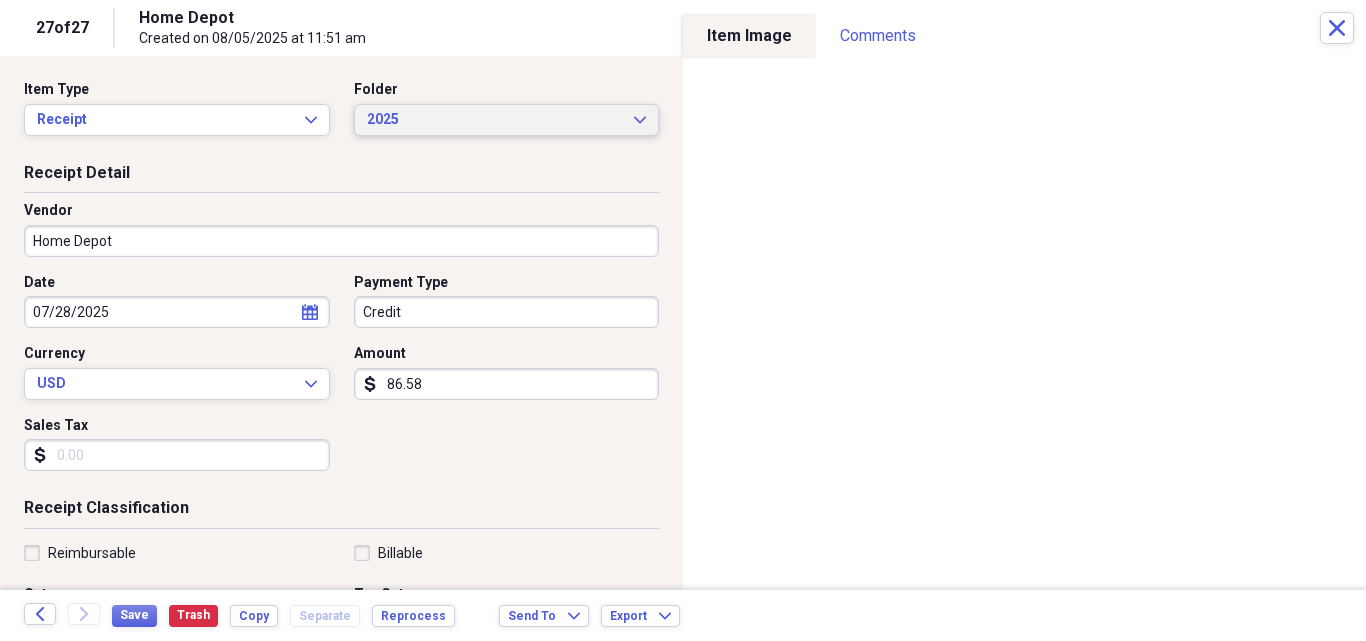 click on "Expand" 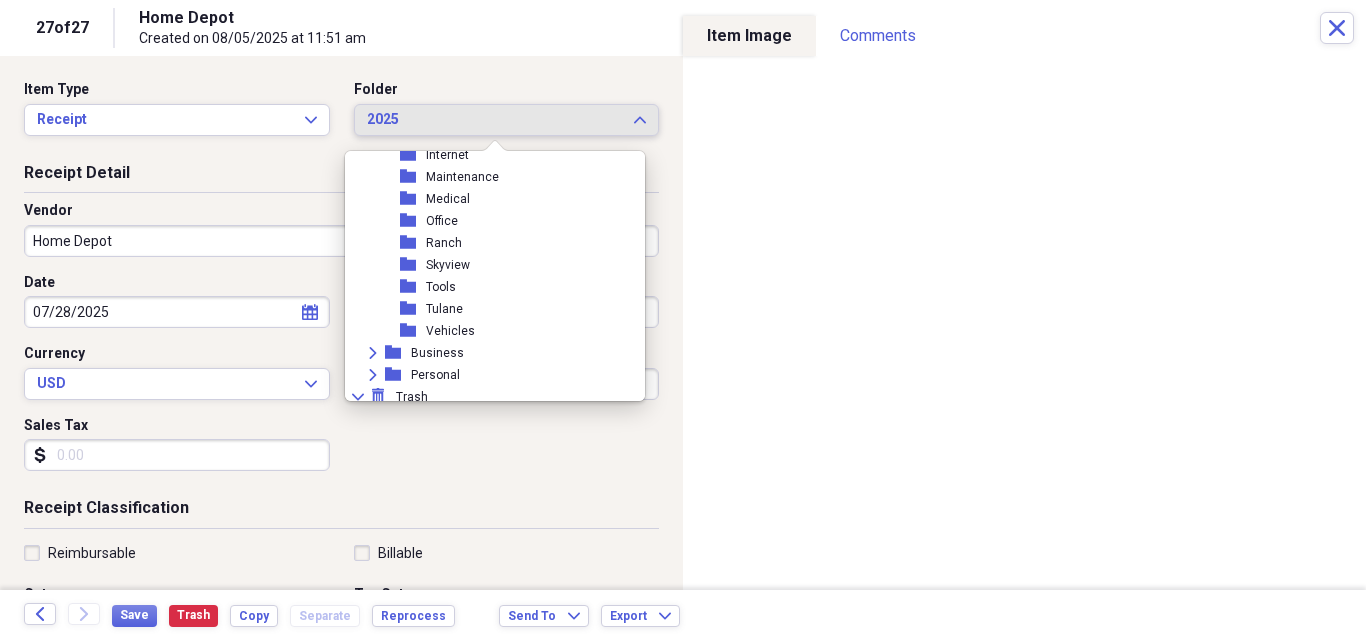 scroll, scrollTop: 513, scrollLeft: 0, axis: vertical 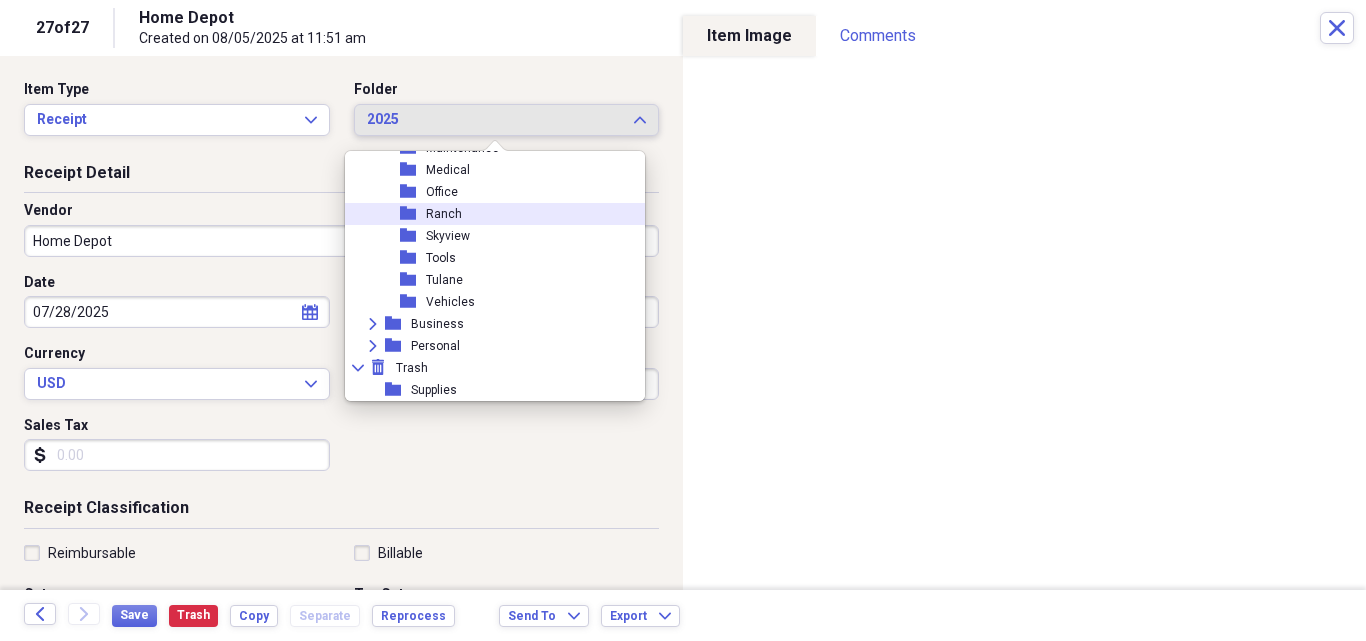 click on "Ranch" at bounding box center [444, 214] 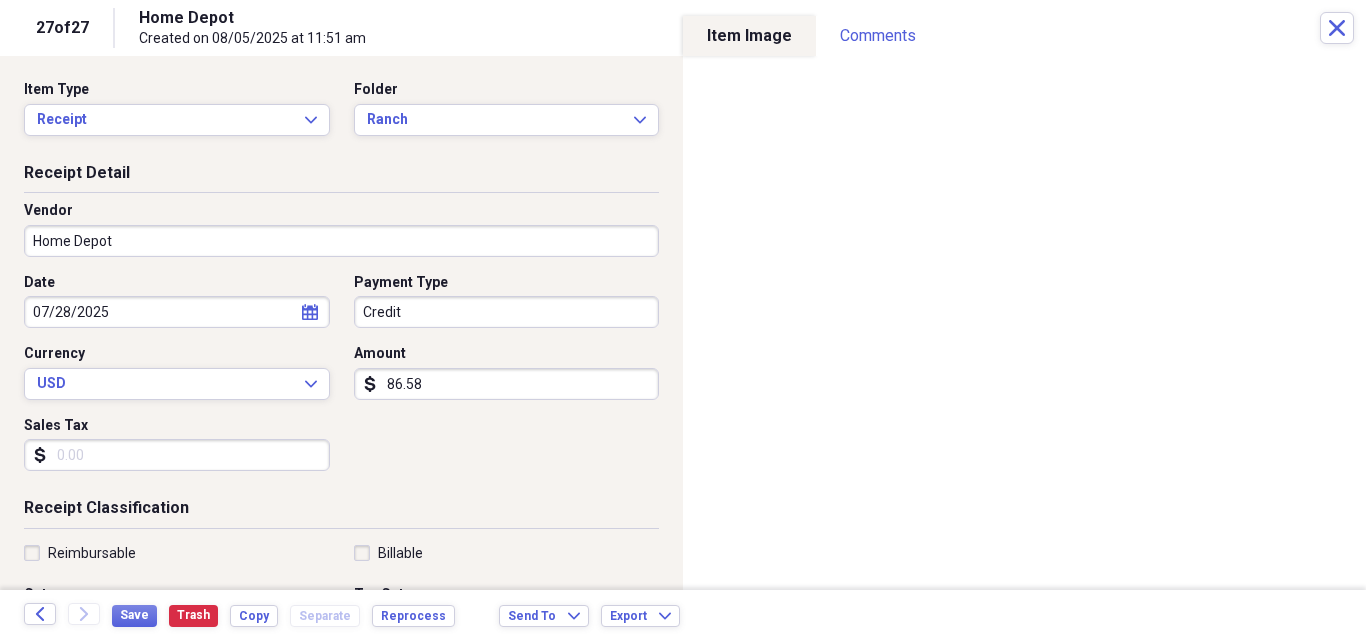 click on "Sales Tax" at bounding box center [177, 455] 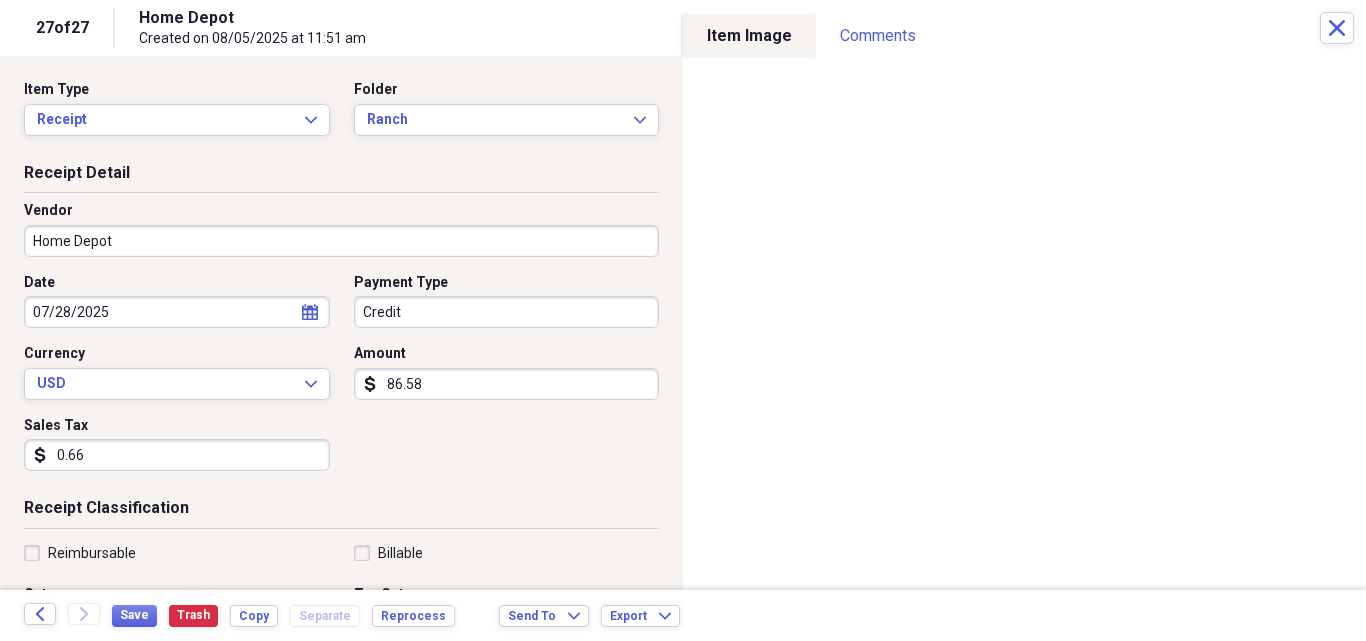 type on "0.06" 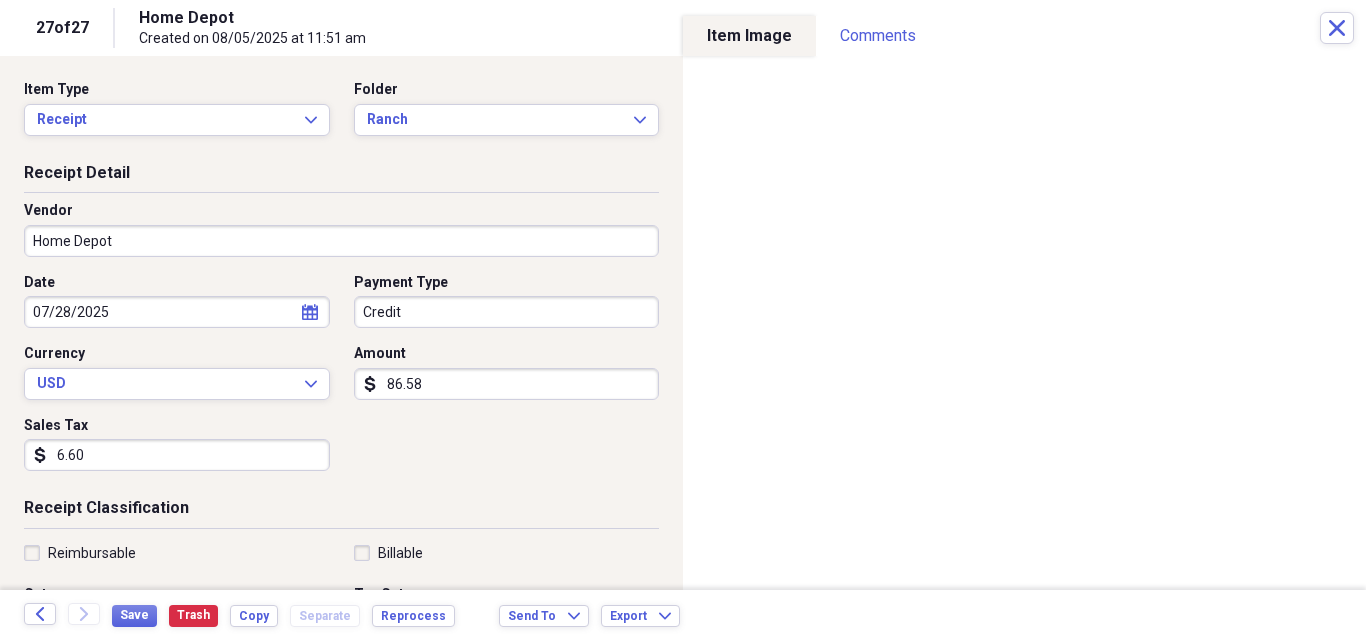 scroll, scrollTop: 267, scrollLeft: 0, axis: vertical 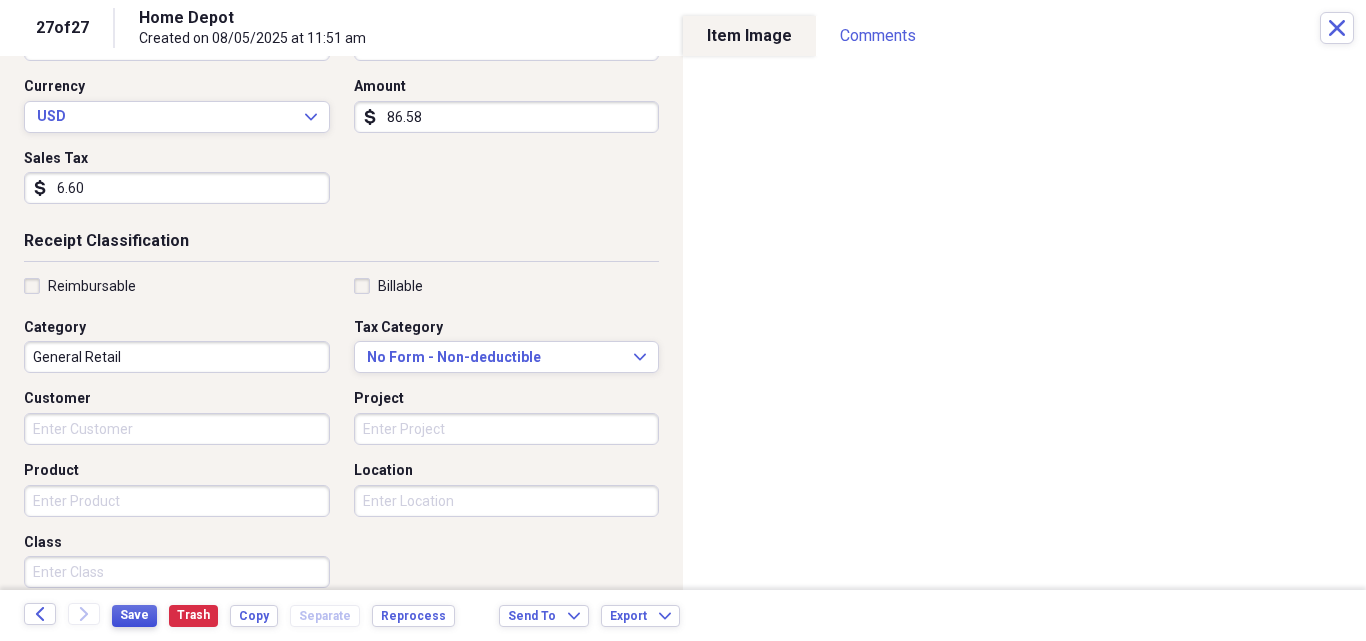 type on "6.60" 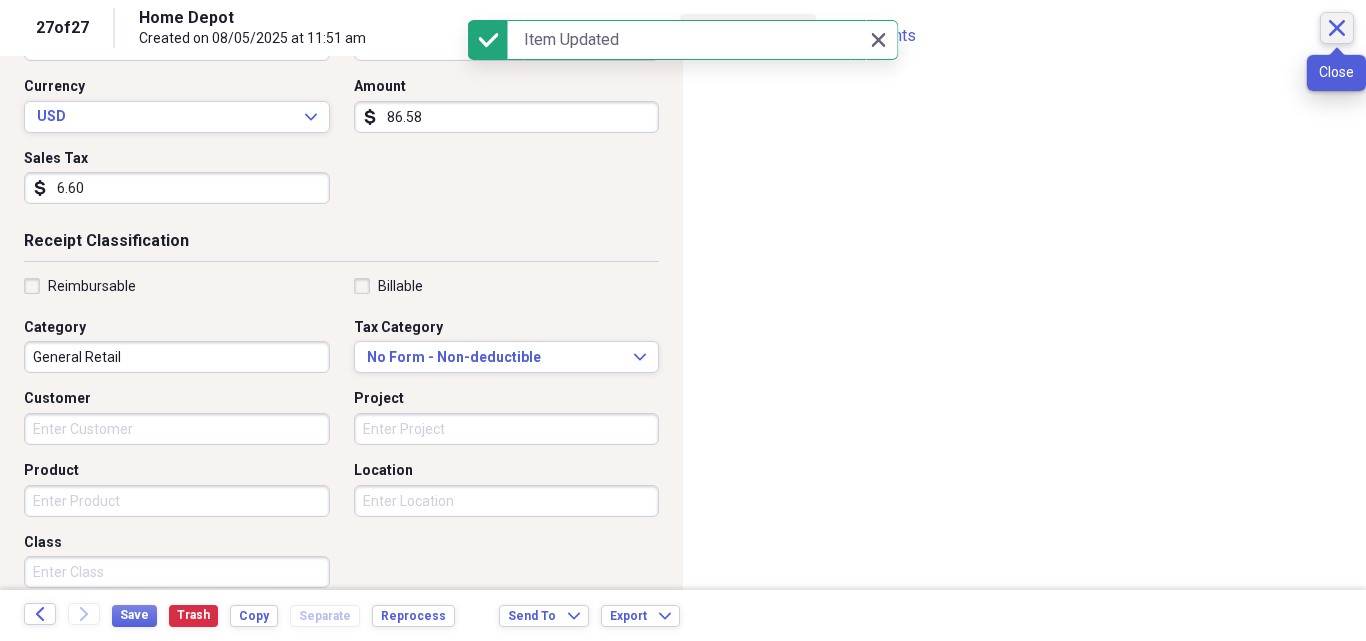 click on "Close" 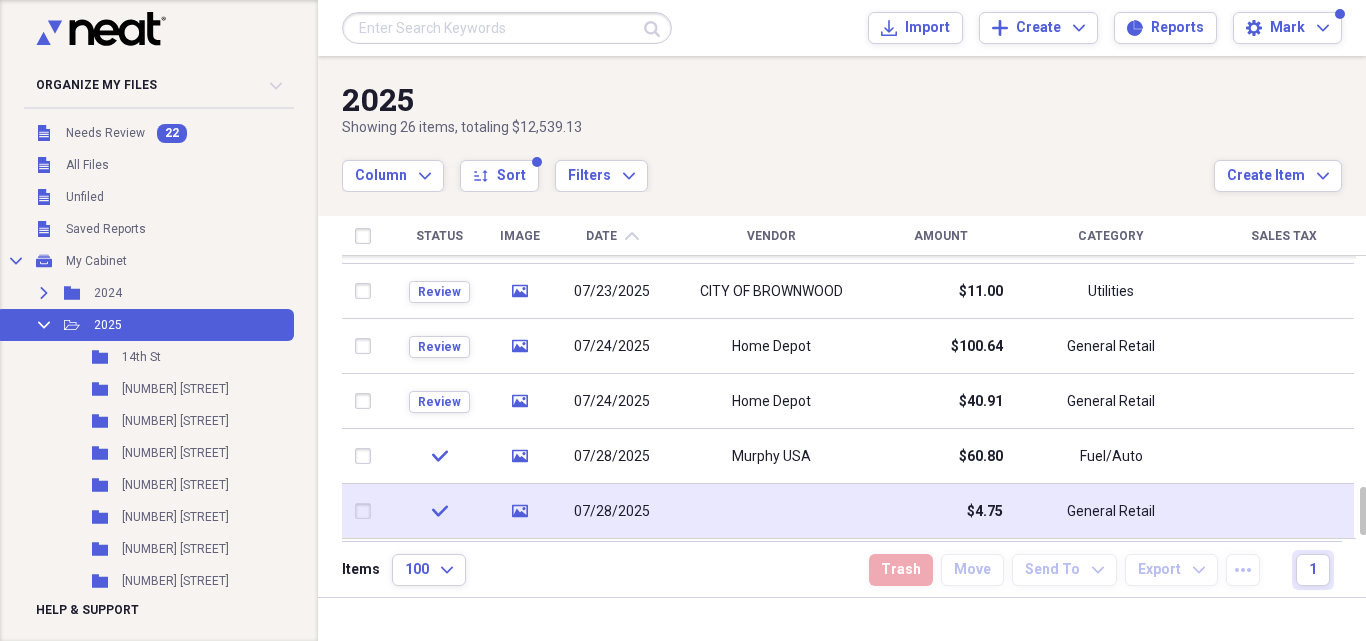 click on "07/28/2025" at bounding box center [612, 512] 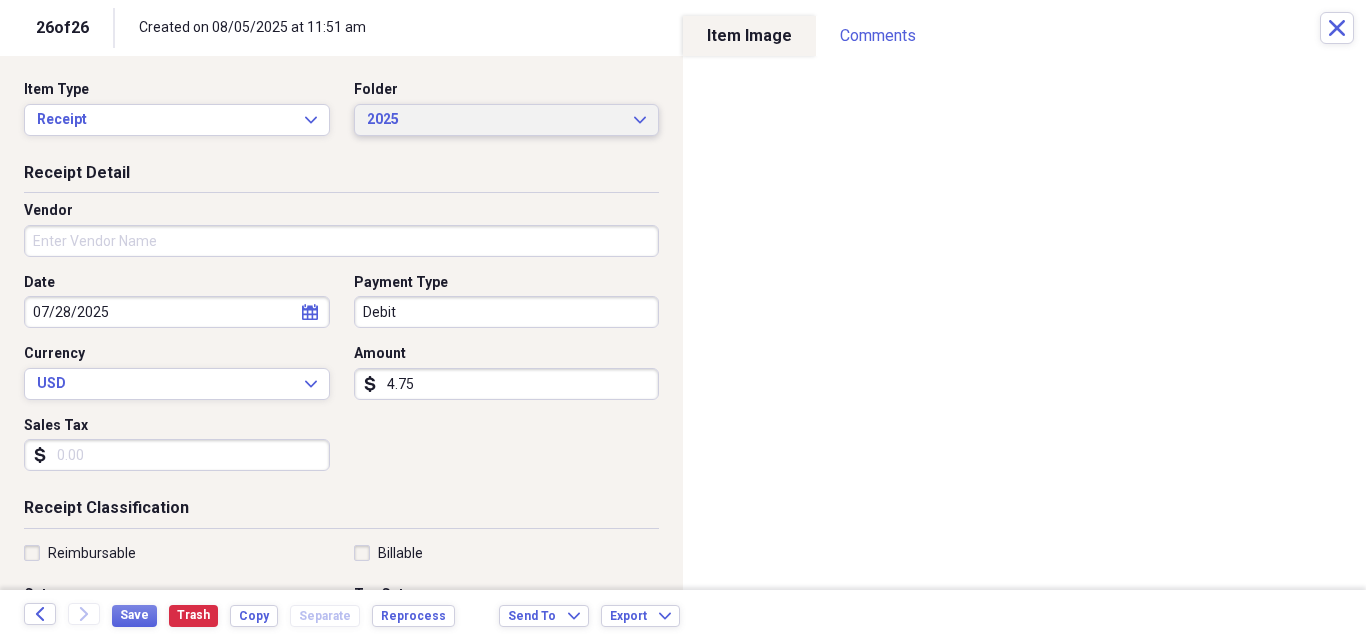 click on "2025 Expand" at bounding box center [507, 120] 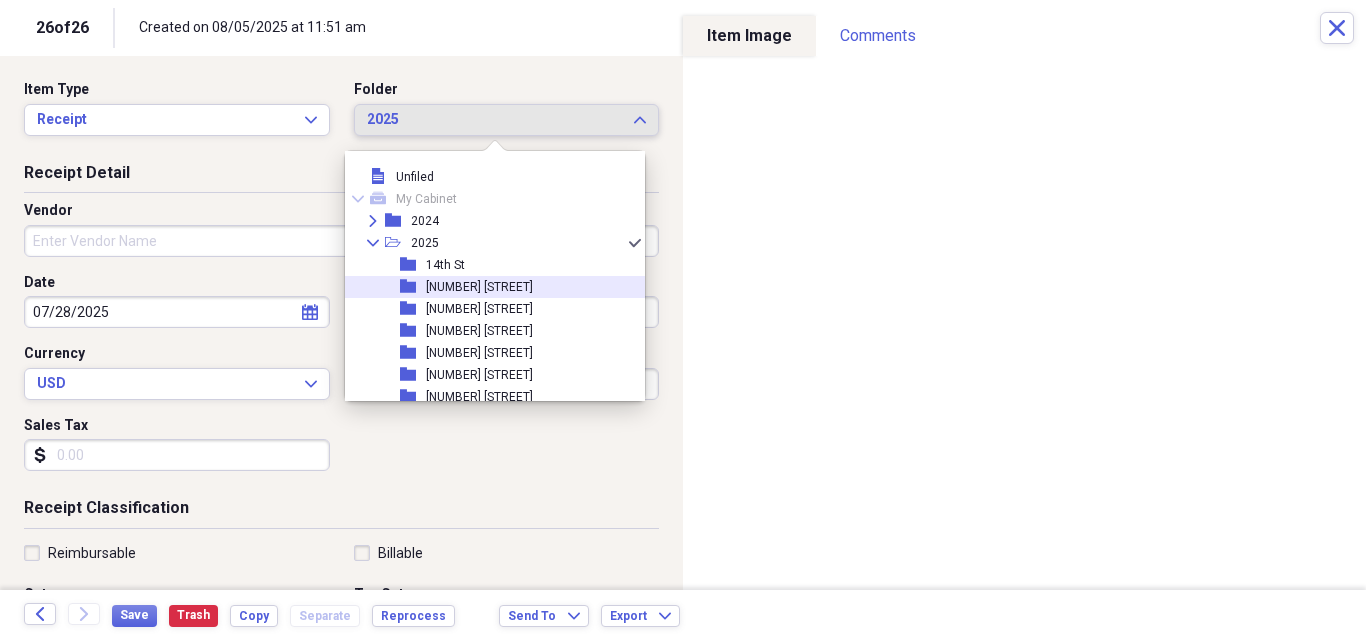 scroll, scrollTop: 267, scrollLeft: 0, axis: vertical 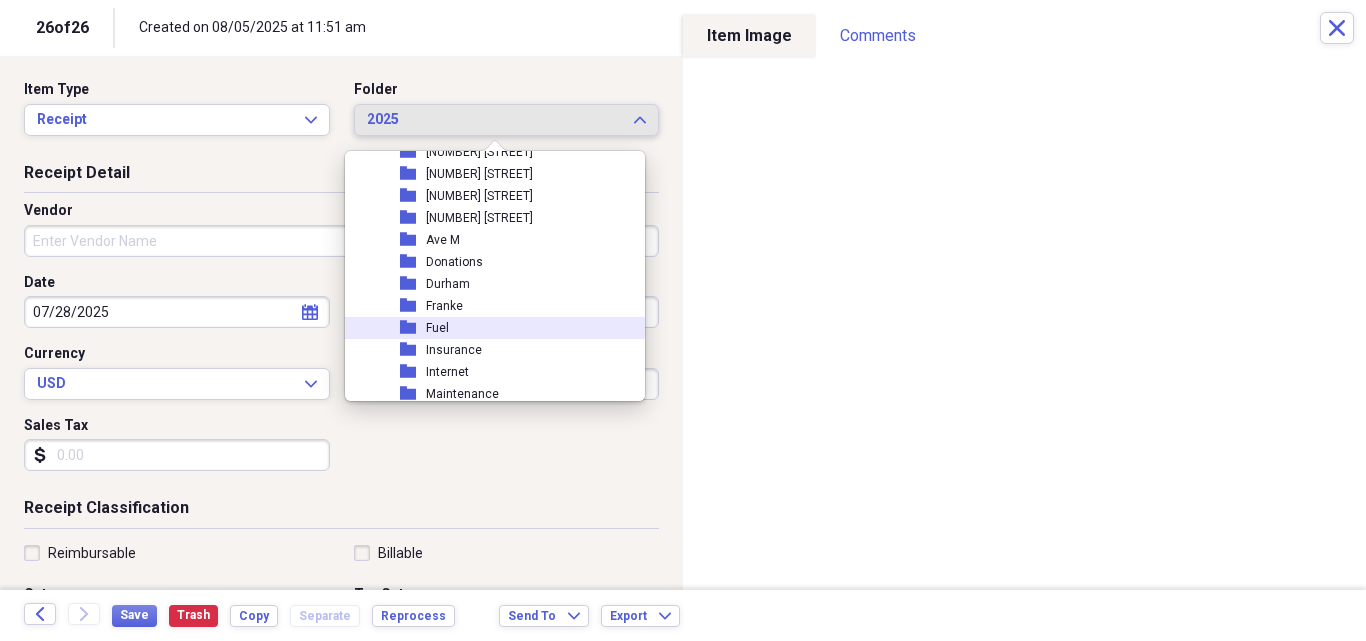 click on "Fuel" at bounding box center (437, 328) 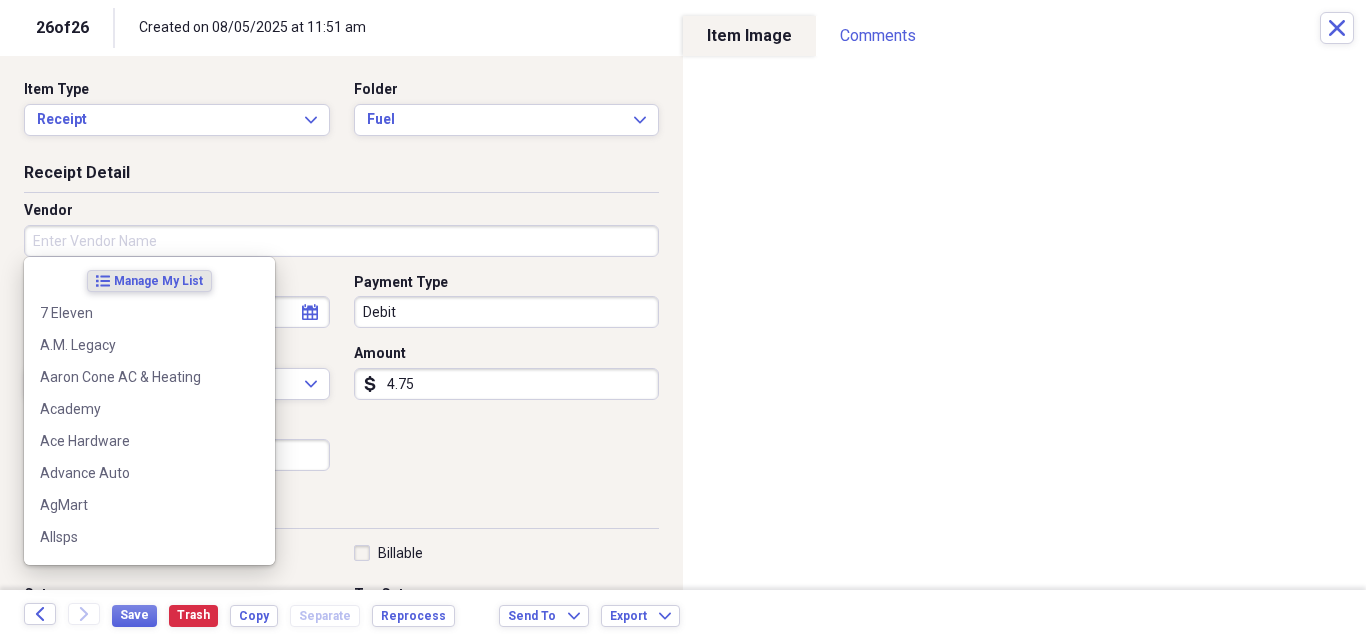 click on "Vendor" at bounding box center [341, 241] 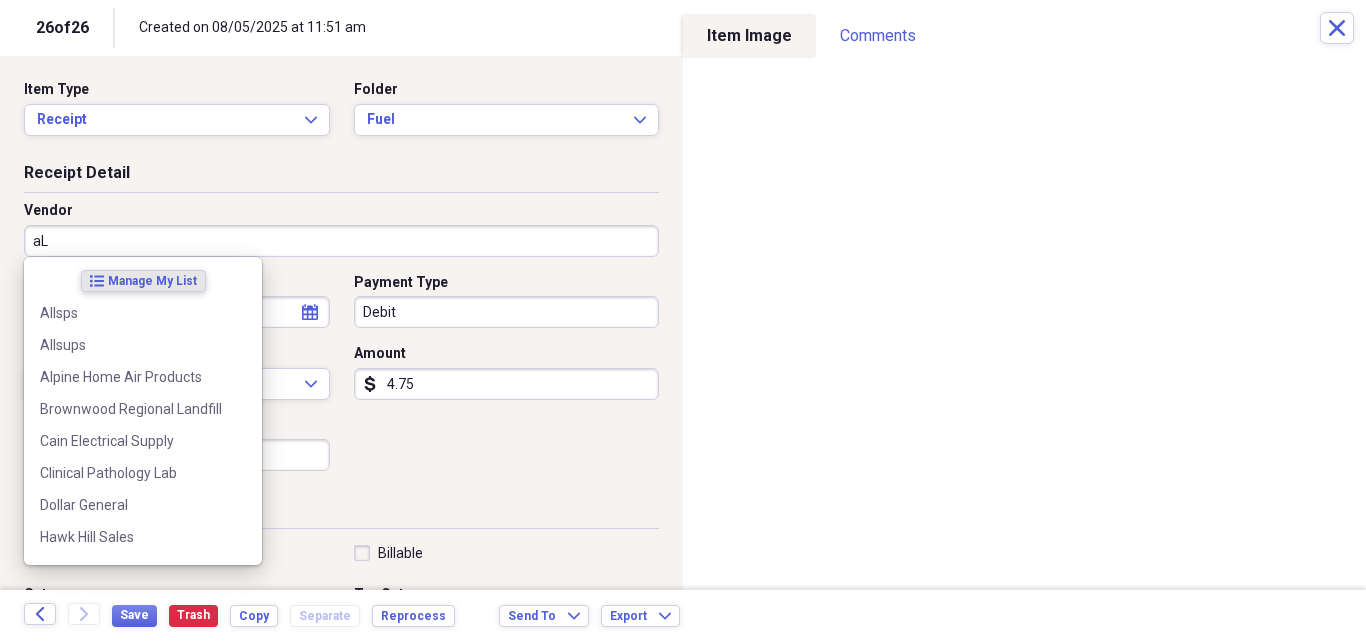 type on "a" 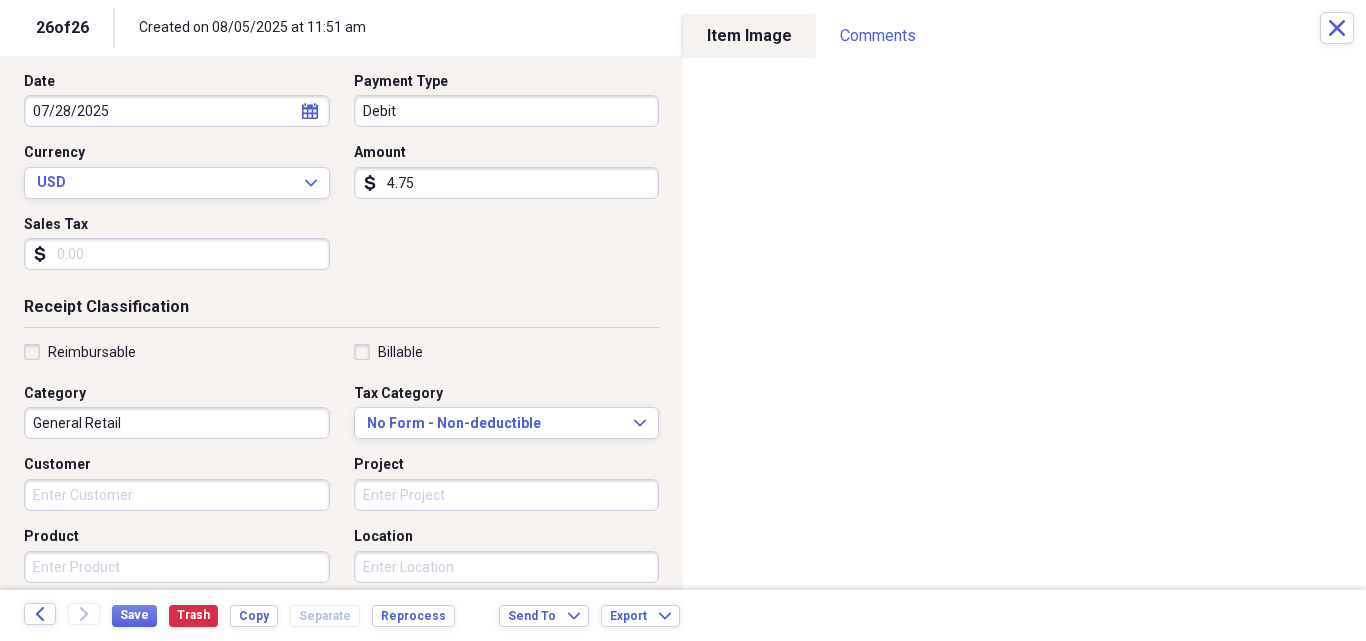 scroll, scrollTop: 267, scrollLeft: 0, axis: vertical 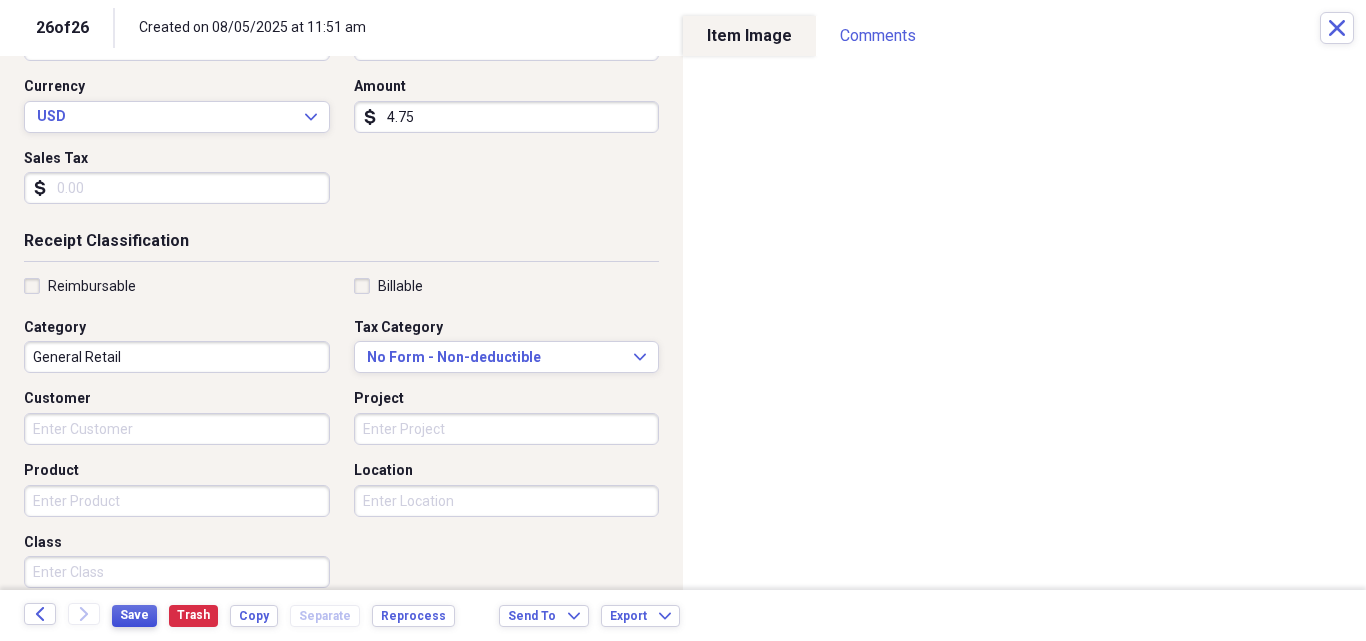 type on "Alon" 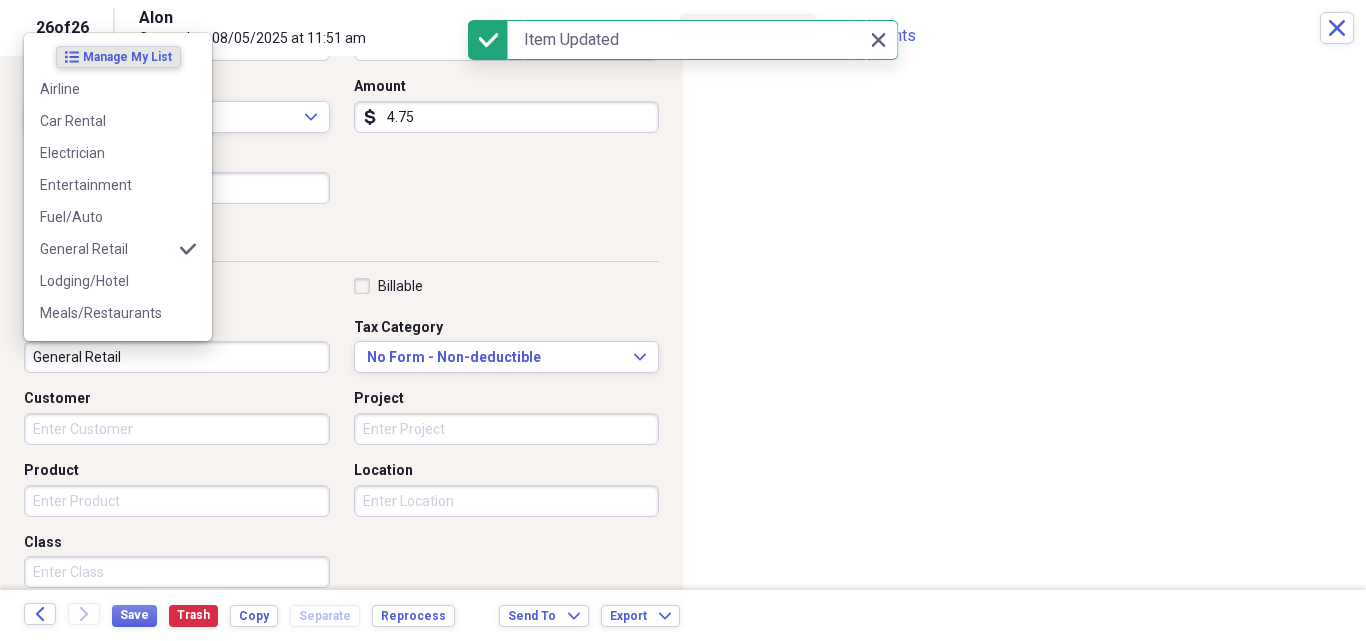 click on "General Retail" at bounding box center (177, 357) 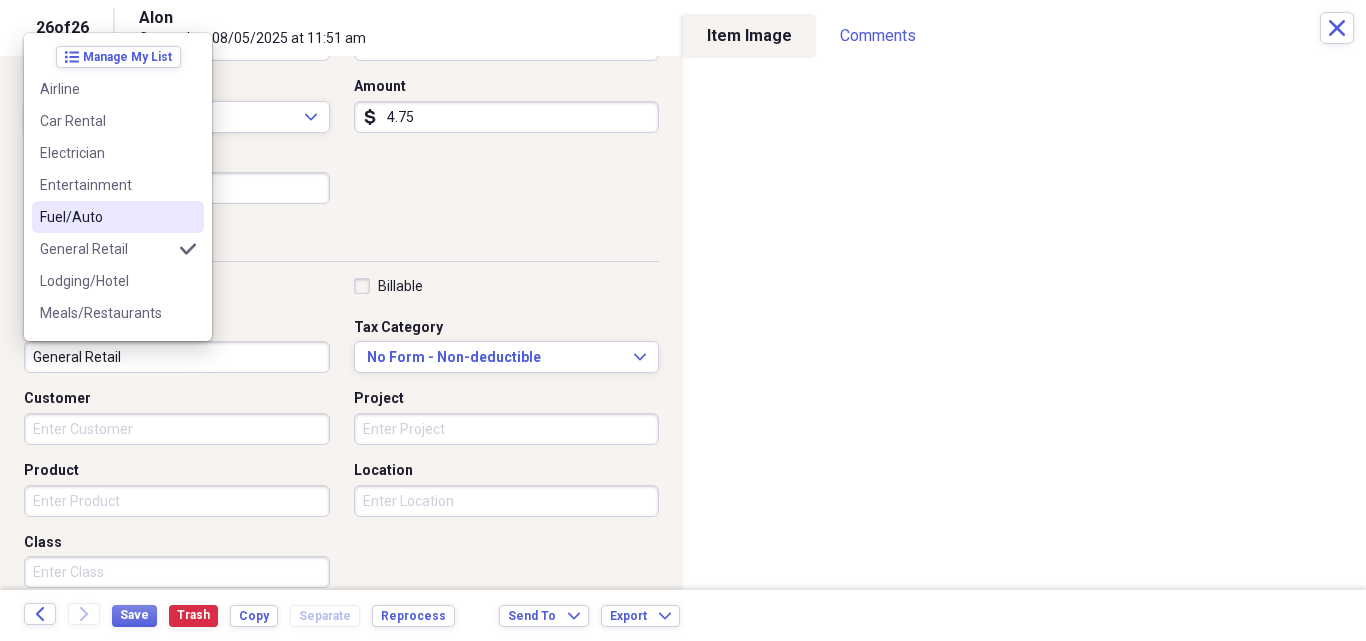 click on "Fuel/Auto" at bounding box center [106, 217] 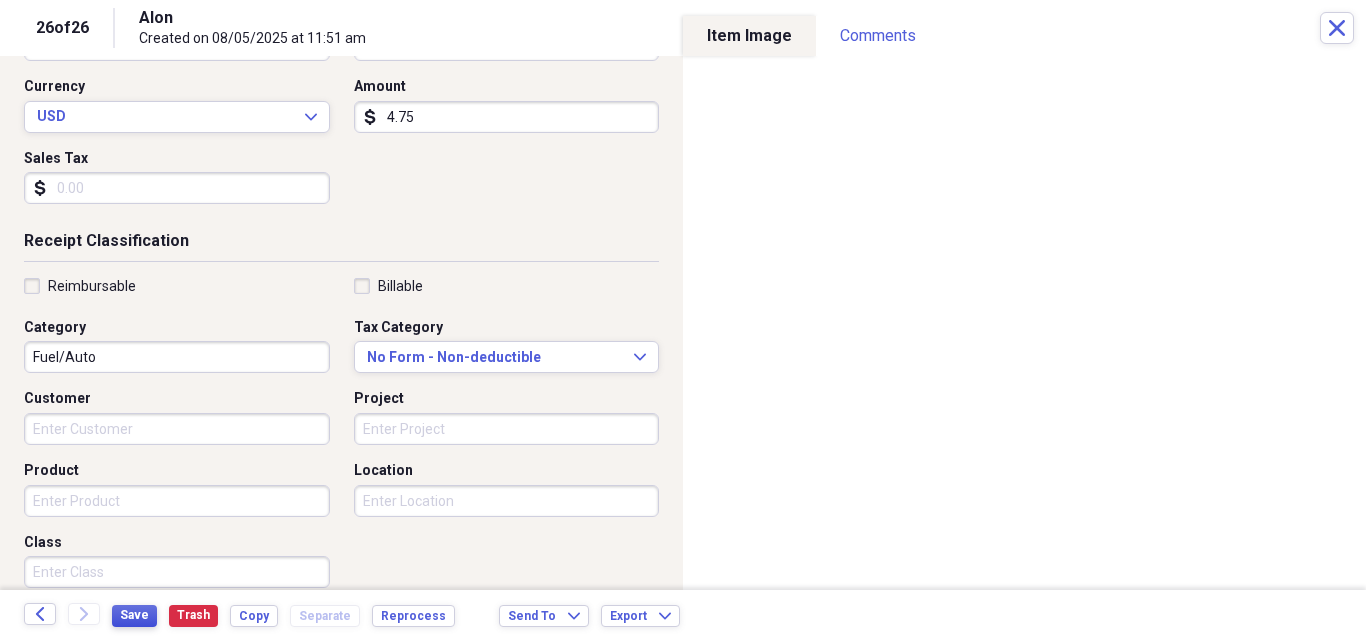 click on "Save" at bounding box center (134, 615) 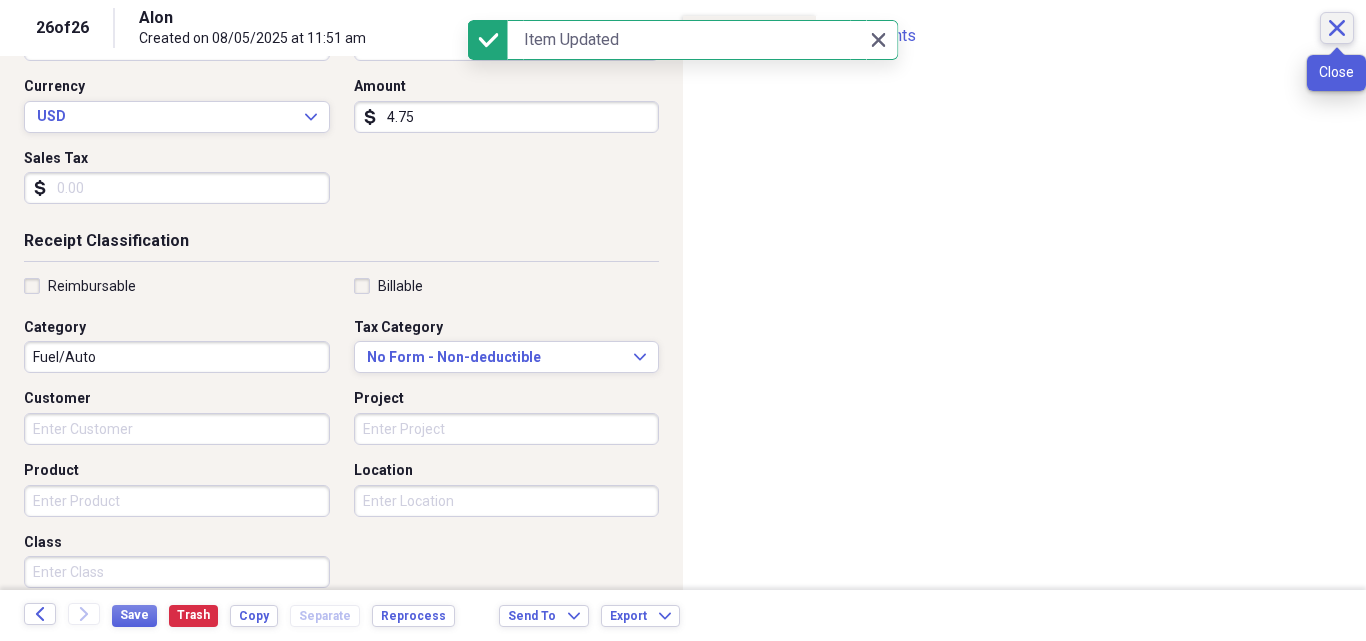 click on "Close" 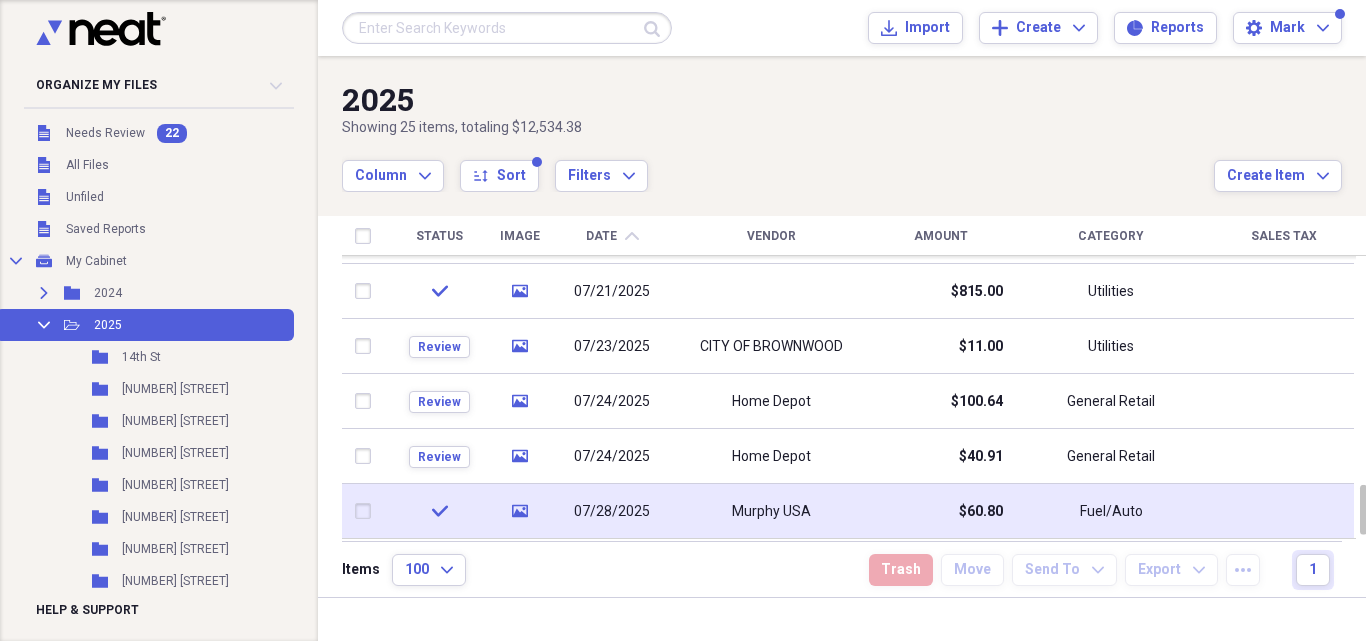click on "07/28/2025" at bounding box center (612, 511) 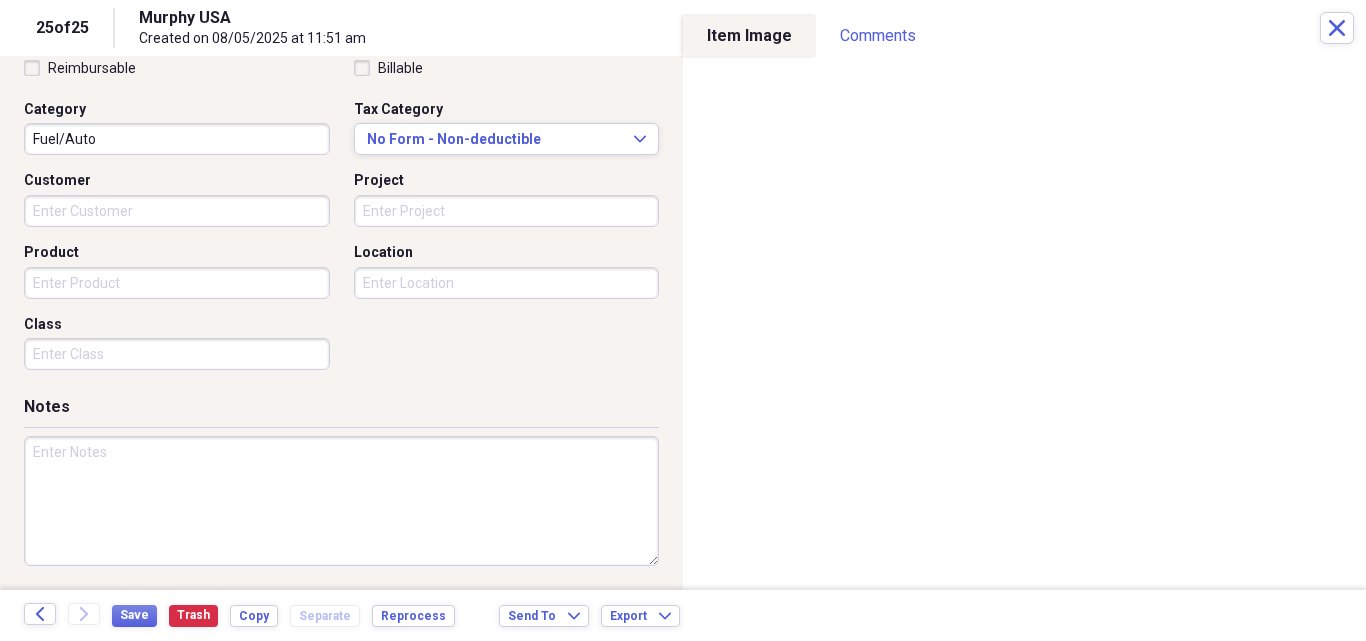 scroll, scrollTop: 487, scrollLeft: 0, axis: vertical 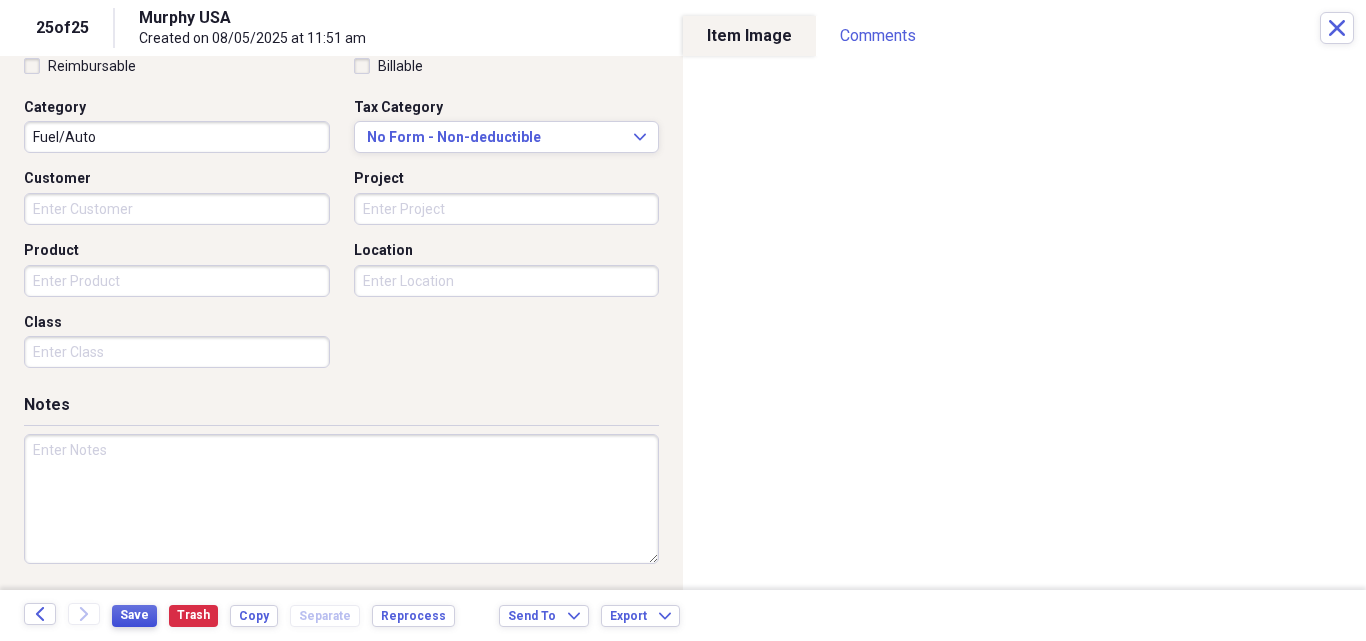 click on "Save" at bounding box center [134, 615] 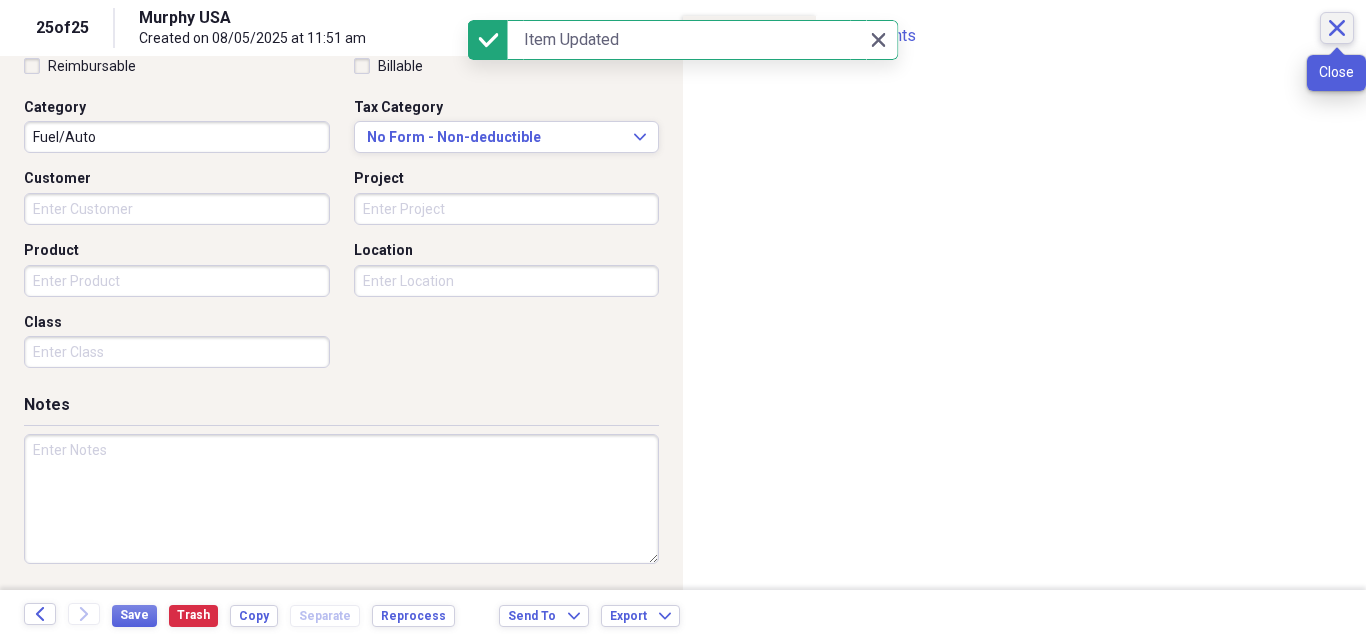 click on "Close" 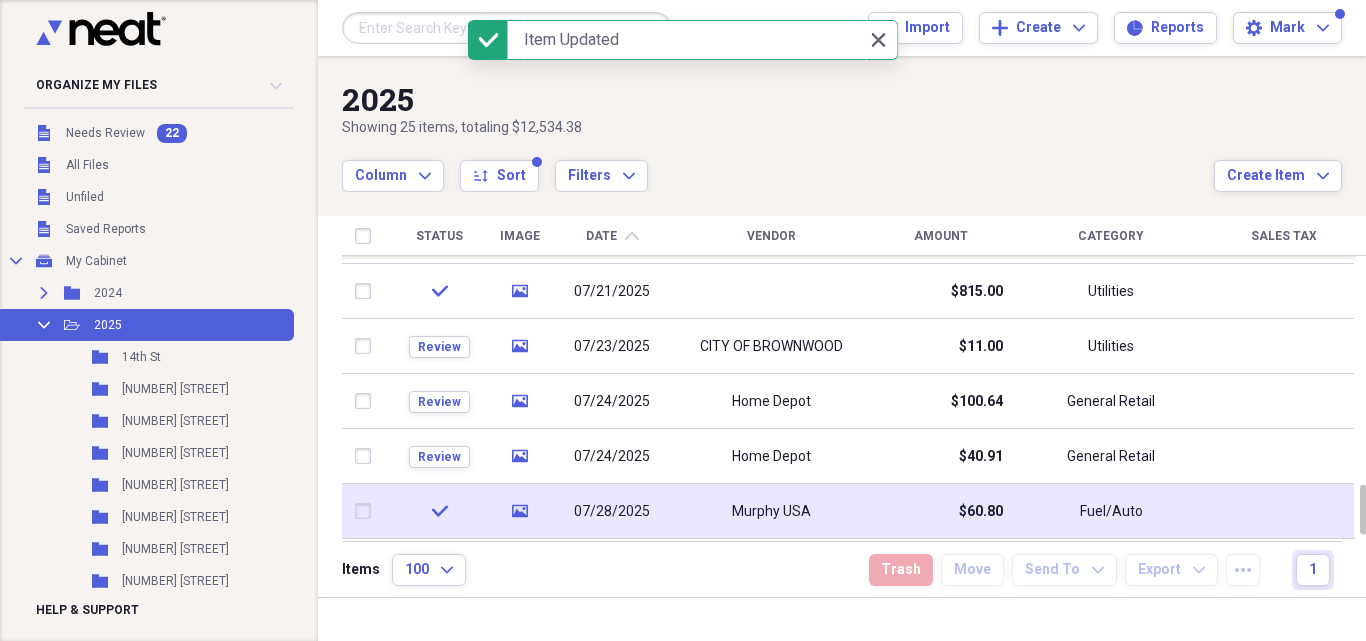 click on "07/28/2025" at bounding box center [612, 512] 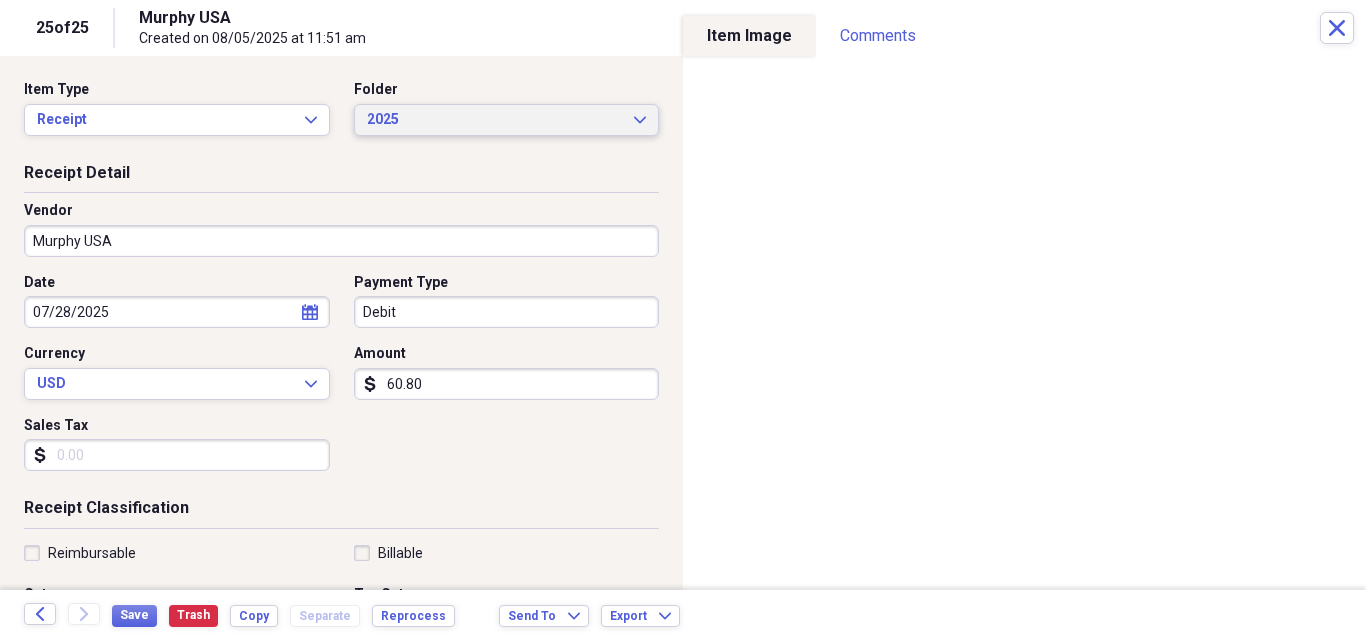 click 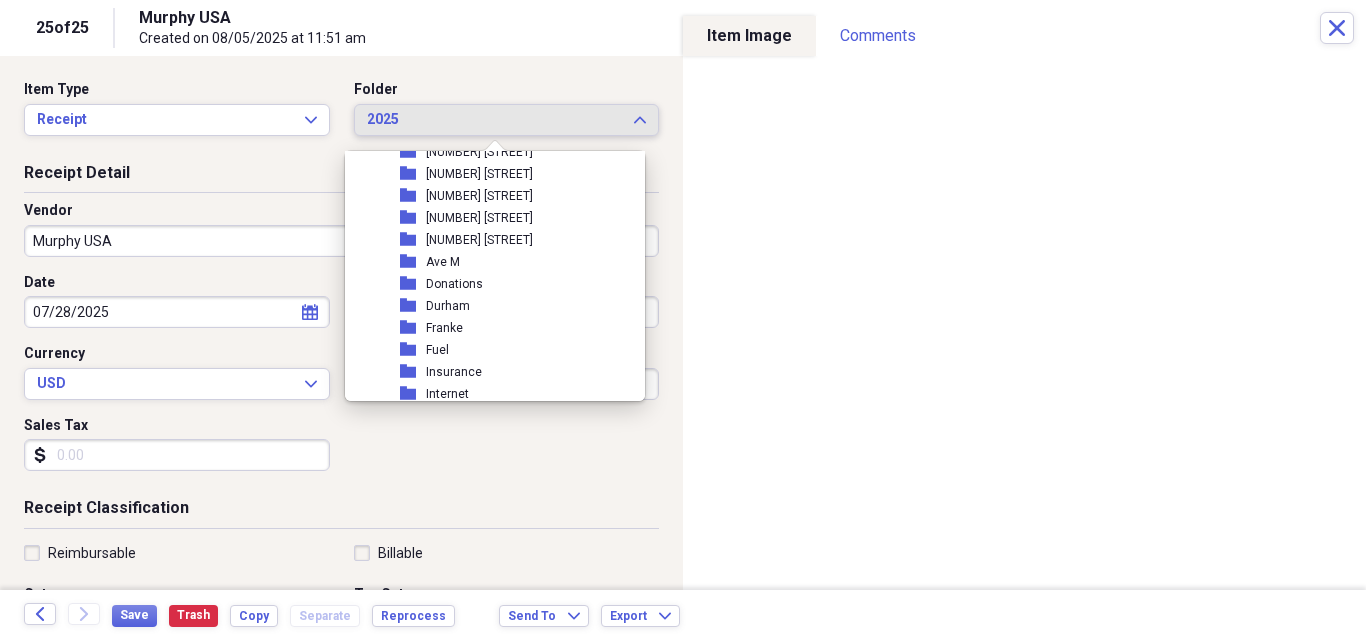 scroll, scrollTop: 267, scrollLeft: 0, axis: vertical 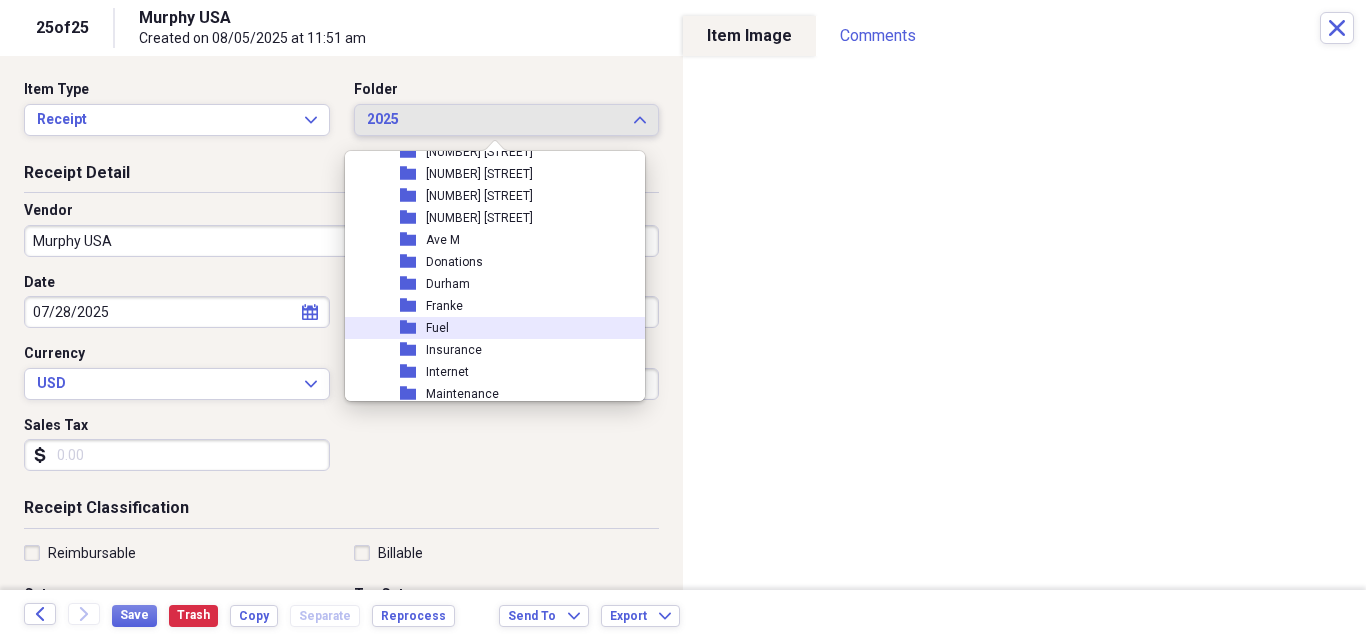 click on "folder Fuel" at bounding box center [487, 328] 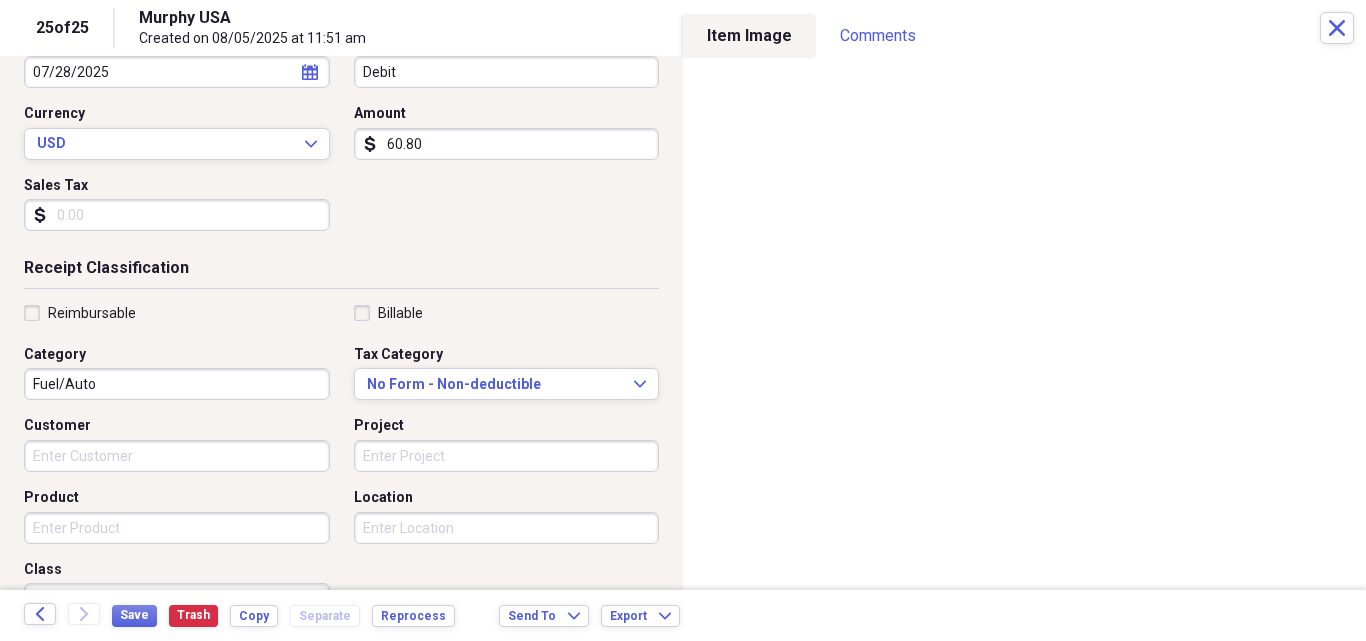 scroll, scrollTop: 267, scrollLeft: 0, axis: vertical 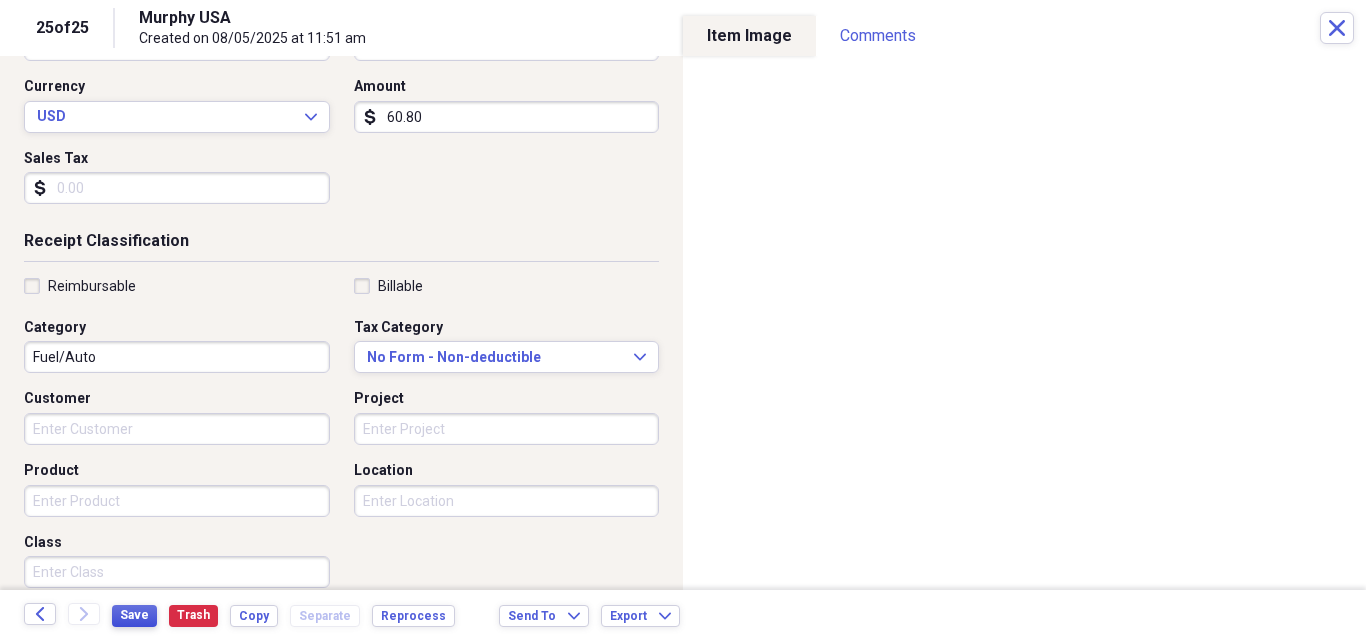 click on "Save" at bounding box center (134, 615) 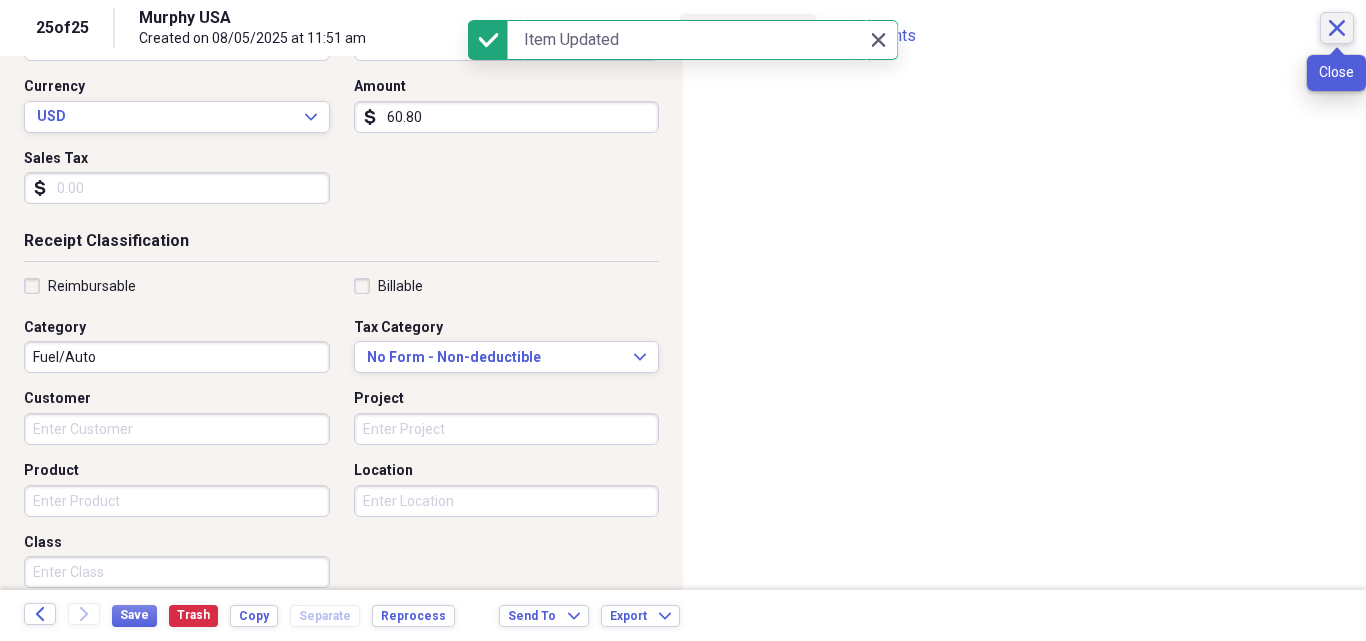 click on "Close" 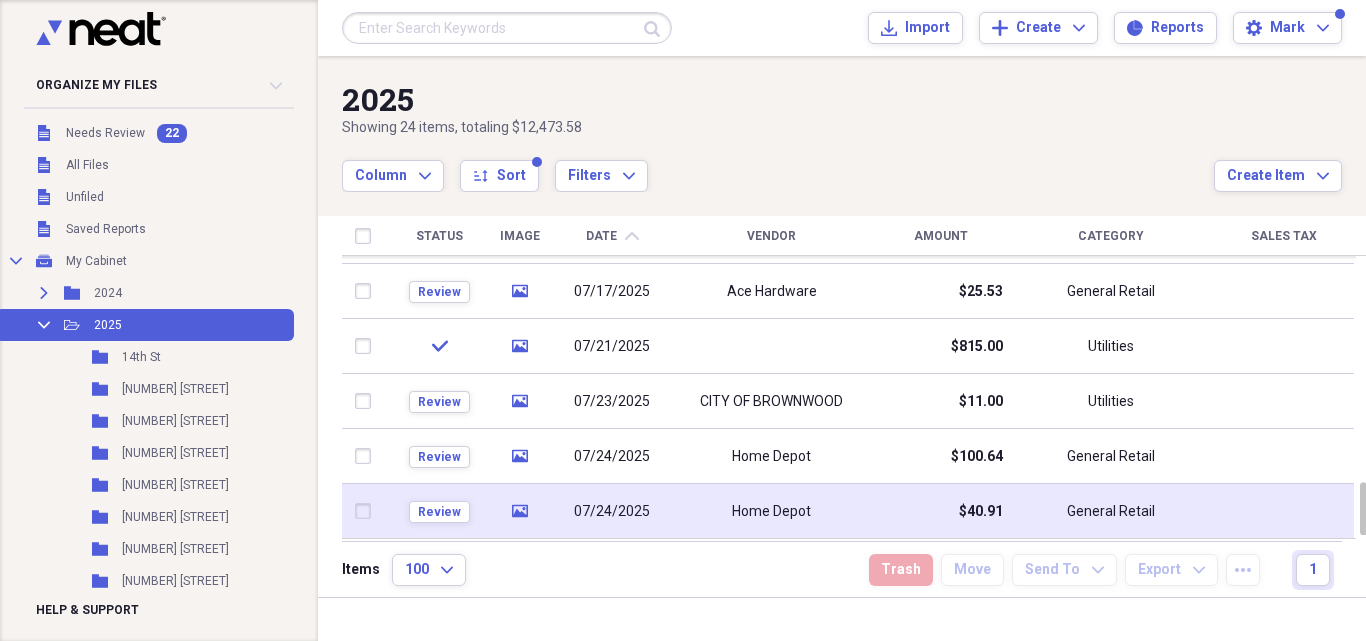 click on "07/24/2025" at bounding box center (612, 512) 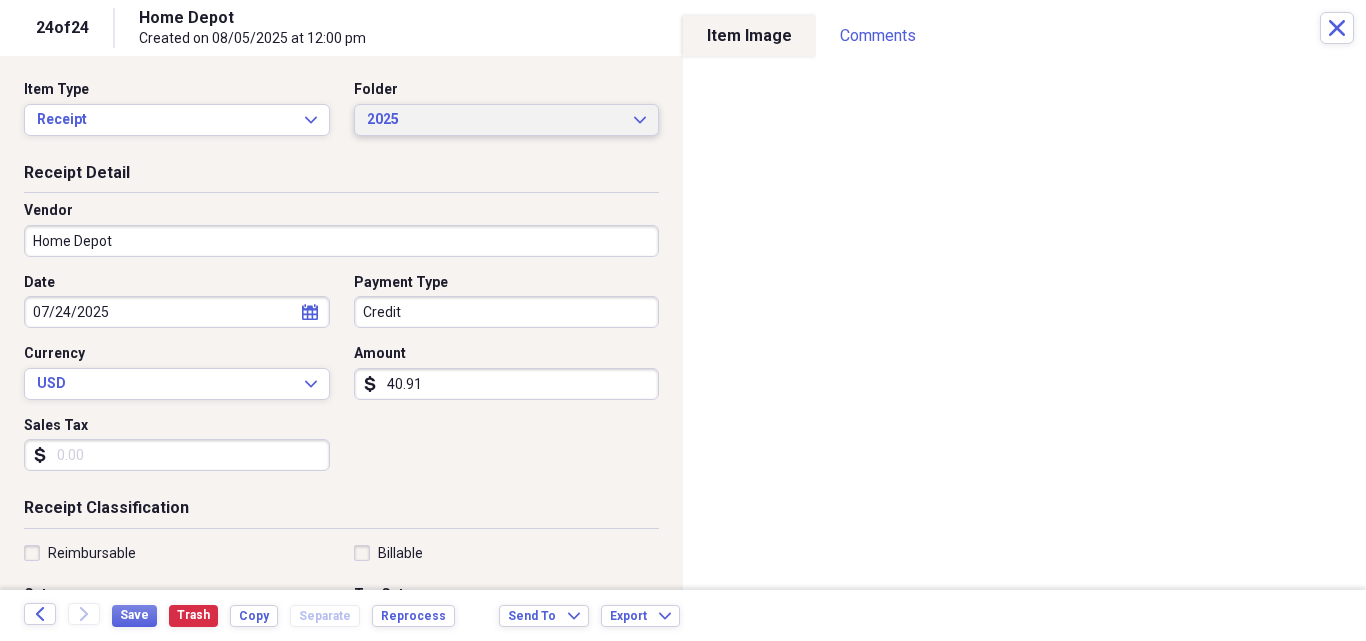 click on "Expand" 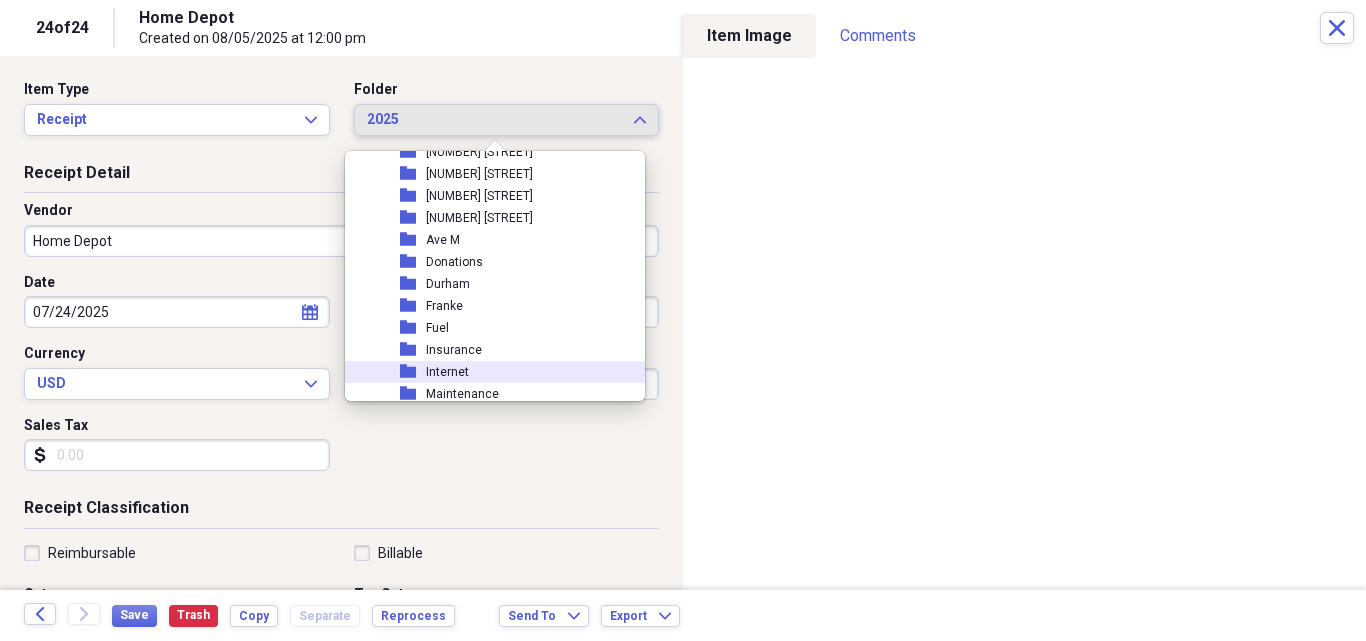 scroll, scrollTop: 513, scrollLeft: 0, axis: vertical 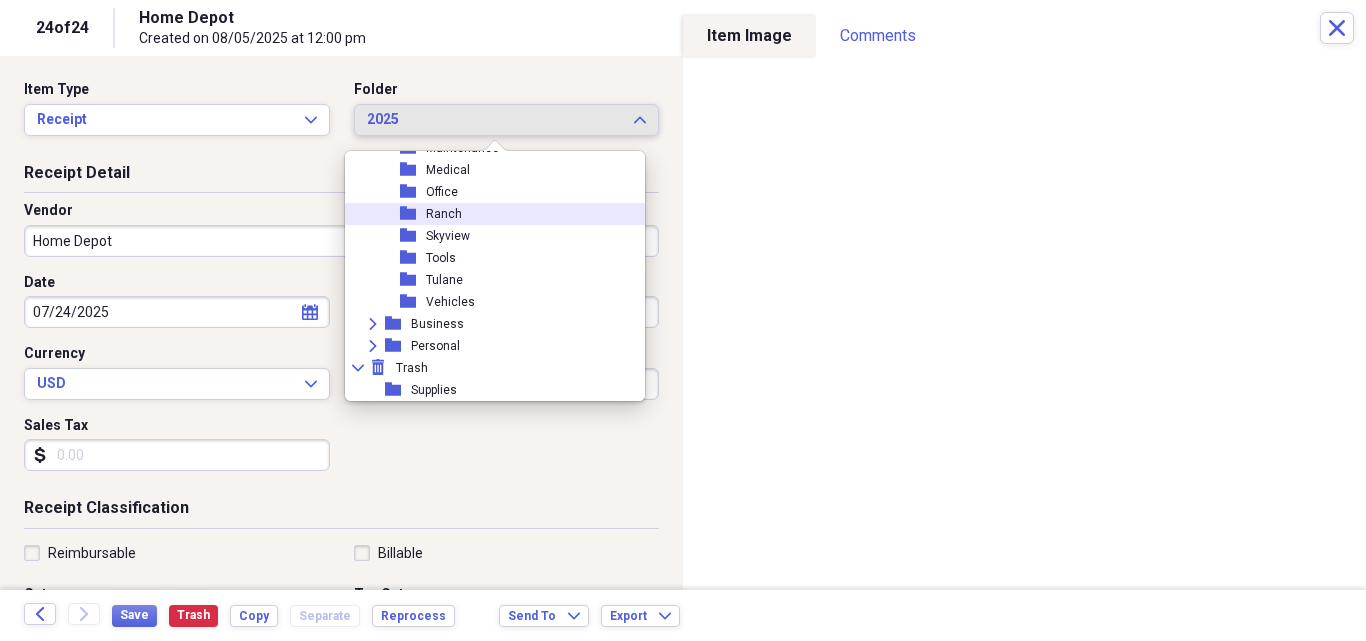 click on "Ranch" at bounding box center [444, 214] 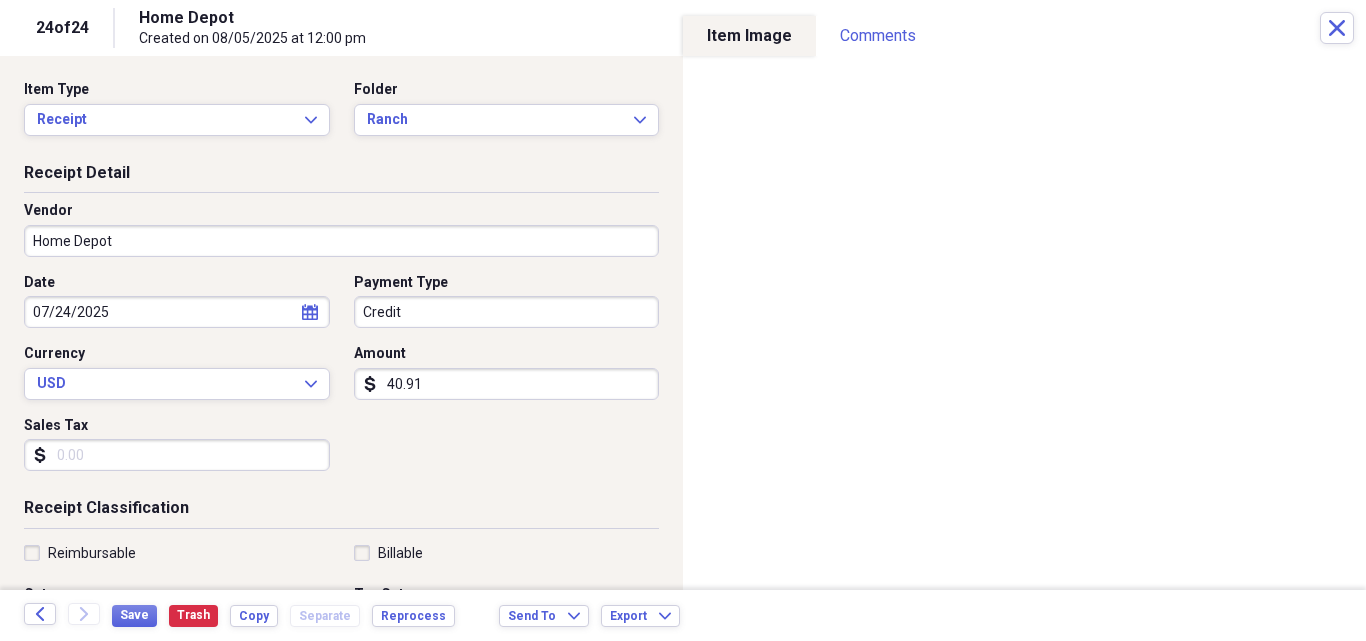 click on "Sales Tax" at bounding box center [177, 455] 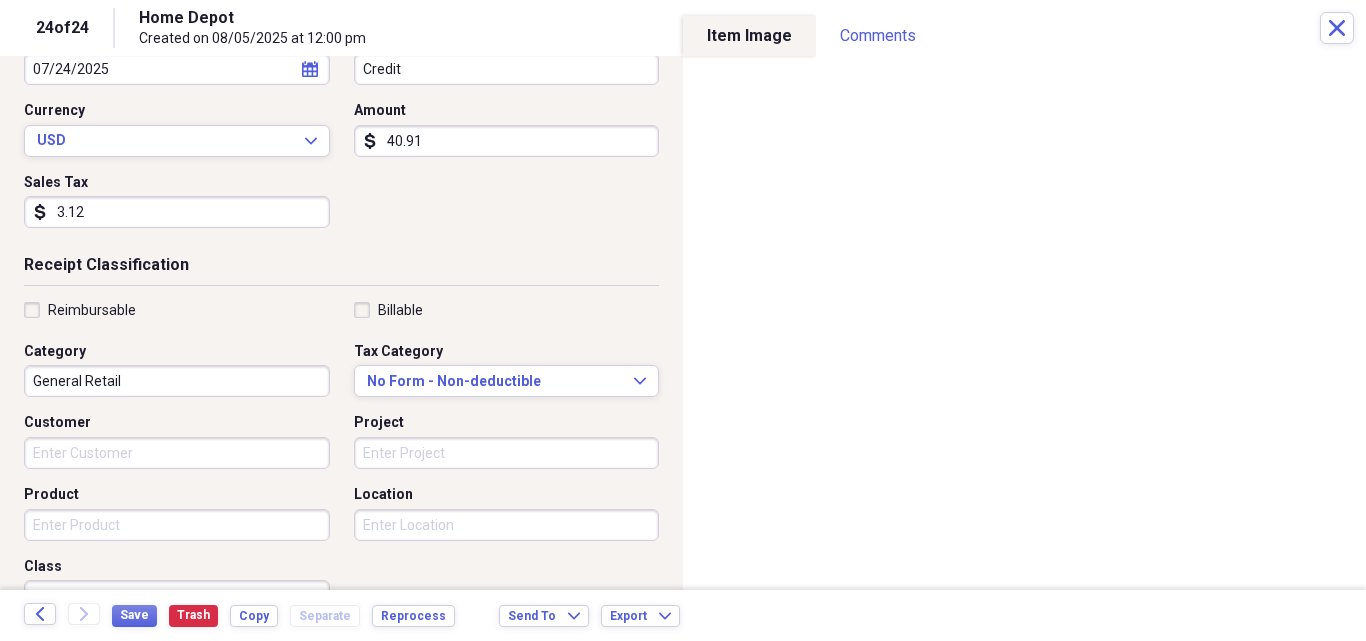 scroll, scrollTop: 267, scrollLeft: 0, axis: vertical 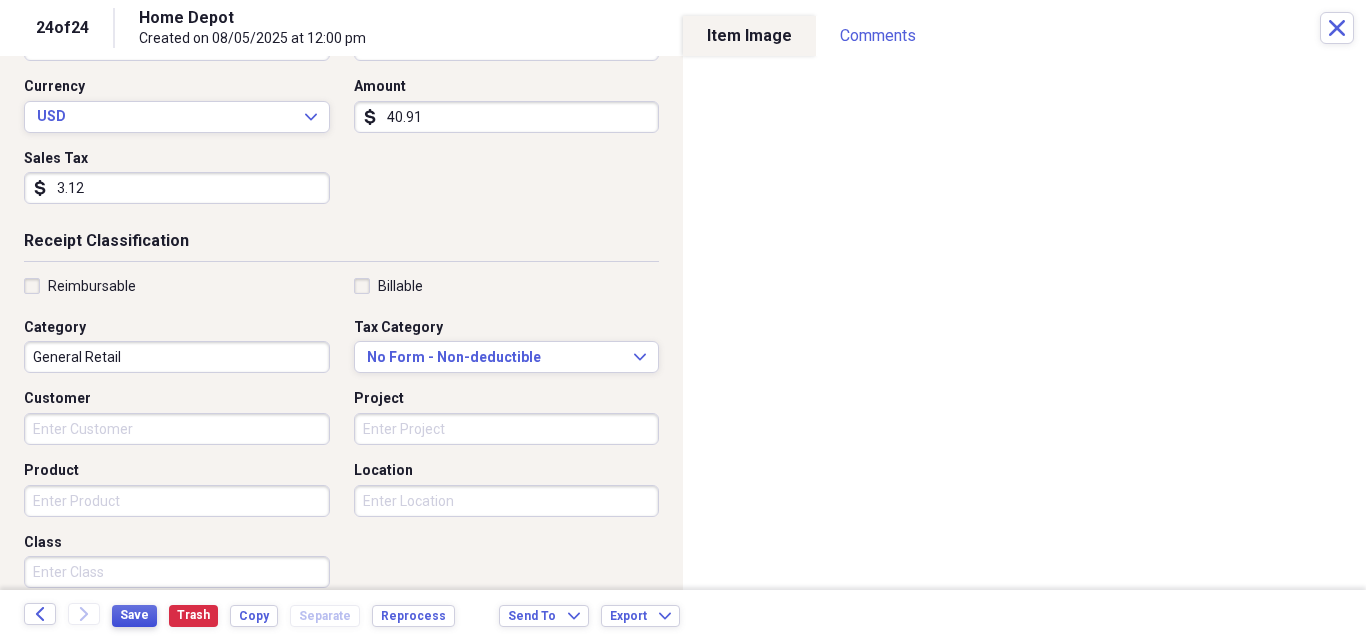 type on "3.12" 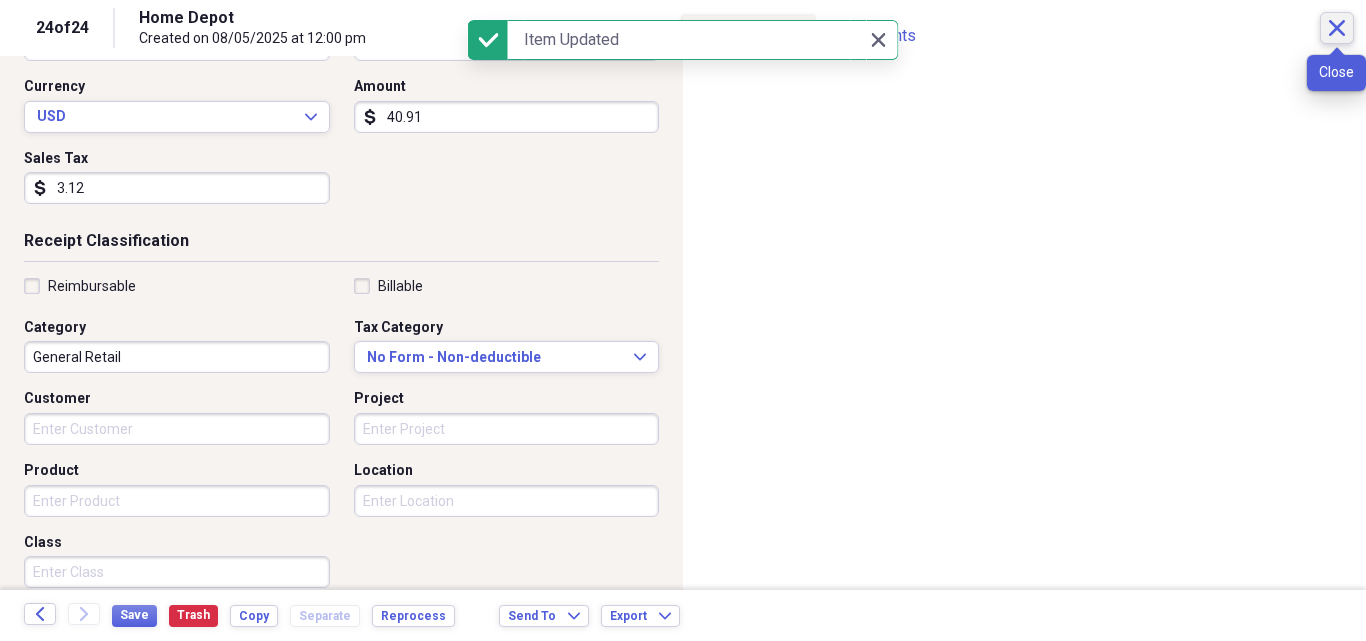 click 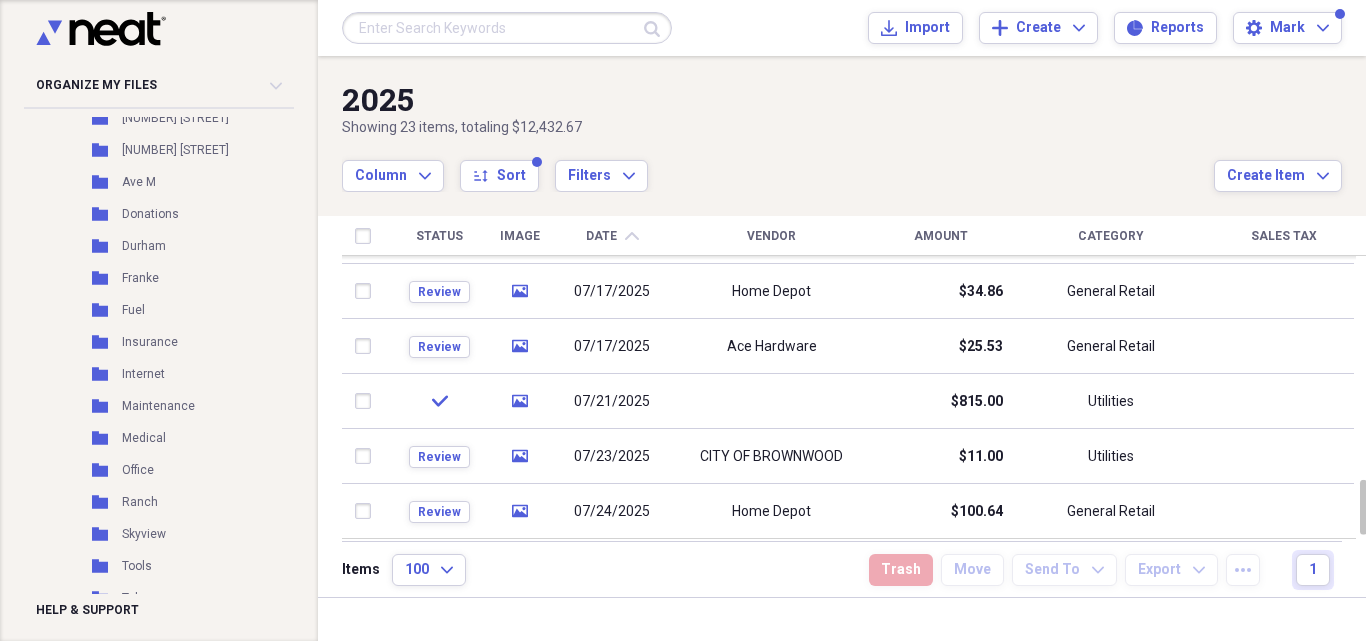 scroll, scrollTop: 533, scrollLeft: 0, axis: vertical 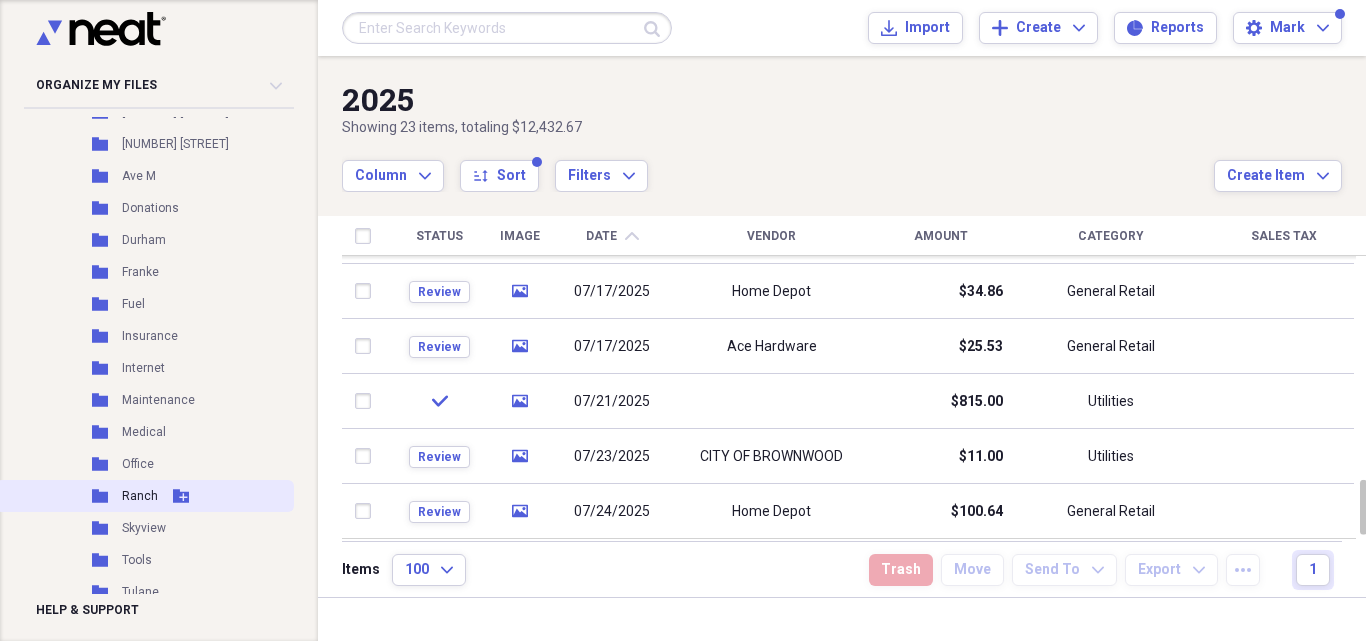 click on "Ranch" at bounding box center (140, 496) 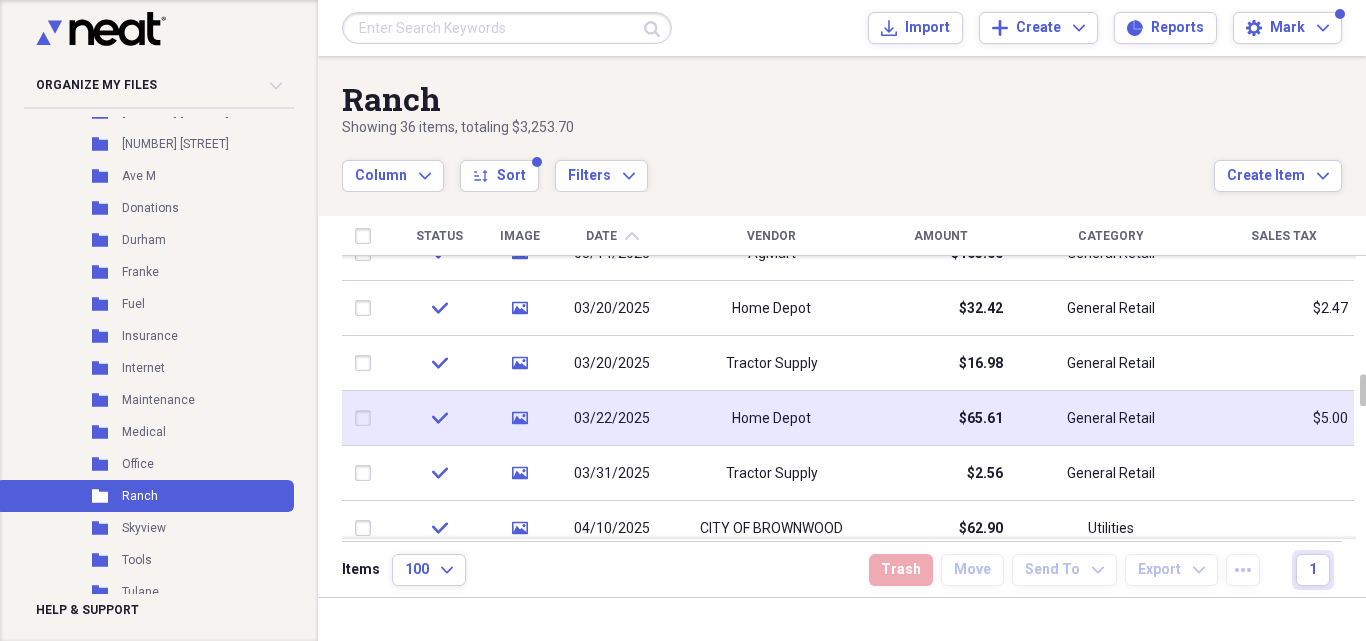 click on "Home Depot" at bounding box center [771, 419] 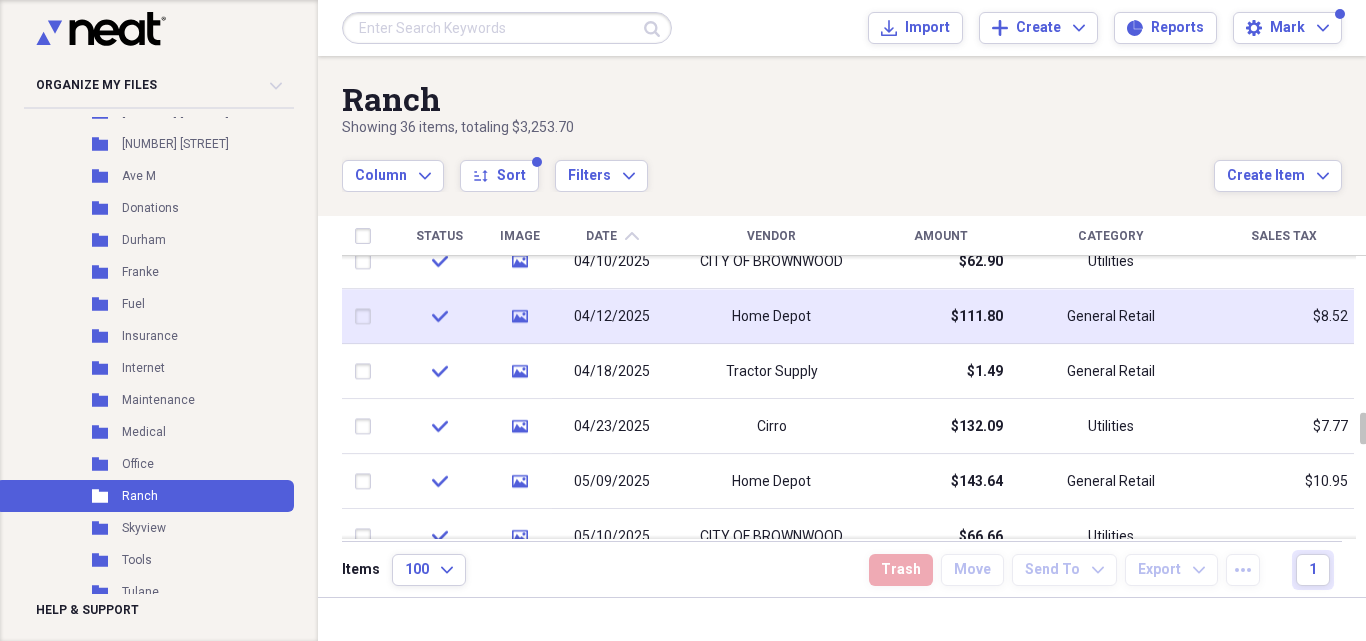 click on "04/12/2025" at bounding box center [612, 317] 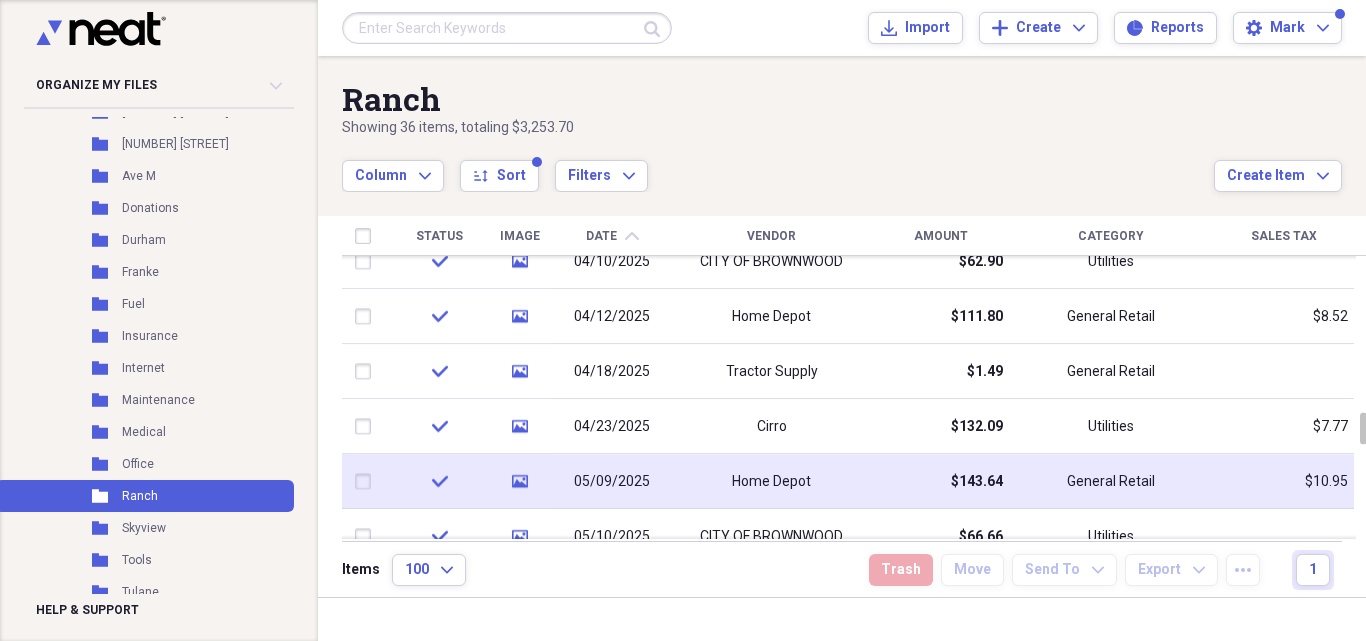 click on "05/09/2025" at bounding box center (612, 482) 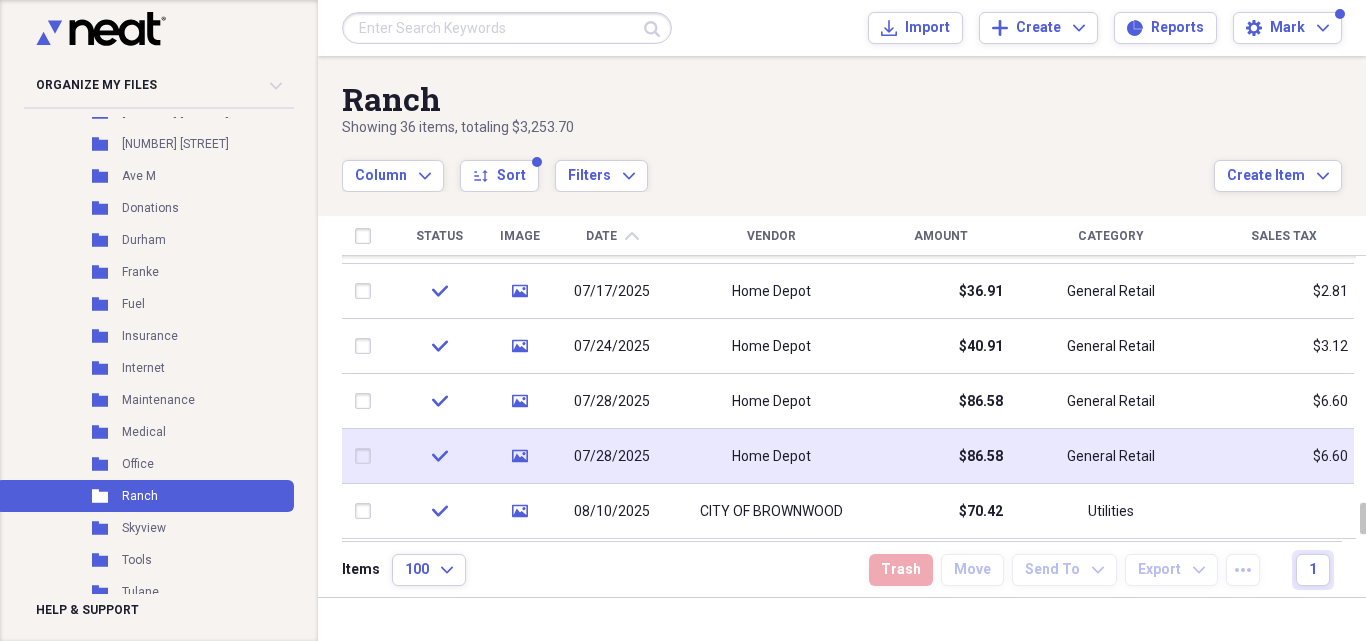 click on "07/28/2025" at bounding box center [612, 456] 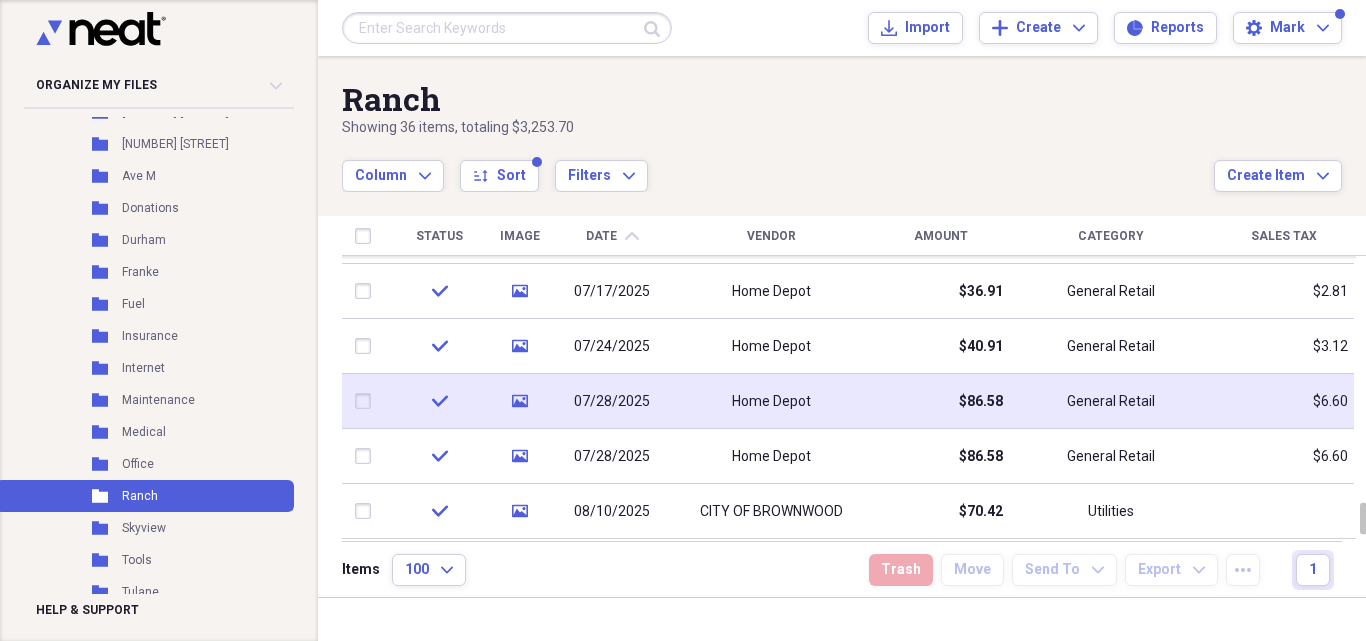 click on "07/28/2025" at bounding box center (612, 401) 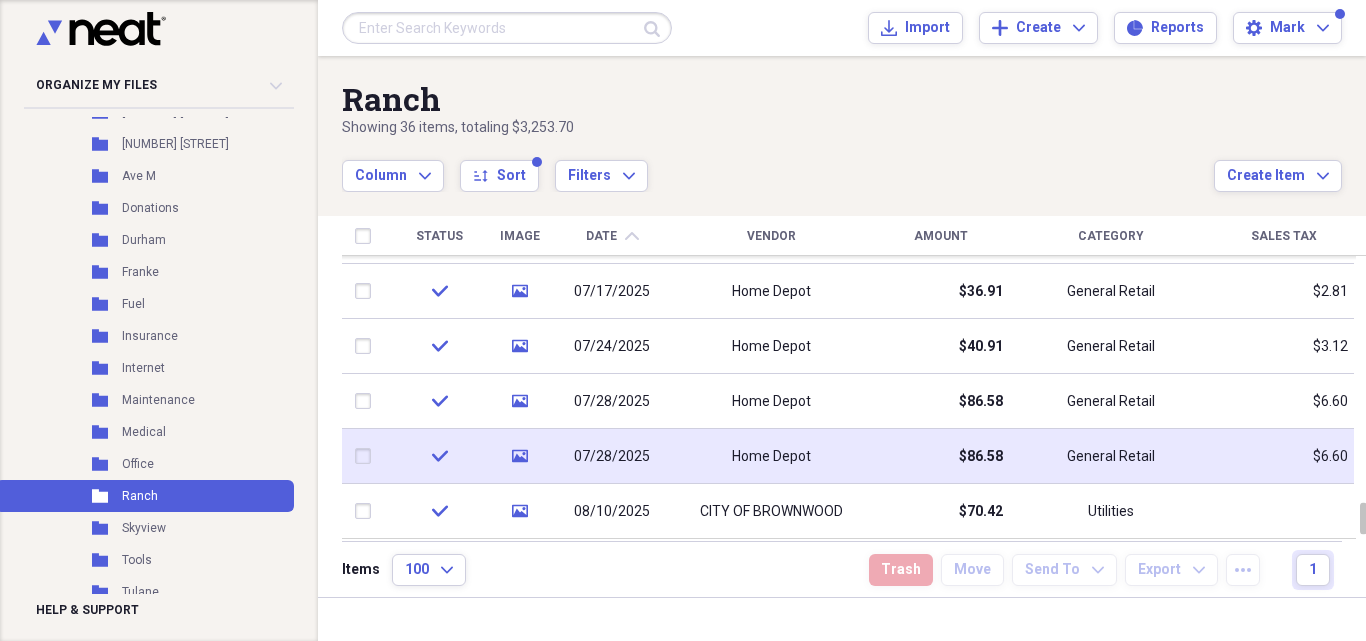click on "07/28/2025" at bounding box center (612, 457) 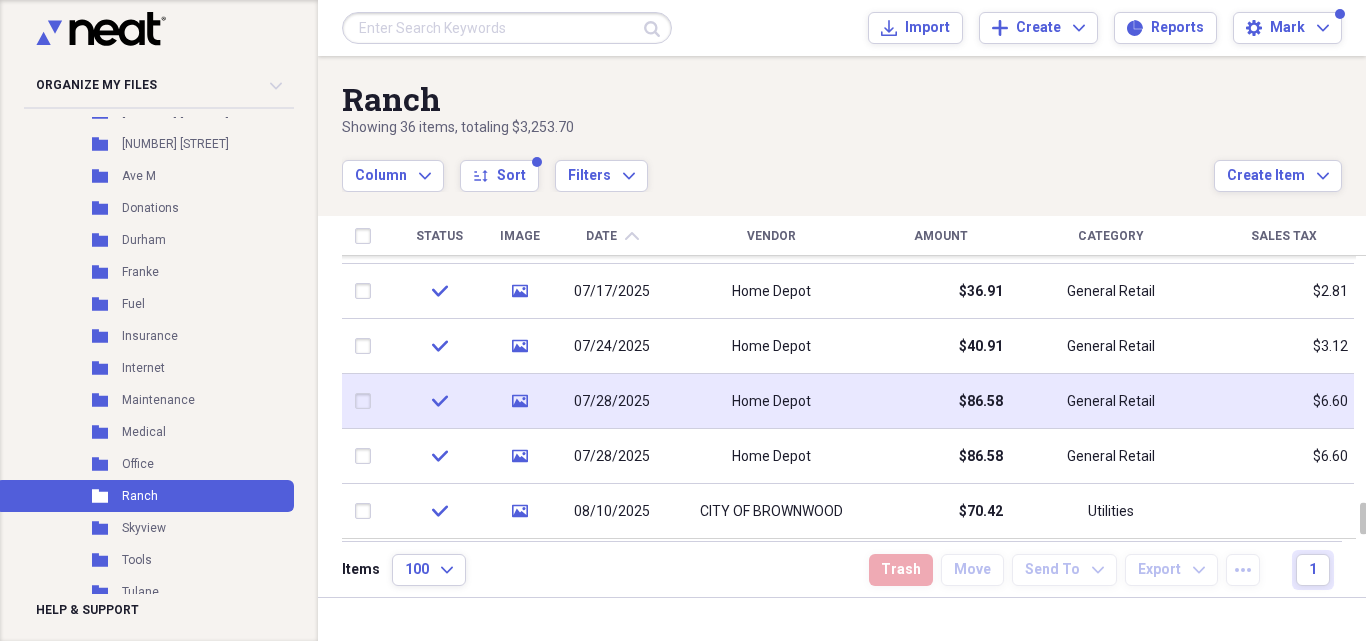 click at bounding box center [367, 401] 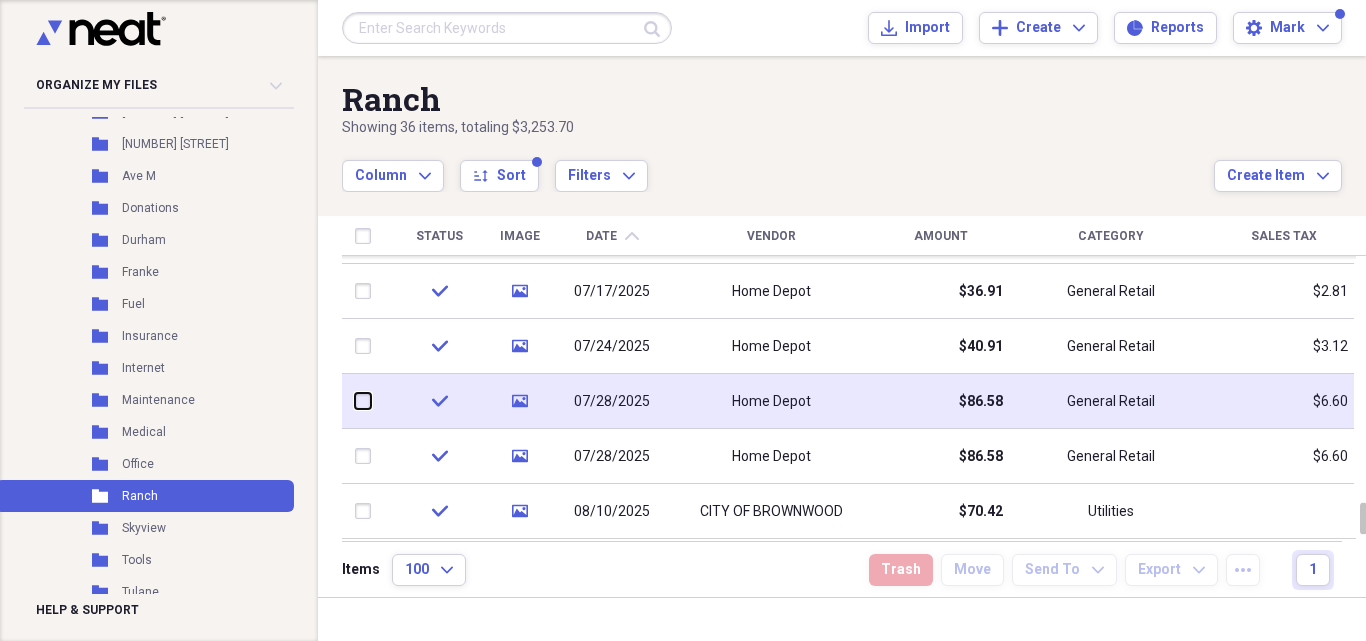 click at bounding box center (355, 401) 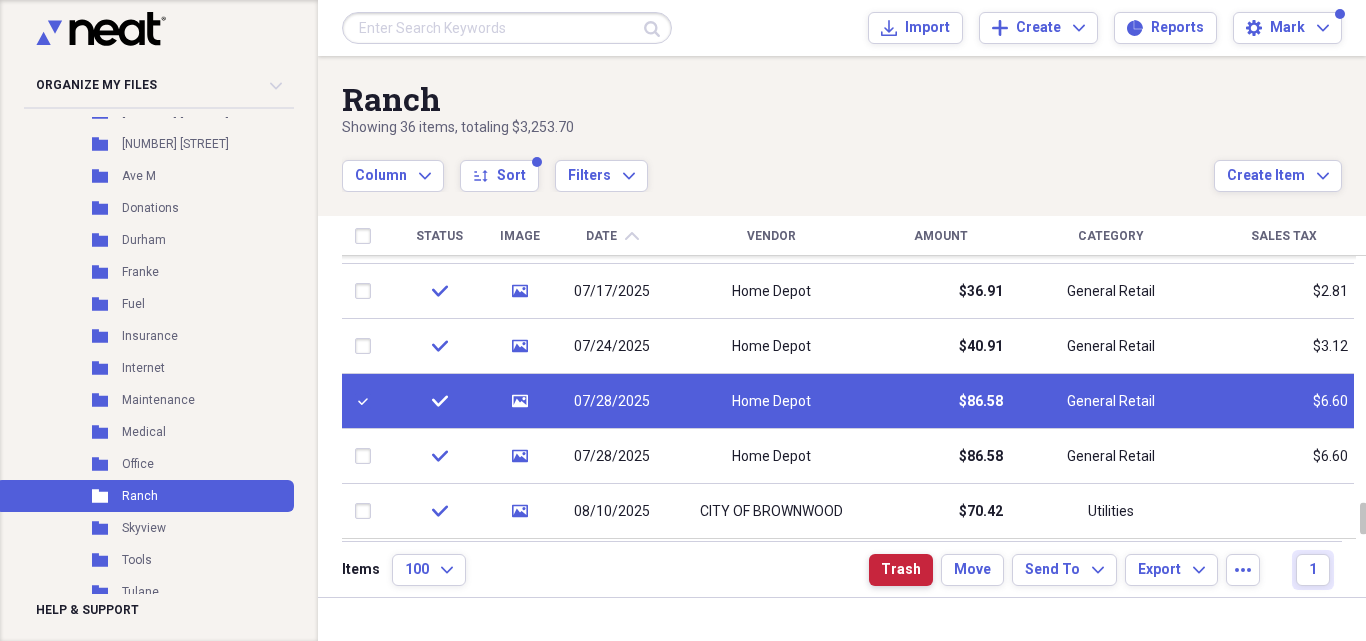 click on "Trash" at bounding box center (901, 570) 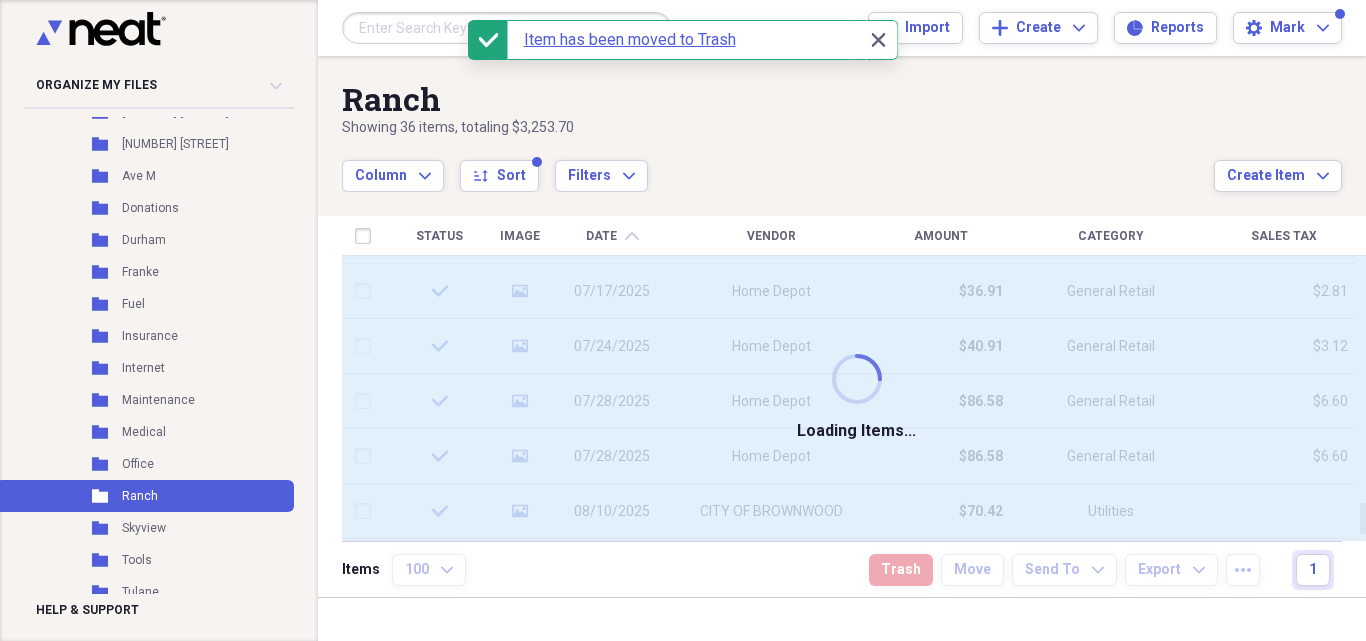 checkbox on "false" 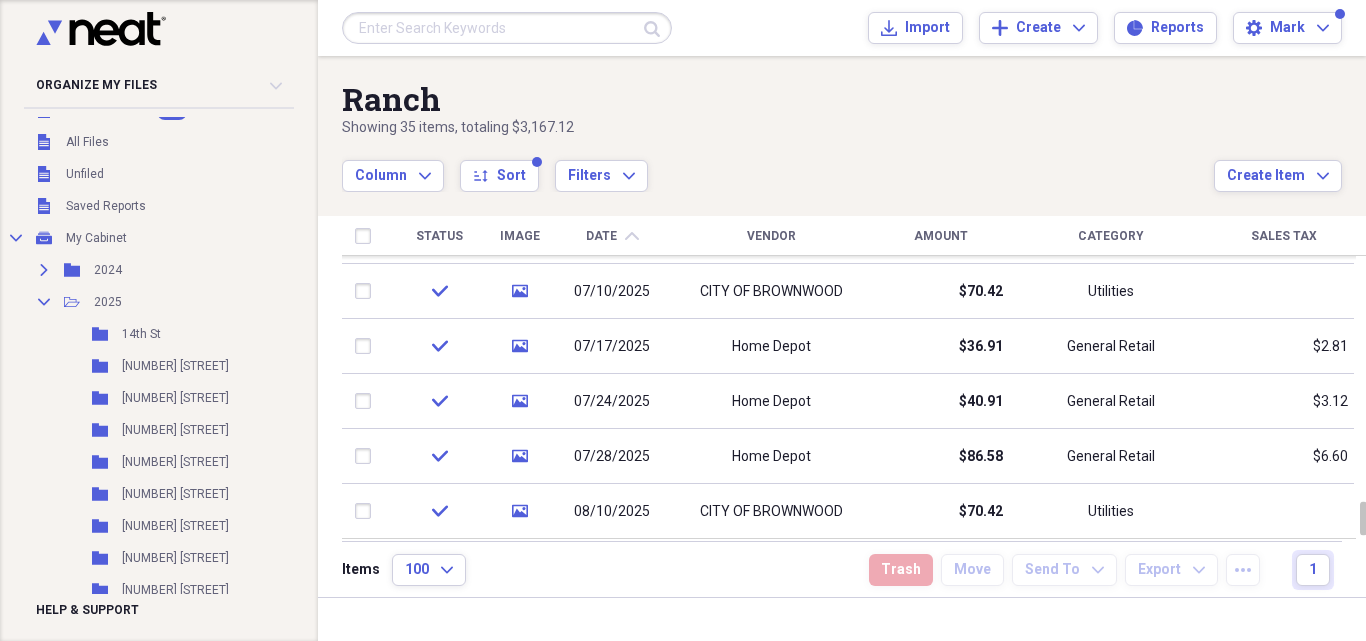 scroll, scrollTop: 0, scrollLeft: 0, axis: both 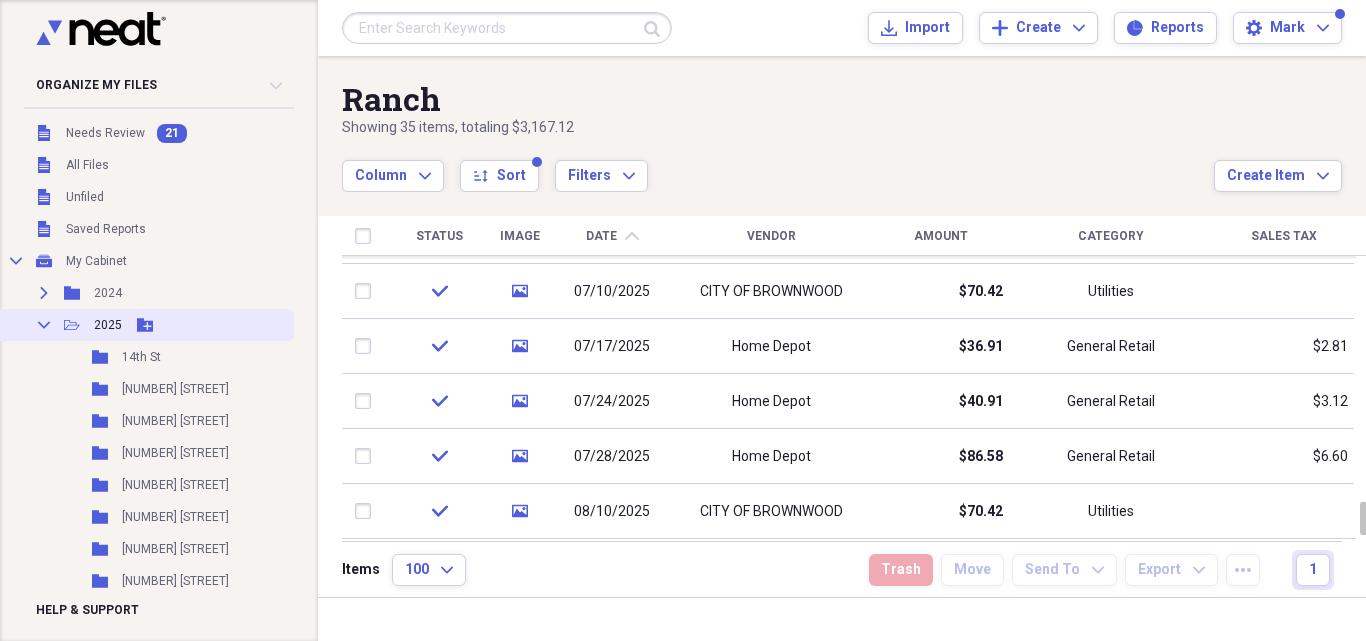 click on "2025" at bounding box center [108, 325] 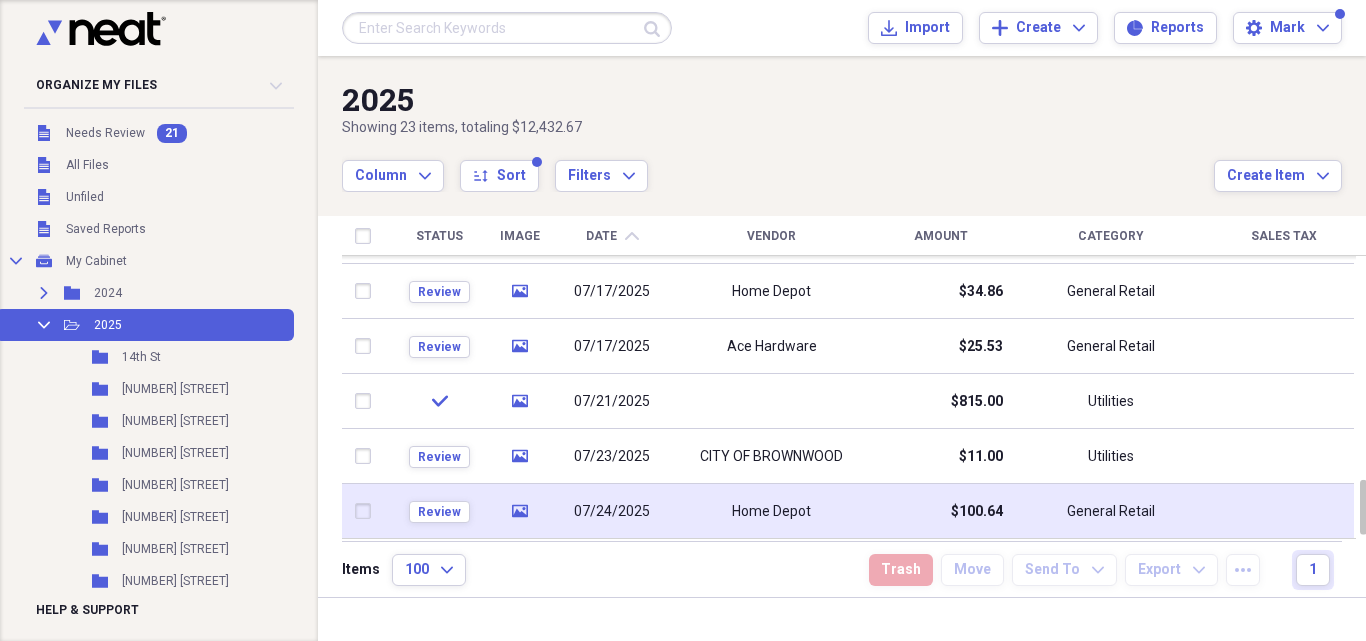 click on "07/24/2025" at bounding box center (612, 511) 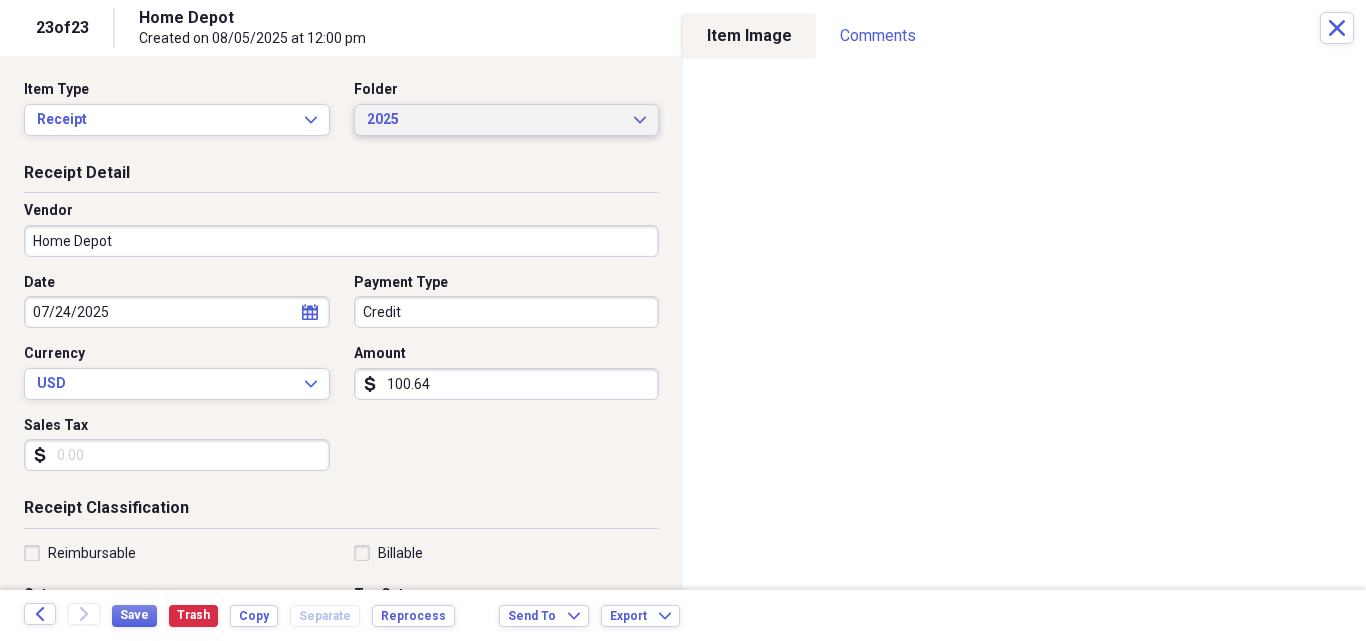 click on "2025 Expand" at bounding box center [507, 120] 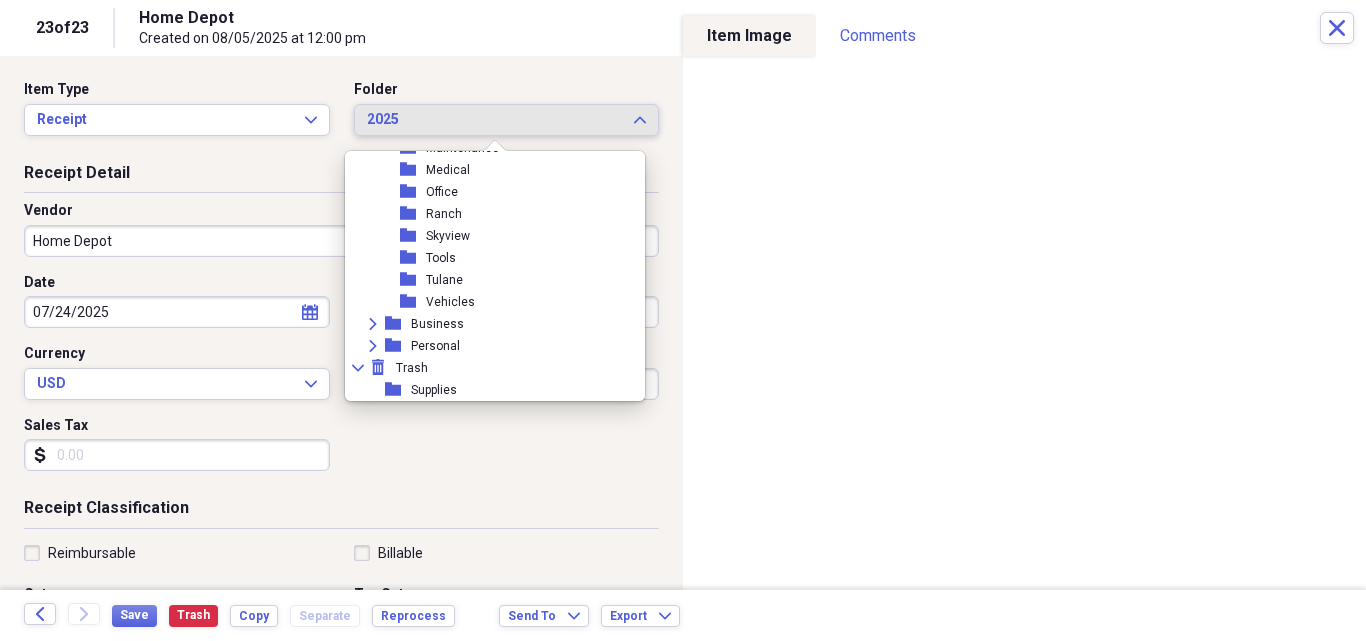 scroll, scrollTop: 246, scrollLeft: 0, axis: vertical 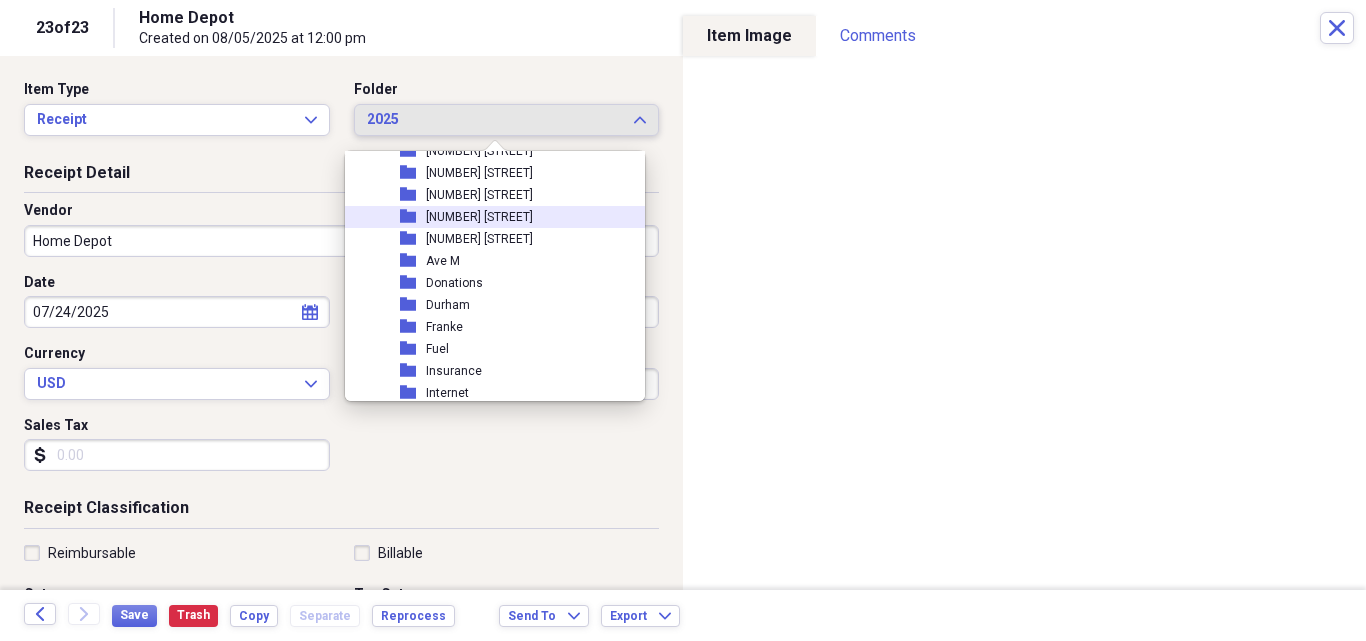 click on "[NUMBER] [STREET]" at bounding box center (479, 217) 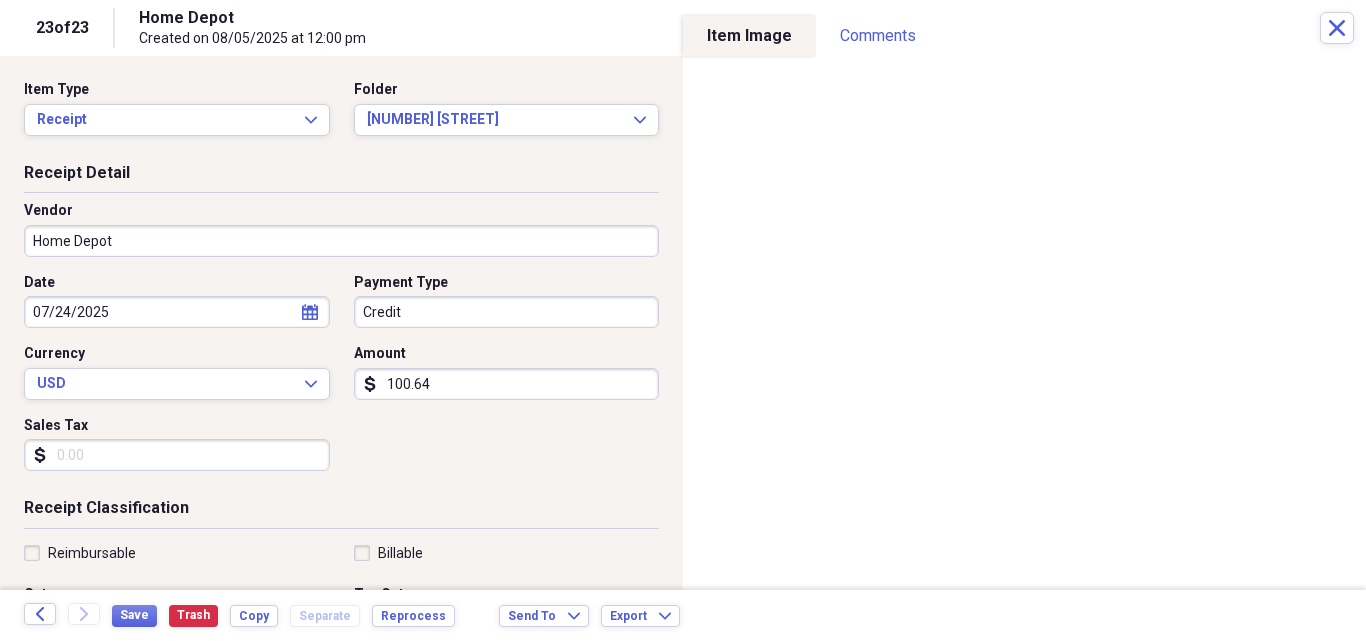 click on "Sales Tax" at bounding box center (177, 455) 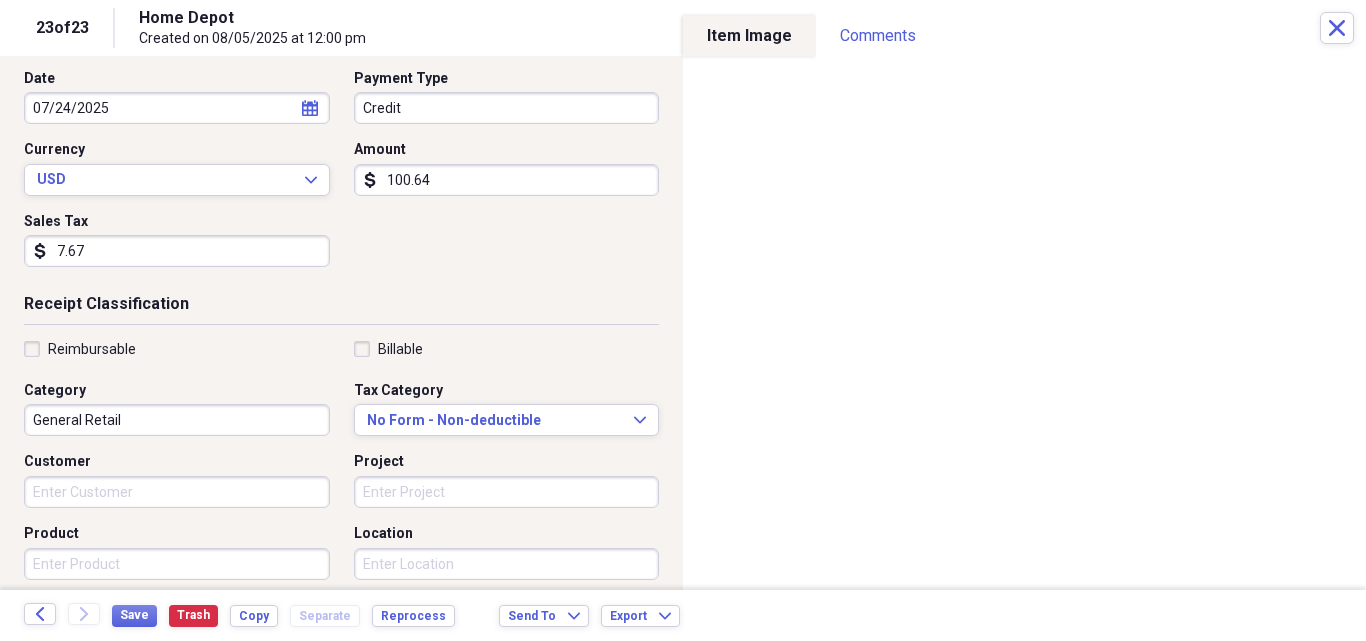 scroll, scrollTop: 267, scrollLeft: 0, axis: vertical 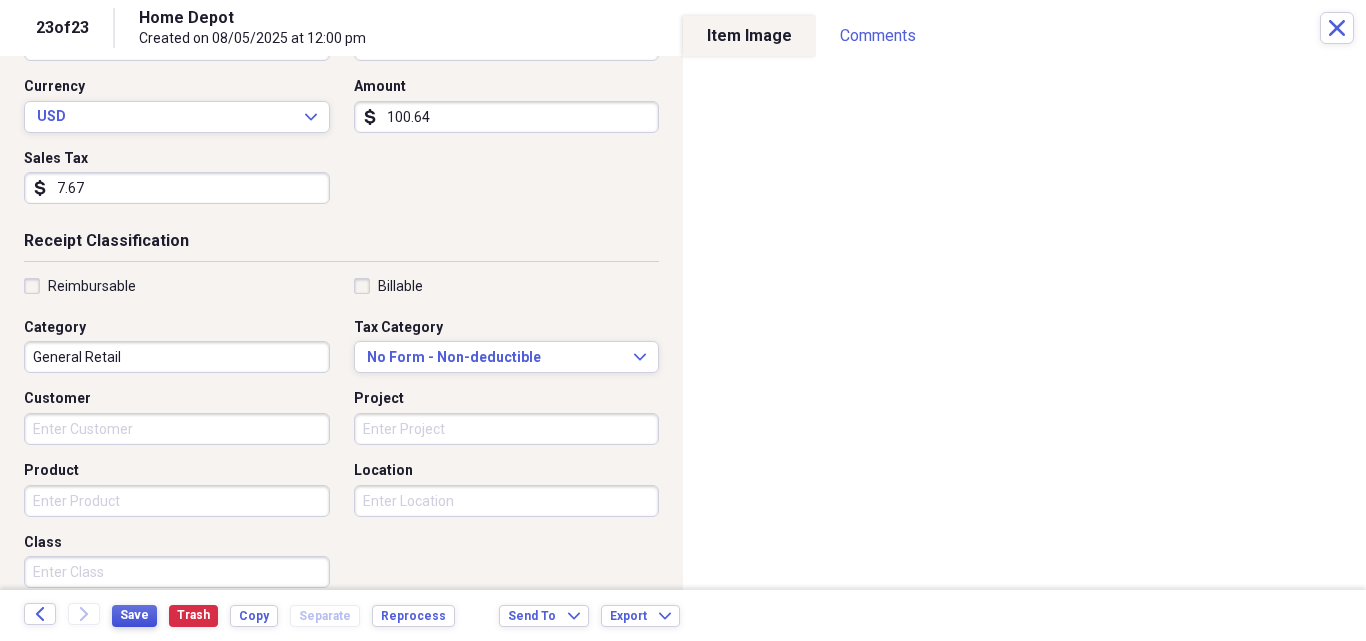 type on "7.67" 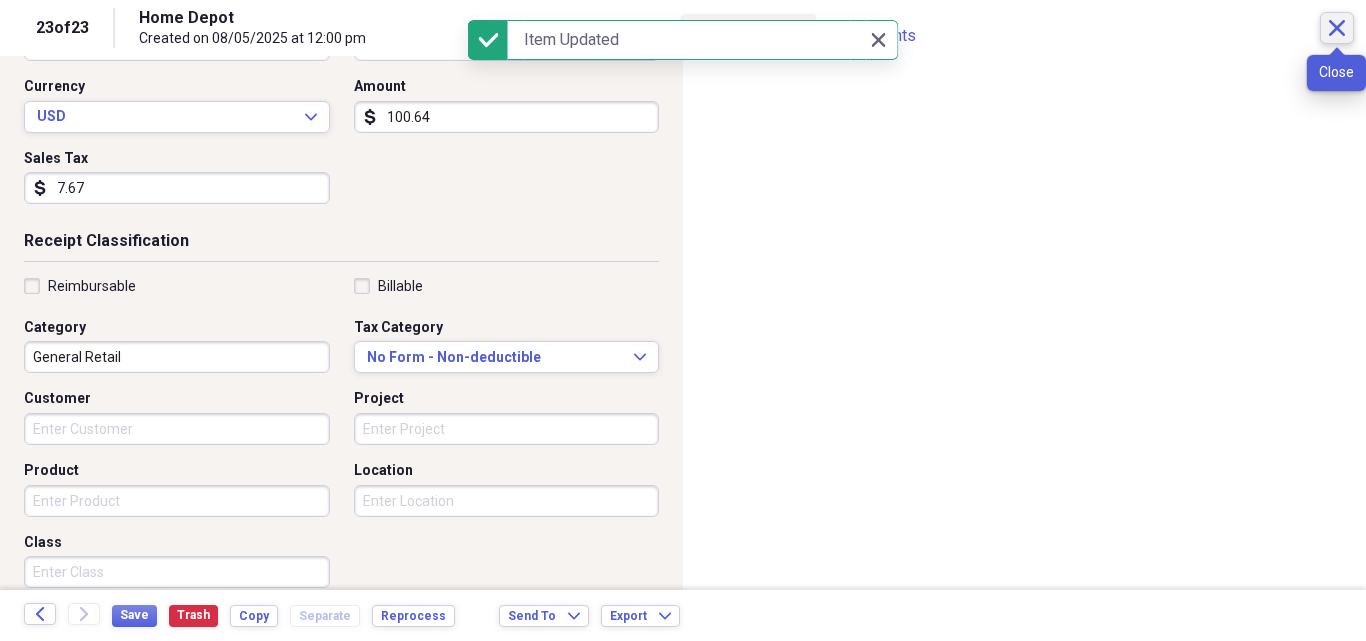 click 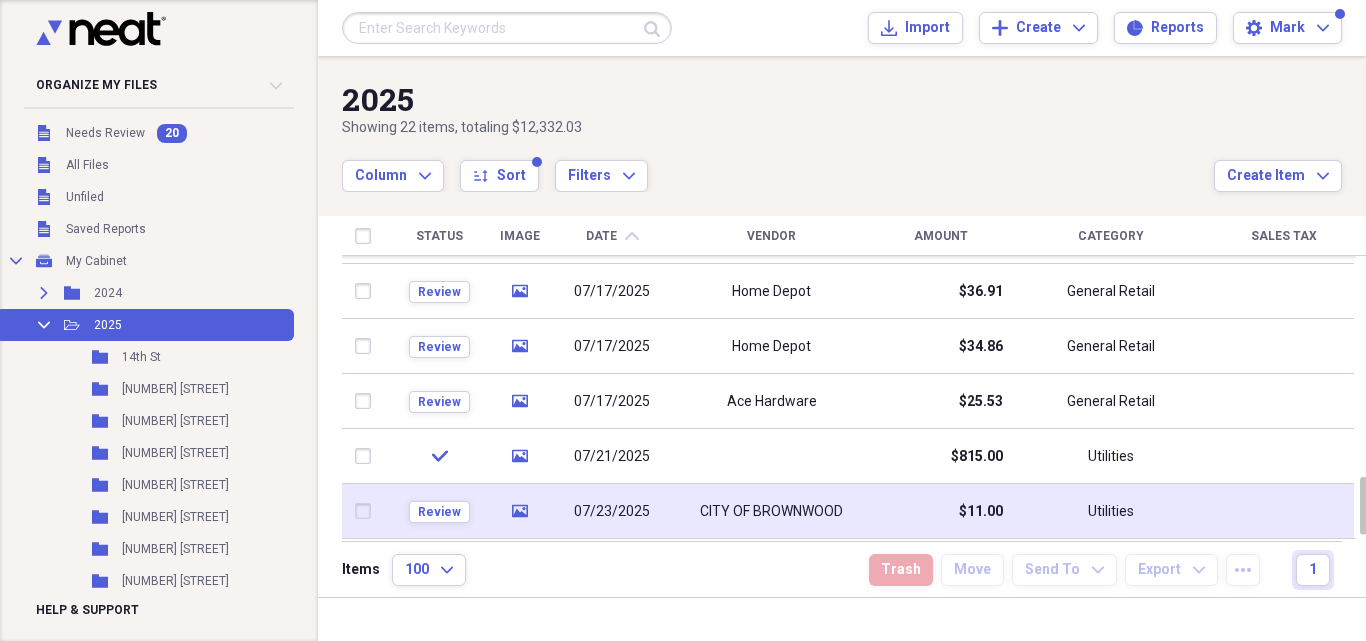 click on "07/23/2025" at bounding box center [612, 512] 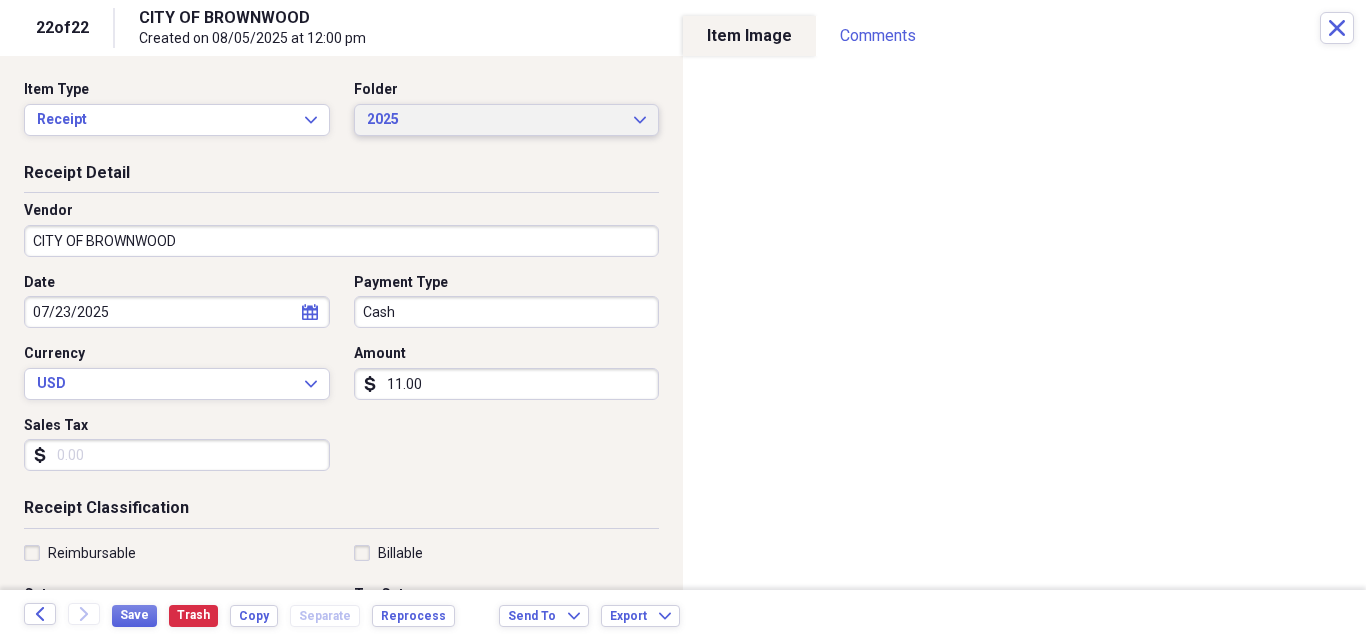 click on "2025 Expand" at bounding box center [507, 120] 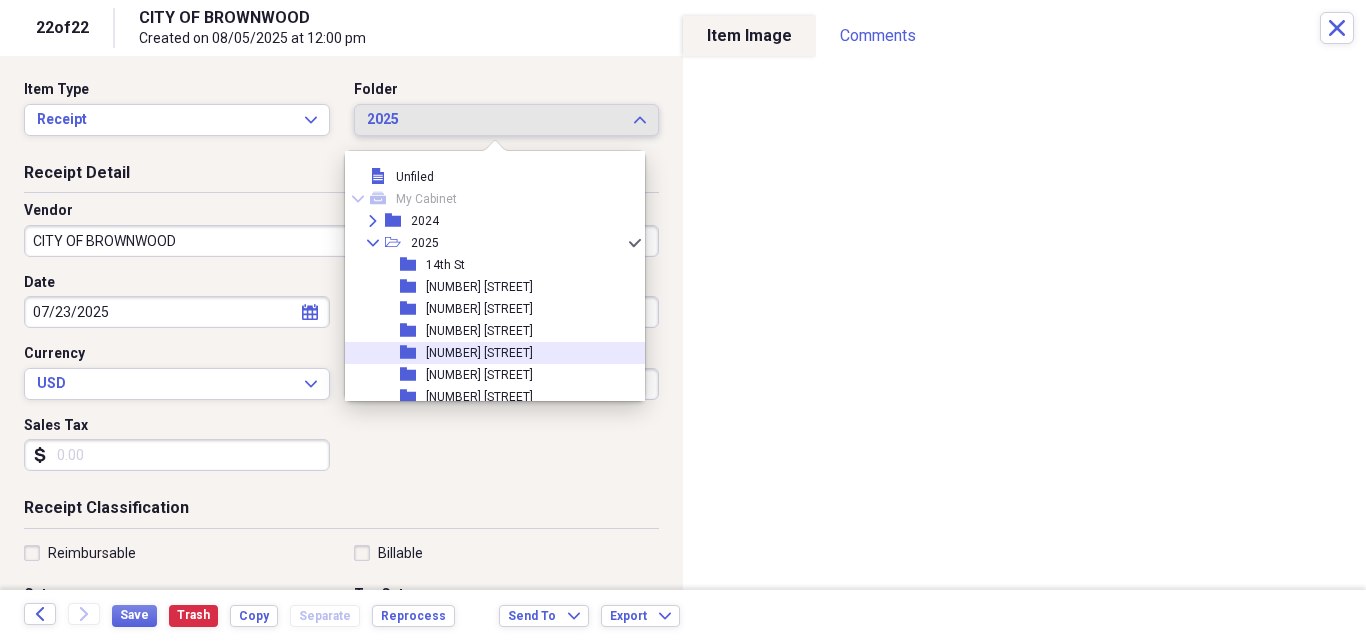 scroll, scrollTop: 267, scrollLeft: 0, axis: vertical 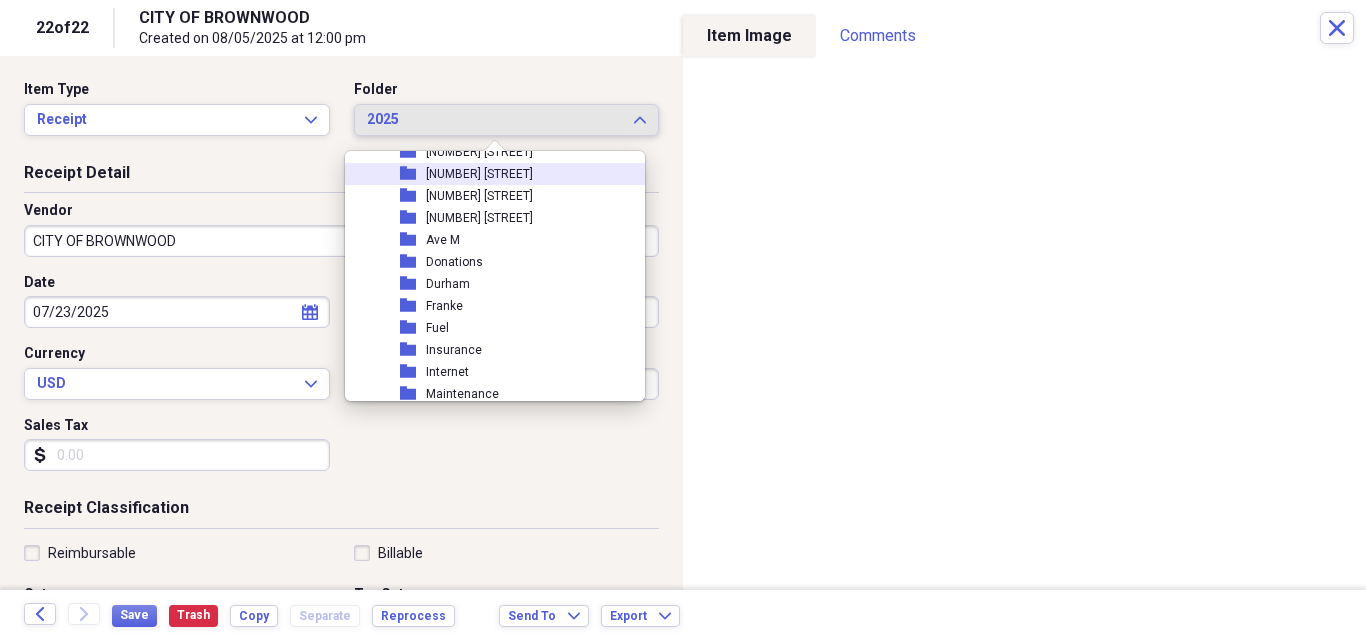 click on "[NUMBER] [STREET]" at bounding box center (479, 174) 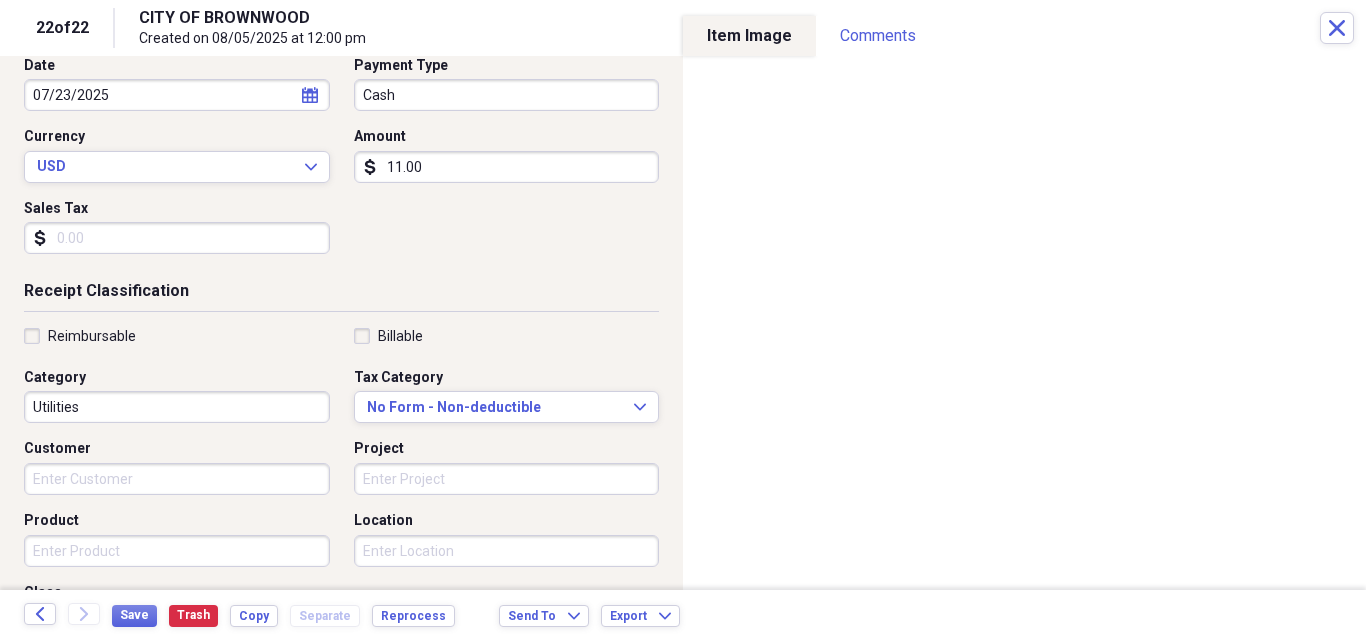 scroll, scrollTop: 0, scrollLeft: 0, axis: both 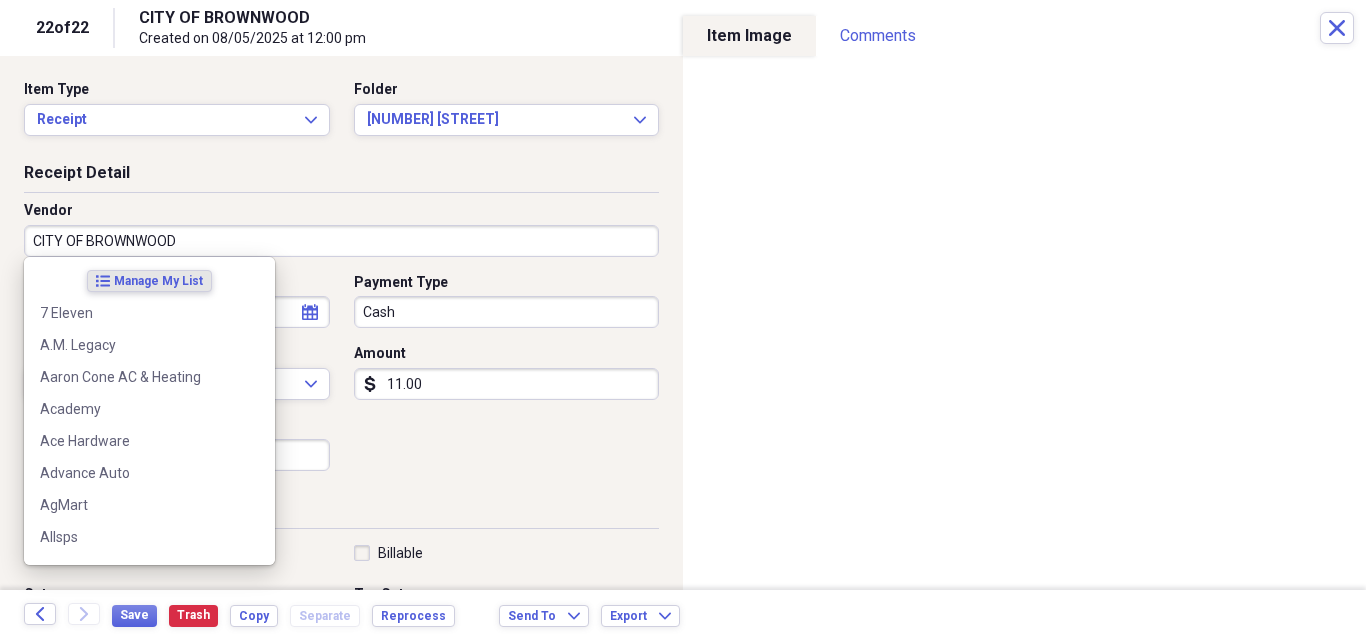 click on "CITY OF BROWNWOOD" at bounding box center (341, 241) 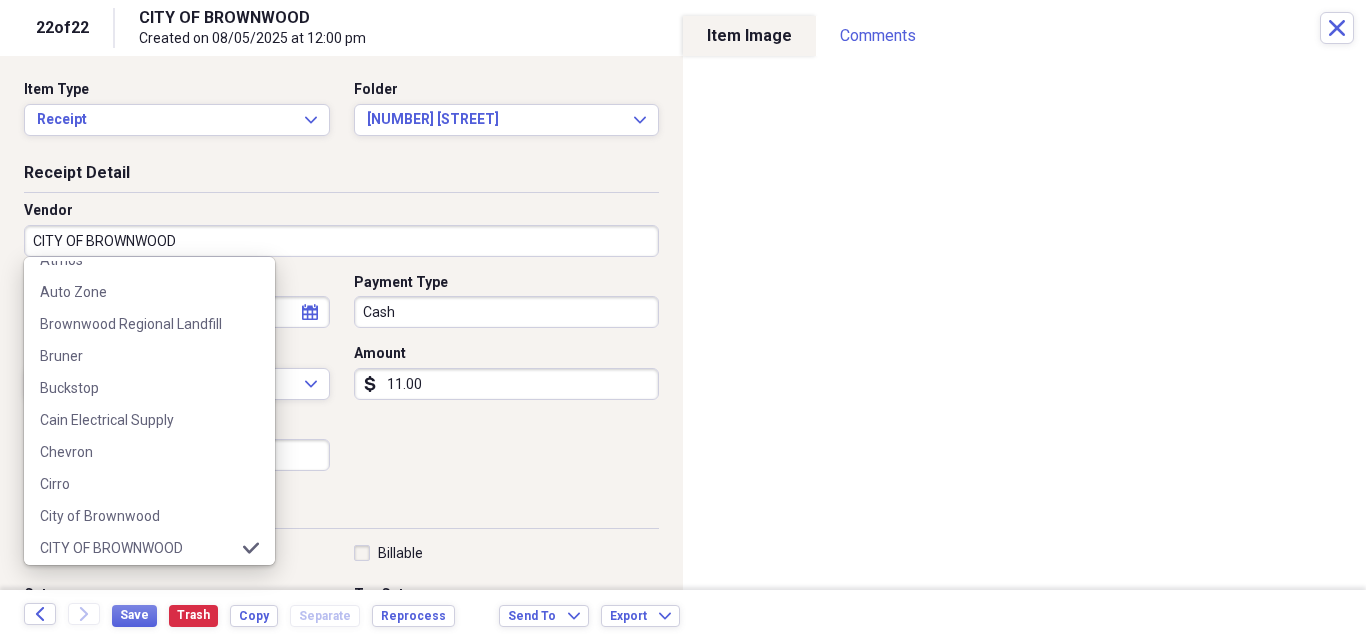 scroll, scrollTop: 800, scrollLeft: 0, axis: vertical 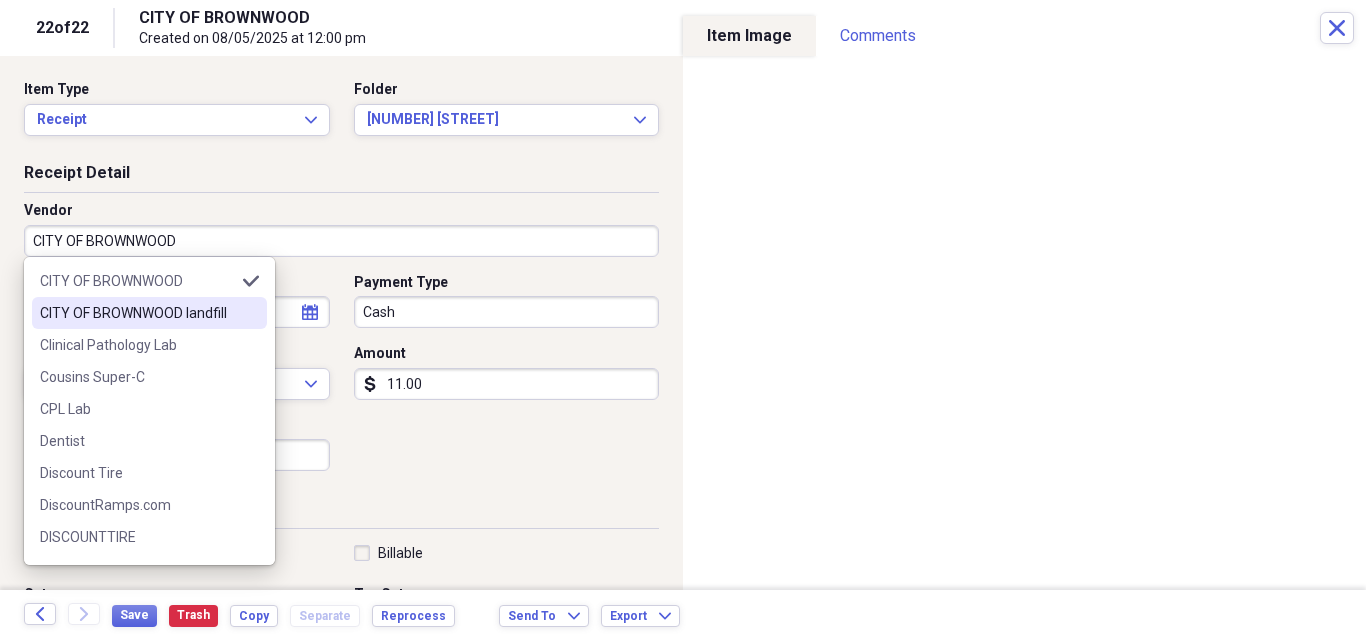 click on "CITY OF BROWNWOOD landfill" at bounding box center (149, 313) 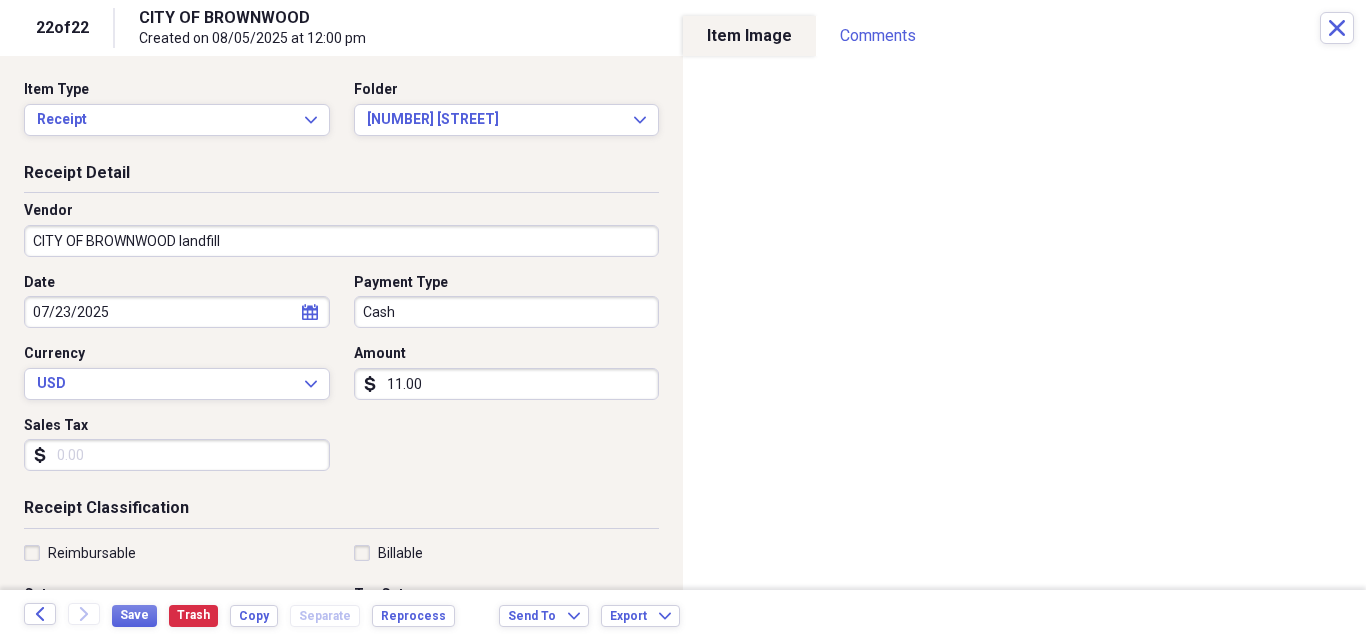 type on "None" 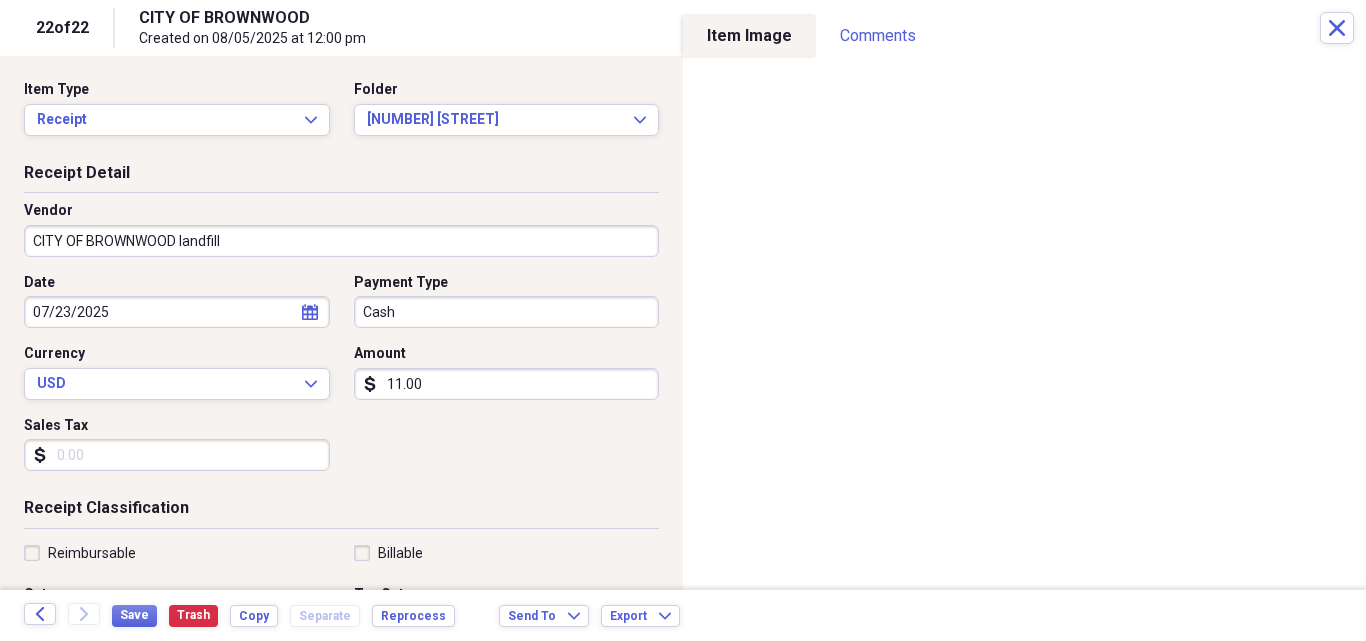 scroll, scrollTop: 267, scrollLeft: 0, axis: vertical 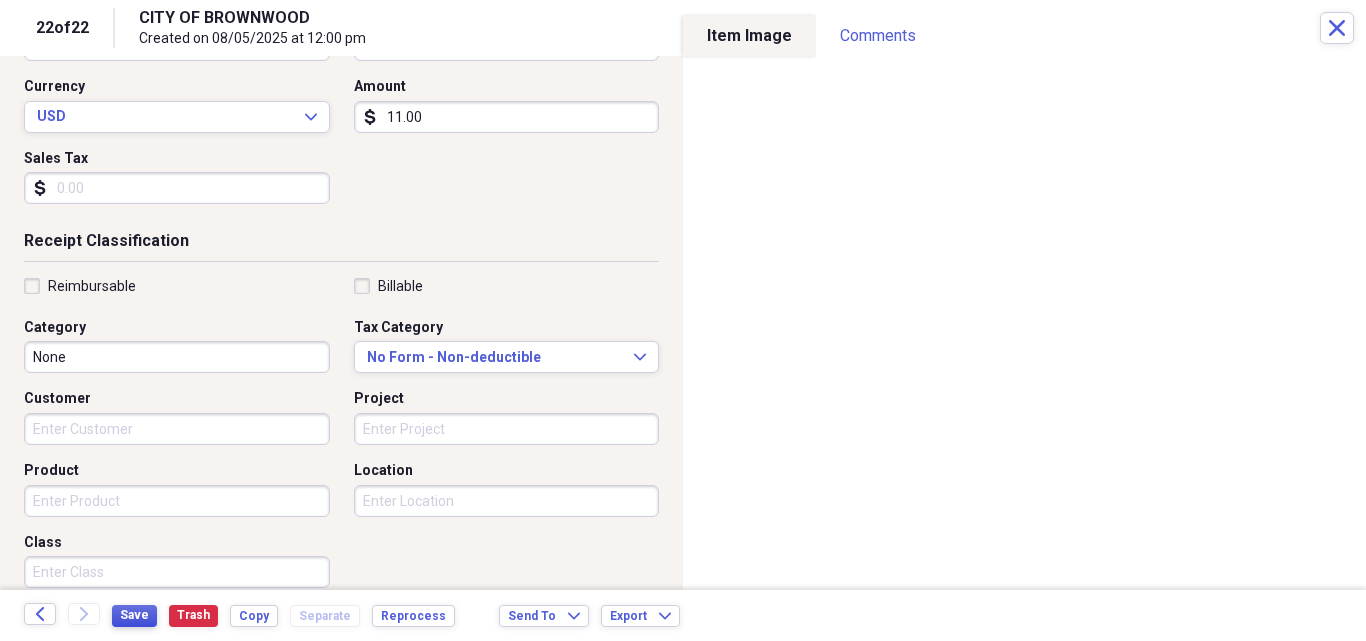 click on "Save" at bounding box center (134, 615) 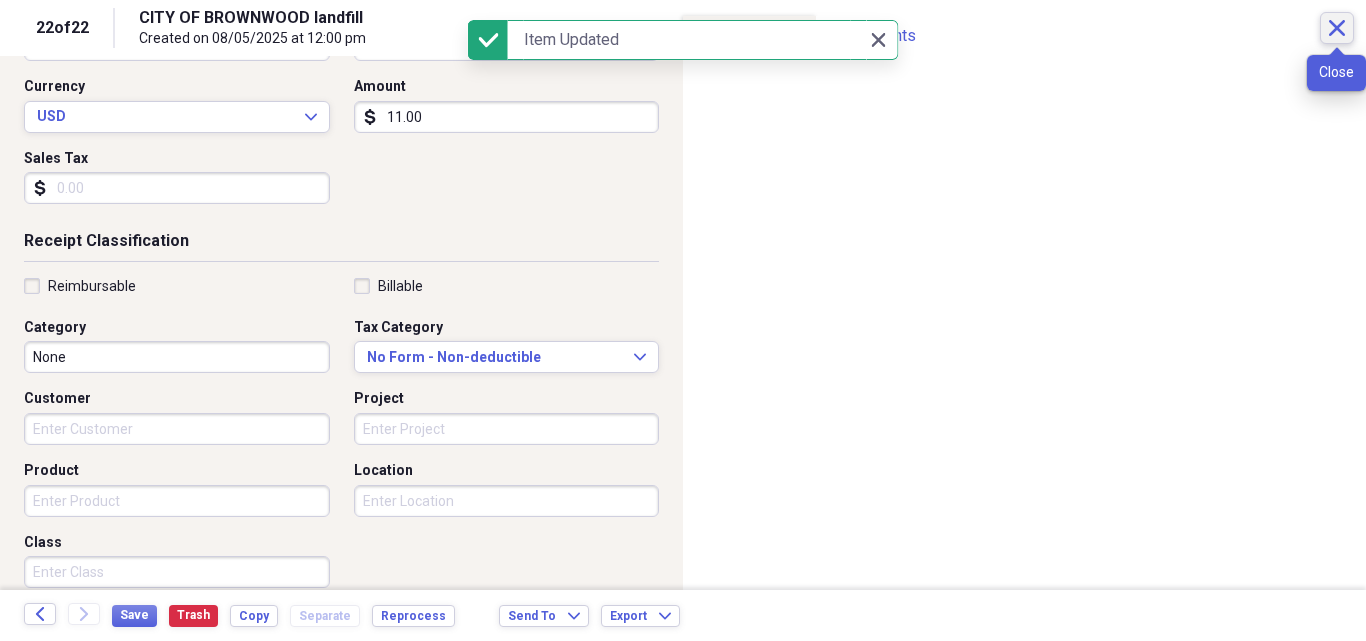 click on "Close" 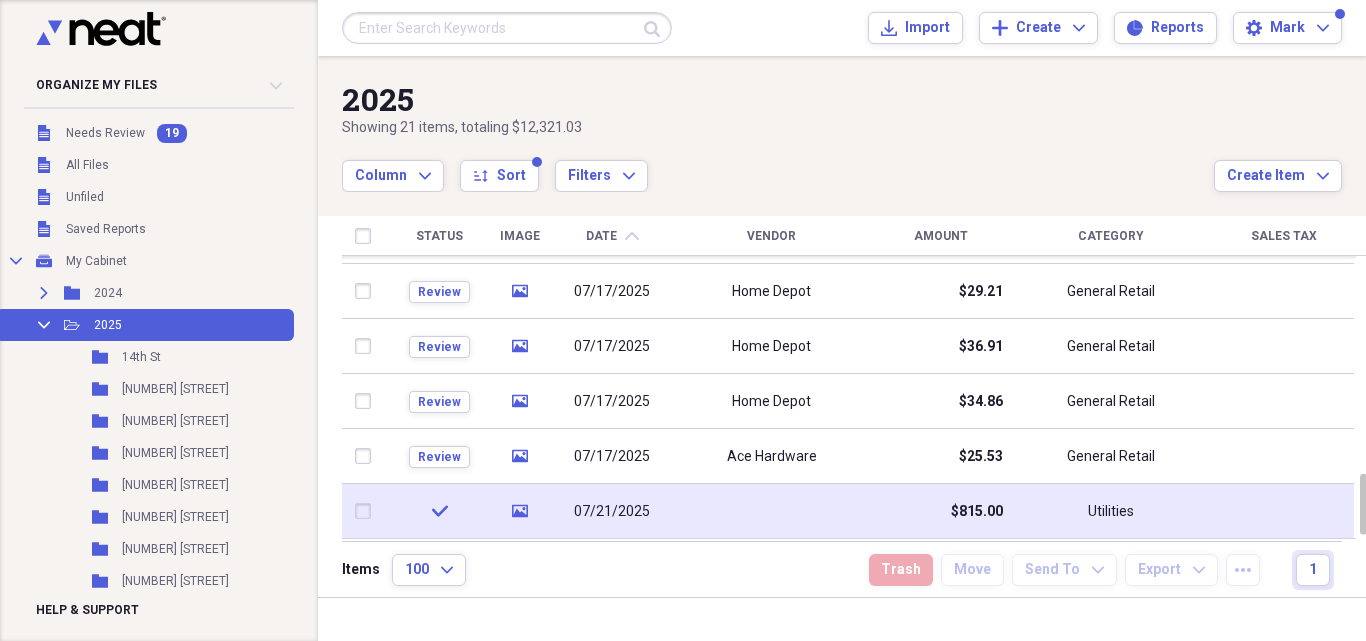 click on "07/21/2025" at bounding box center (612, 512) 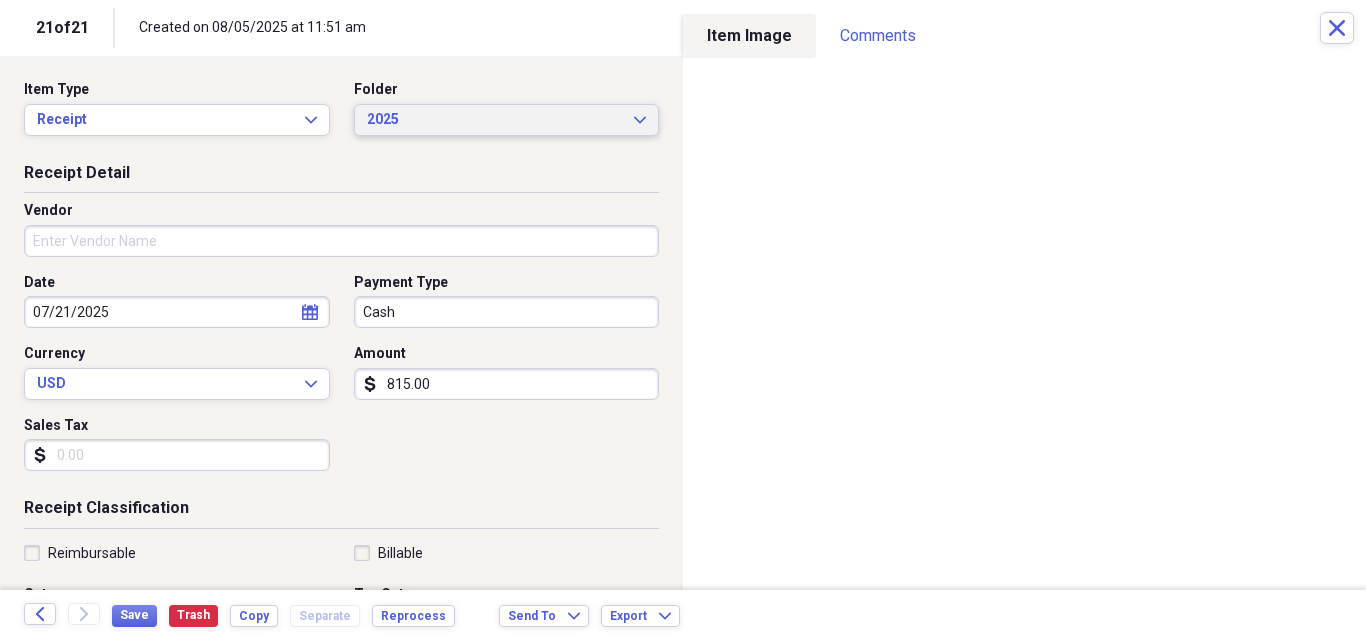 click on "Expand" 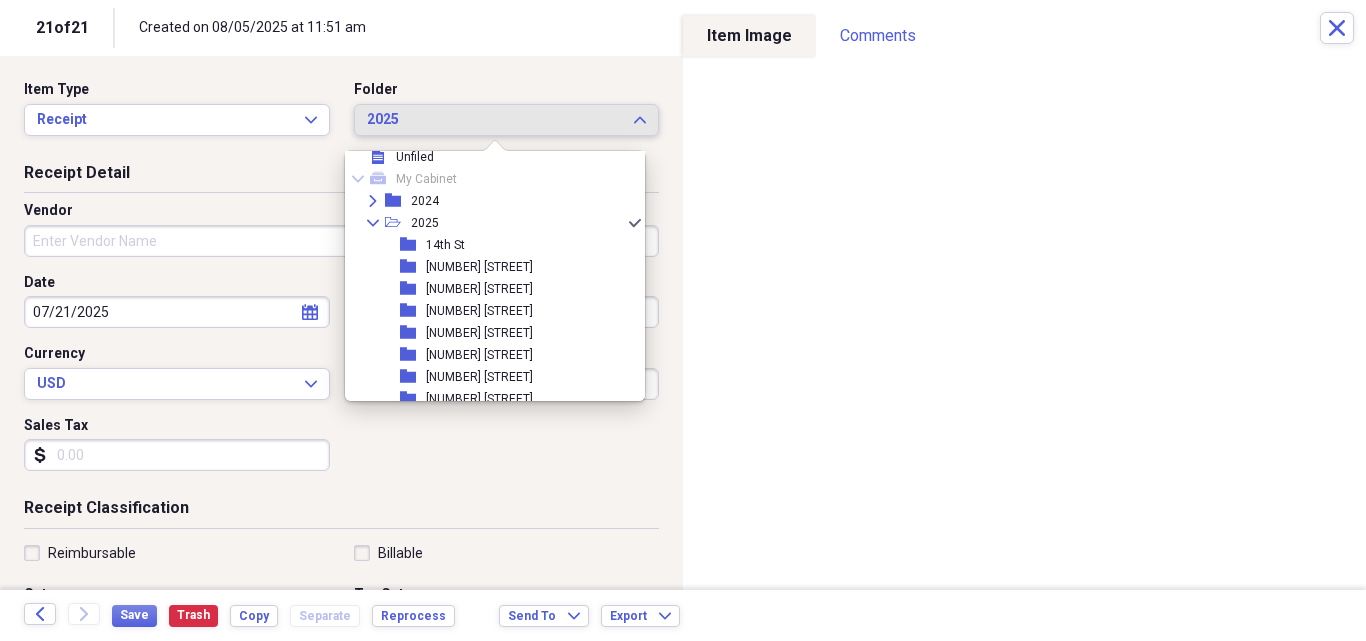 scroll, scrollTop: 0, scrollLeft: 0, axis: both 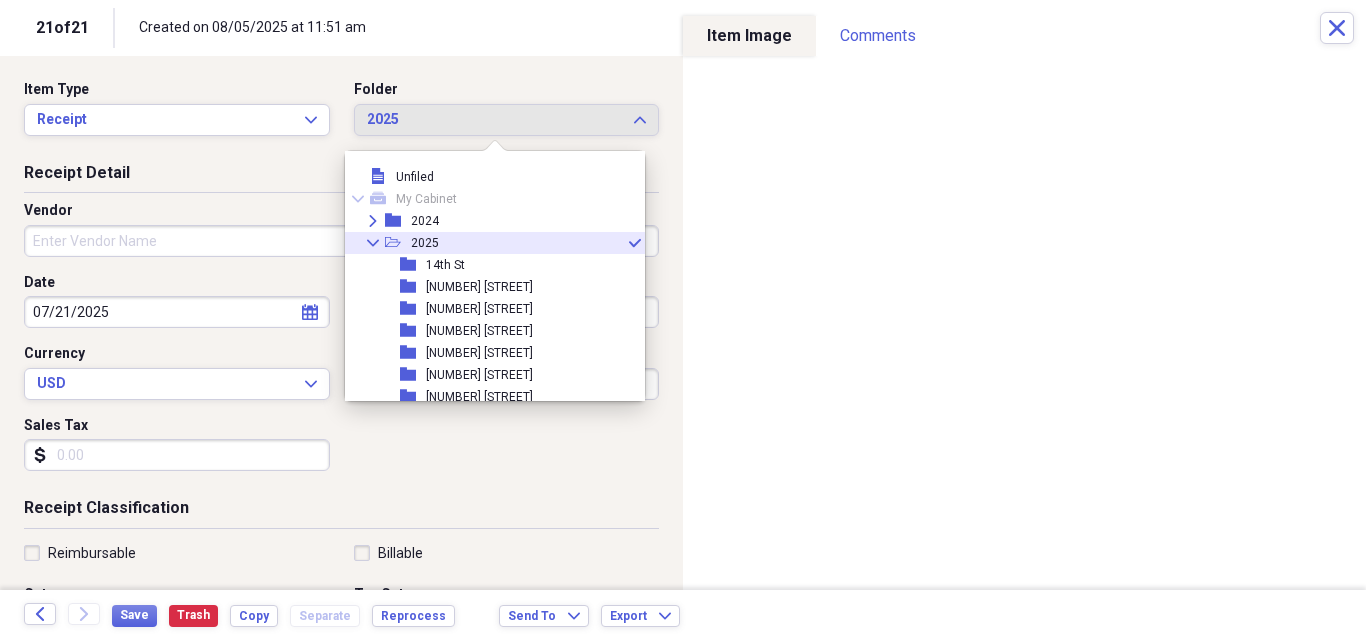 click on "Date [DATE] calendar Calendar Payment Type Cash Currency USD Expand Amount dollar-sign [AMOUNT] Sales Tax dollar-sign" at bounding box center (341, 380) 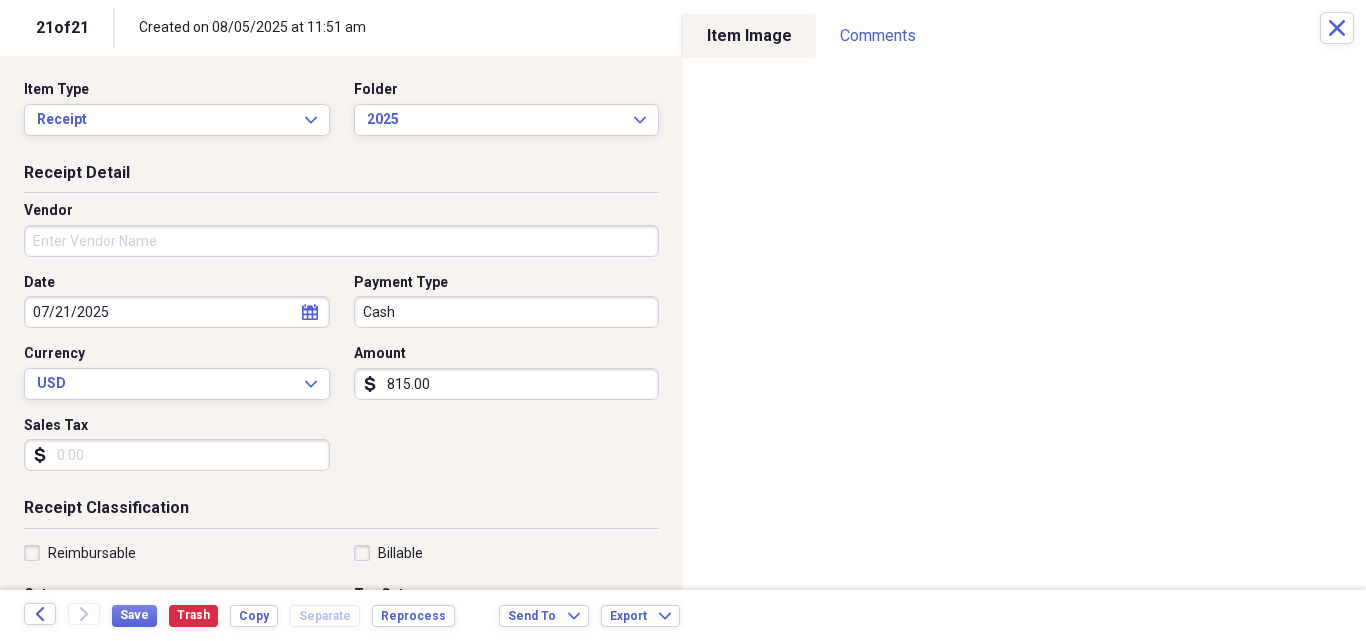 click on "Vendor" at bounding box center [341, 241] 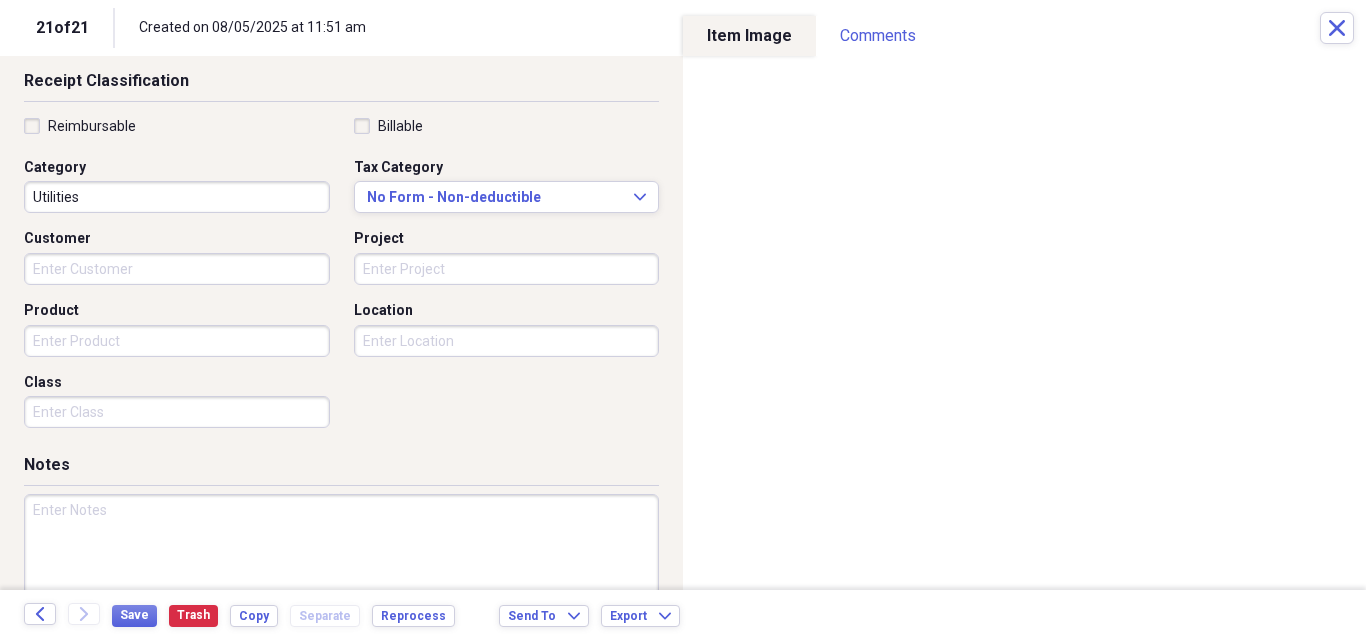 scroll, scrollTop: 487, scrollLeft: 0, axis: vertical 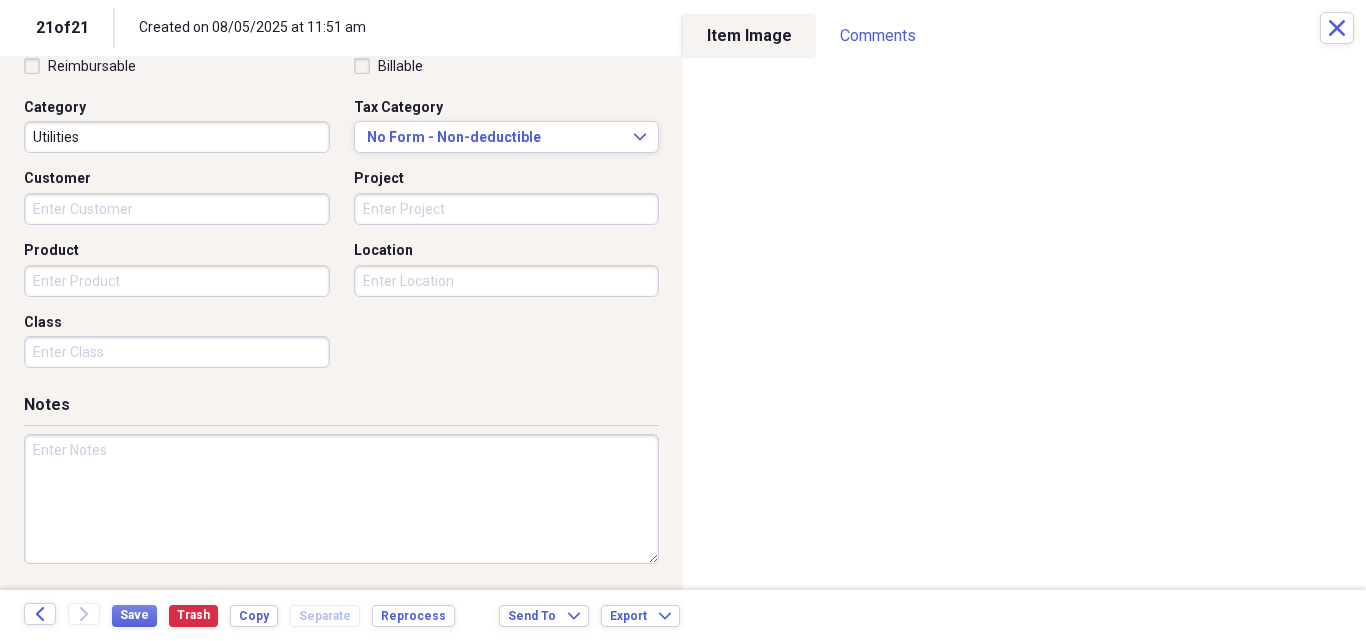 type on "Germania Ins" 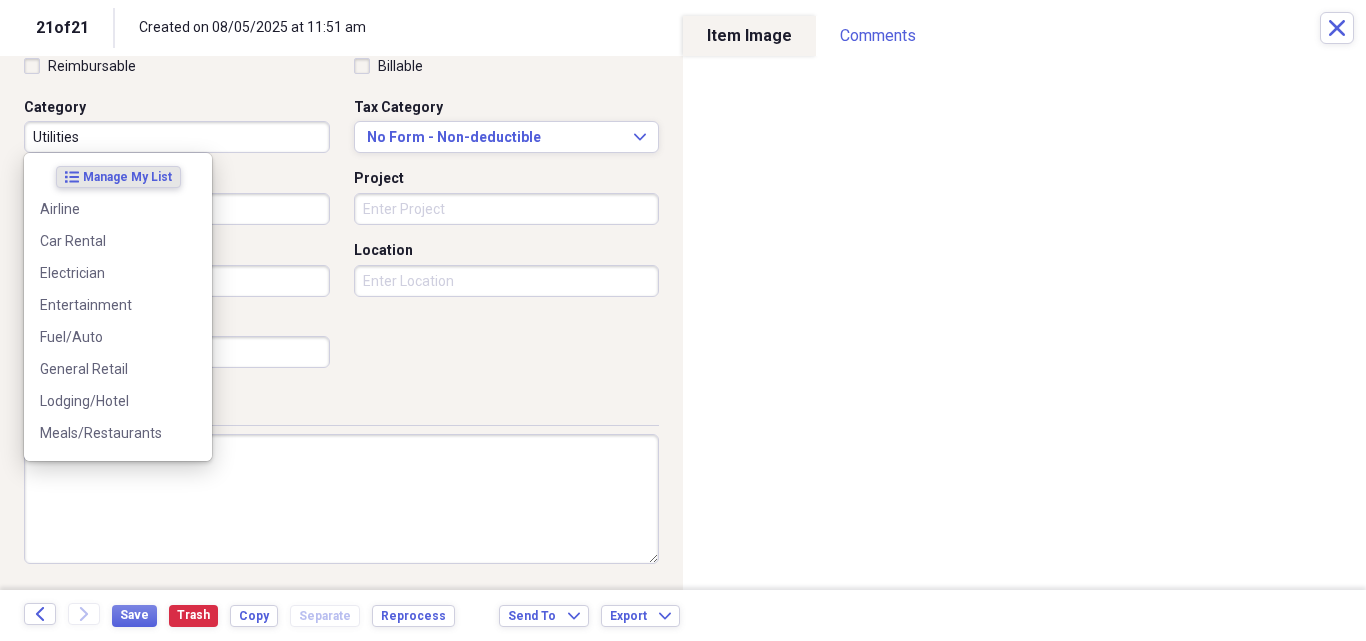 click on "Utilities" at bounding box center (177, 137) 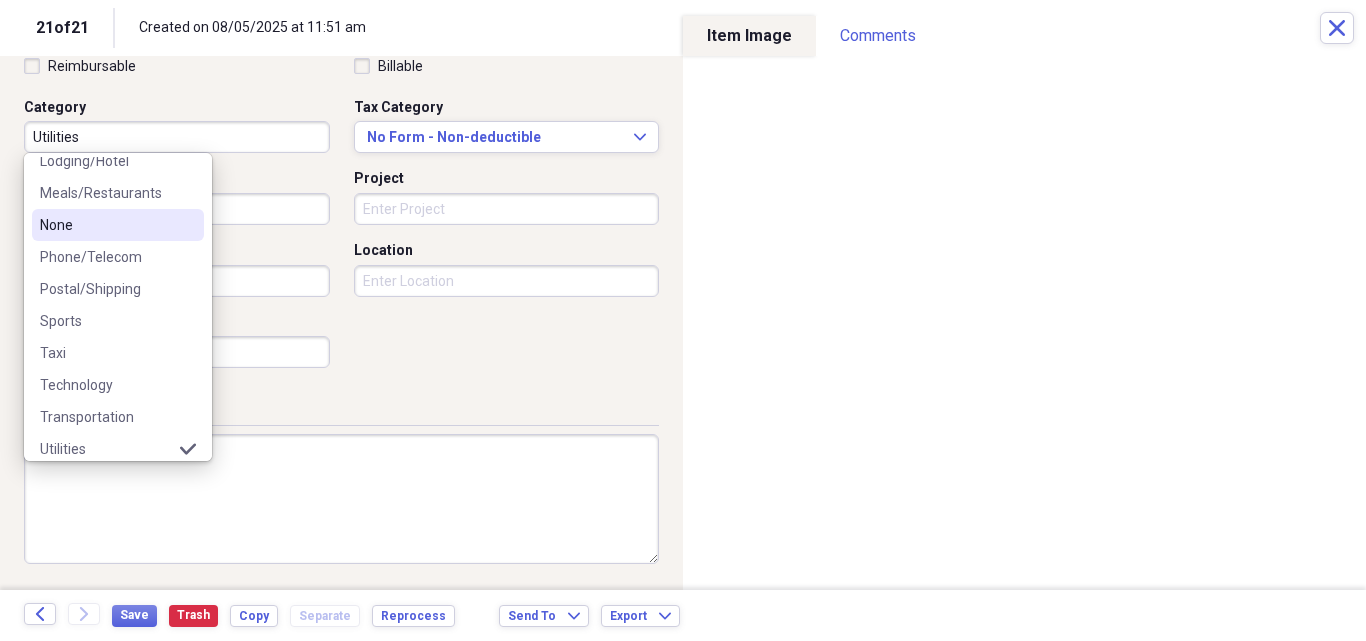 scroll, scrollTop: 252, scrollLeft: 0, axis: vertical 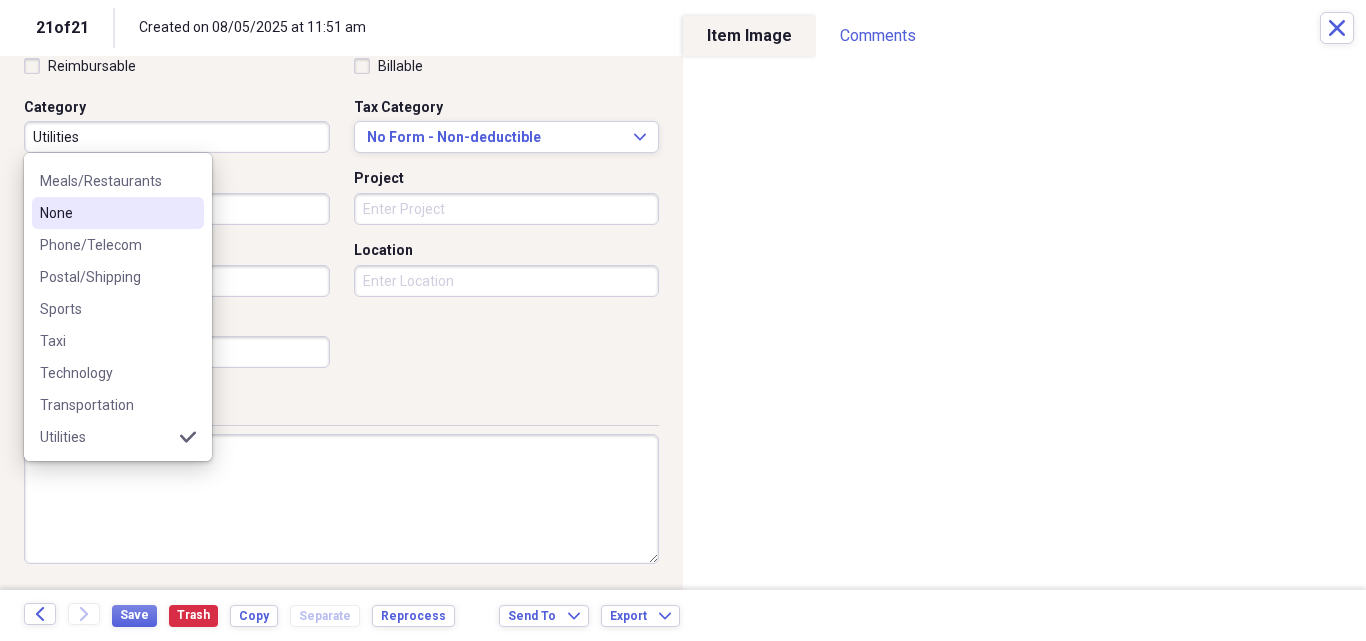 click on "None" at bounding box center [106, 213] 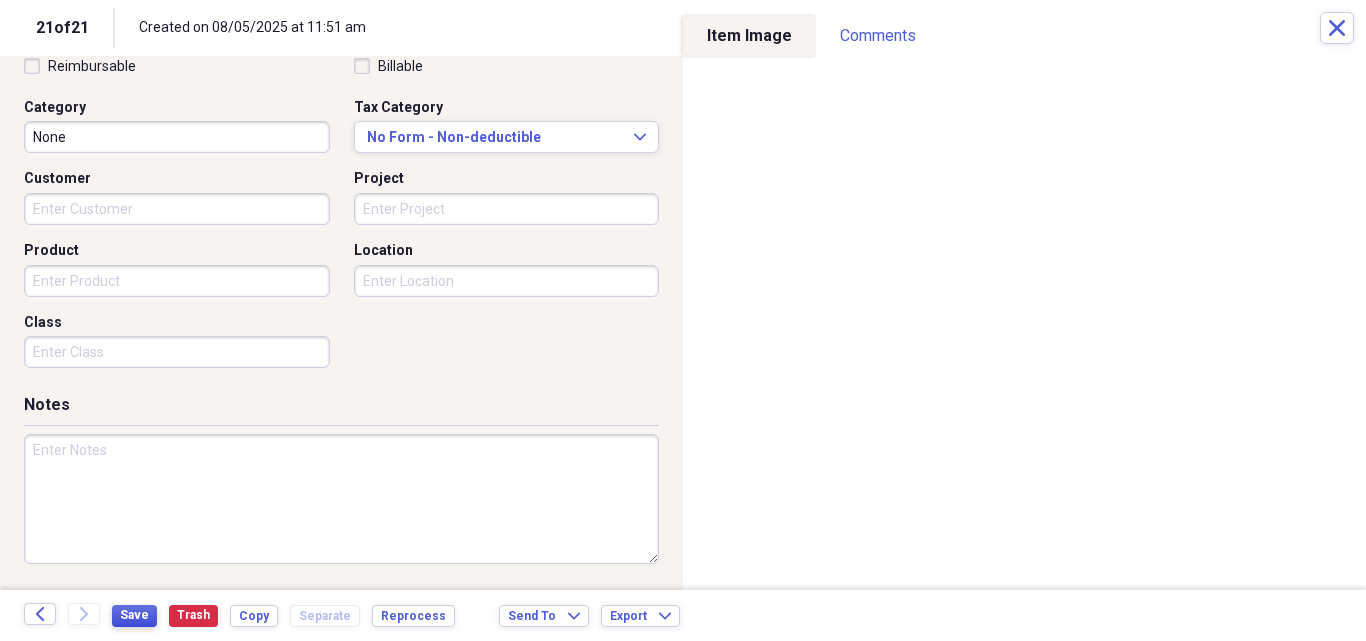 click on "Save" at bounding box center [134, 615] 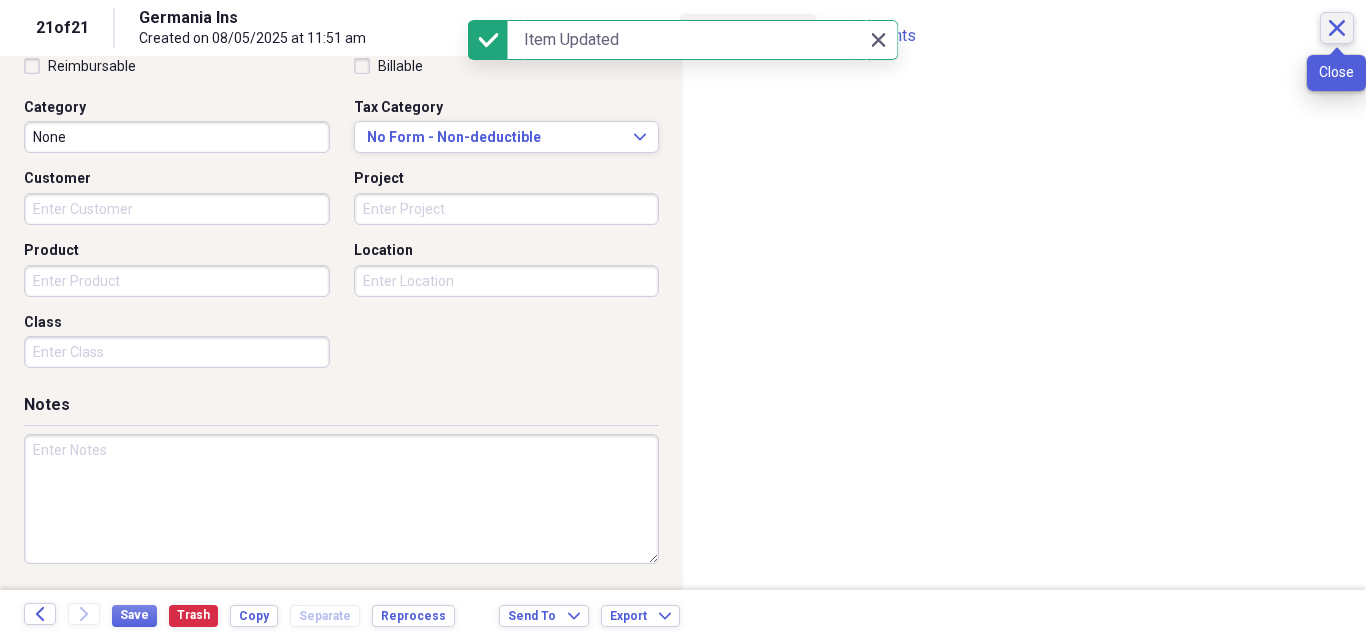 click 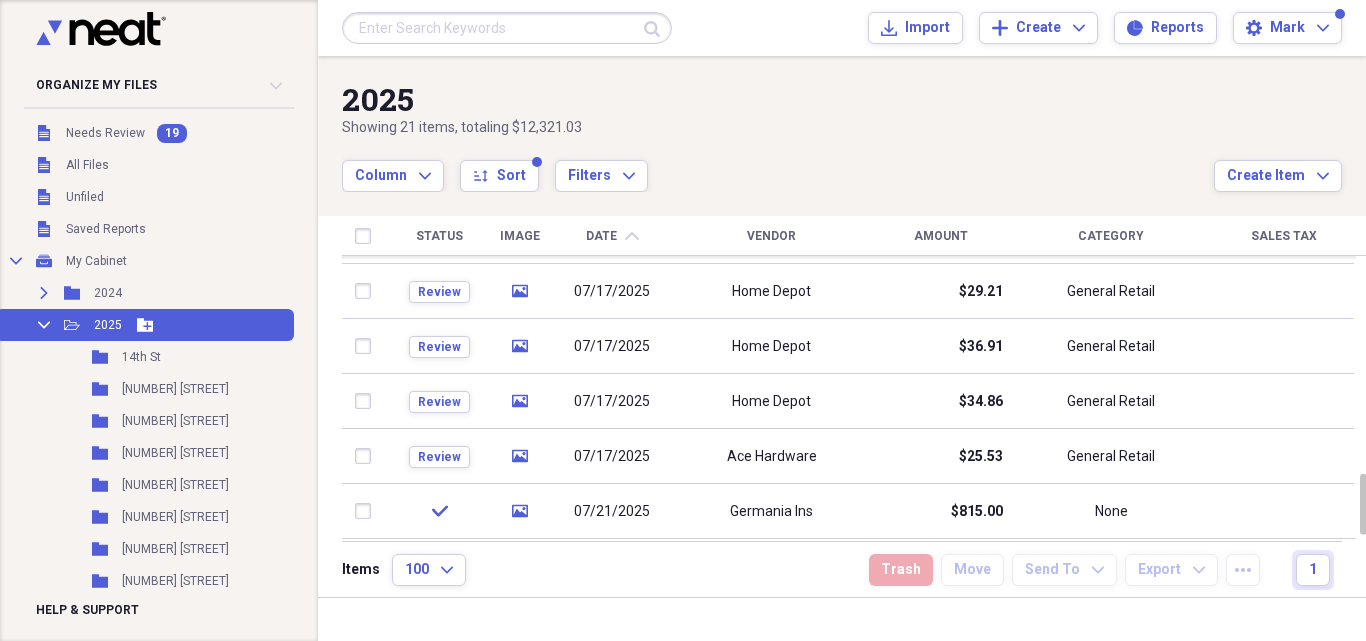click 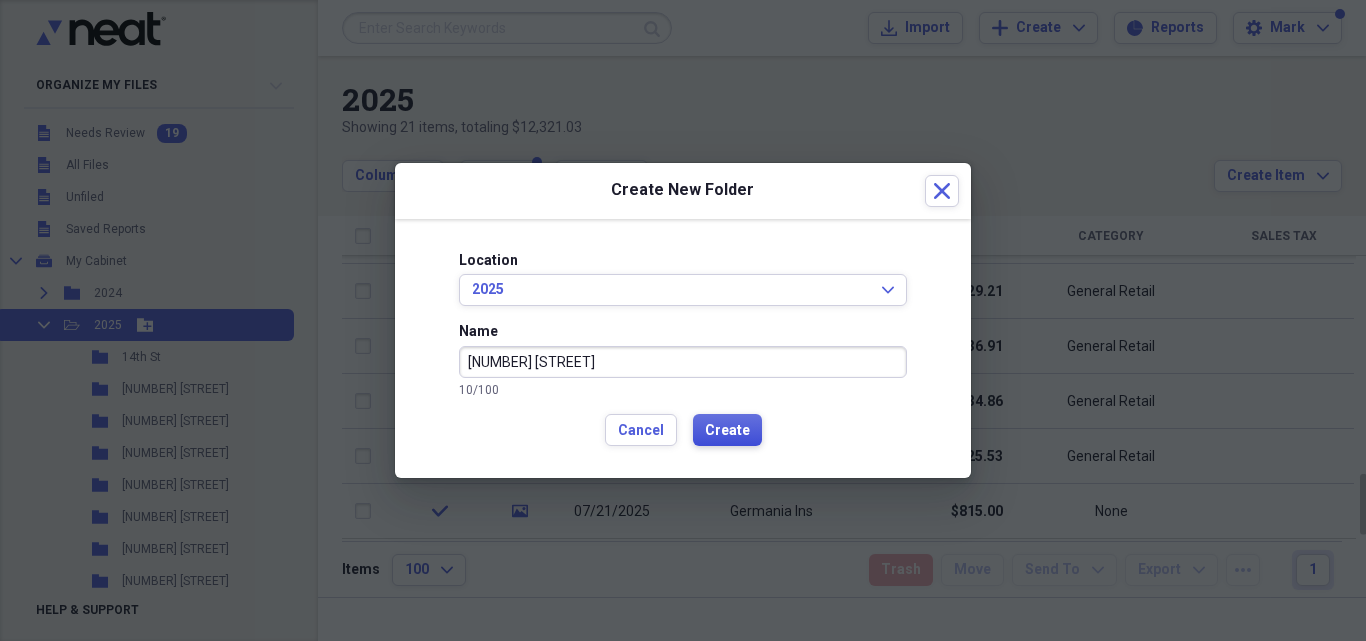 type on "[NUMBER] [STREET]" 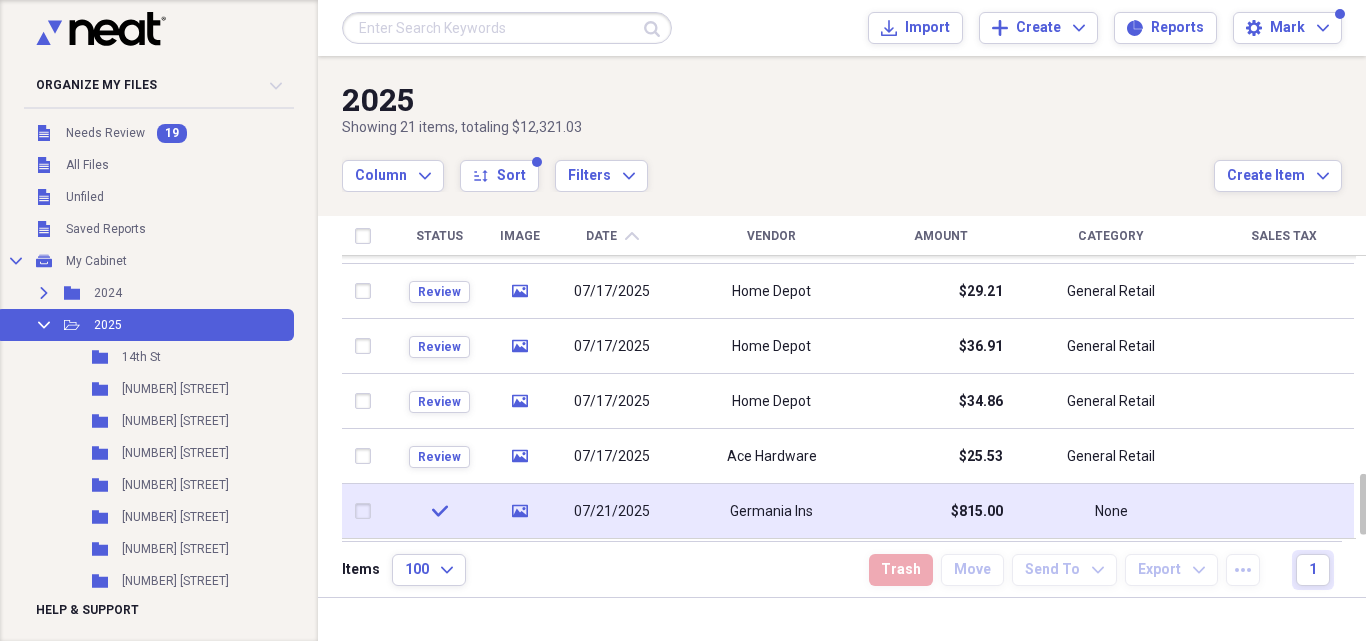 click on "Germania Ins" at bounding box center [771, 512] 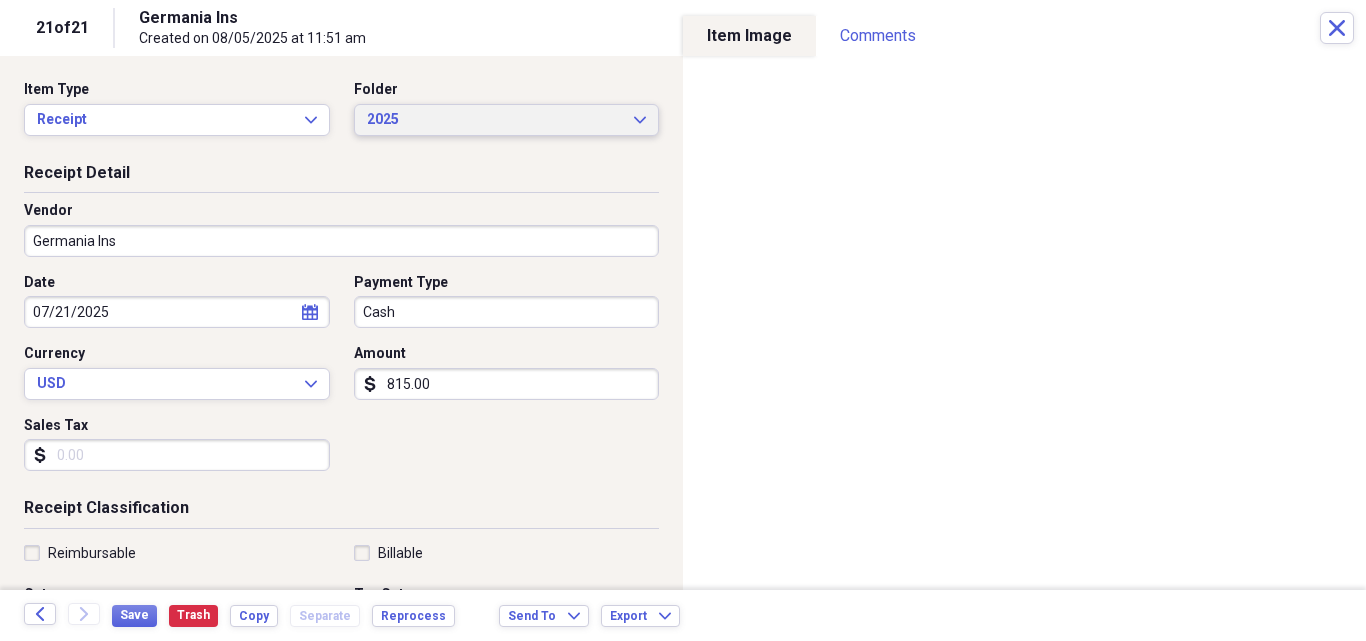 click on "Expand" 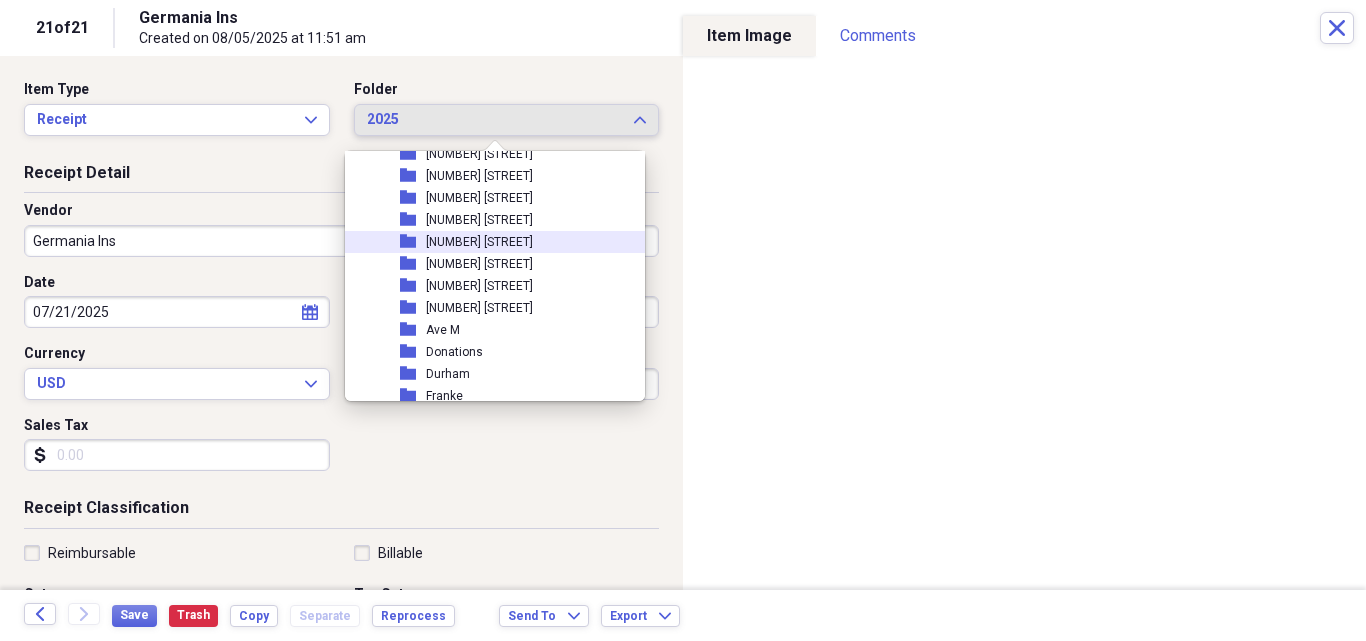 scroll, scrollTop: 187, scrollLeft: 0, axis: vertical 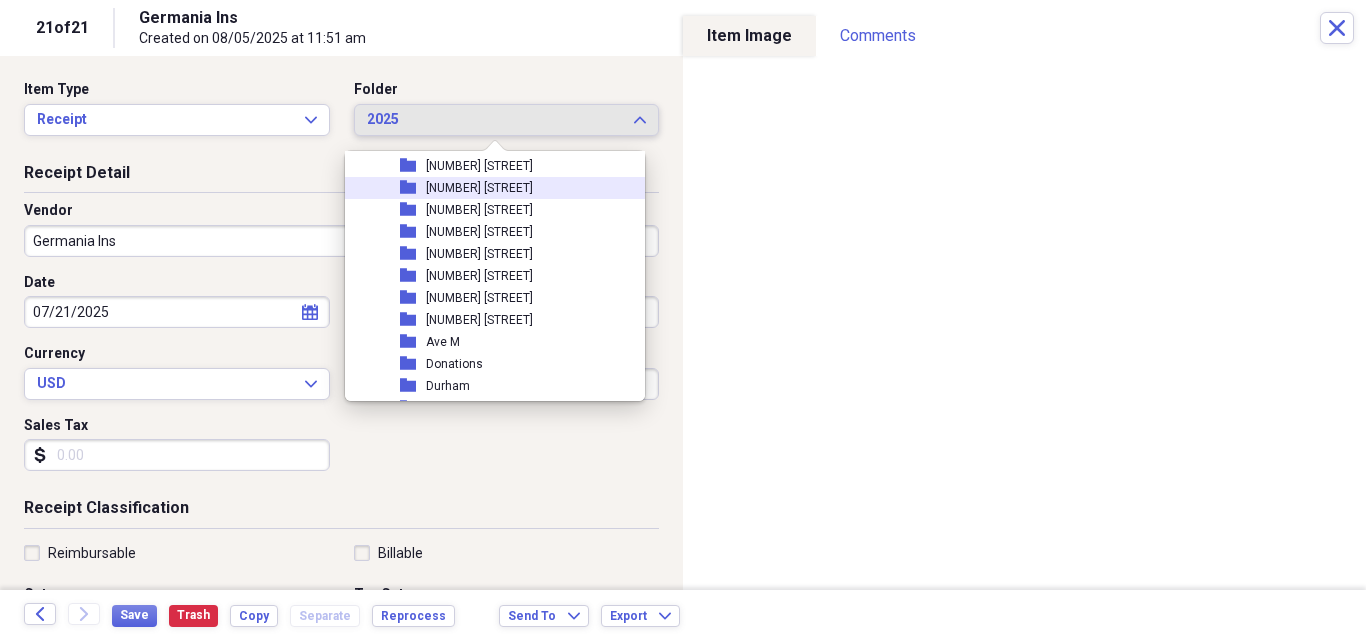 click on "[NUMBER] [STREET]" at bounding box center (479, 188) 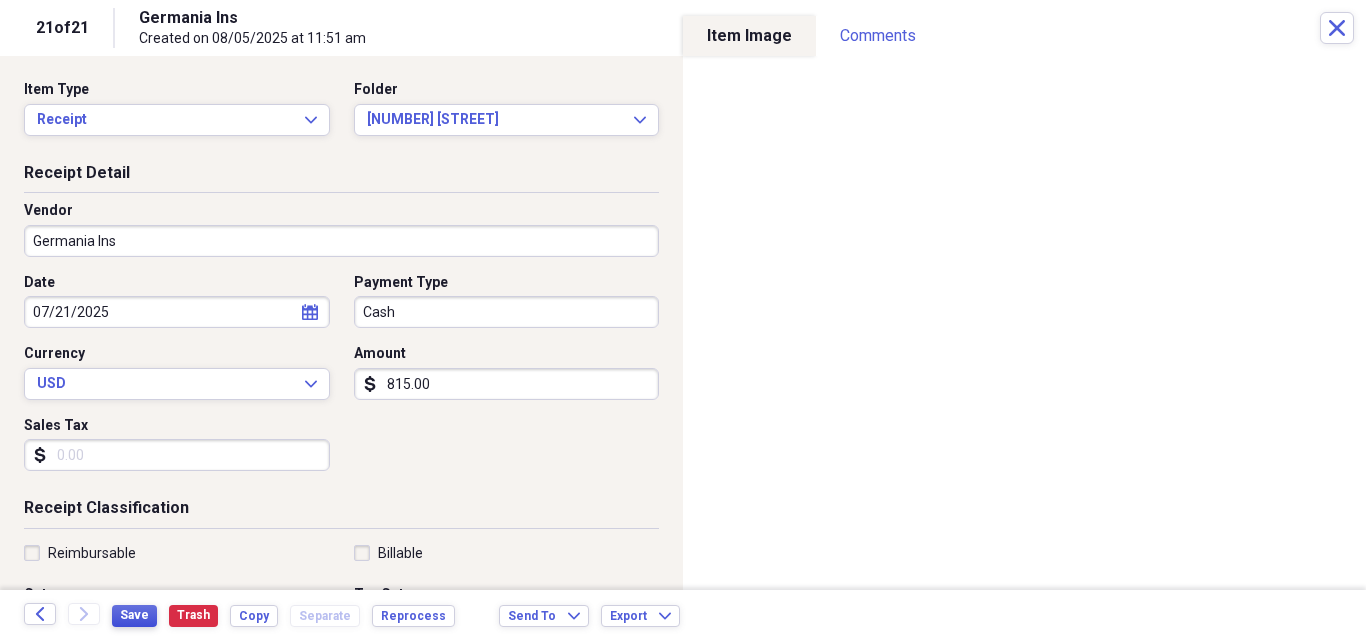 click on "Save" at bounding box center [134, 615] 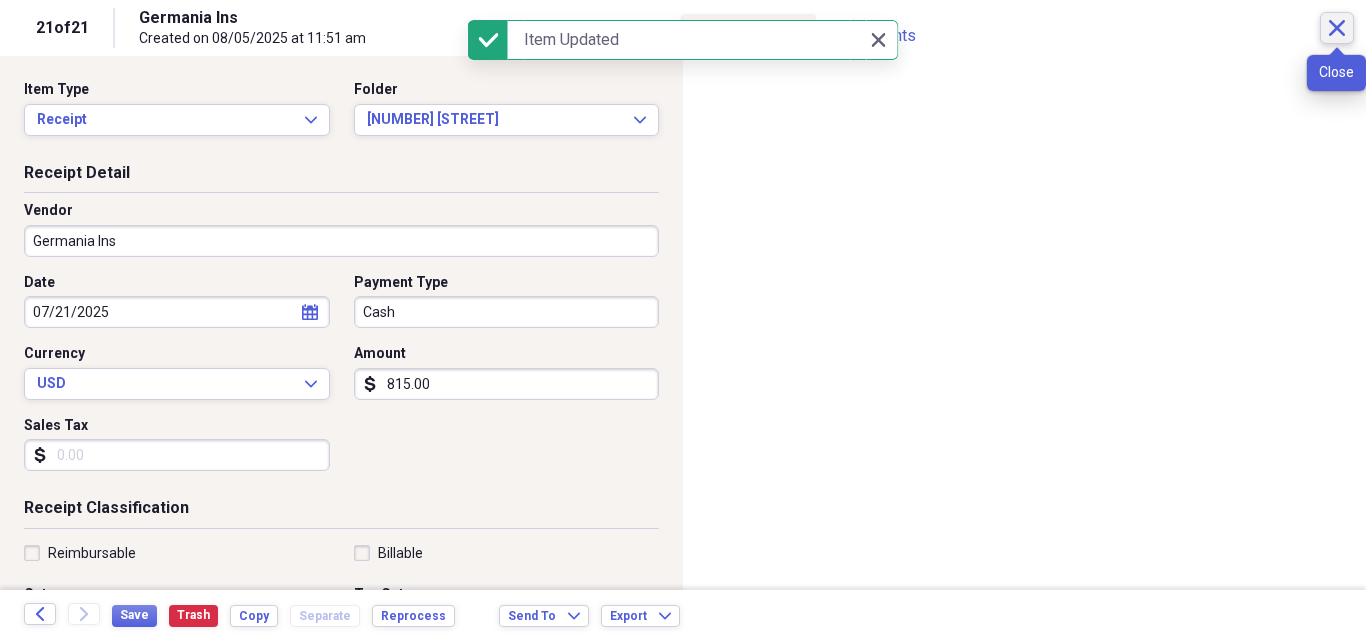 click on "Close" at bounding box center (1337, 28) 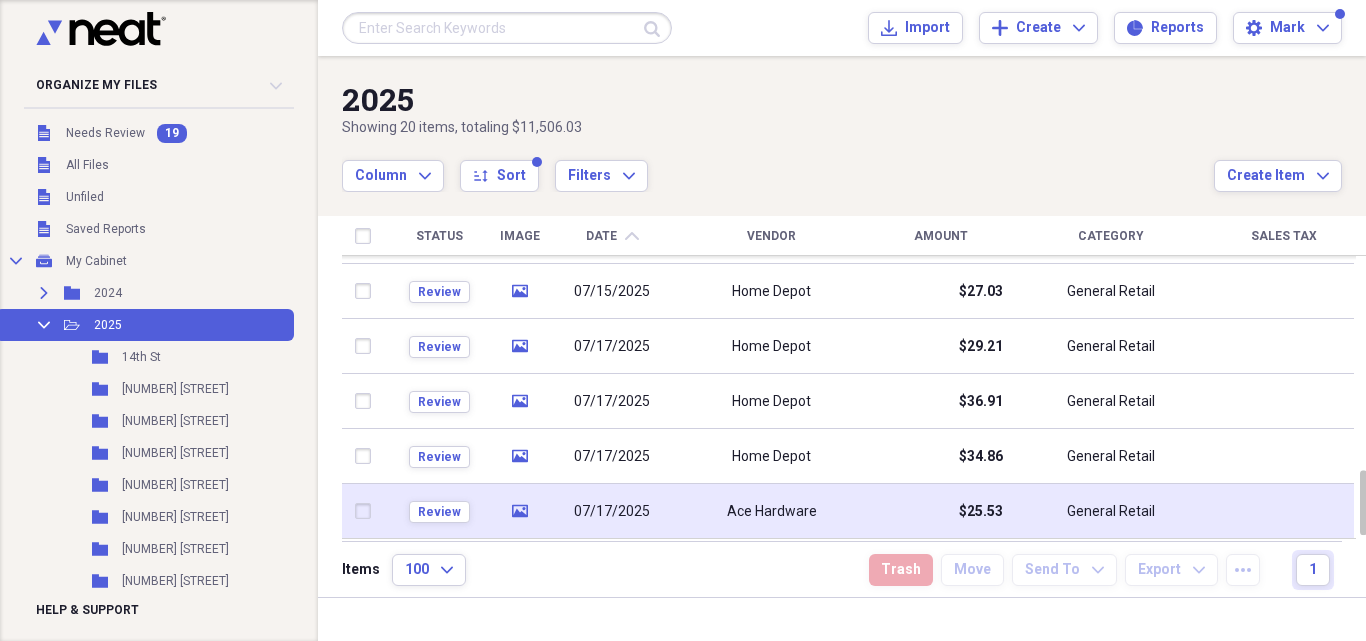 click on "07/17/2025" at bounding box center (612, 512) 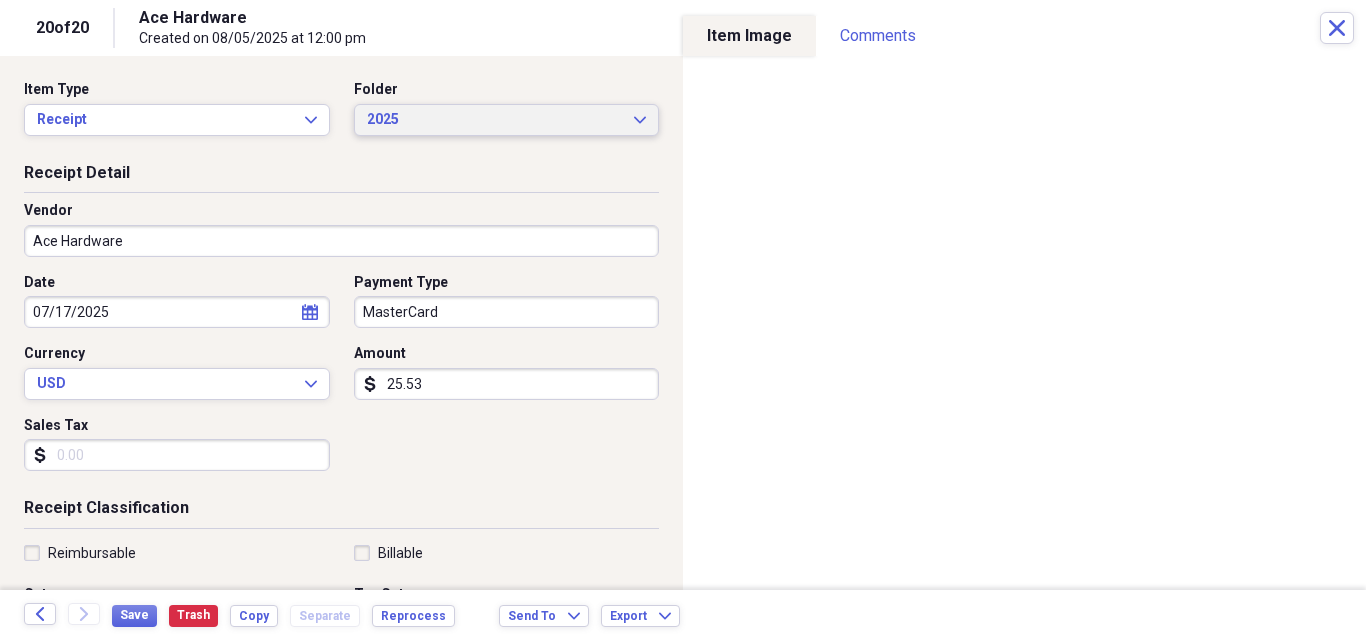 click on "Expand" 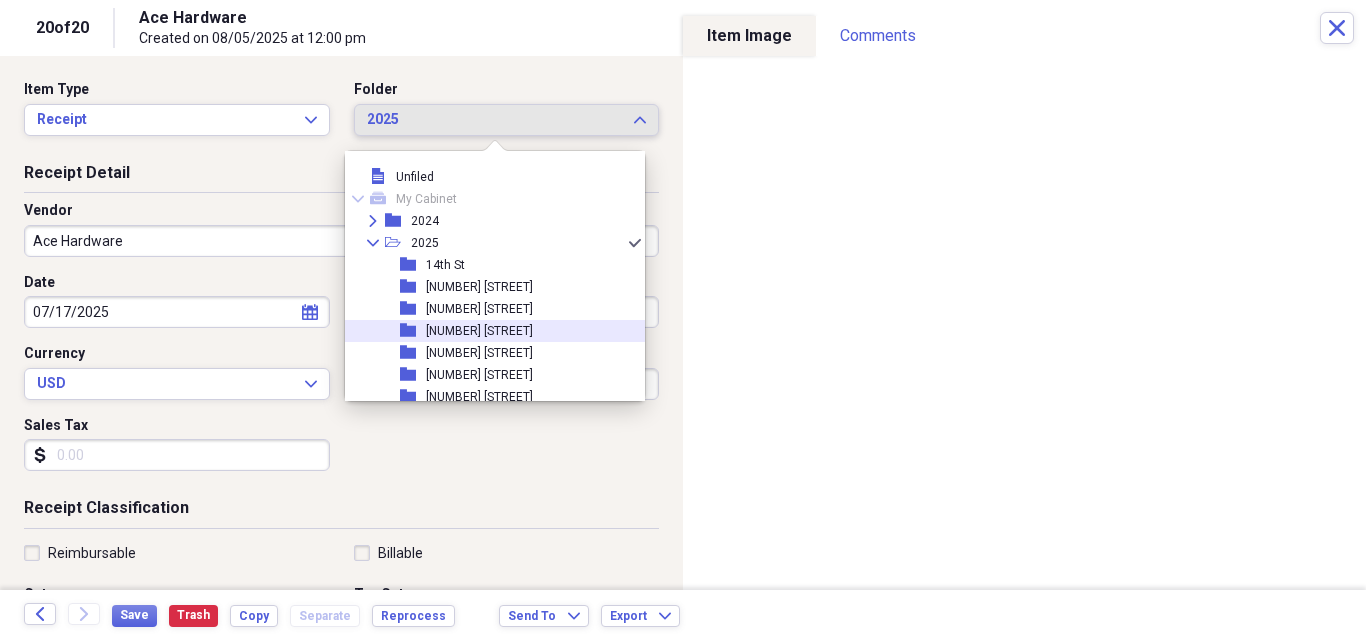scroll, scrollTop: 267, scrollLeft: 0, axis: vertical 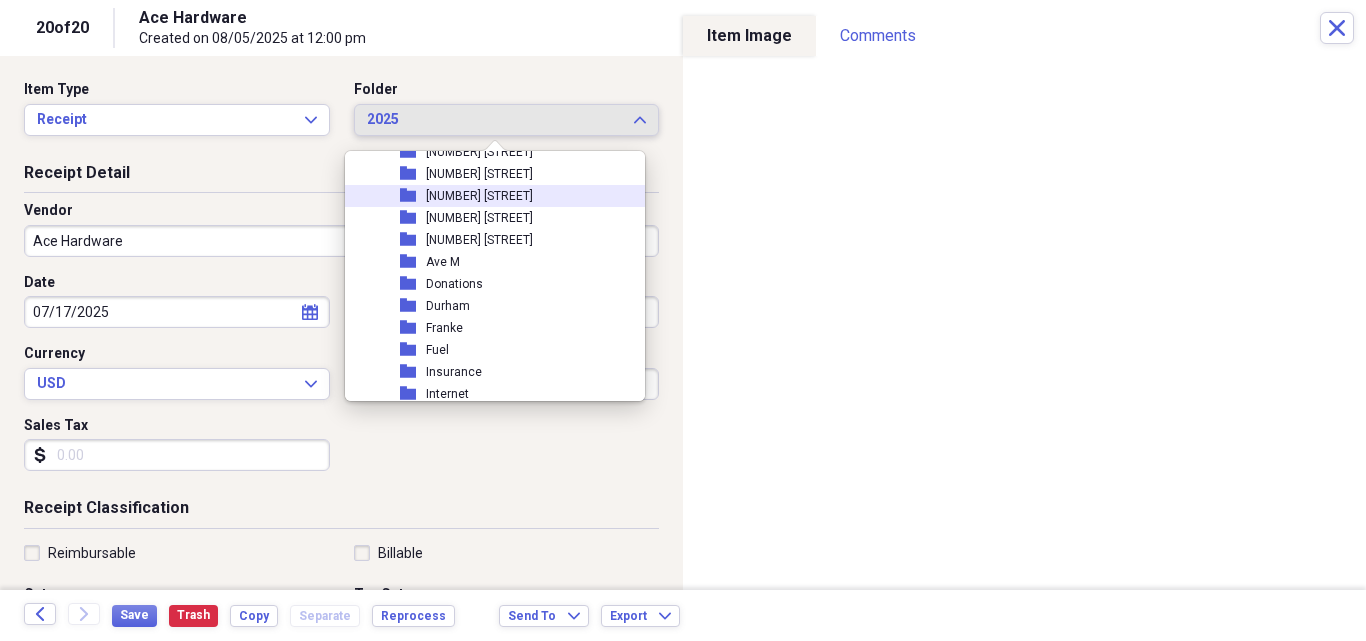 click on "[NUMBER] [STREET]" at bounding box center [479, 196] 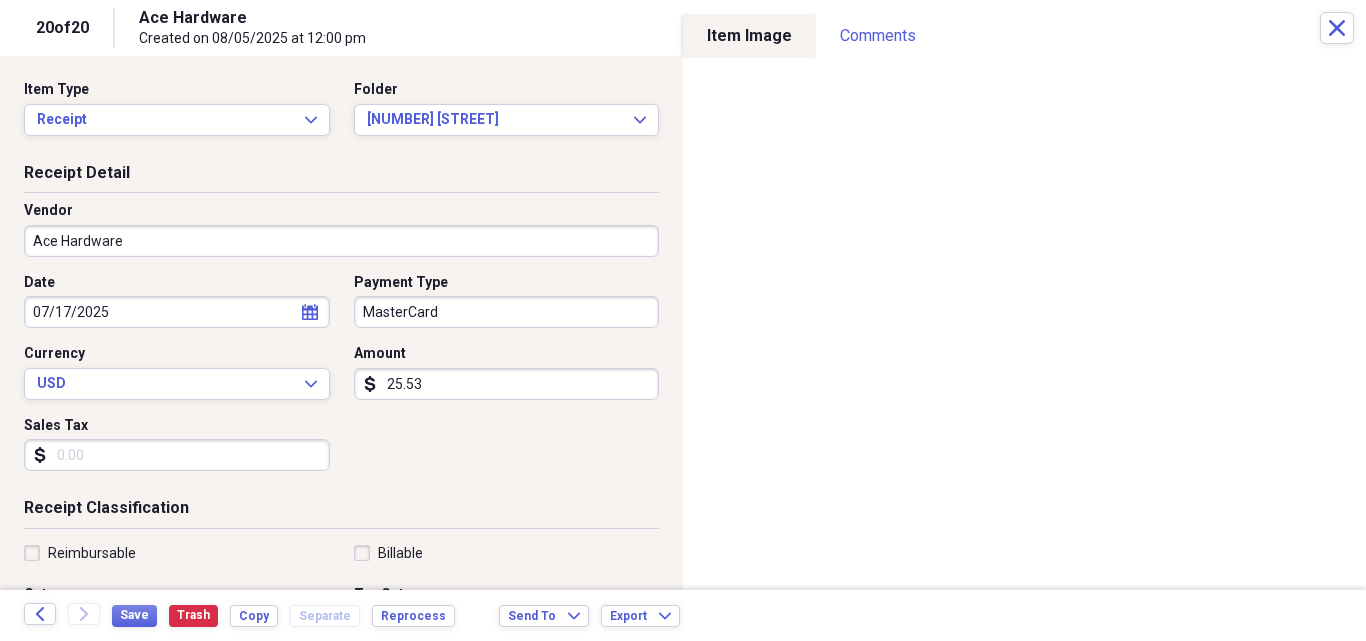 click on "Sales Tax" at bounding box center [177, 455] 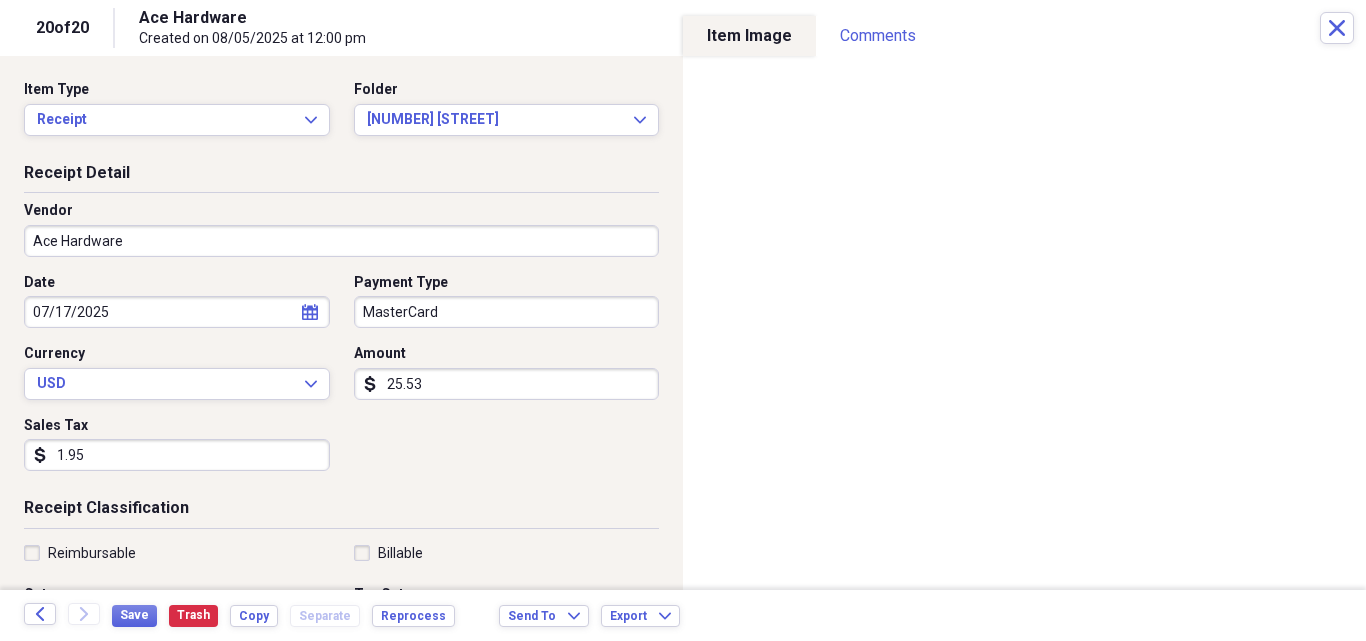 scroll, scrollTop: 267, scrollLeft: 0, axis: vertical 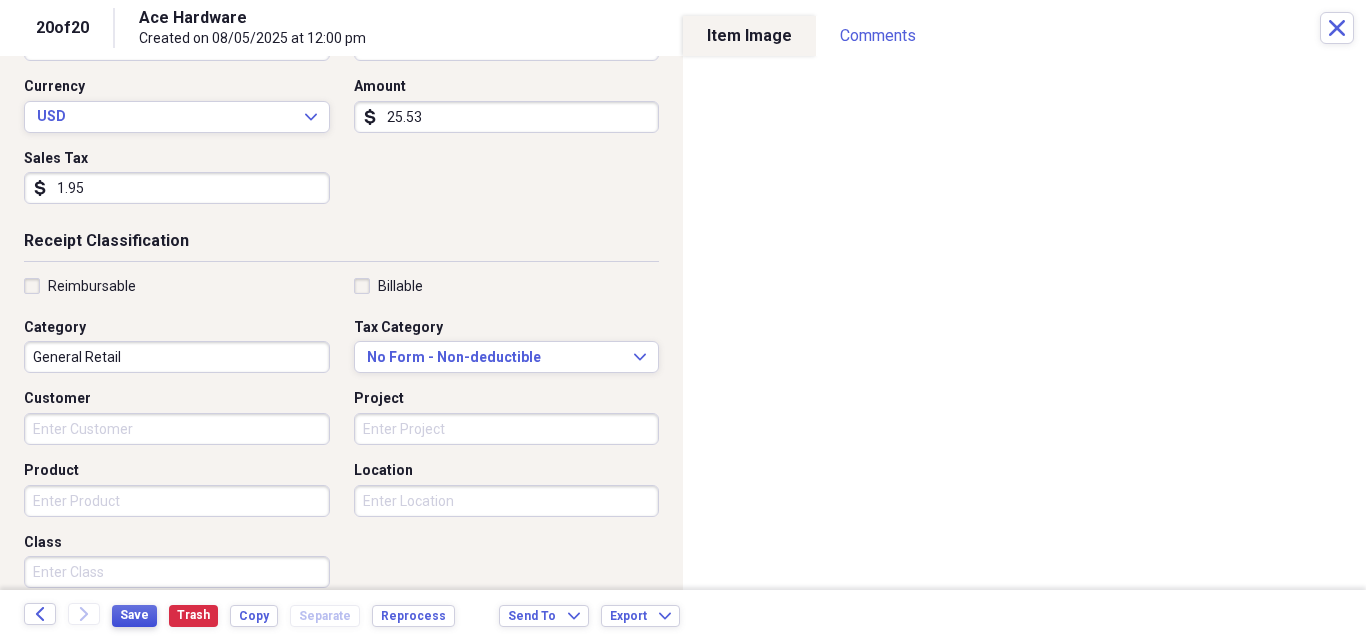 type on "1.95" 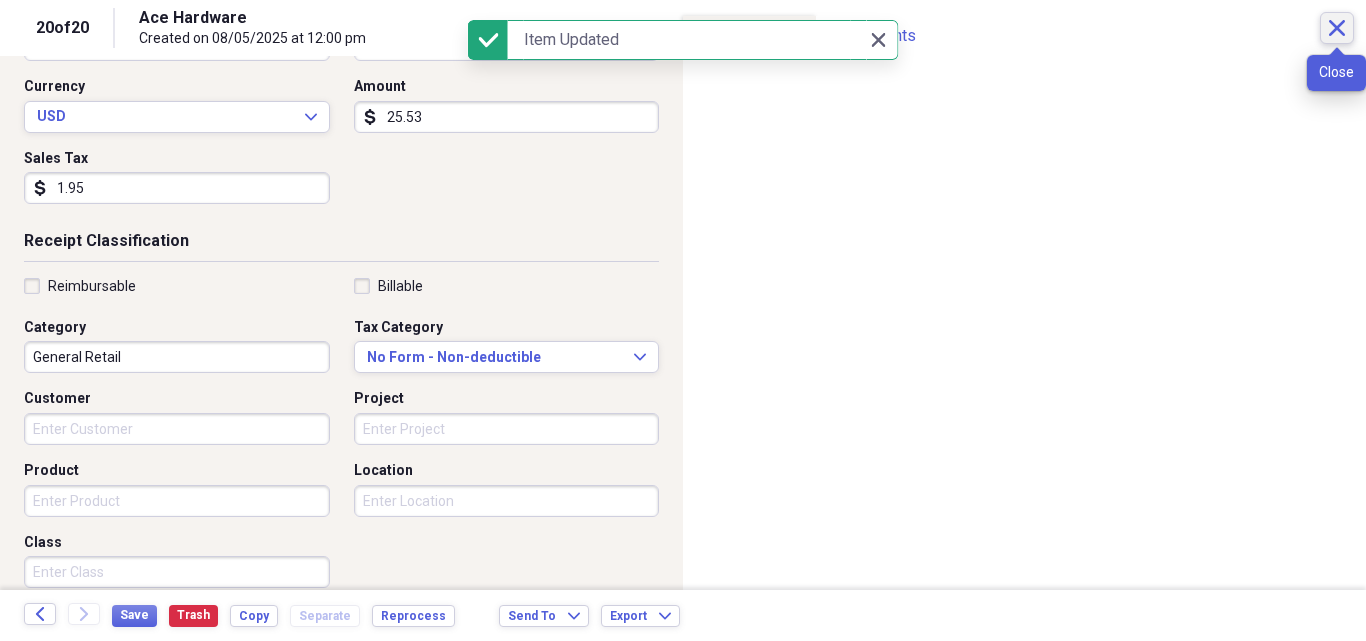 click on "Close" 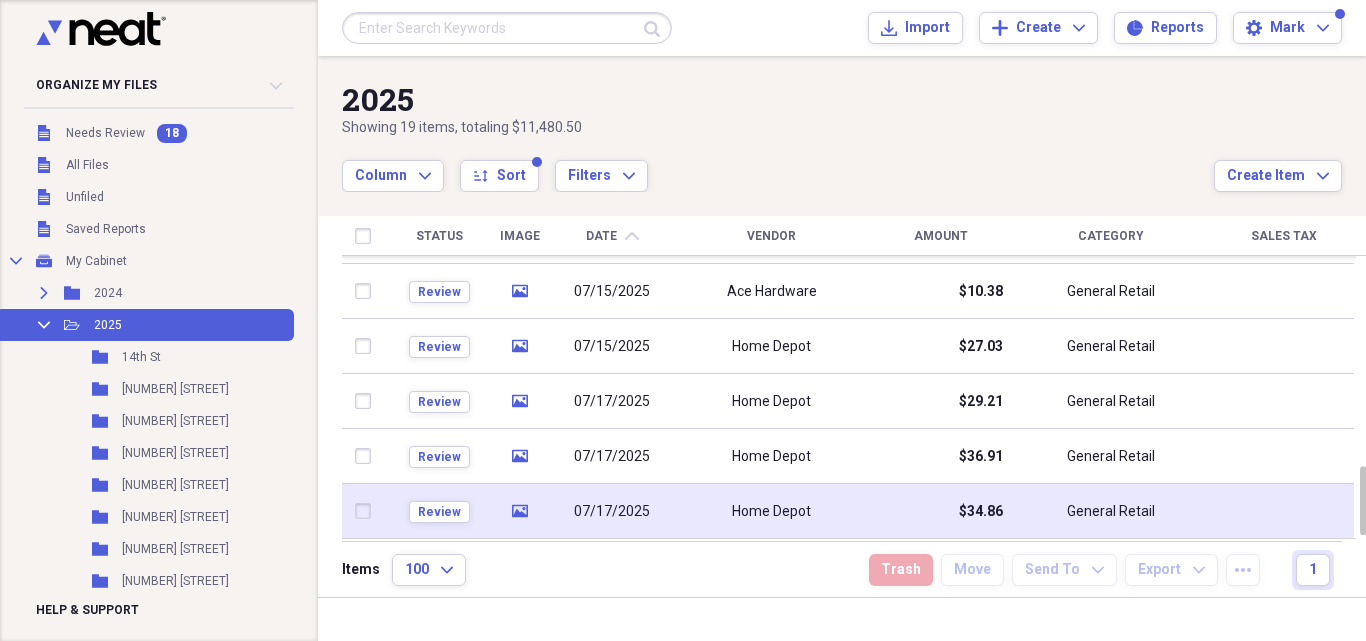 click on "Home Depot" at bounding box center (771, 512) 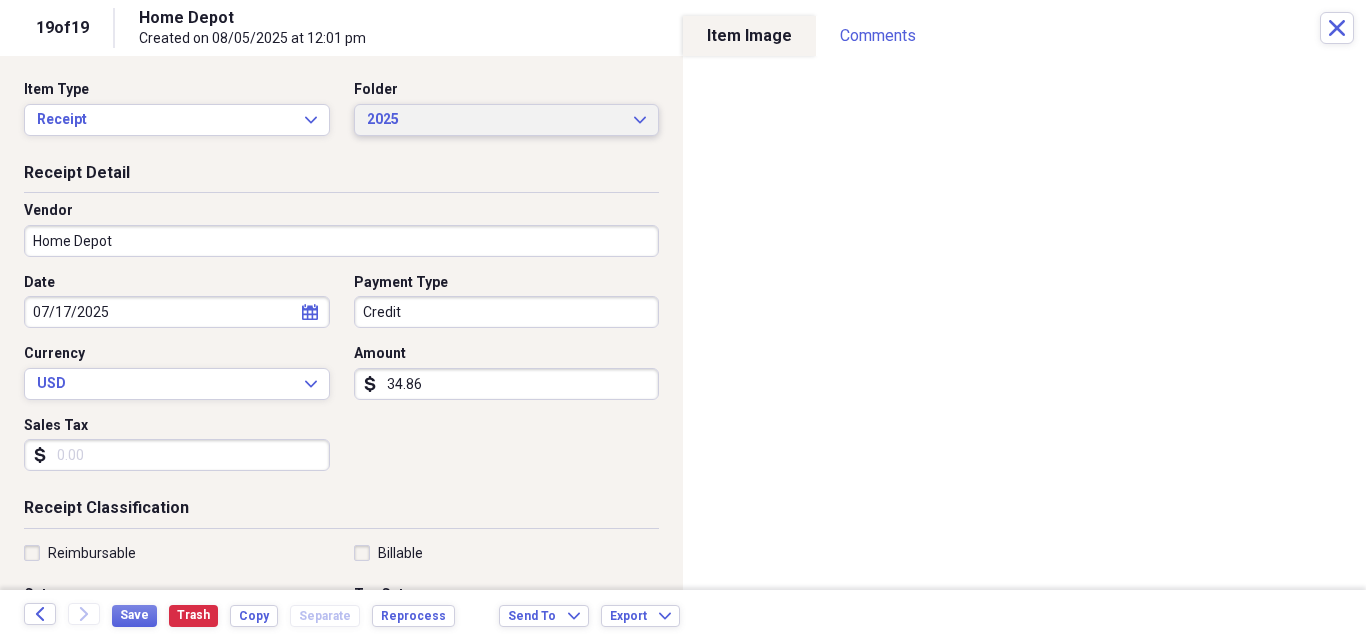 click on "Expand" 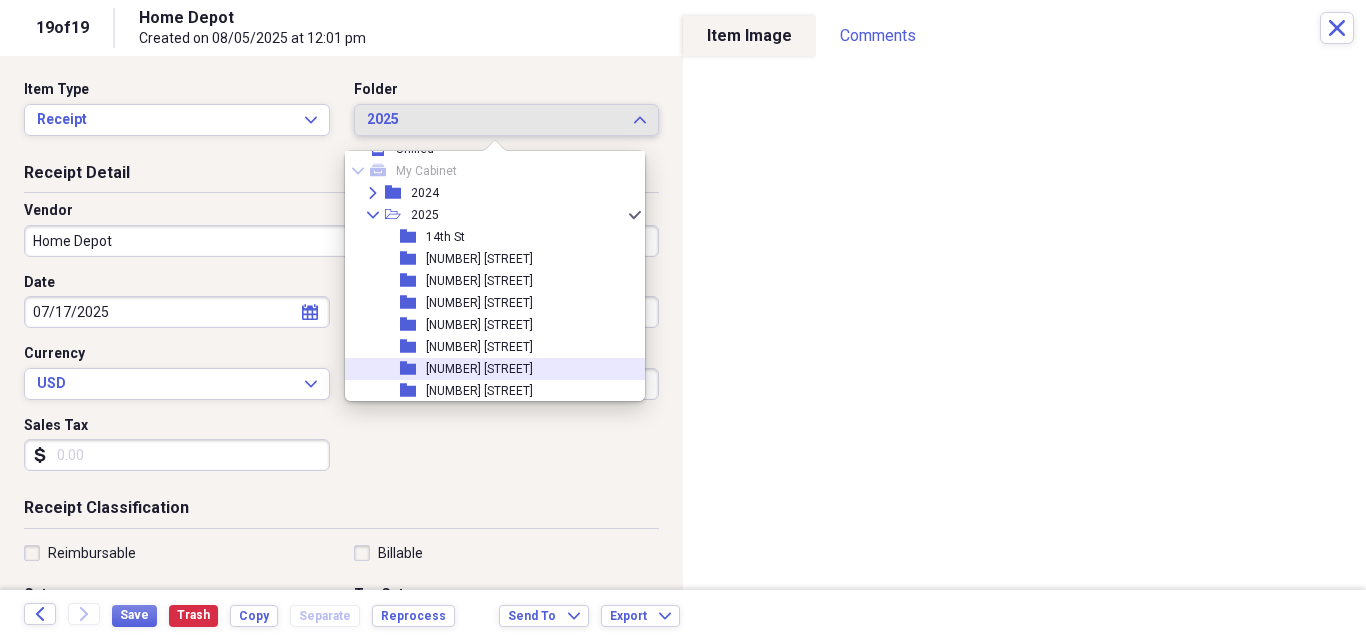 scroll, scrollTop: 40, scrollLeft: 0, axis: vertical 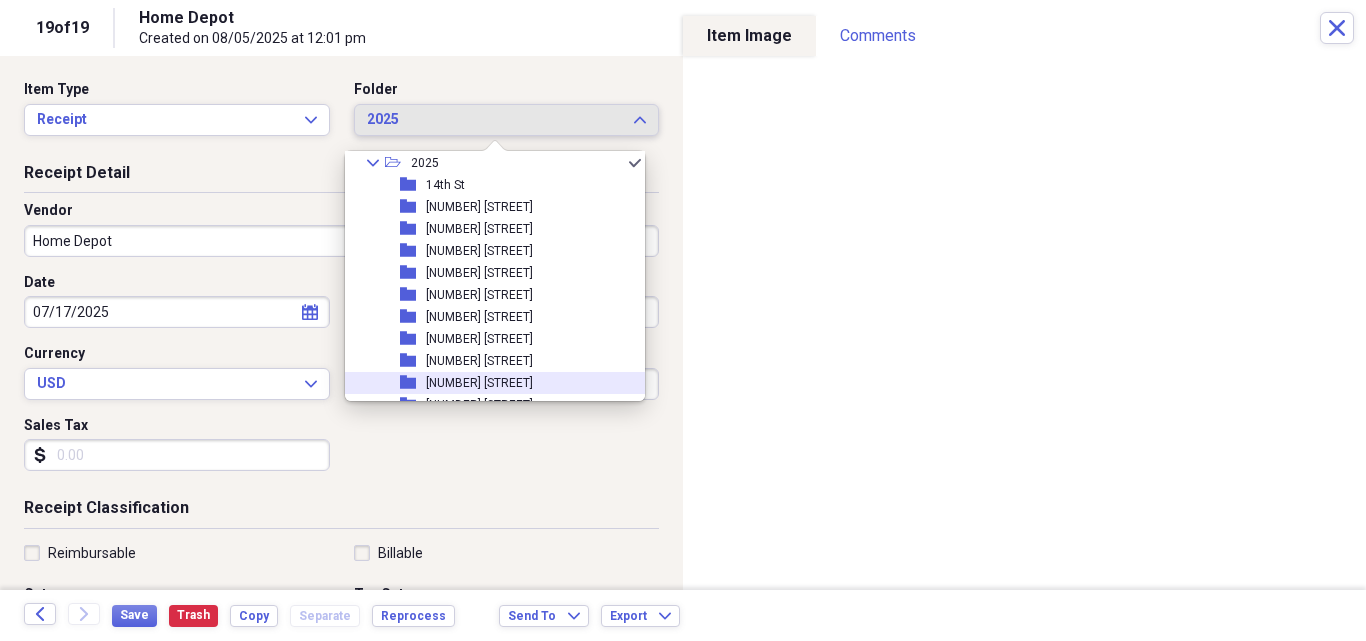 click on "[NUMBER] [STREET]" at bounding box center [479, 383] 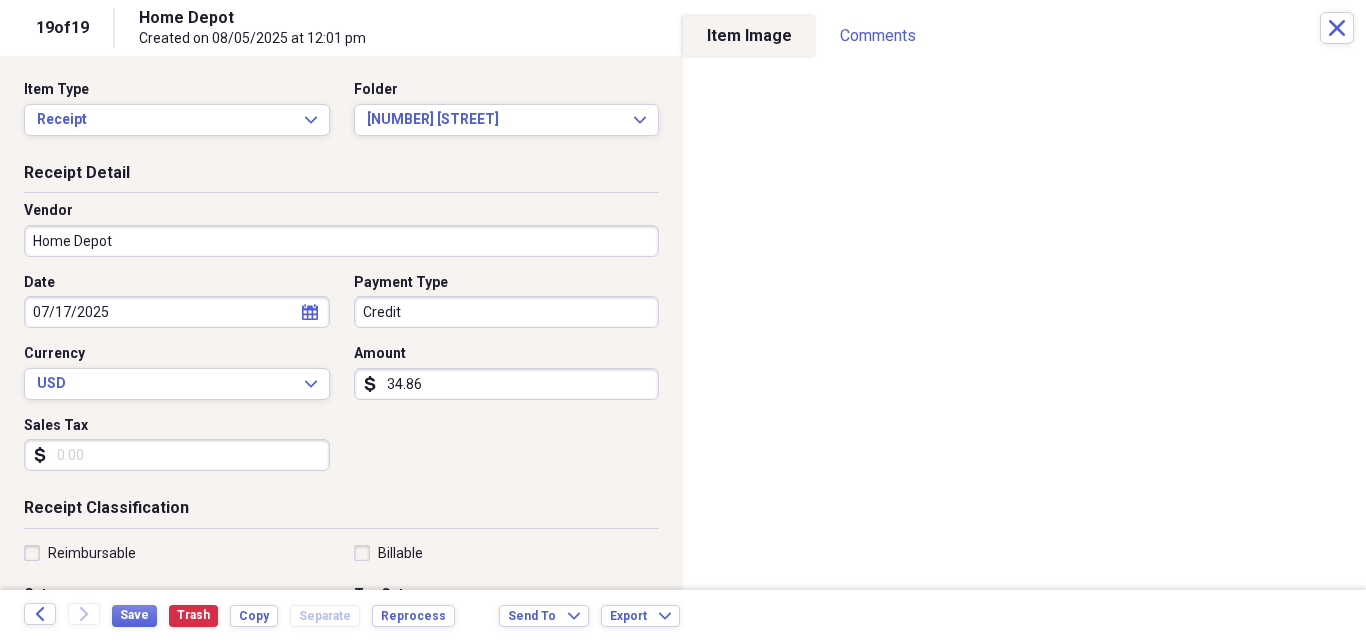 click on "Sales Tax" at bounding box center [177, 455] 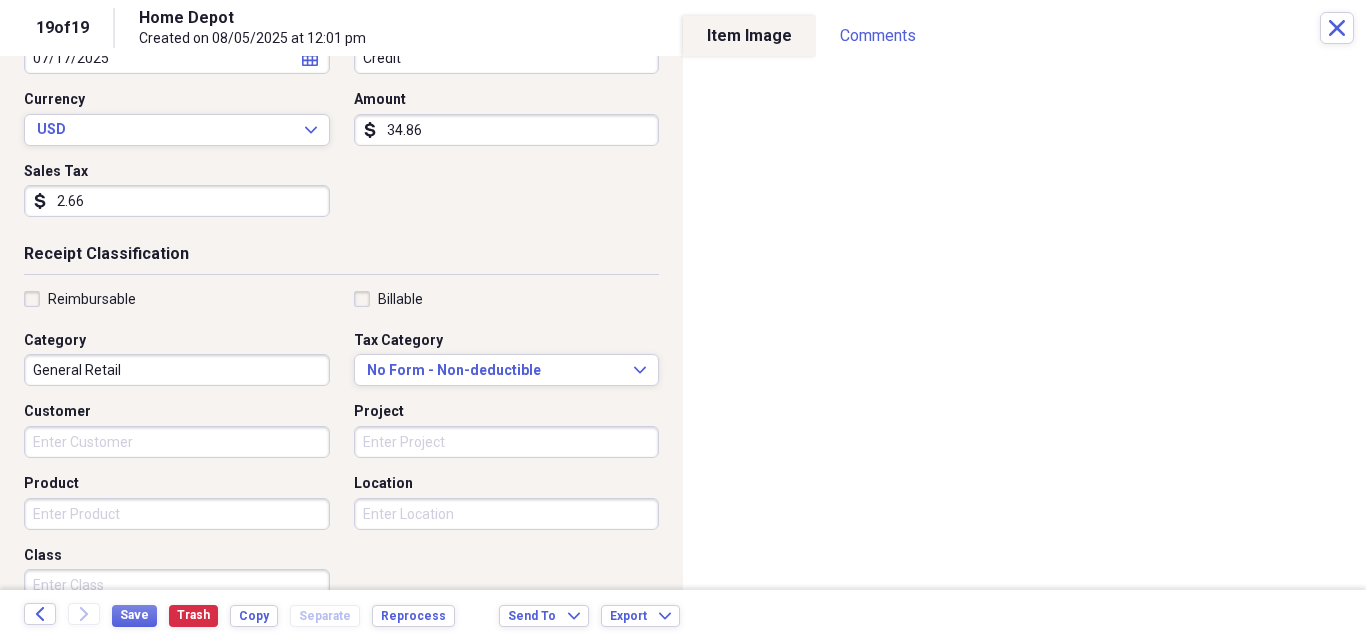 scroll, scrollTop: 267, scrollLeft: 0, axis: vertical 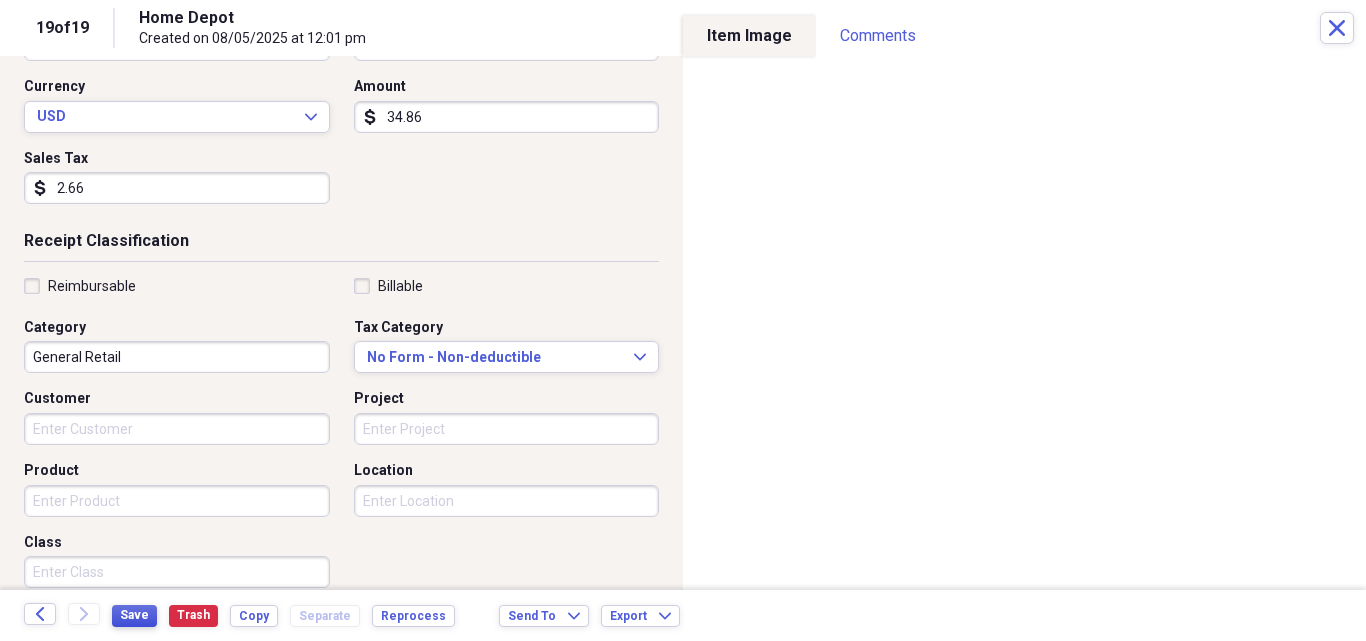 type on "2.66" 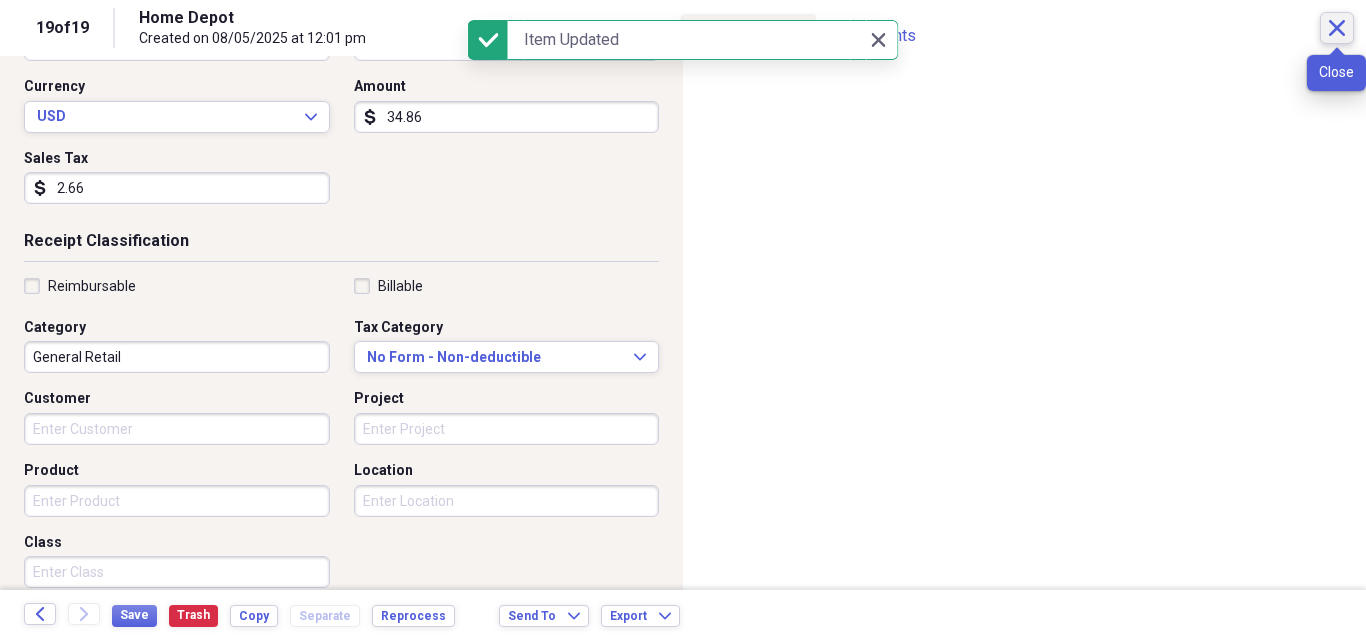 click 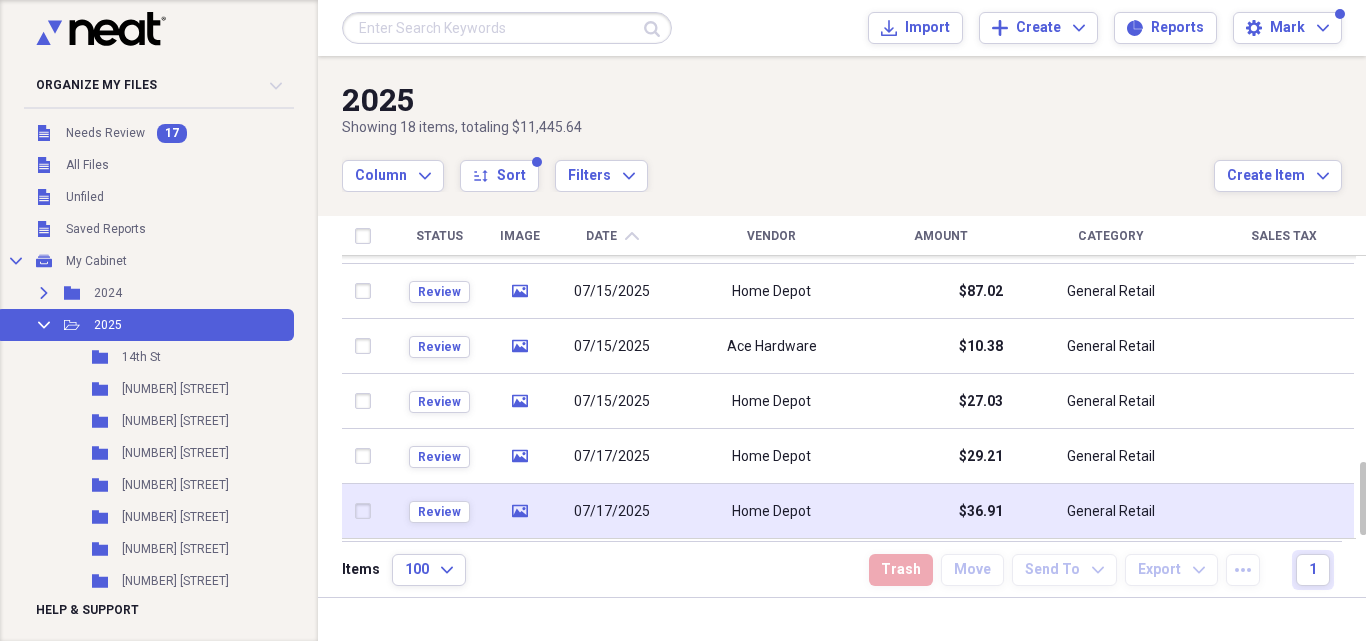click on "Home Depot" at bounding box center [771, 511] 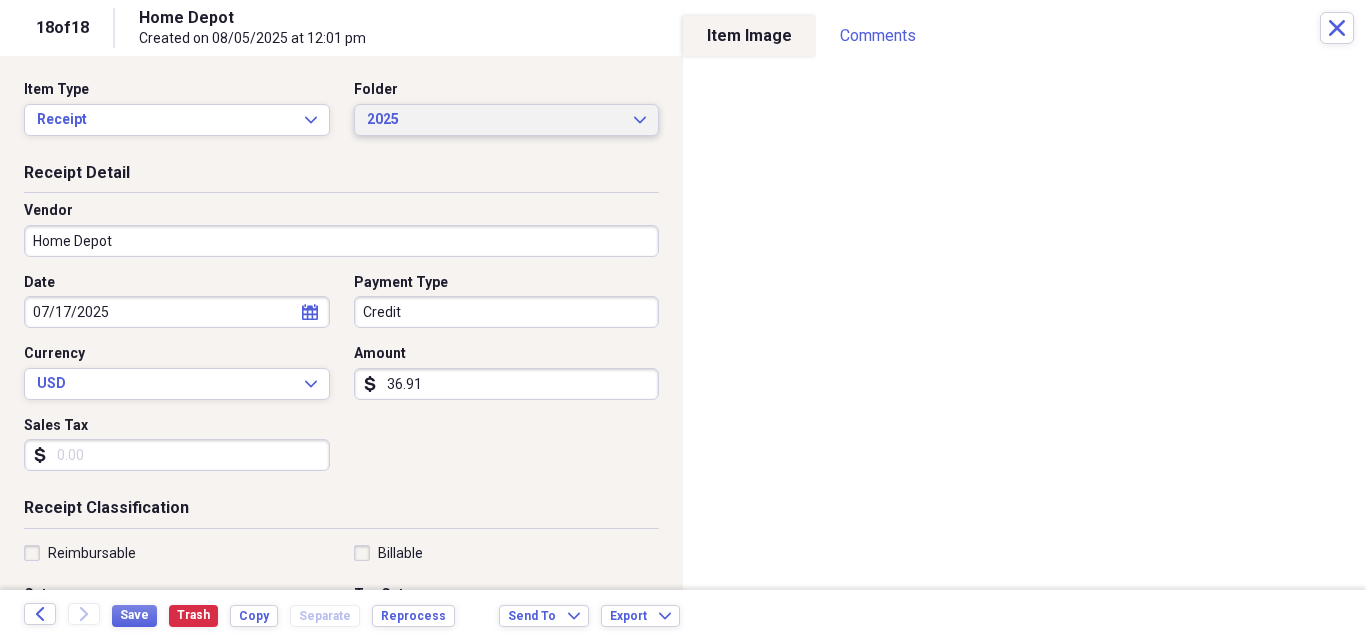 click on "Expand" 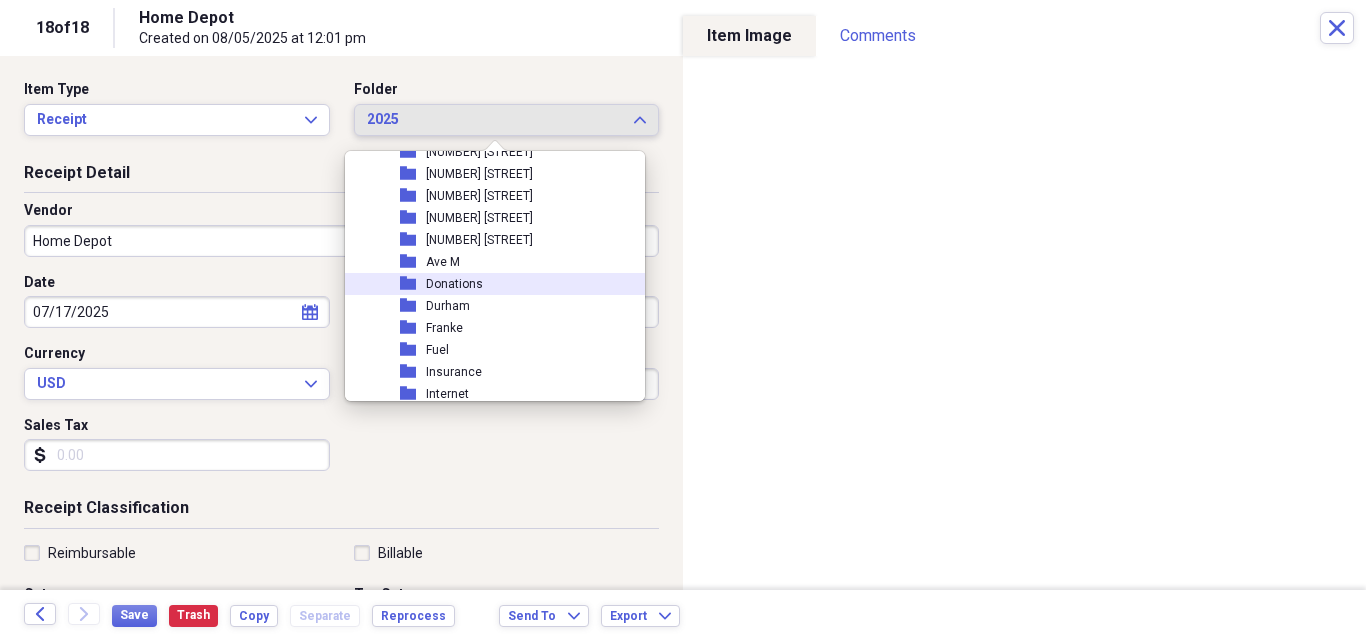 scroll, scrollTop: 533, scrollLeft: 0, axis: vertical 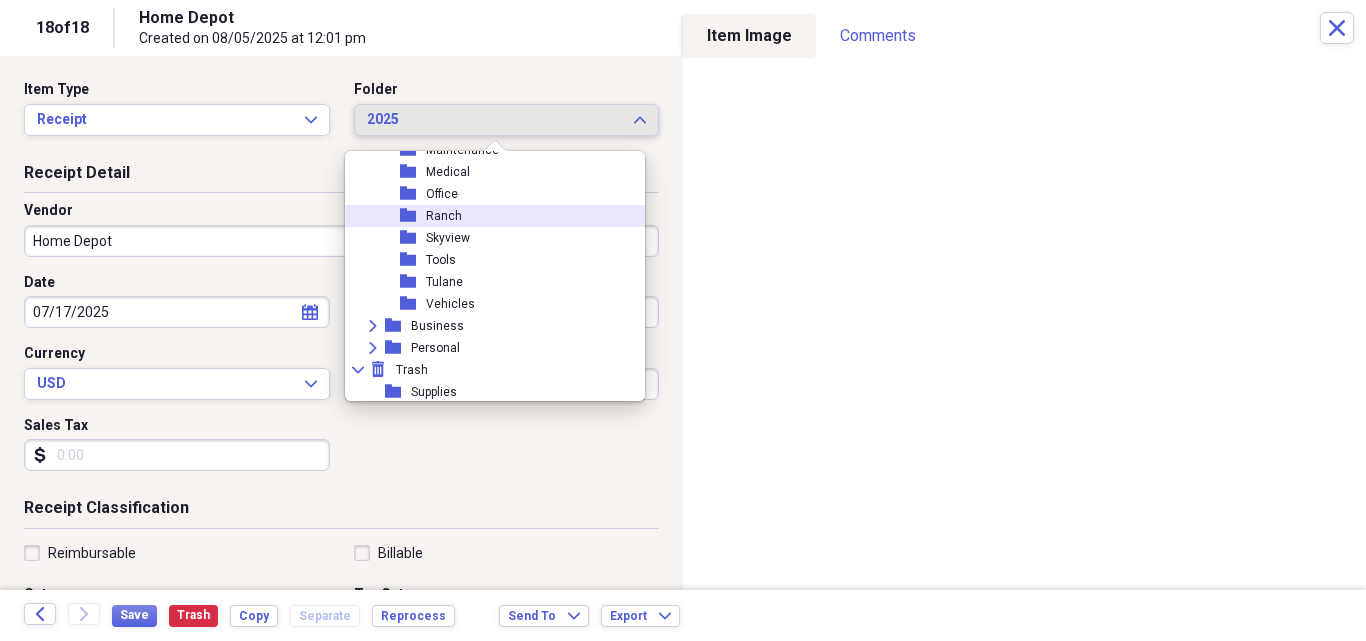 click on "Ranch" at bounding box center (444, 216) 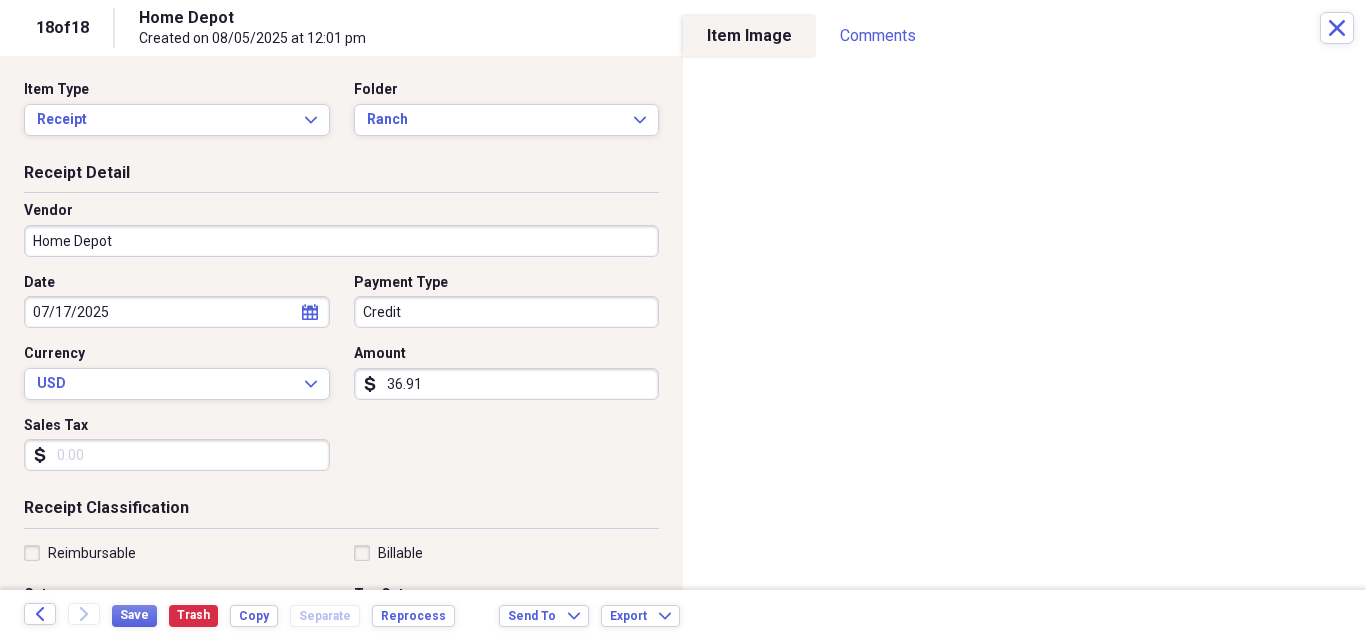 click on "Sales Tax" at bounding box center (177, 455) 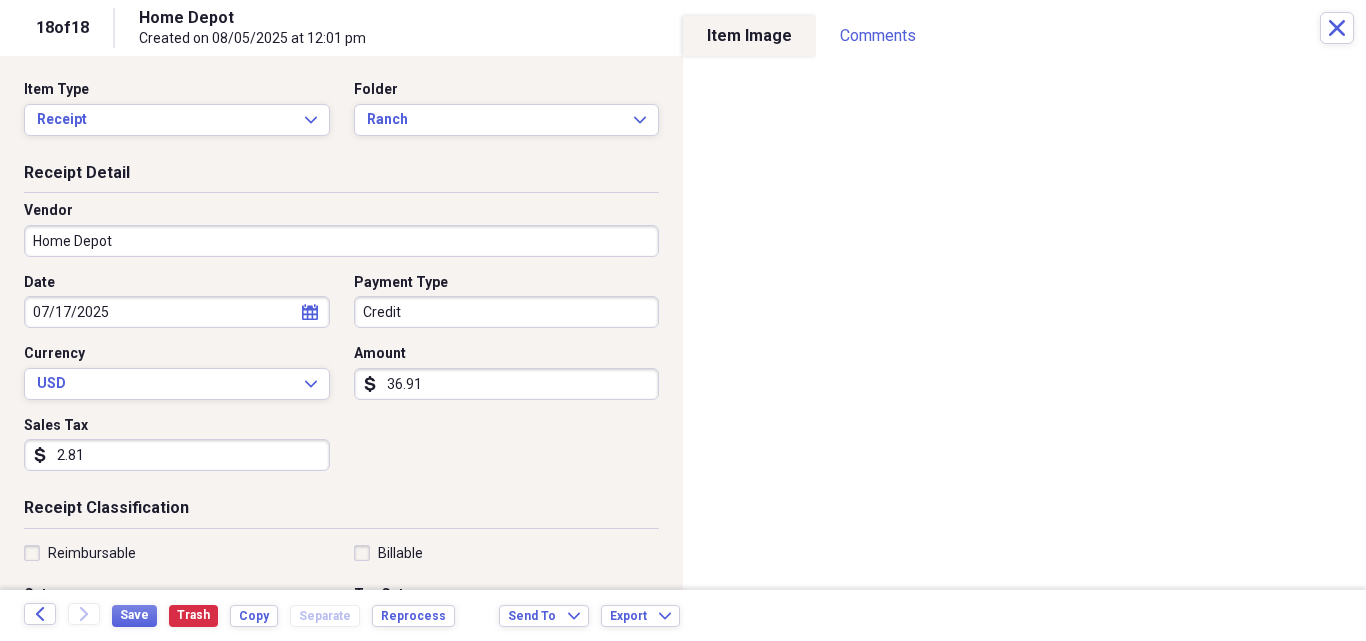 type on "2.81" 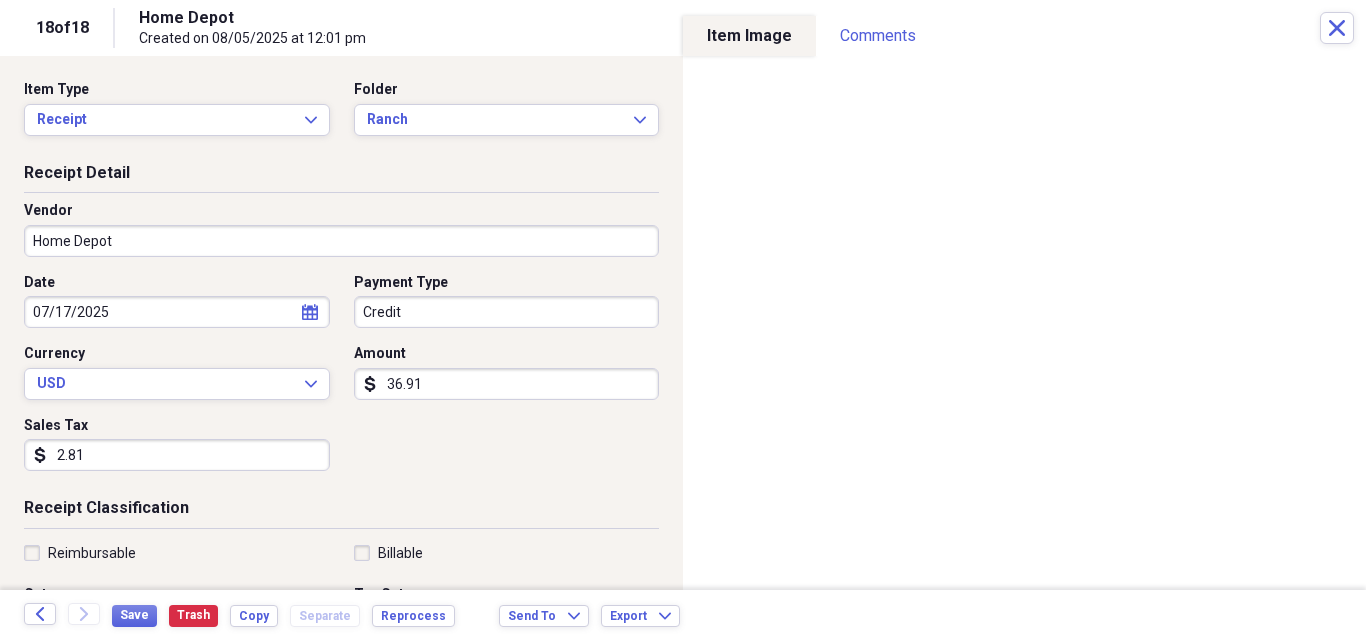 scroll, scrollTop: 267, scrollLeft: 0, axis: vertical 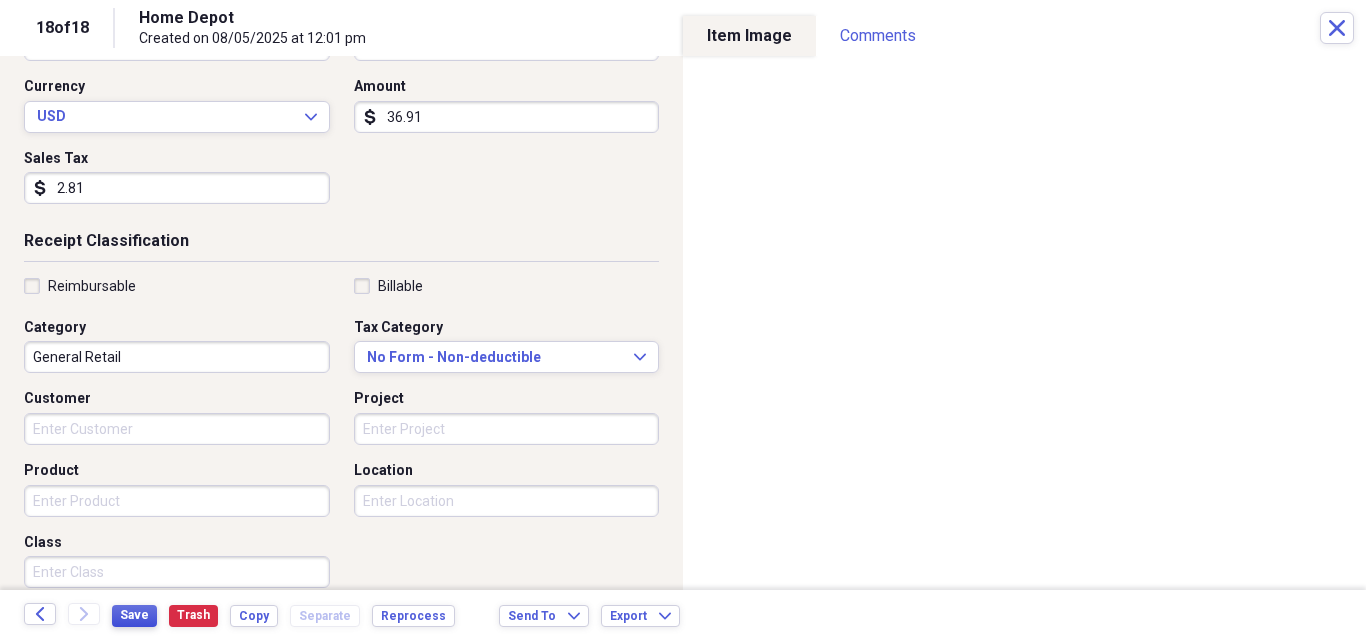 click on "Save" at bounding box center [134, 615] 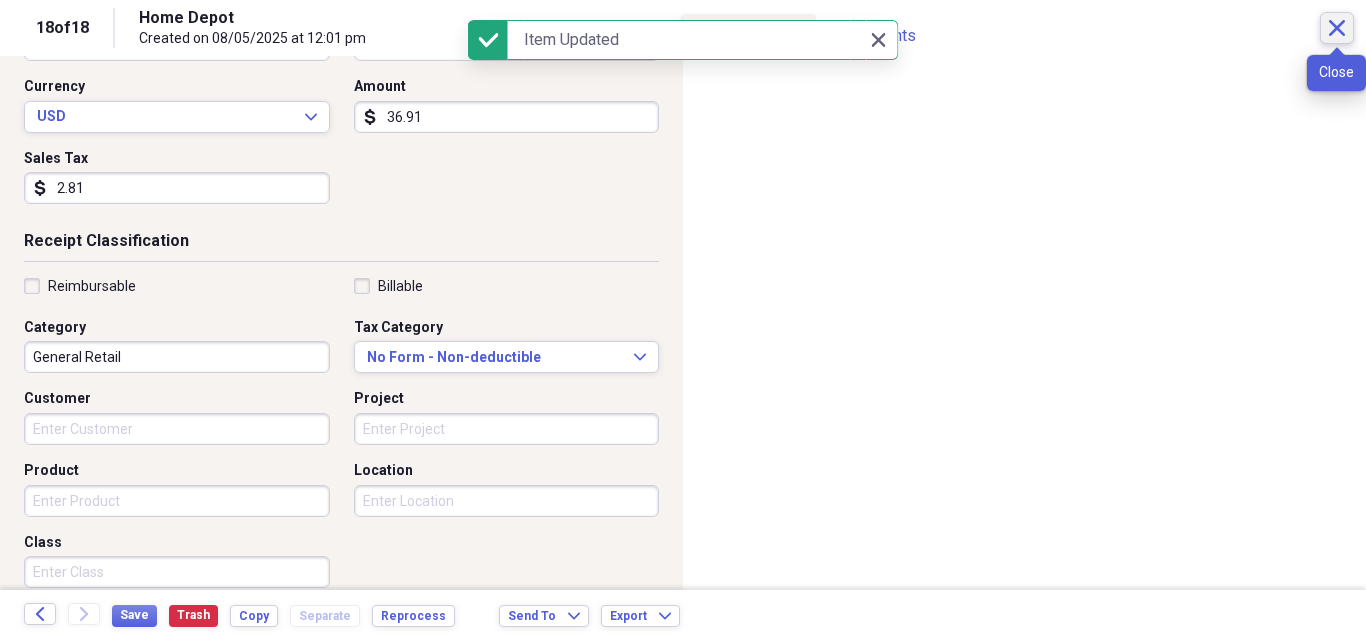 click on "Close" at bounding box center [1337, 28] 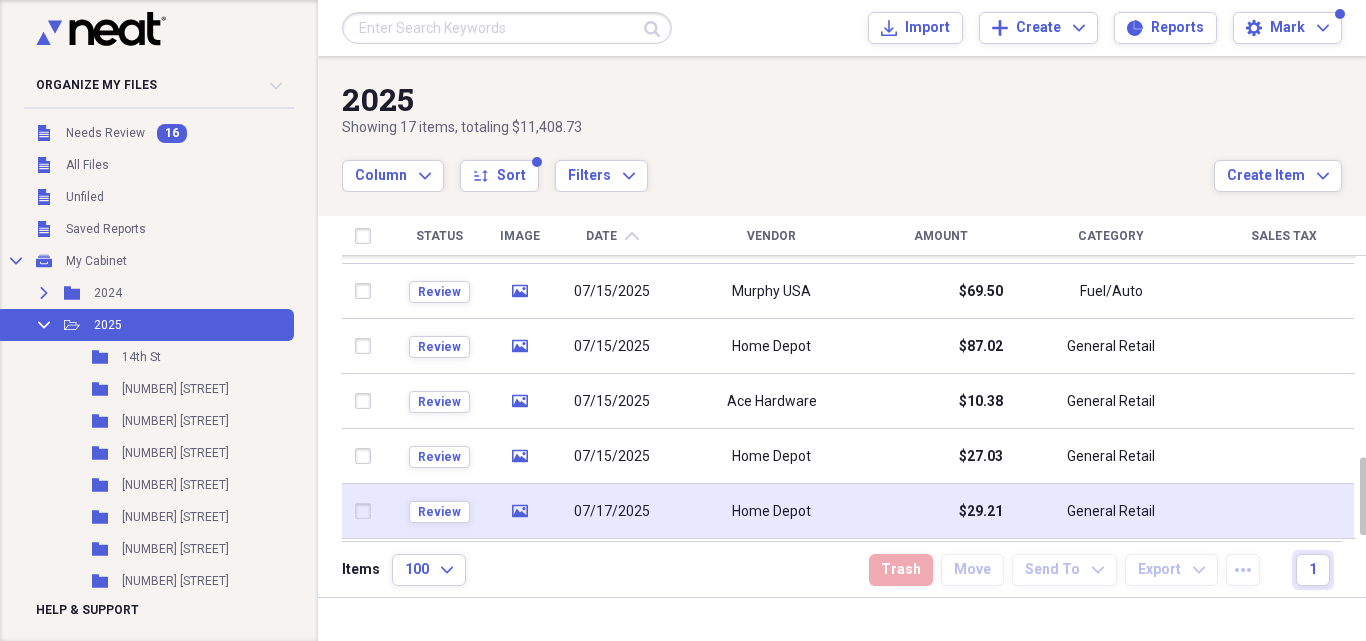 click on "07/17/2025" at bounding box center [612, 512] 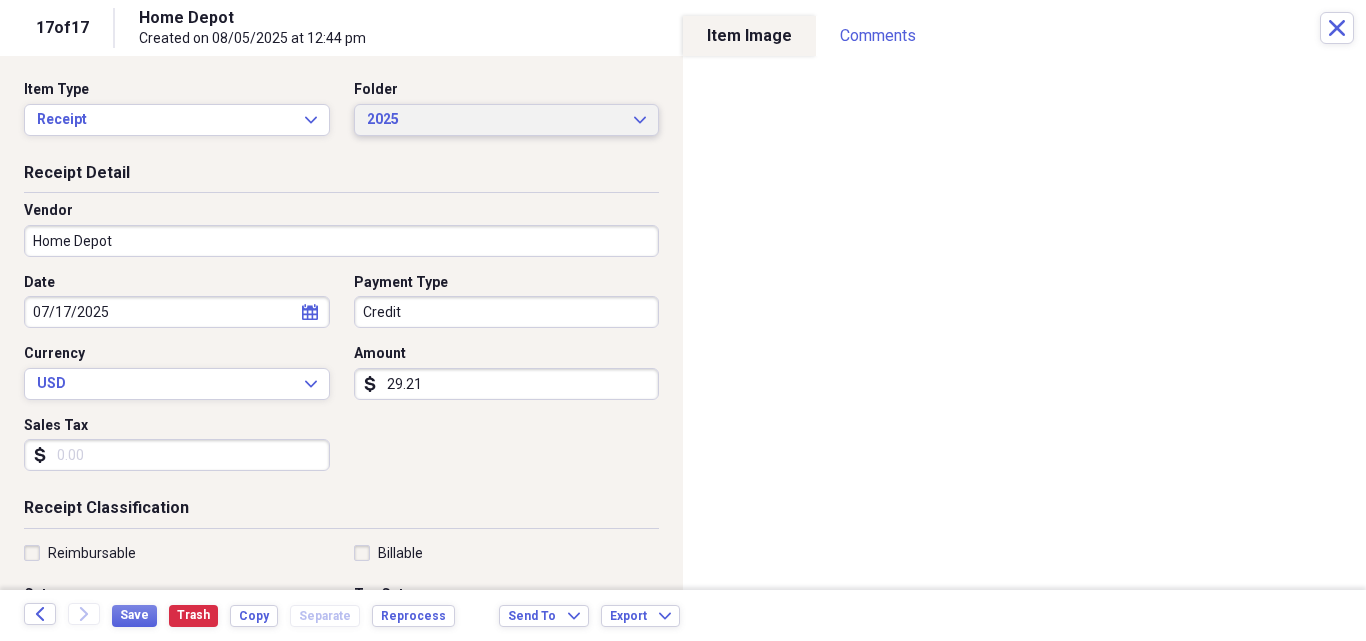 click on "Expand" 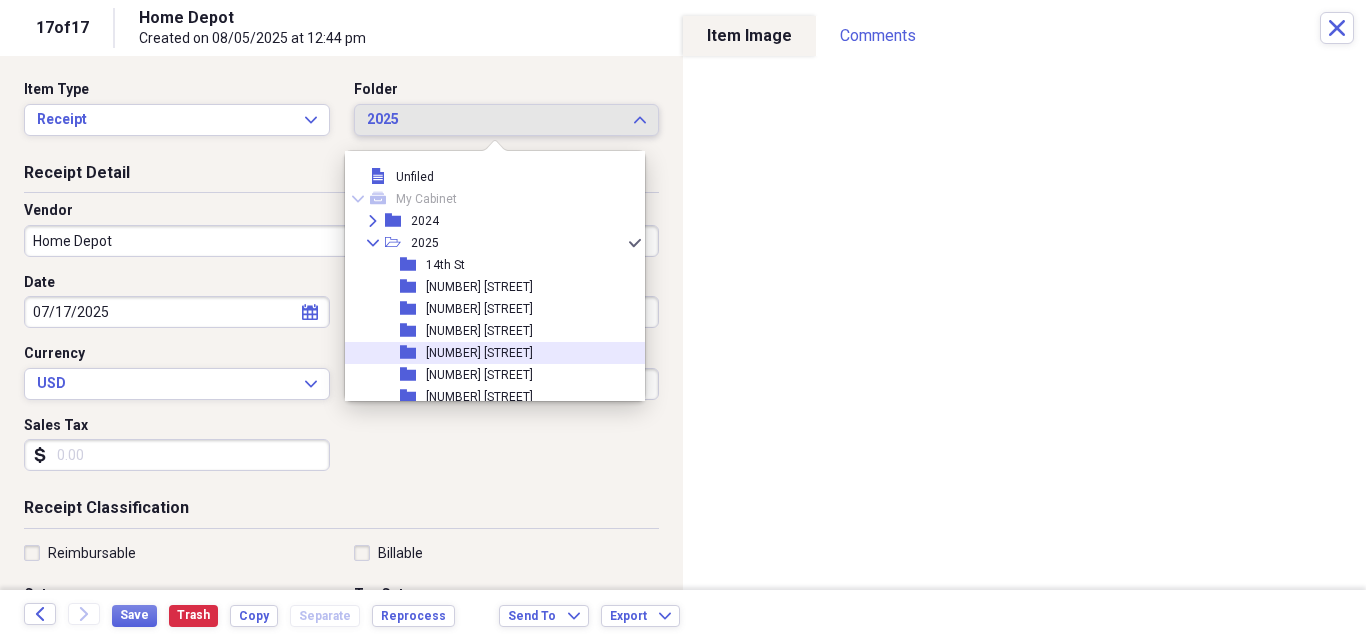 scroll, scrollTop: 267, scrollLeft: 0, axis: vertical 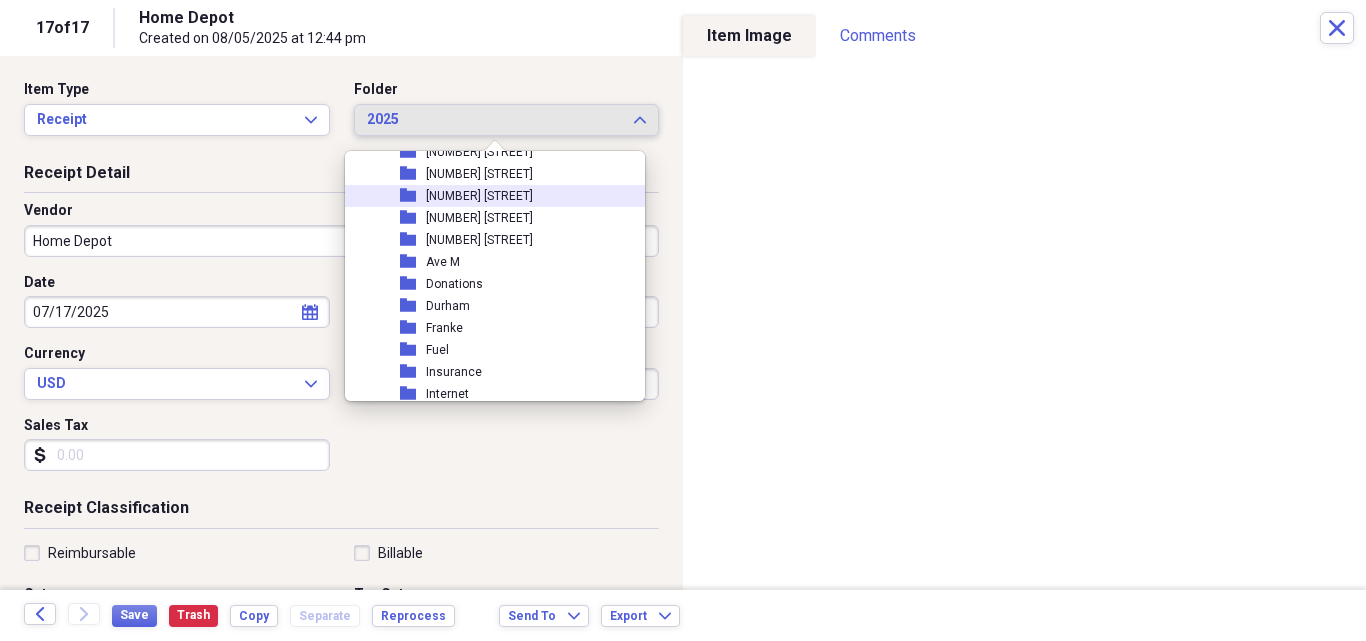 click on "[NUMBER] [STREET]" at bounding box center (479, 196) 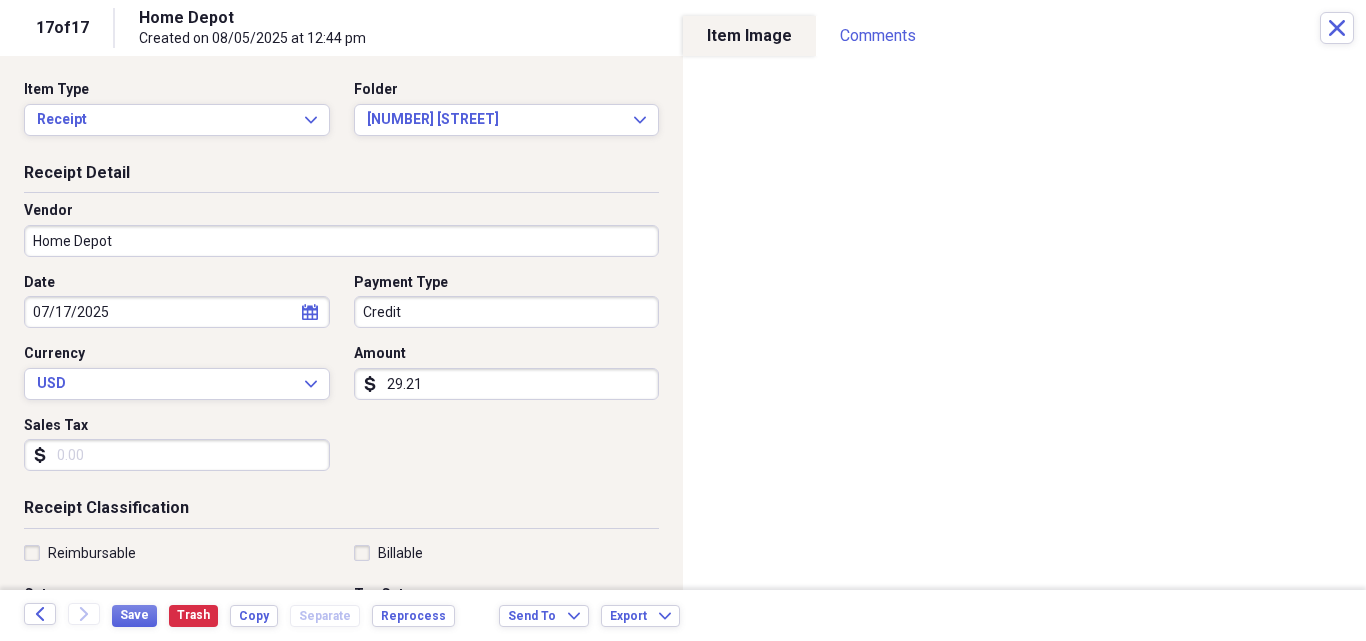 click on "Sales Tax" at bounding box center (177, 455) 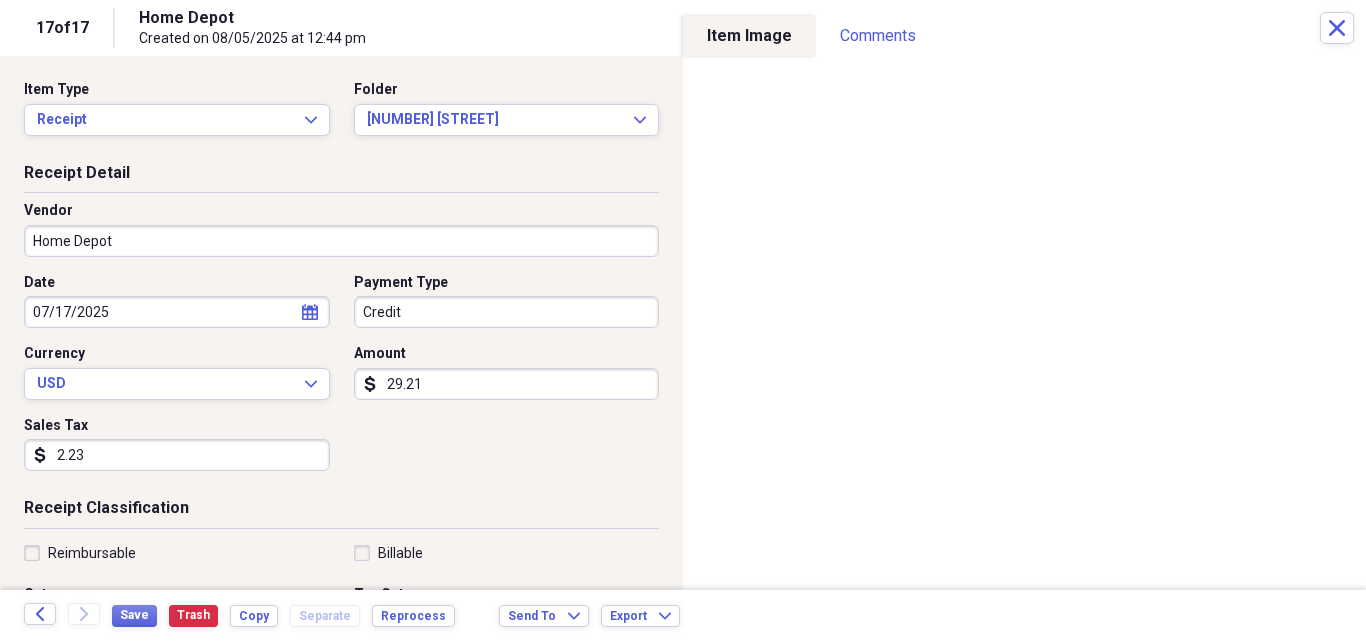 scroll, scrollTop: 267, scrollLeft: 0, axis: vertical 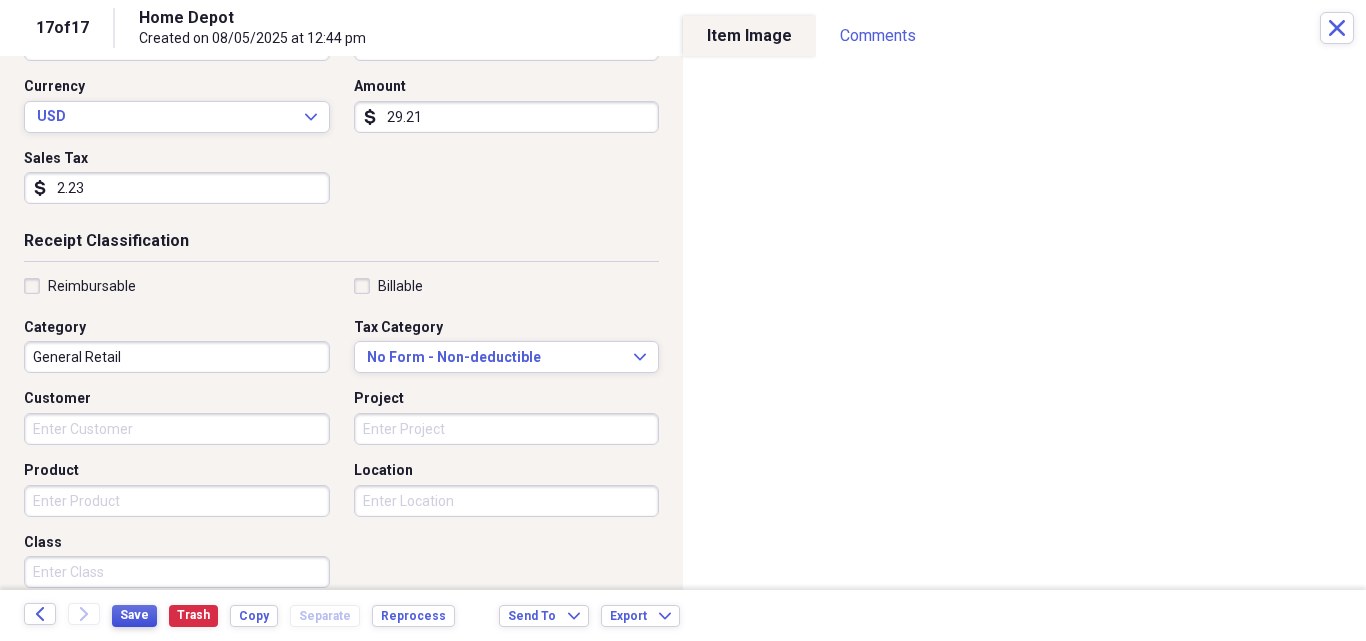 type on "2.23" 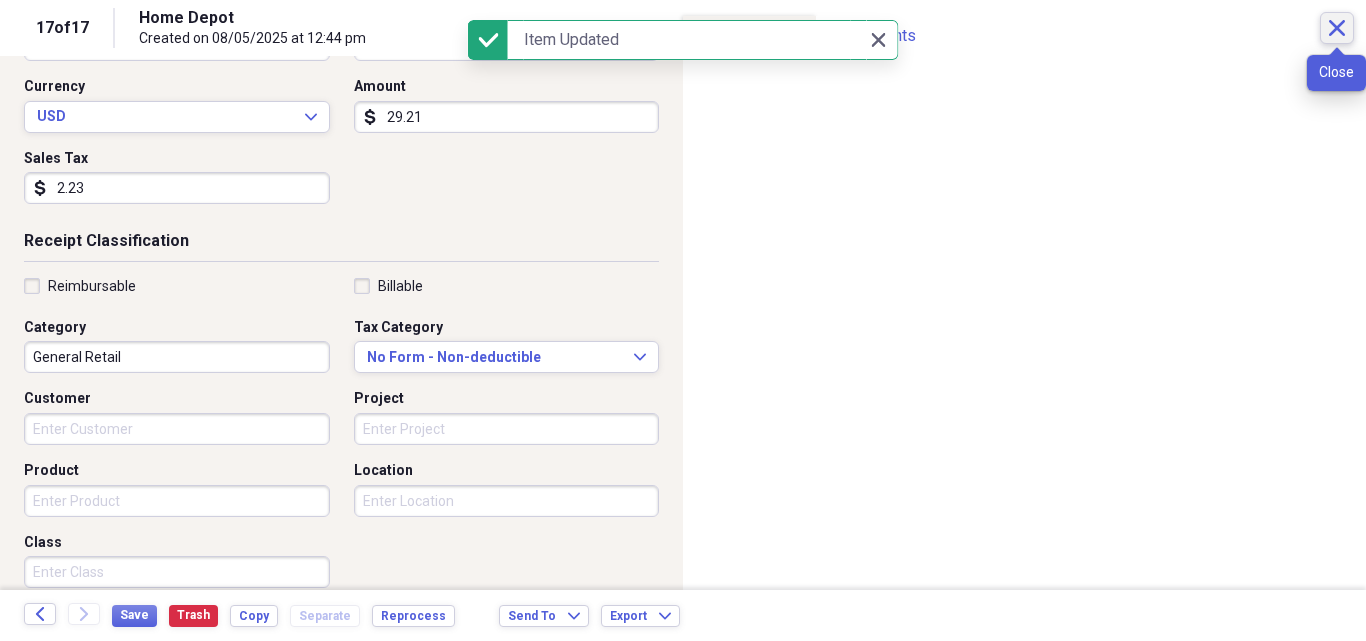 click 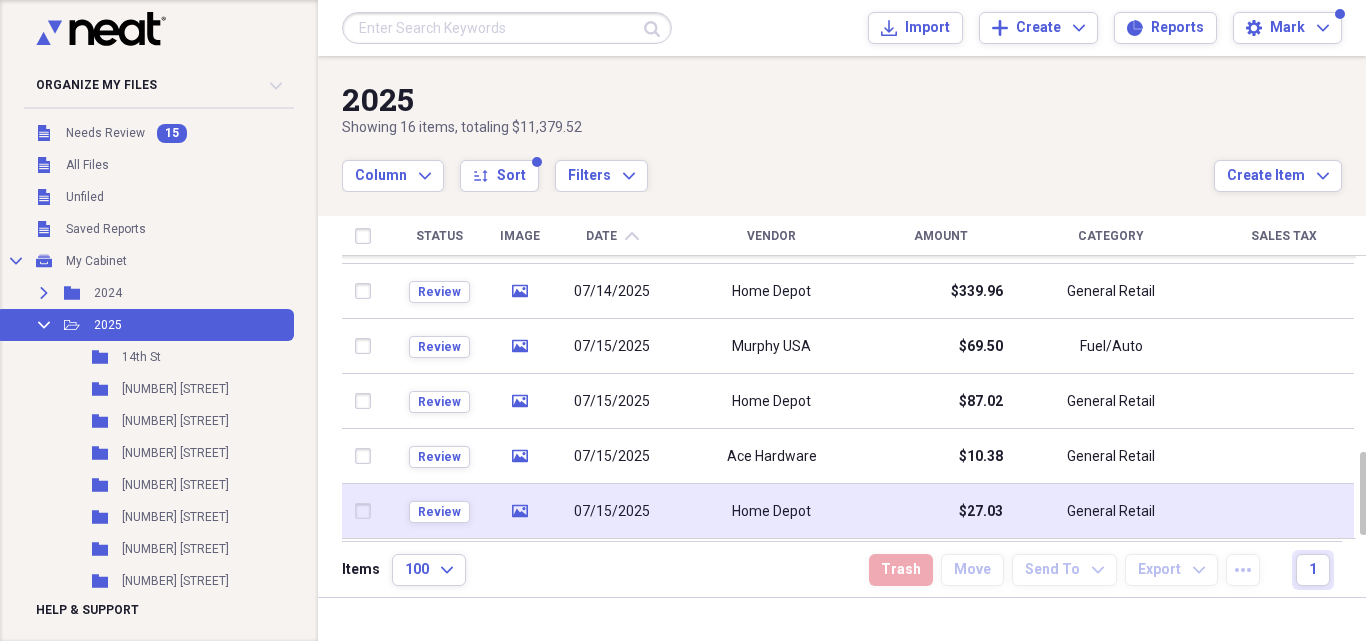 click on "07/15/2025" at bounding box center [612, 512] 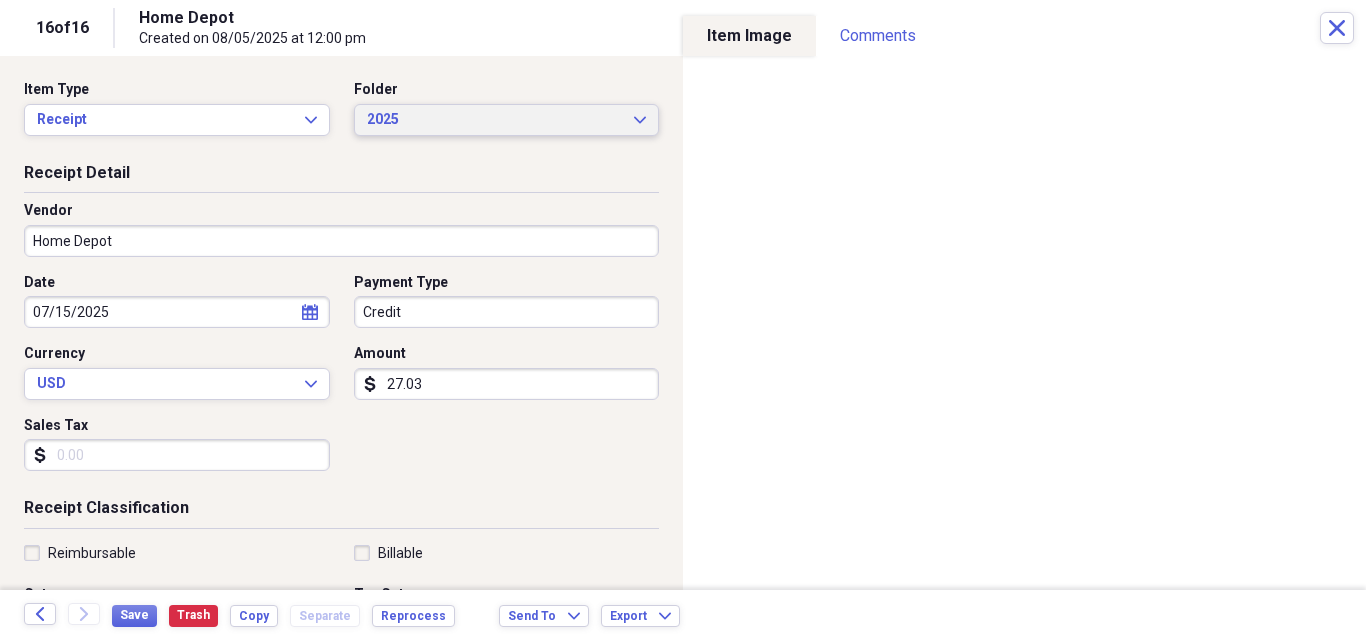 click on "Expand" 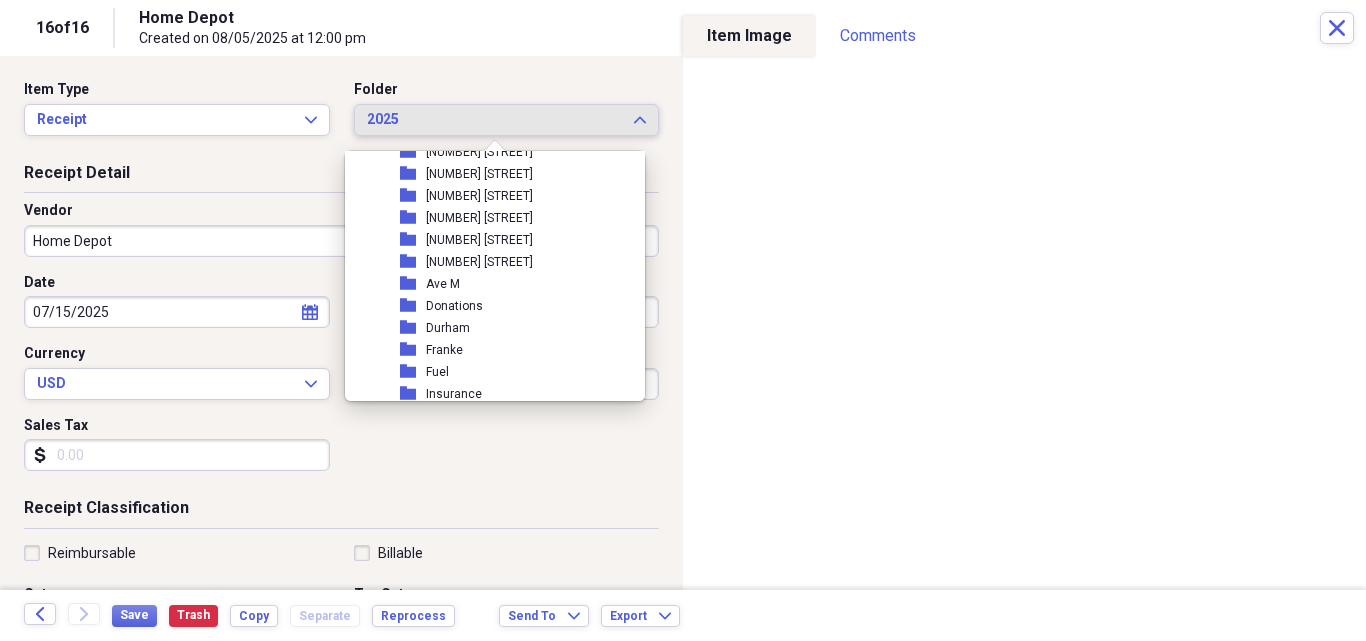 scroll, scrollTop: 267, scrollLeft: 0, axis: vertical 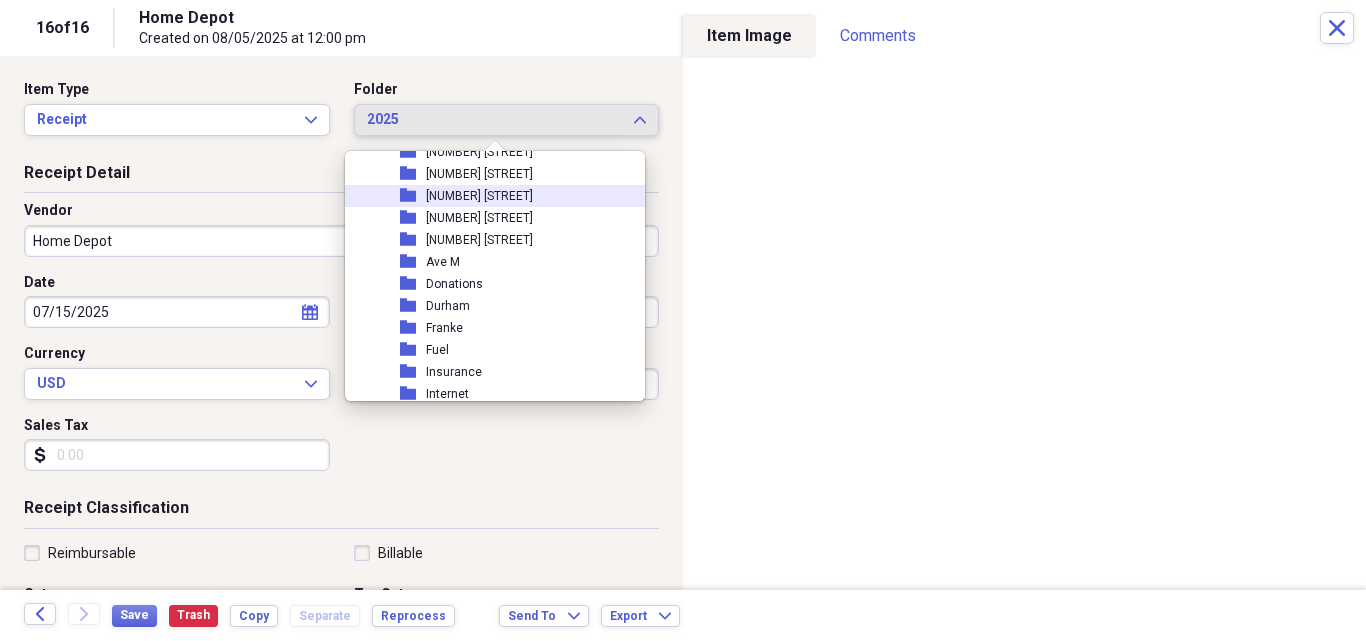 click on "[NUMBER] [STREET]" at bounding box center (479, 196) 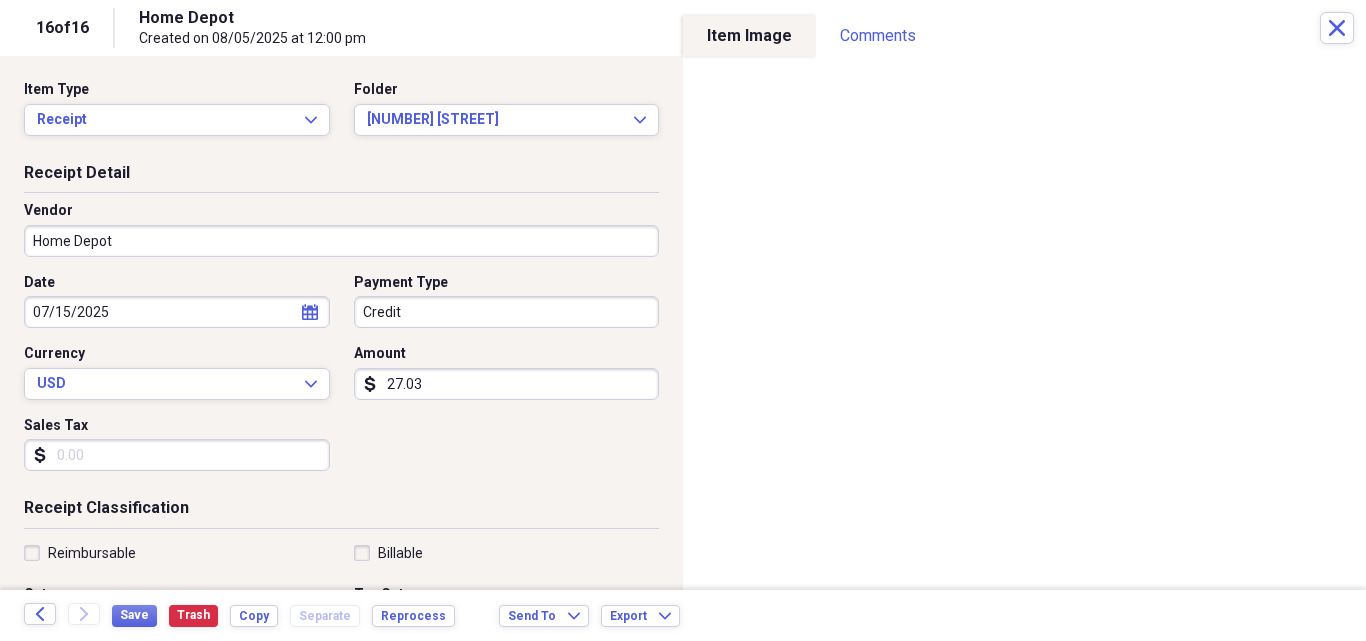 click on "Sales Tax" at bounding box center [177, 455] 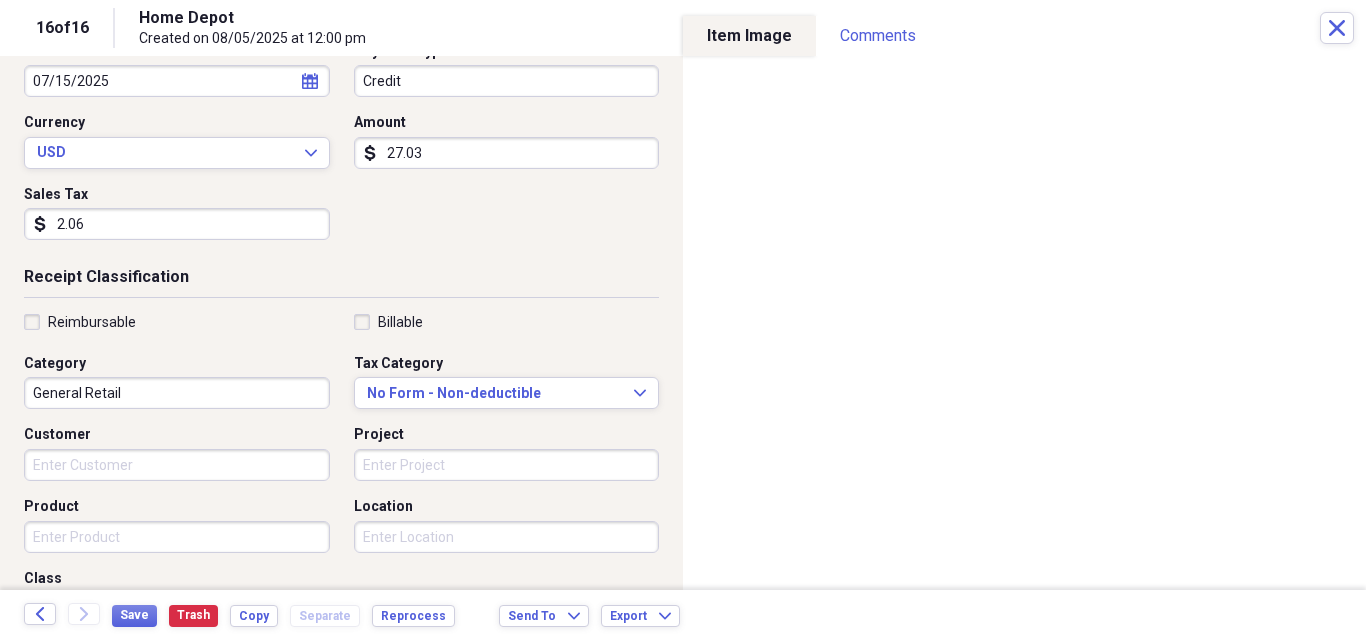 scroll, scrollTop: 267, scrollLeft: 0, axis: vertical 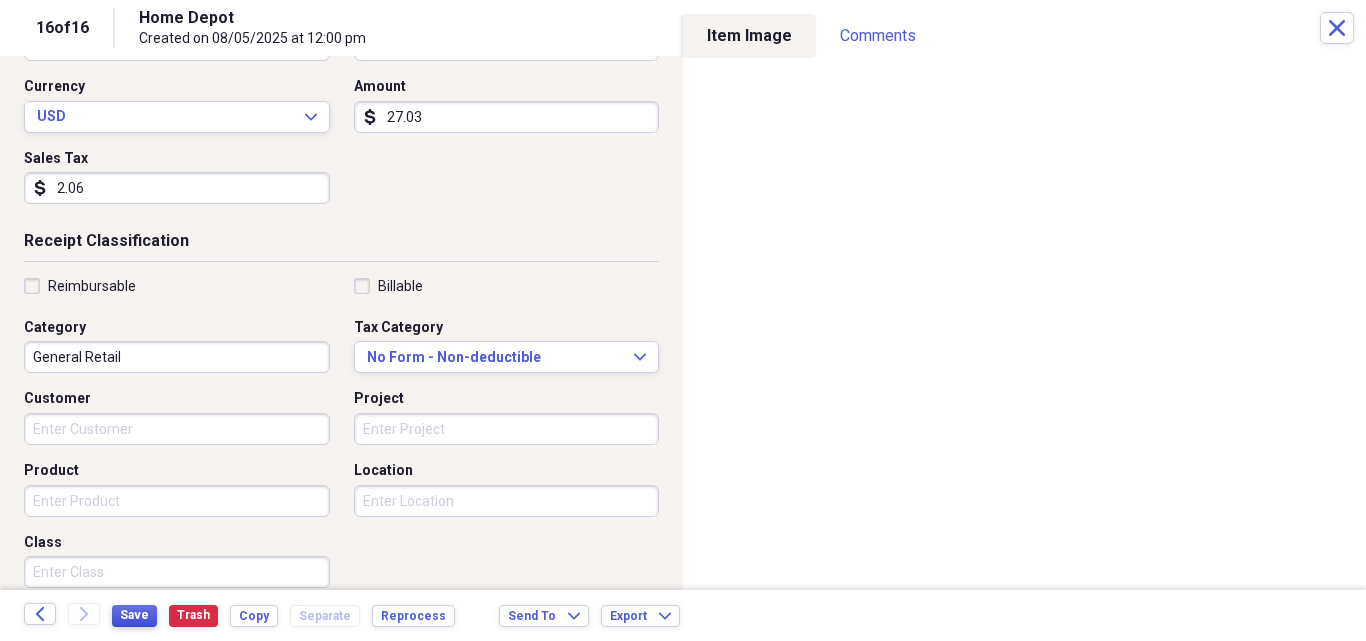 type on "2.06" 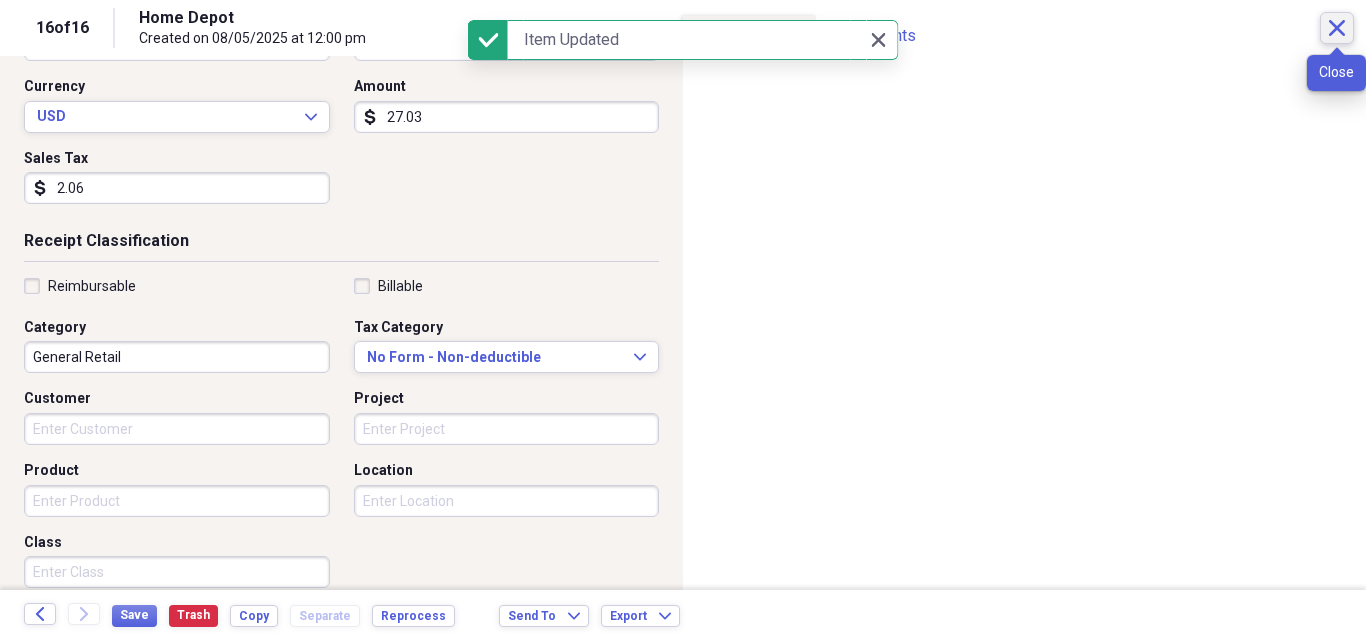click 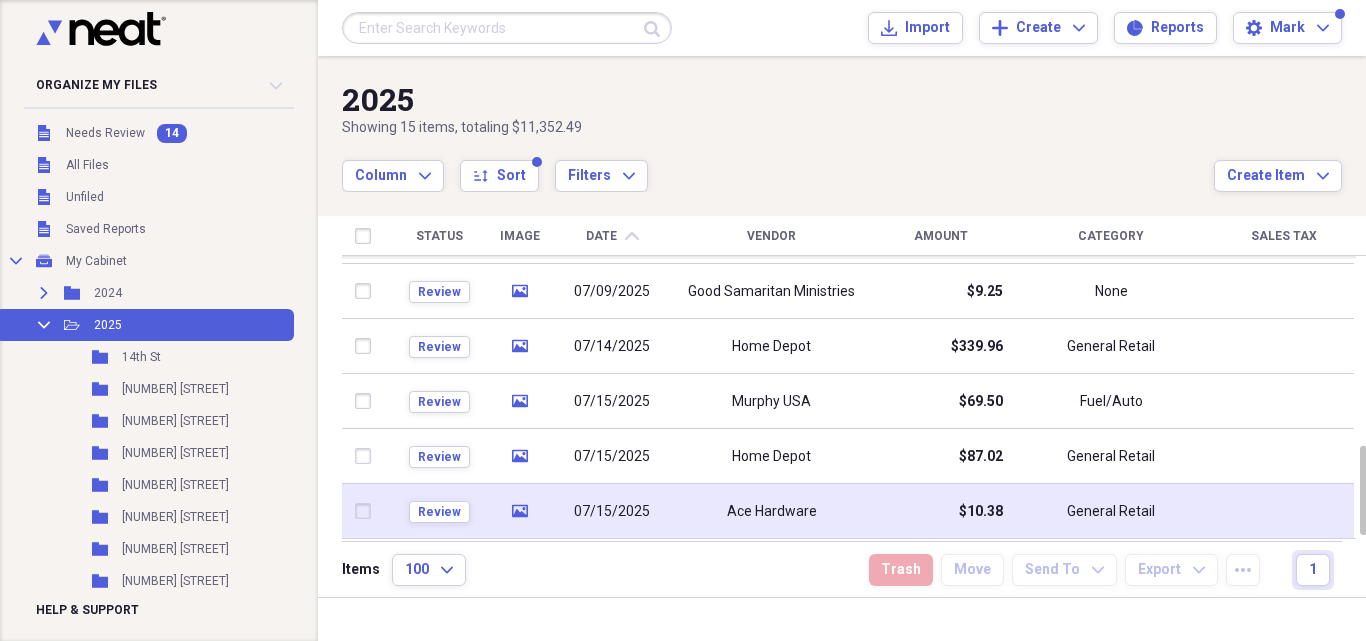 click on "Ace Hardware" at bounding box center [771, 511] 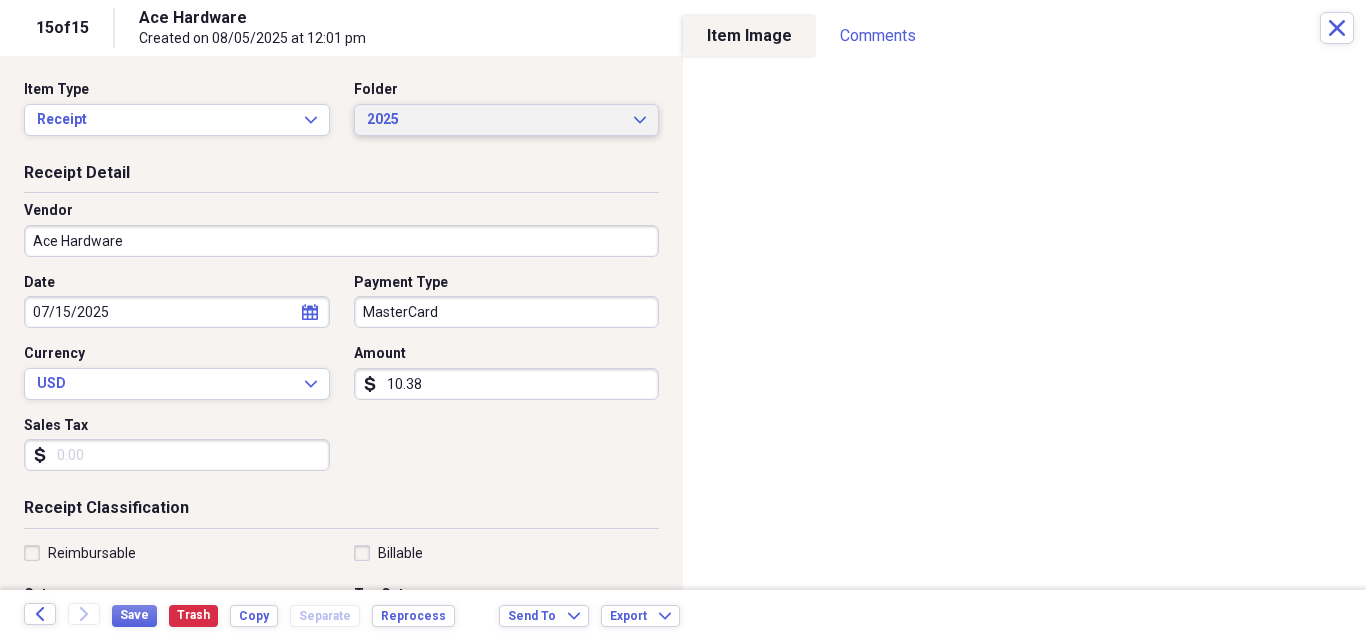 click on "Expand" 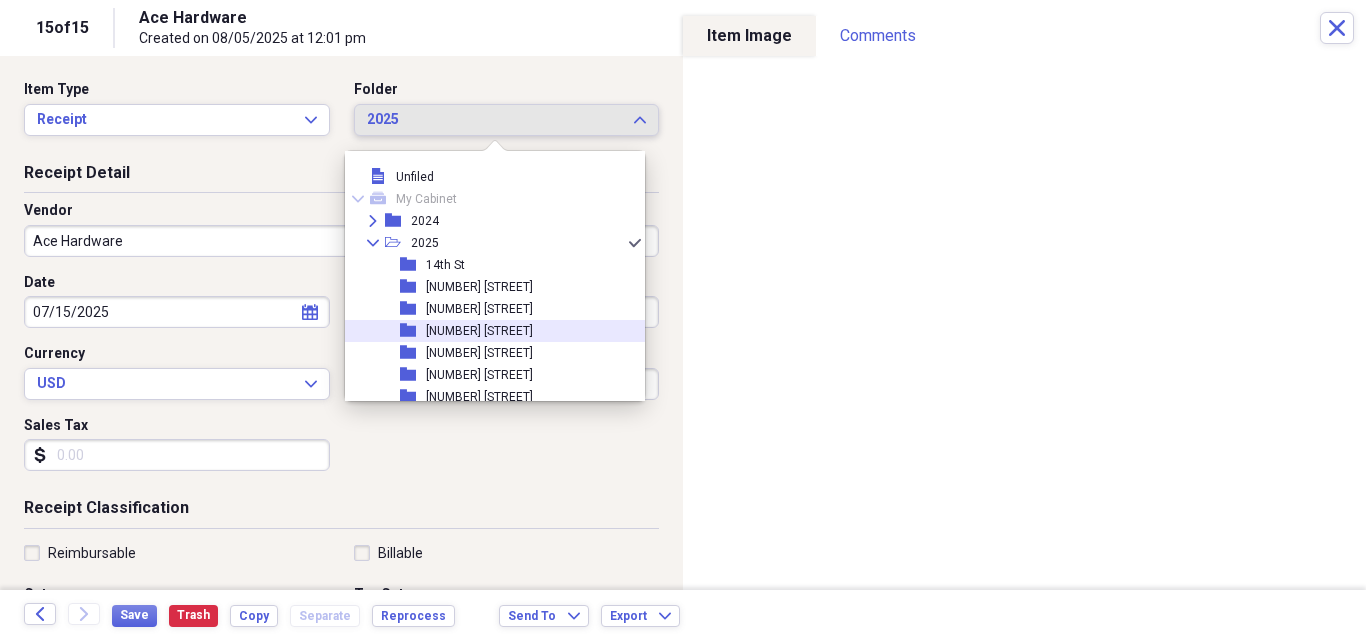 scroll, scrollTop: 267, scrollLeft: 0, axis: vertical 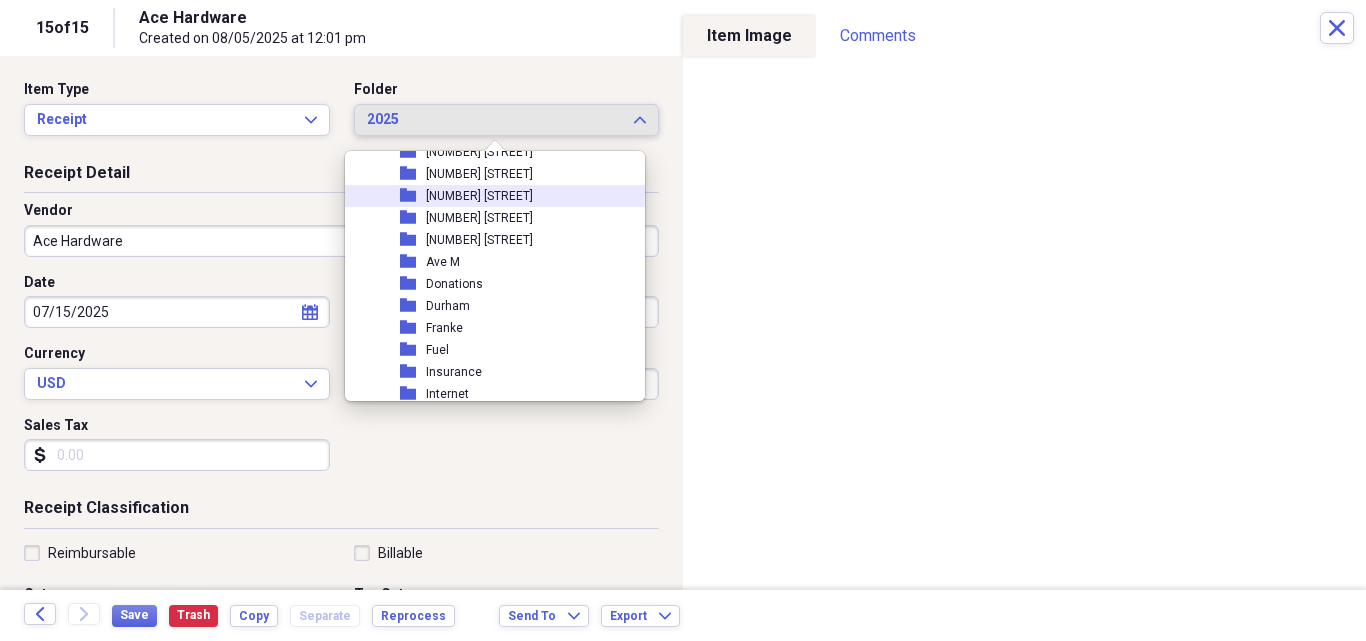 click on "[NUMBER] [STREET]" at bounding box center (479, 196) 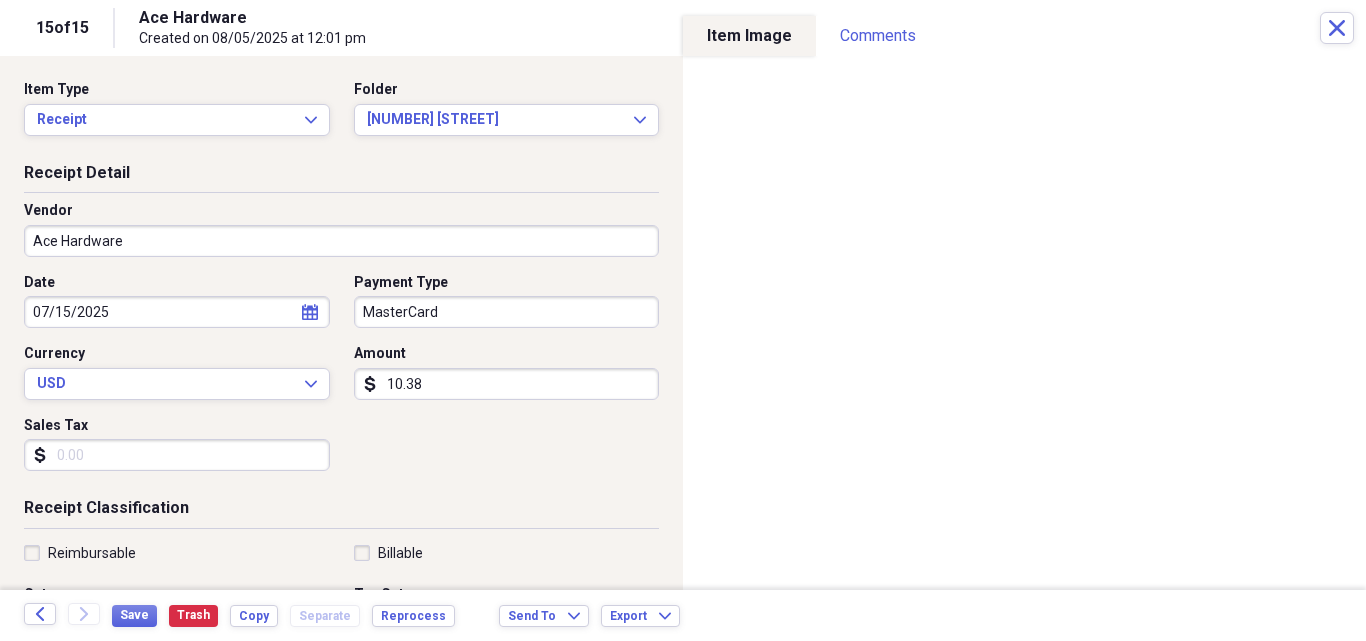 click on "Sales Tax" at bounding box center [177, 455] 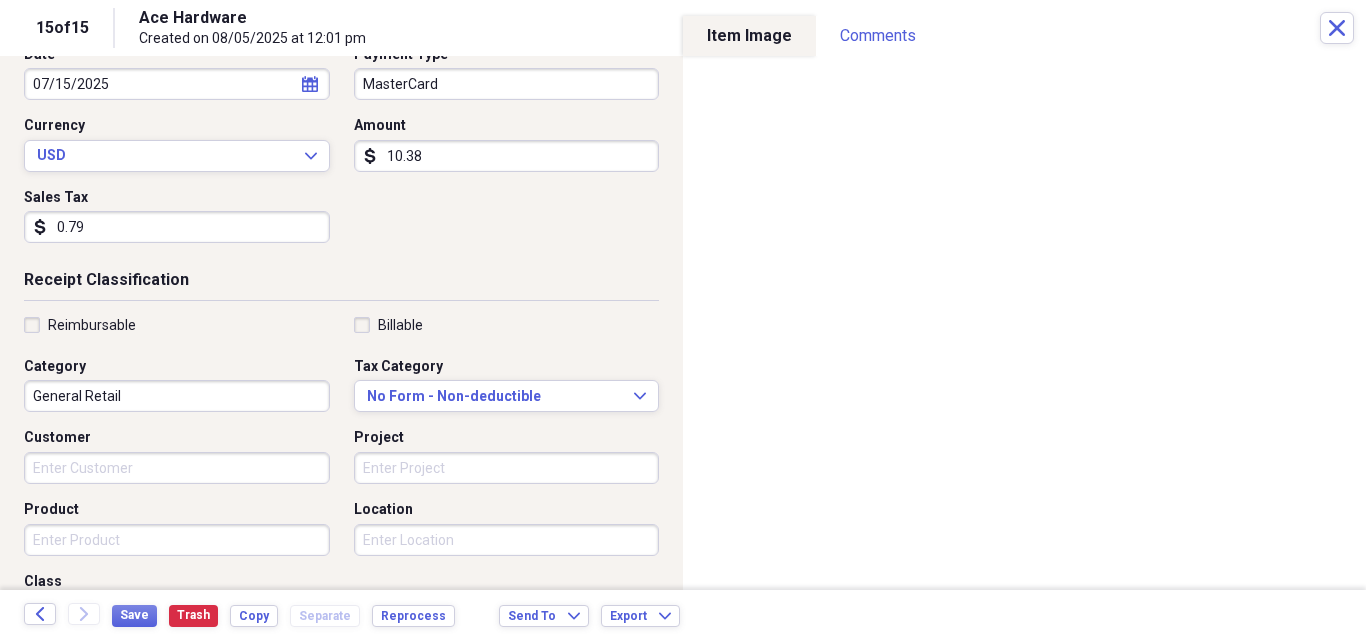 scroll, scrollTop: 267, scrollLeft: 0, axis: vertical 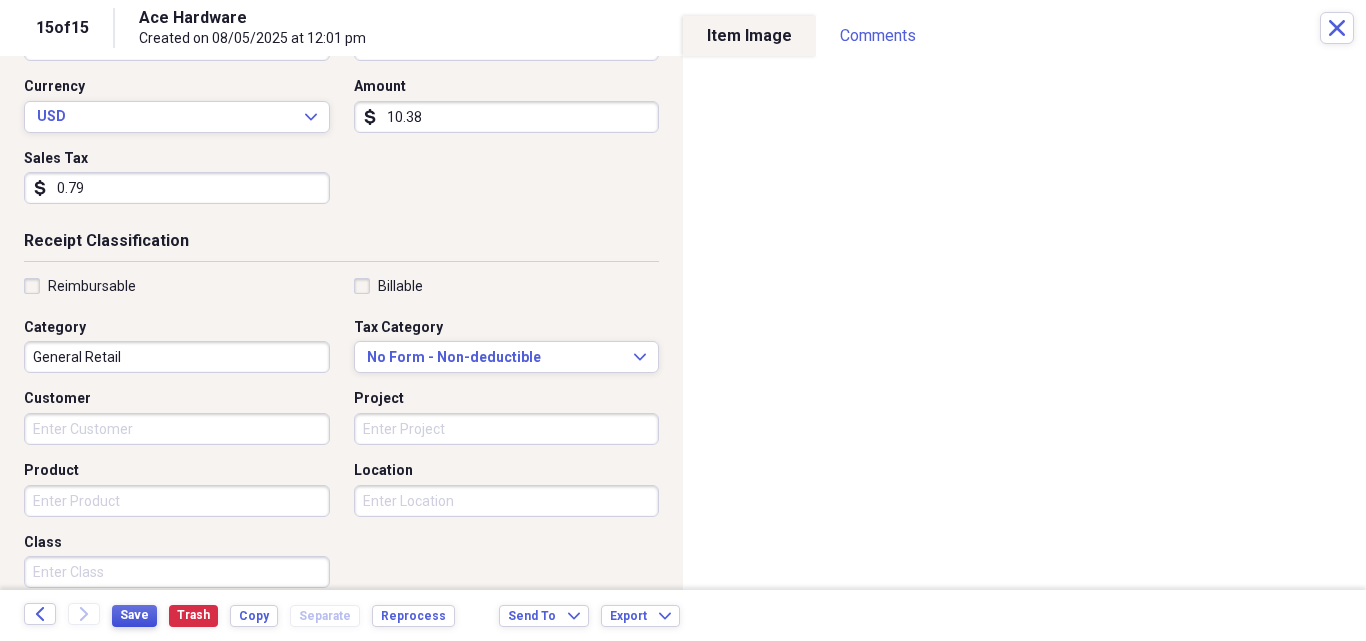 type on "0.79" 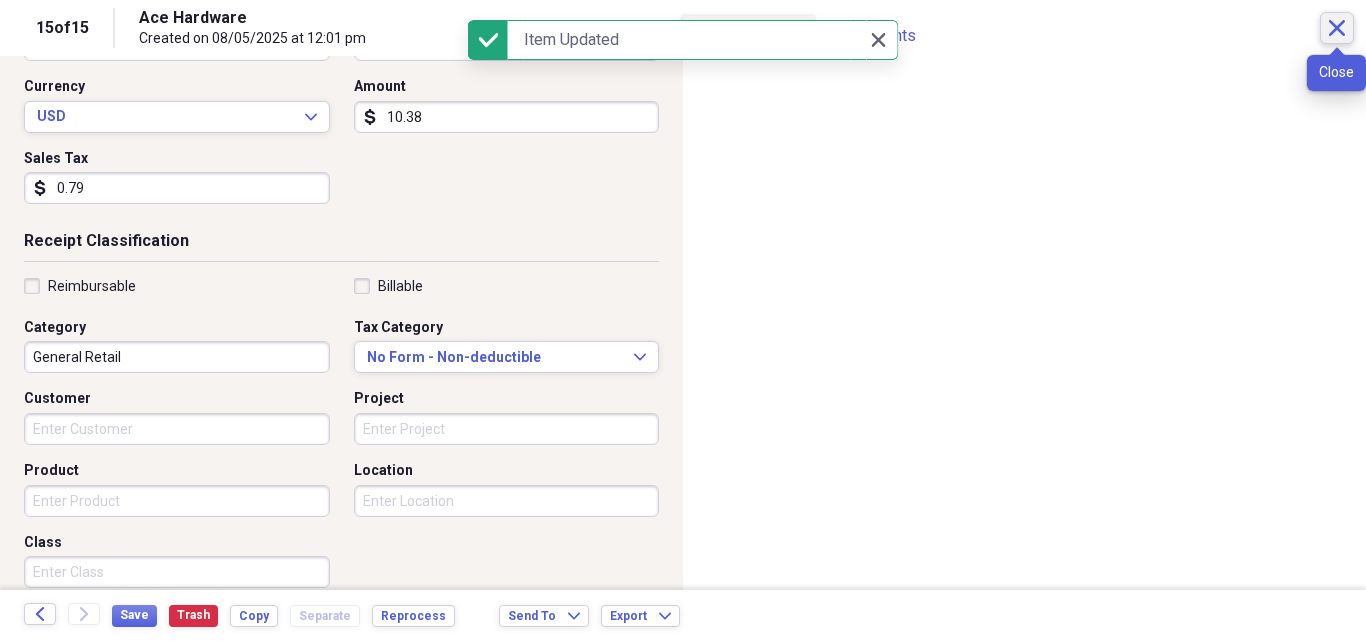 click on "Close" 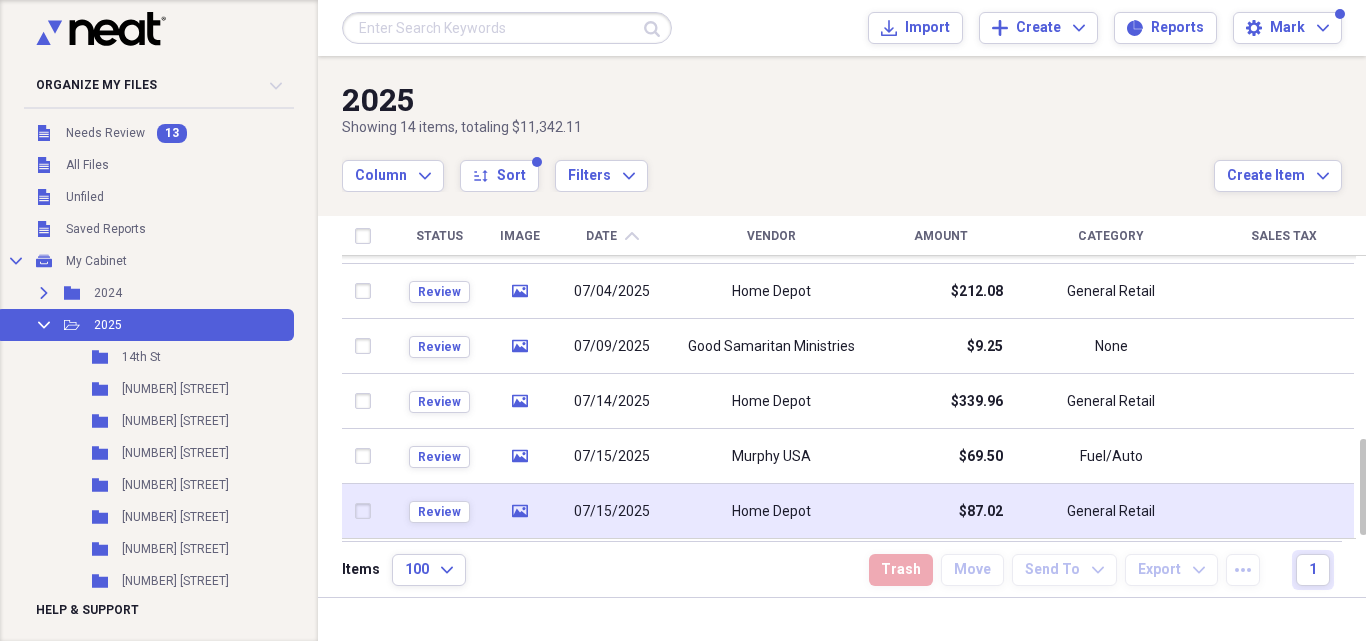 click on "Home Depot" at bounding box center [771, 512] 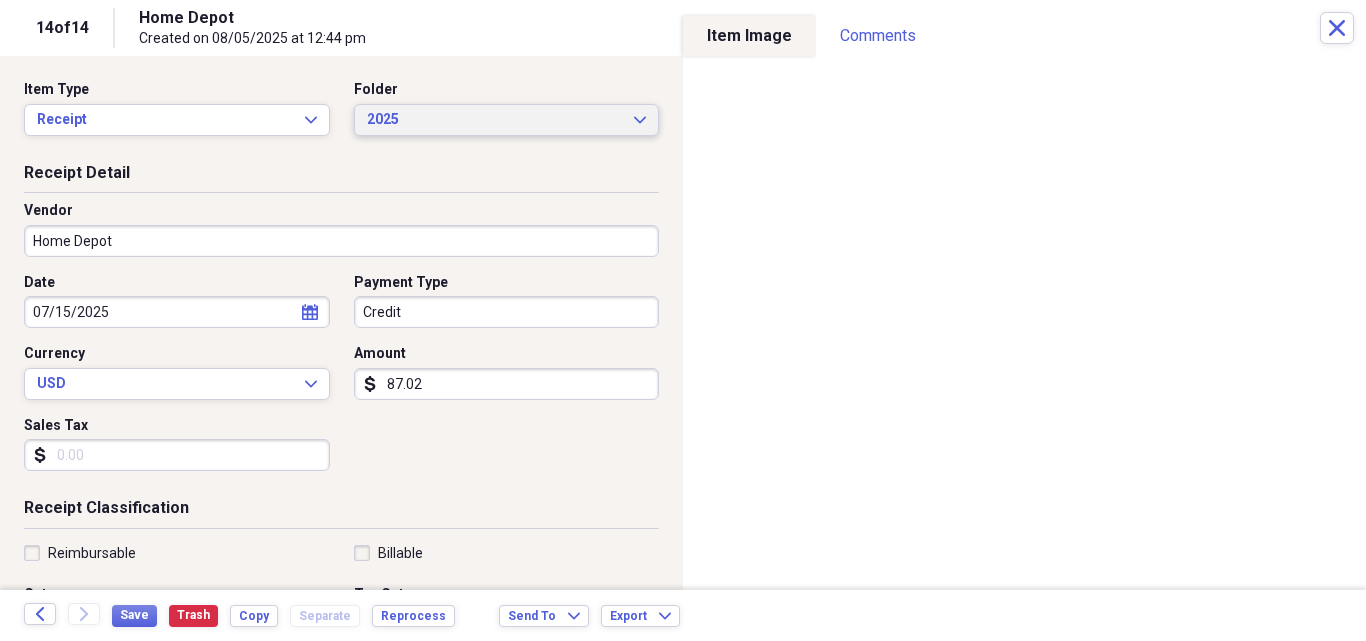 click on "2025 Expand" at bounding box center [507, 120] 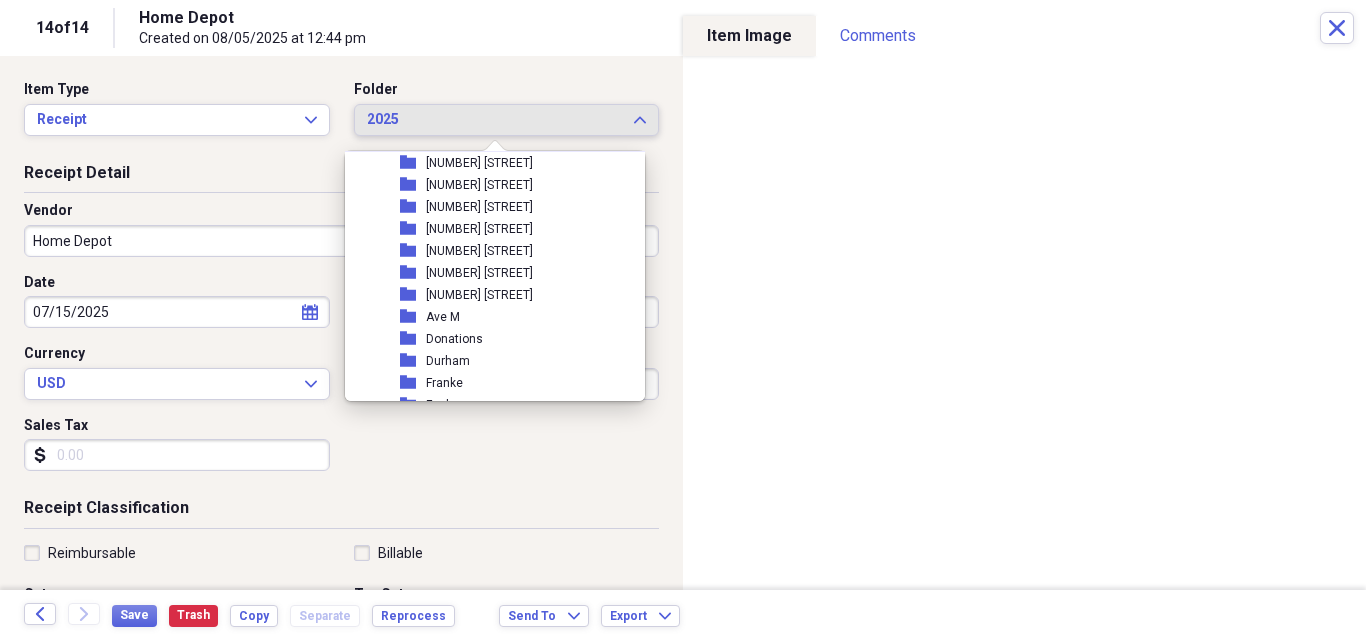 scroll, scrollTop: 267, scrollLeft: 0, axis: vertical 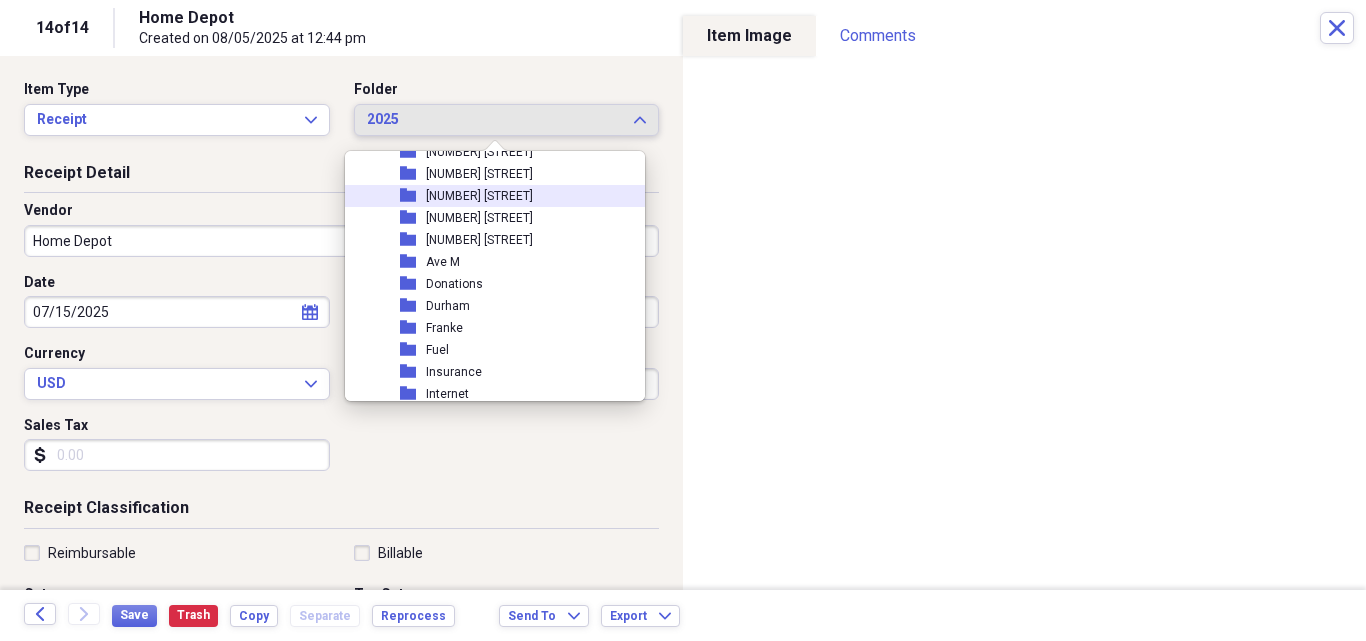 click on "[NUMBER] [STREET]" at bounding box center [479, 196] 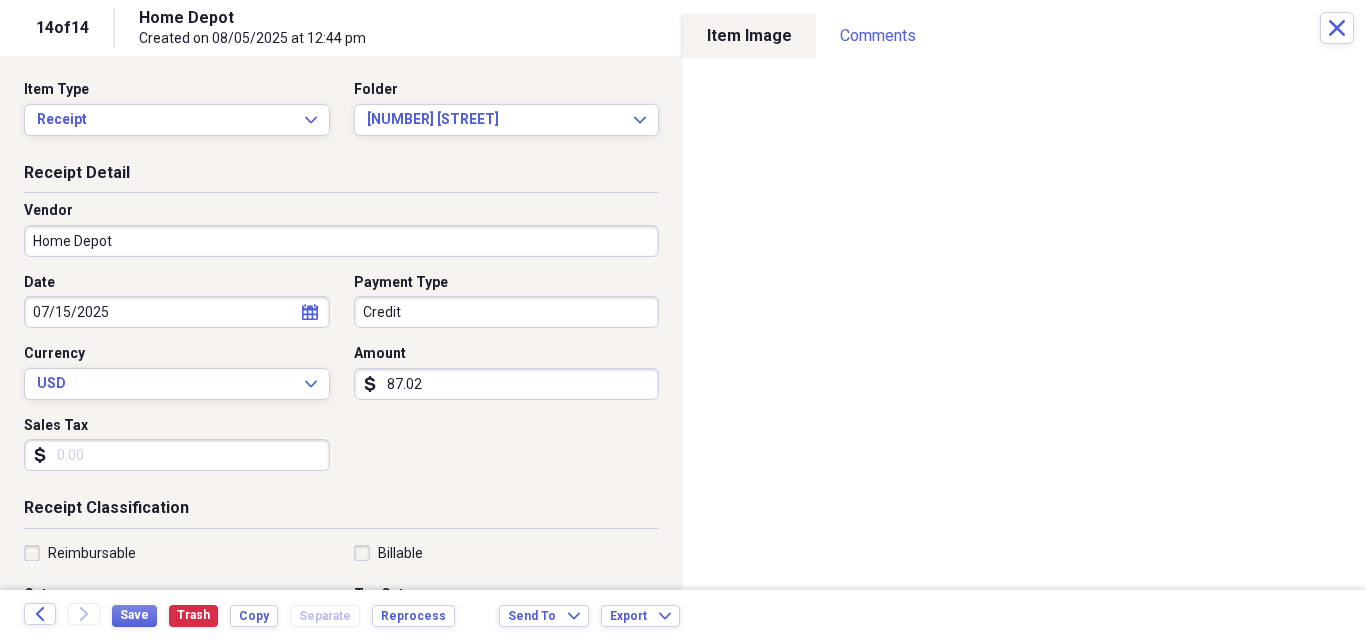 click on "Sales Tax" at bounding box center (177, 455) 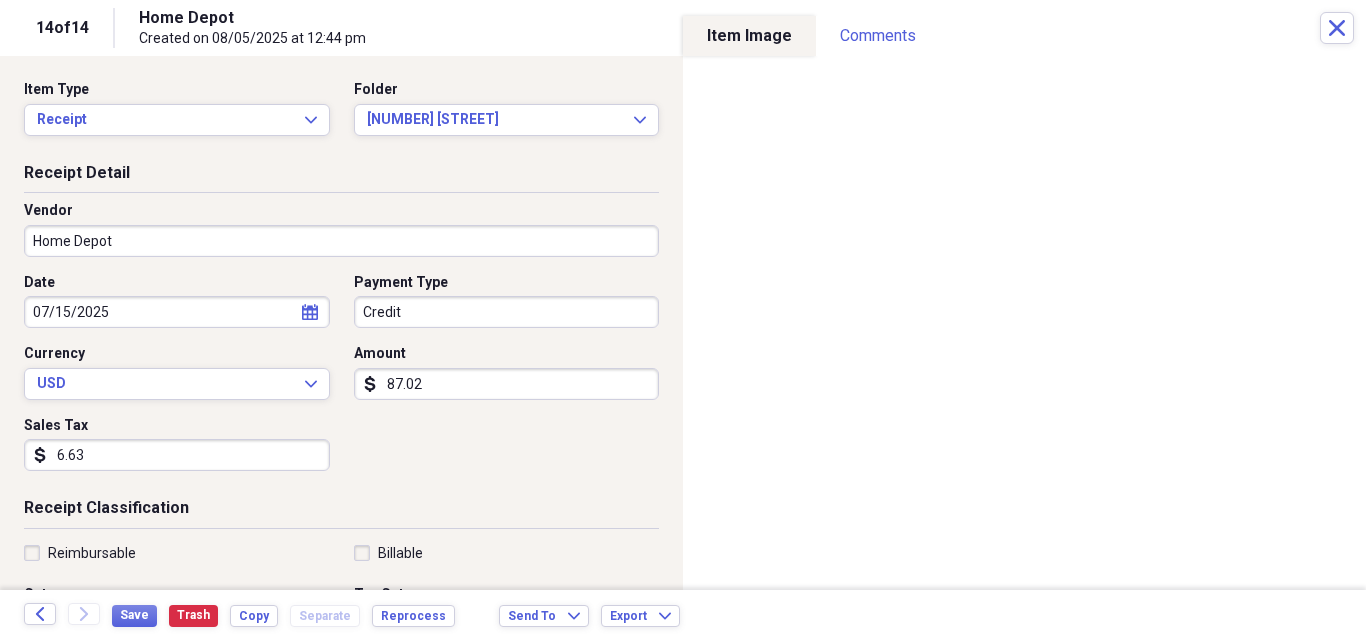 scroll, scrollTop: 267, scrollLeft: 0, axis: vertical 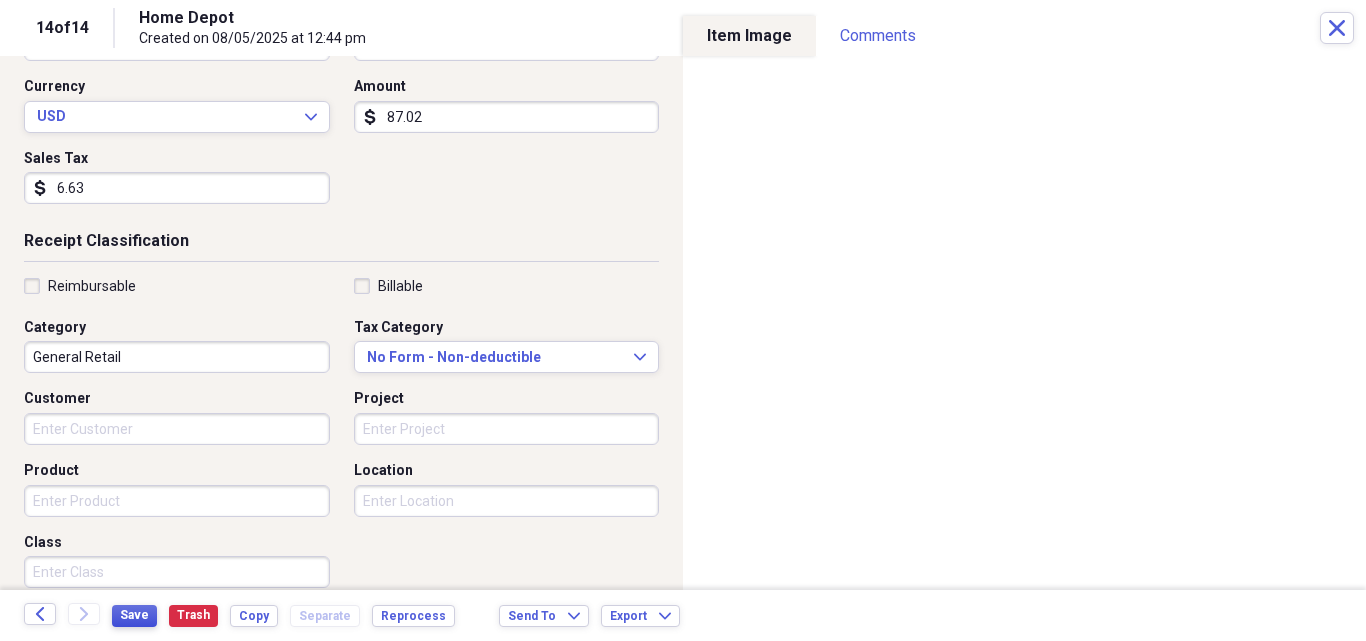 type on "6.63" 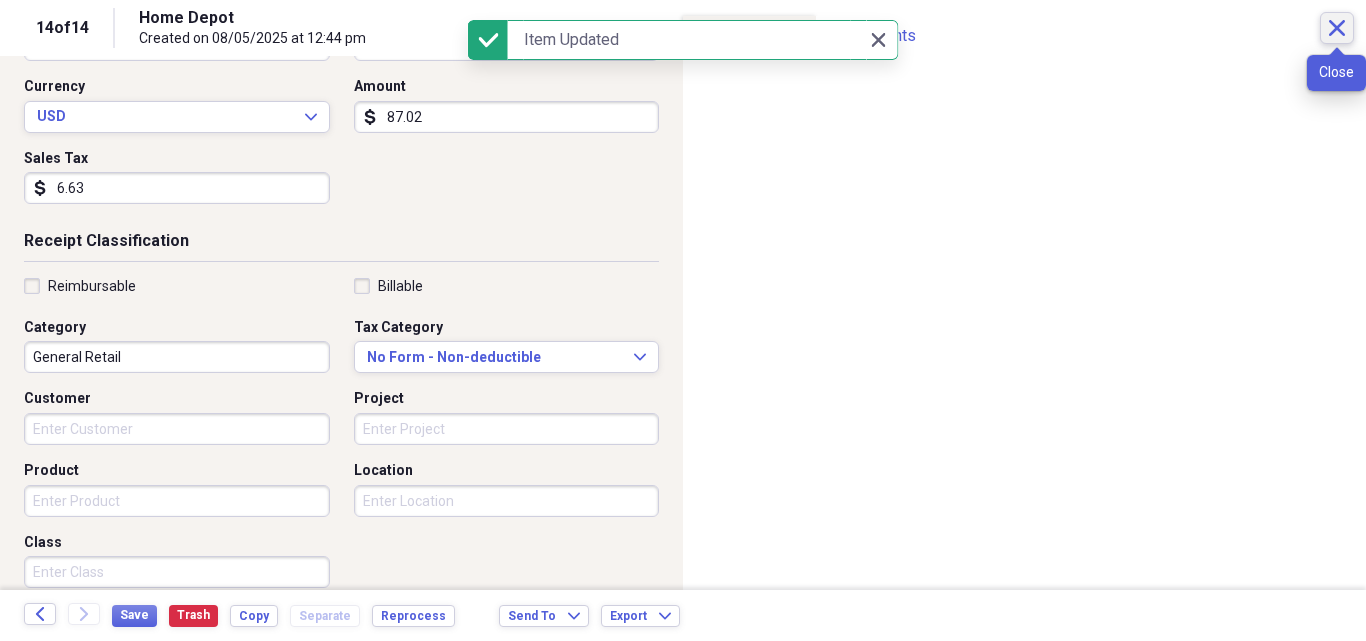 click 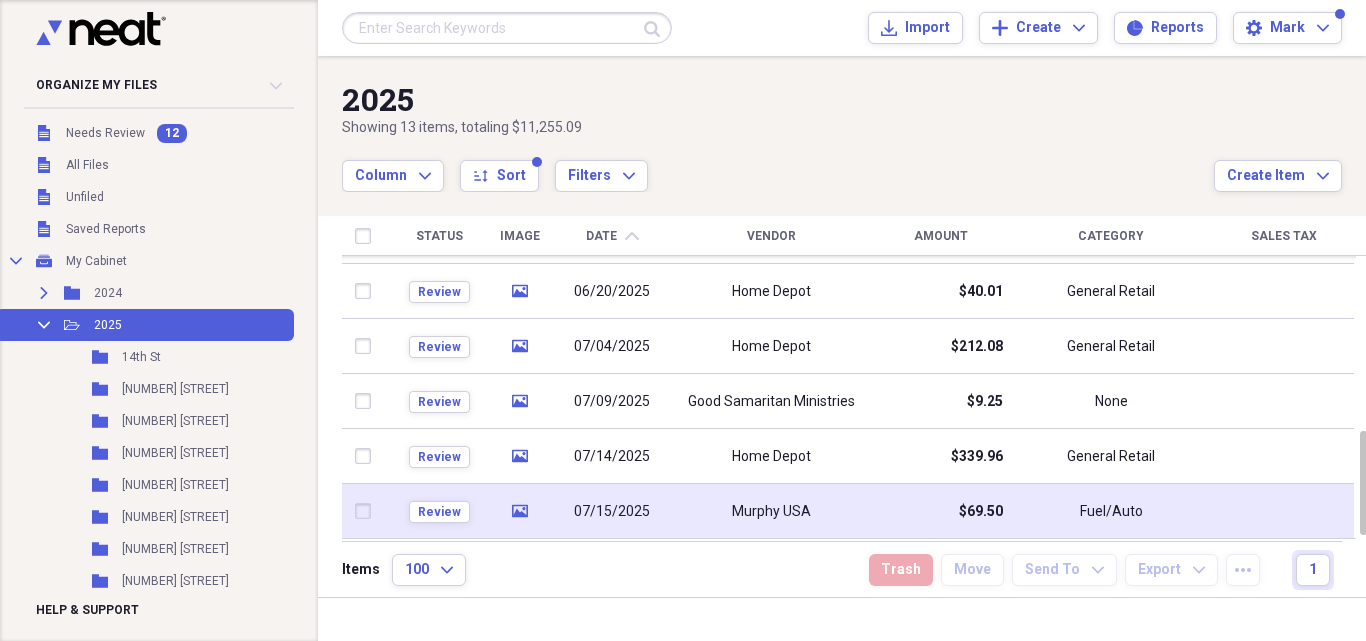 click on "Murphy USA" at bounding box center (771, 512) 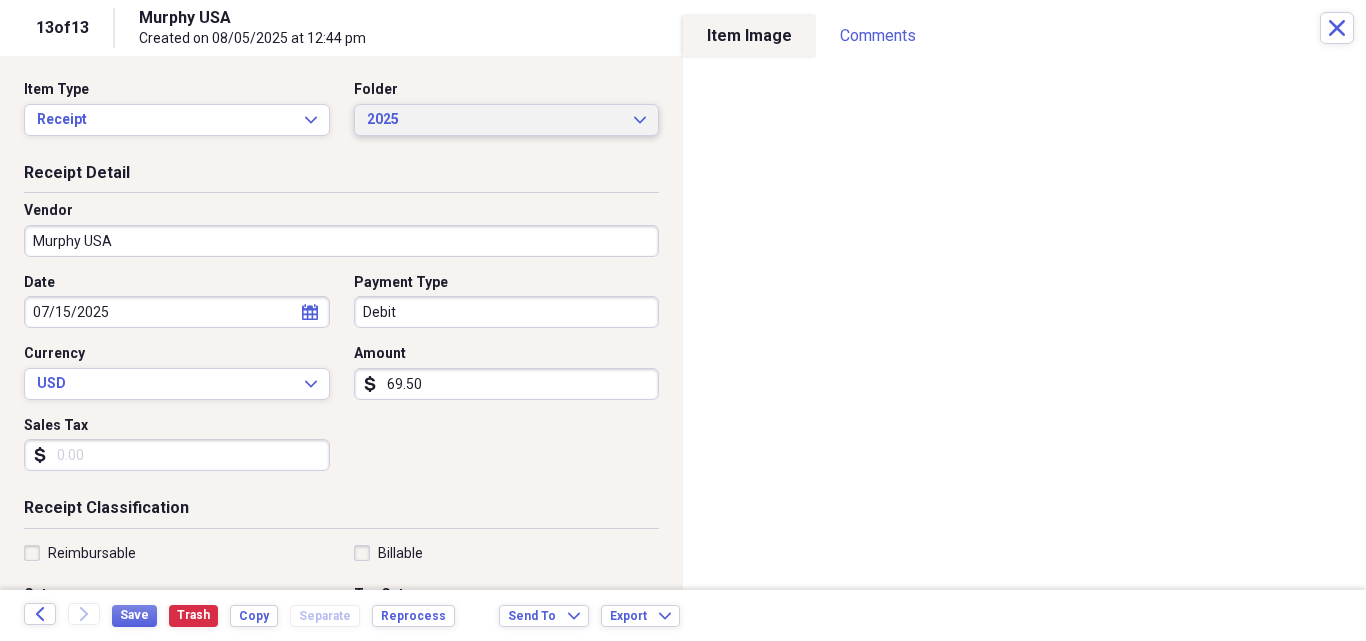 click 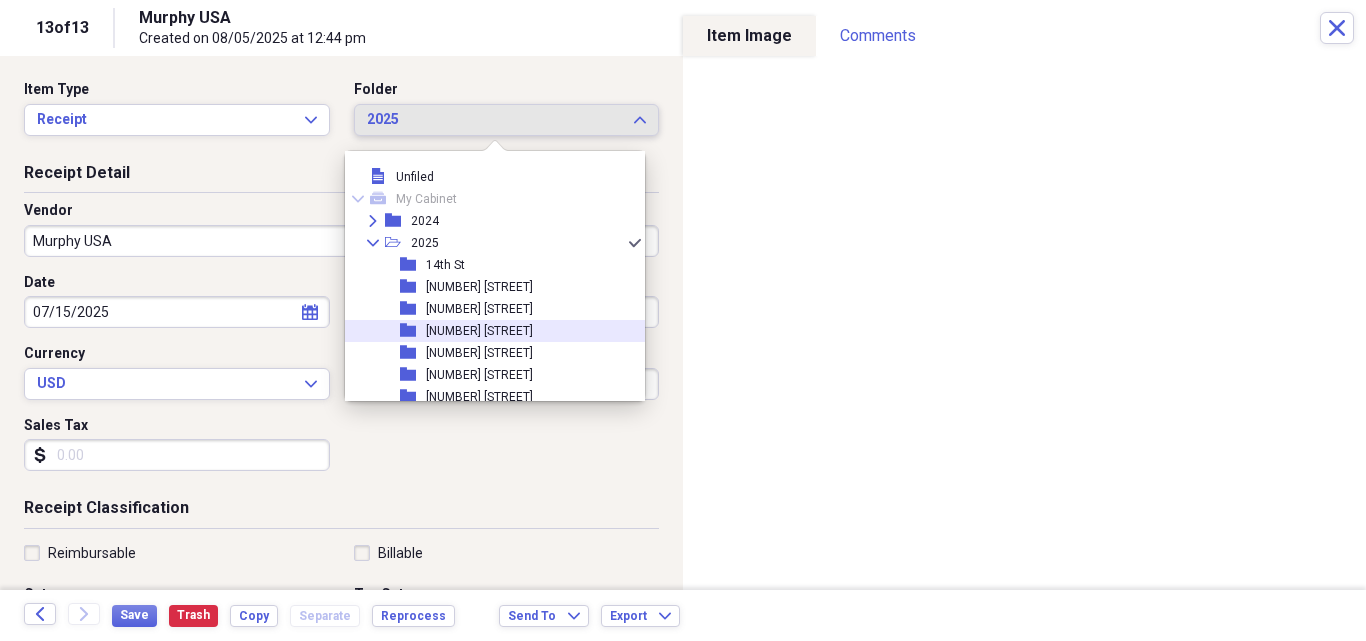 scroll, scrollTop: 267, scrollLeft: 0, axis: vertical 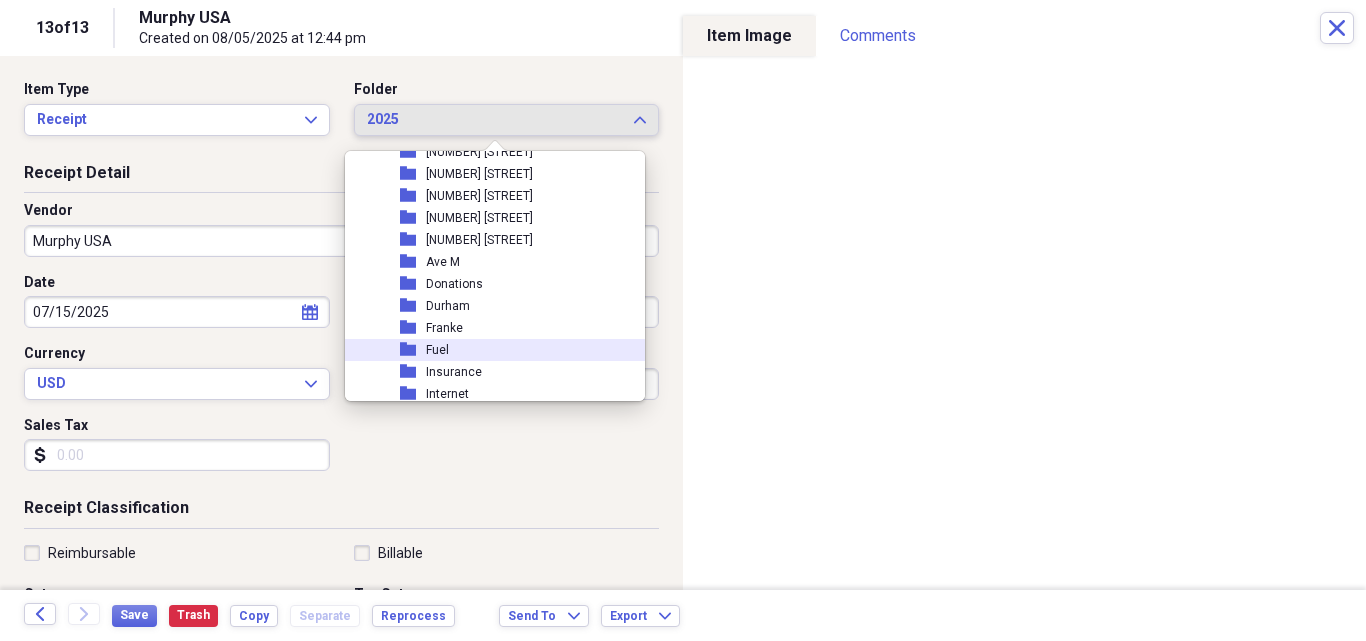 click on "folder Fuel" at bounding box center (487, 350) 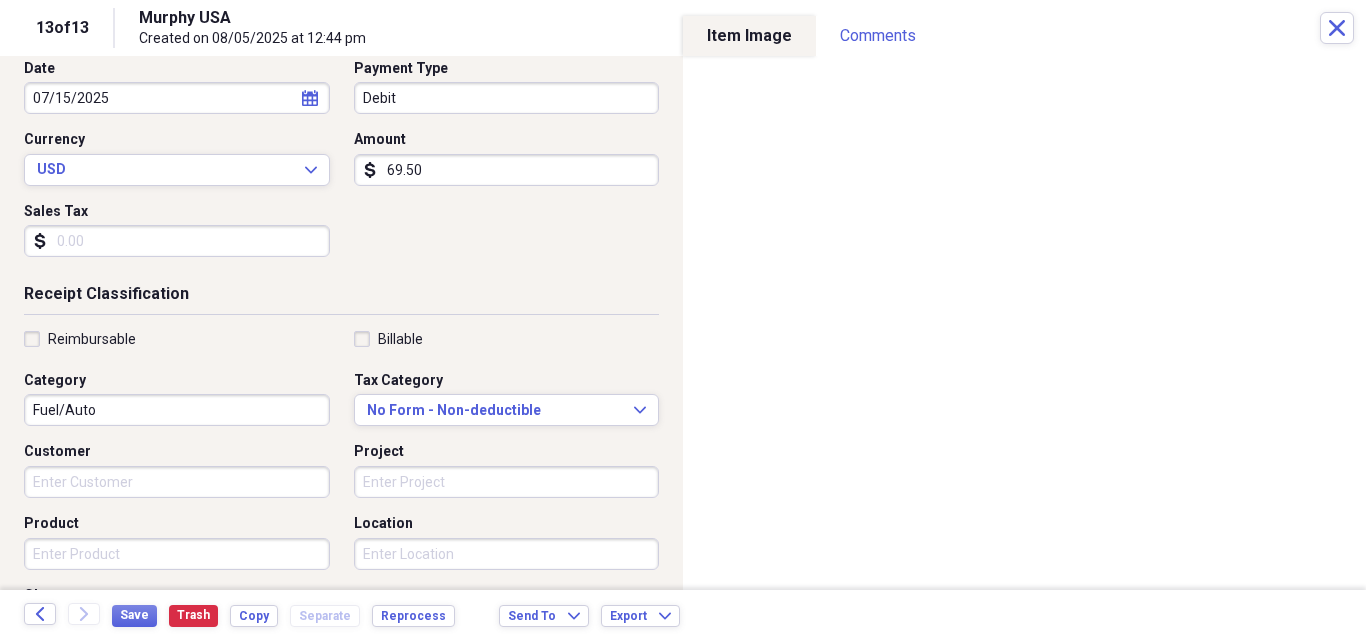 scroll, scrollTop: 267, scrollLeft: 0, axis: vertical 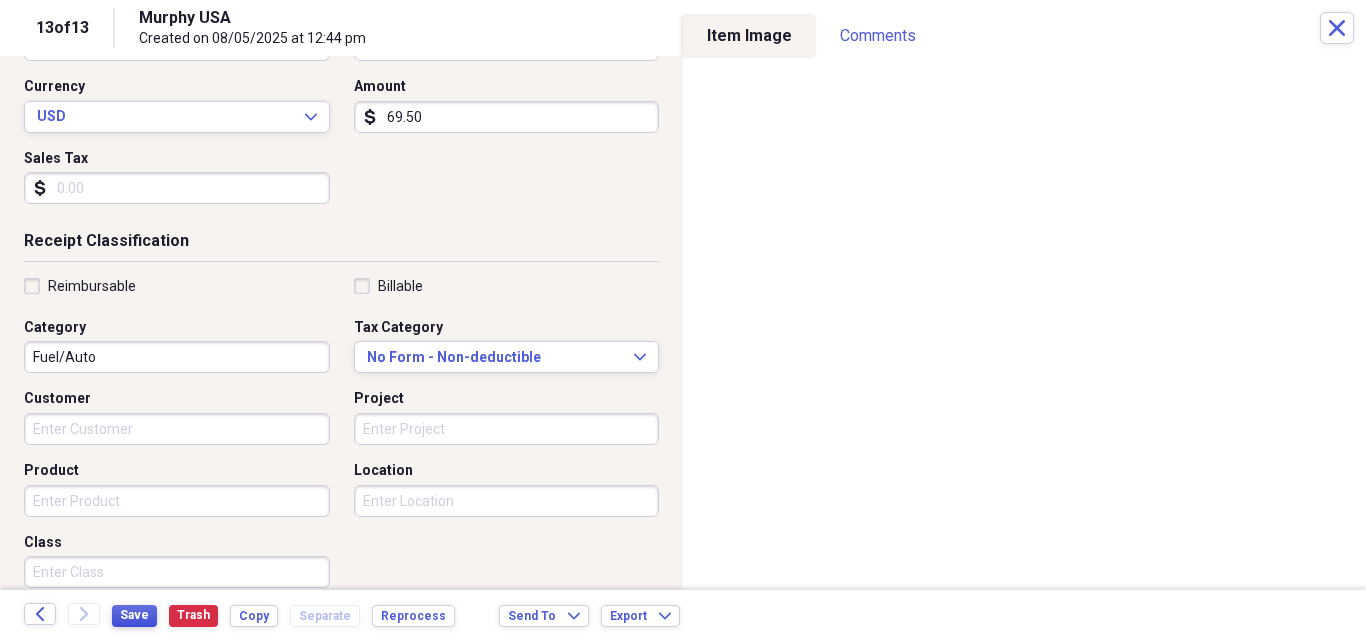 click on "Save" at bounding box center [134, 616] 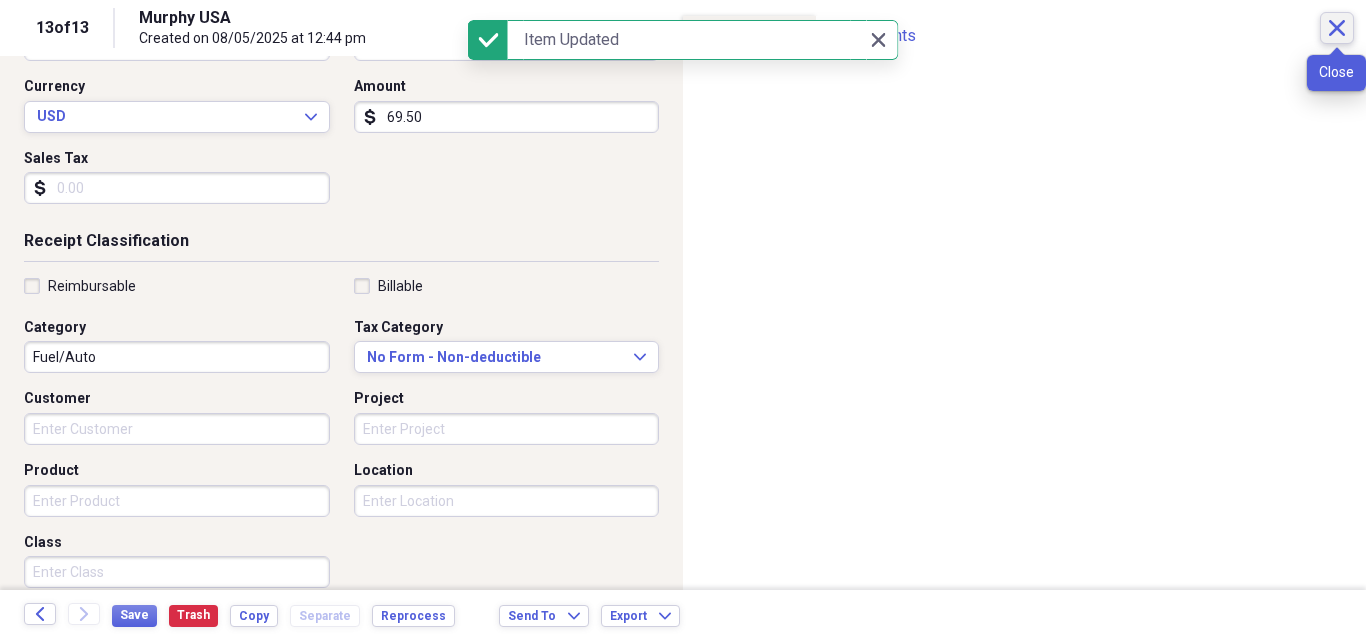 click on "Close" 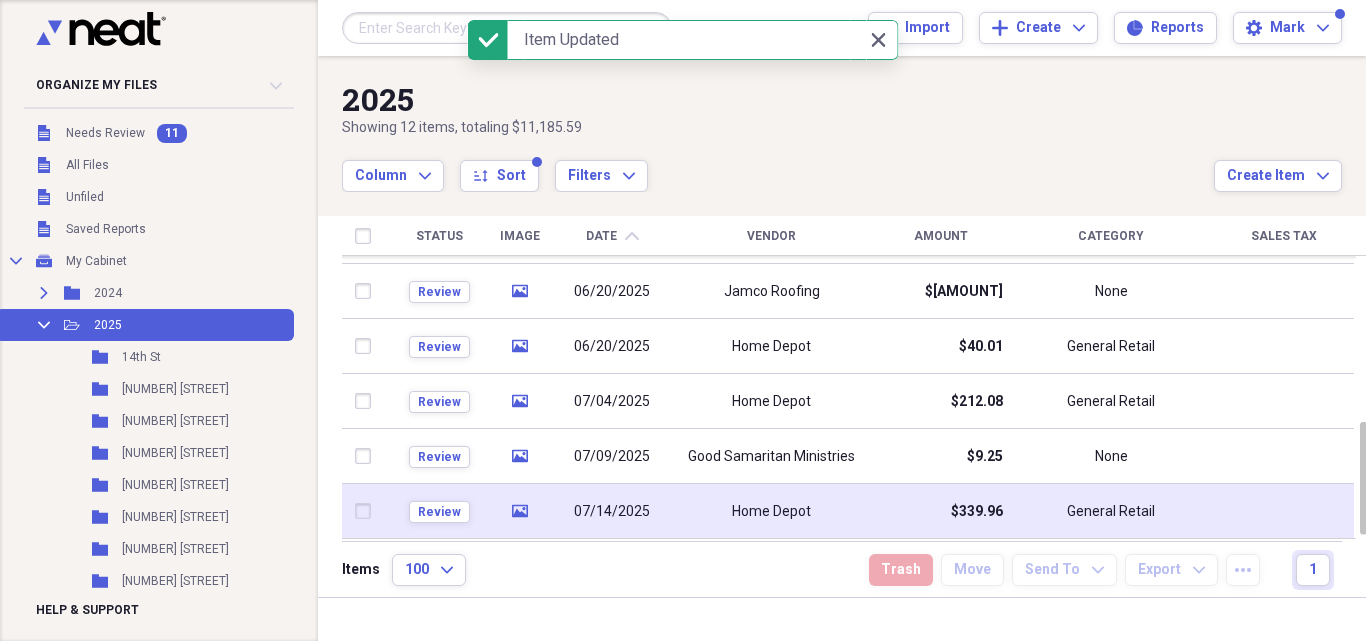 click on "Home Depot" at bounding box center [771, 512] 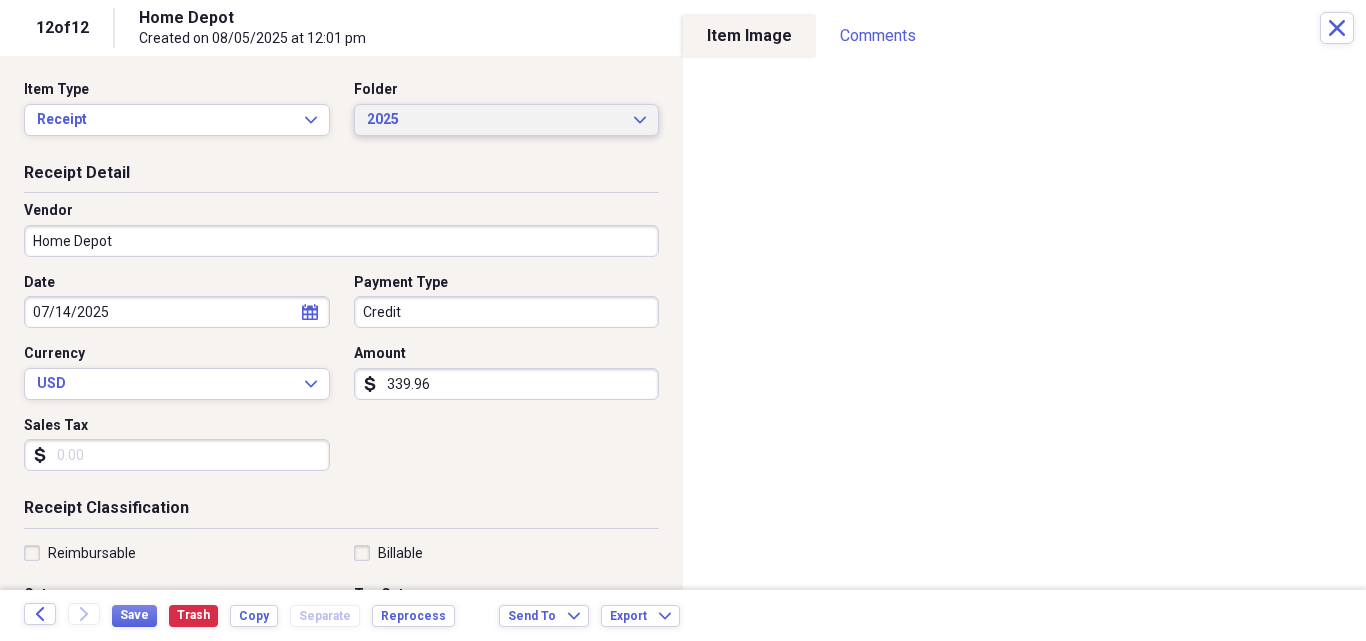 click on "Expand" 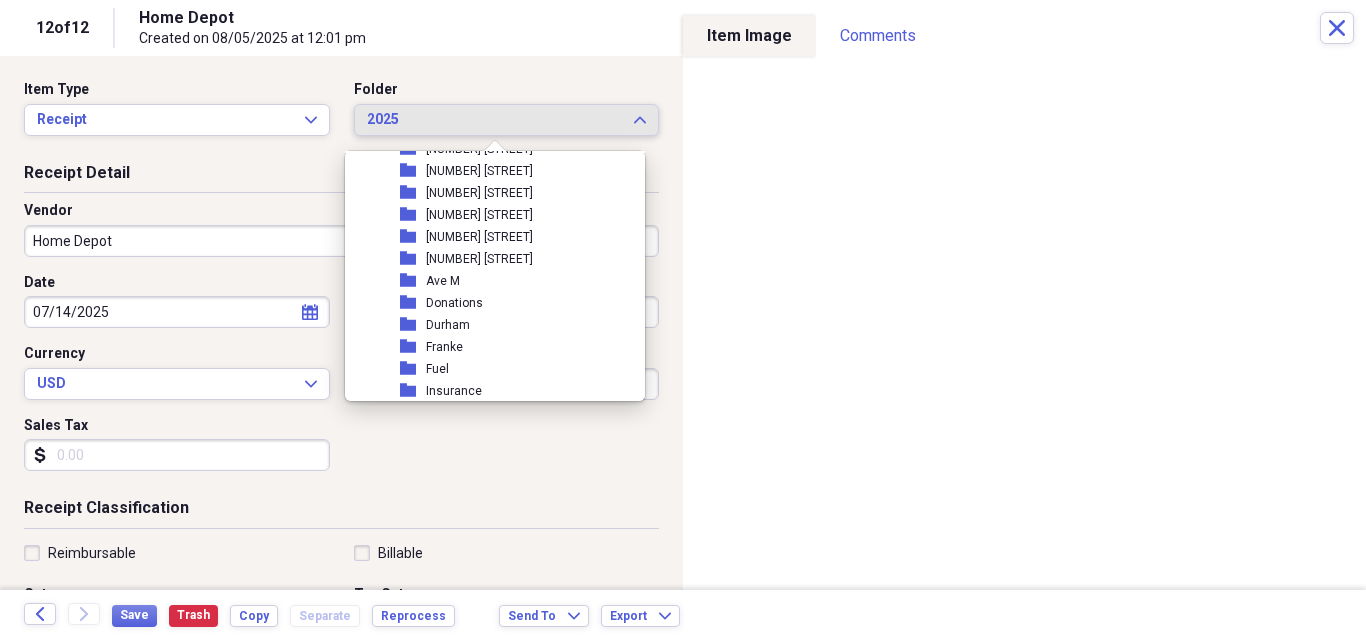 scroll, scrollTop: 267, scrollLeft: 0, axis: vertical 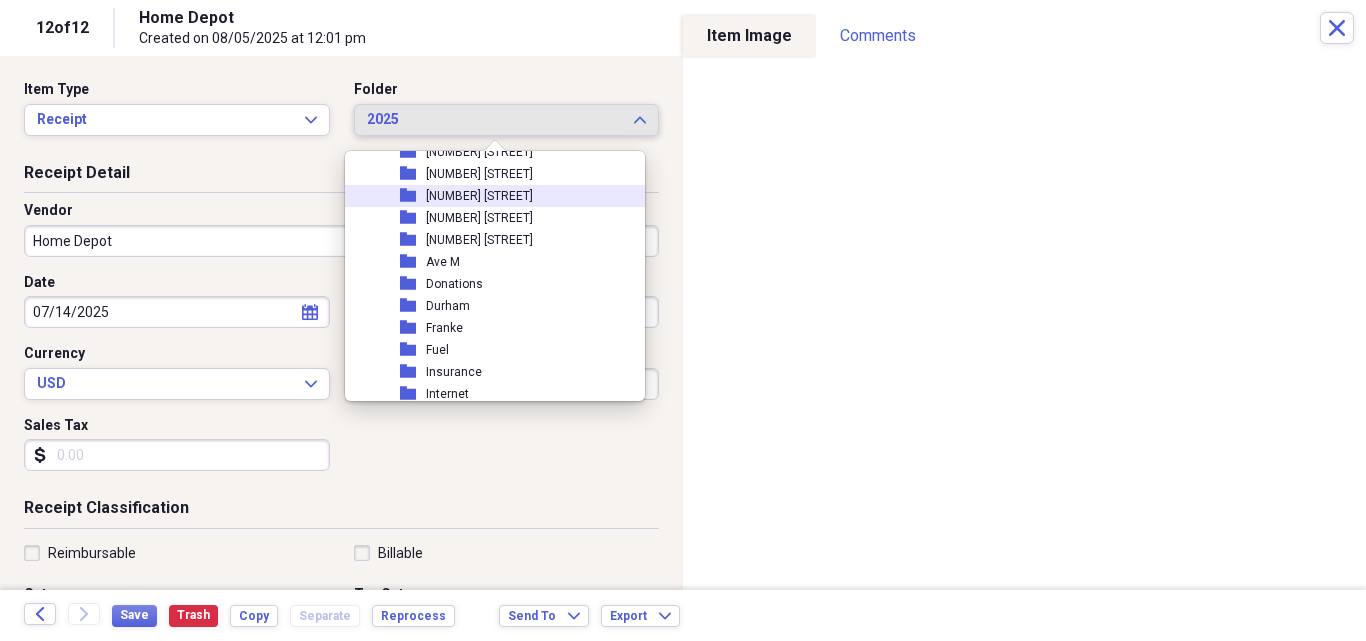 click on "folder [NUMBER] [STREET]" at bounding box center (487, 196) 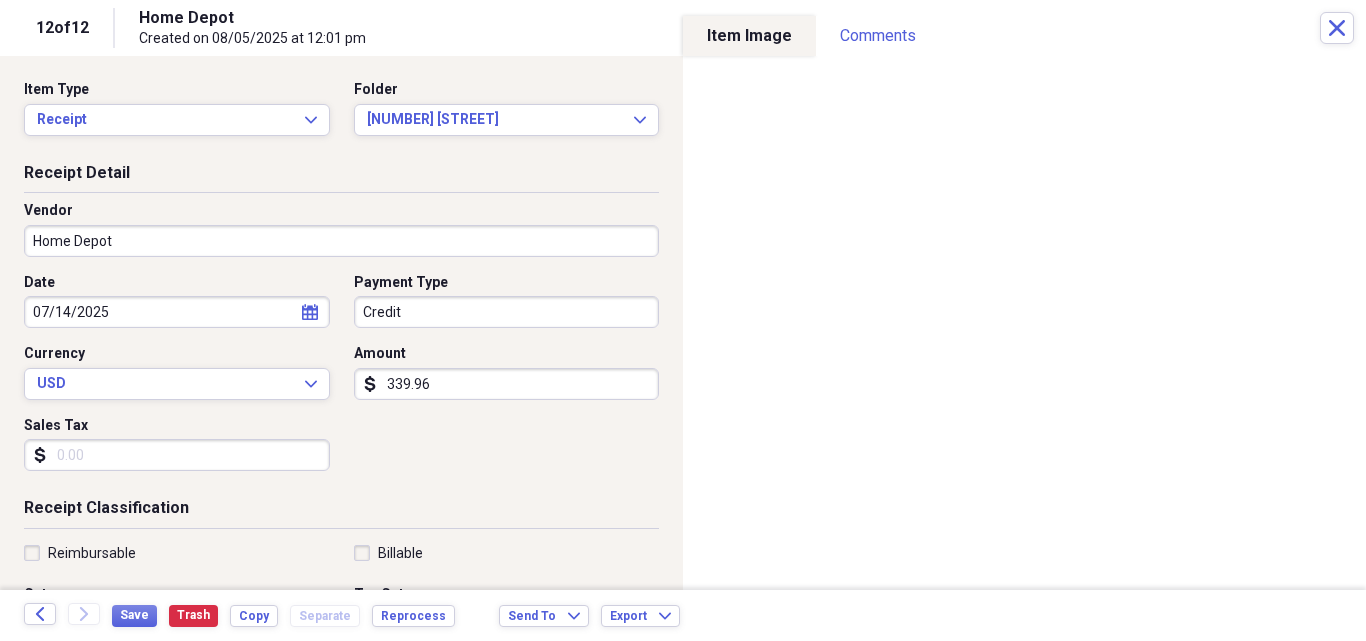 click on "Sales Tax" at bounding box center (177, 455) 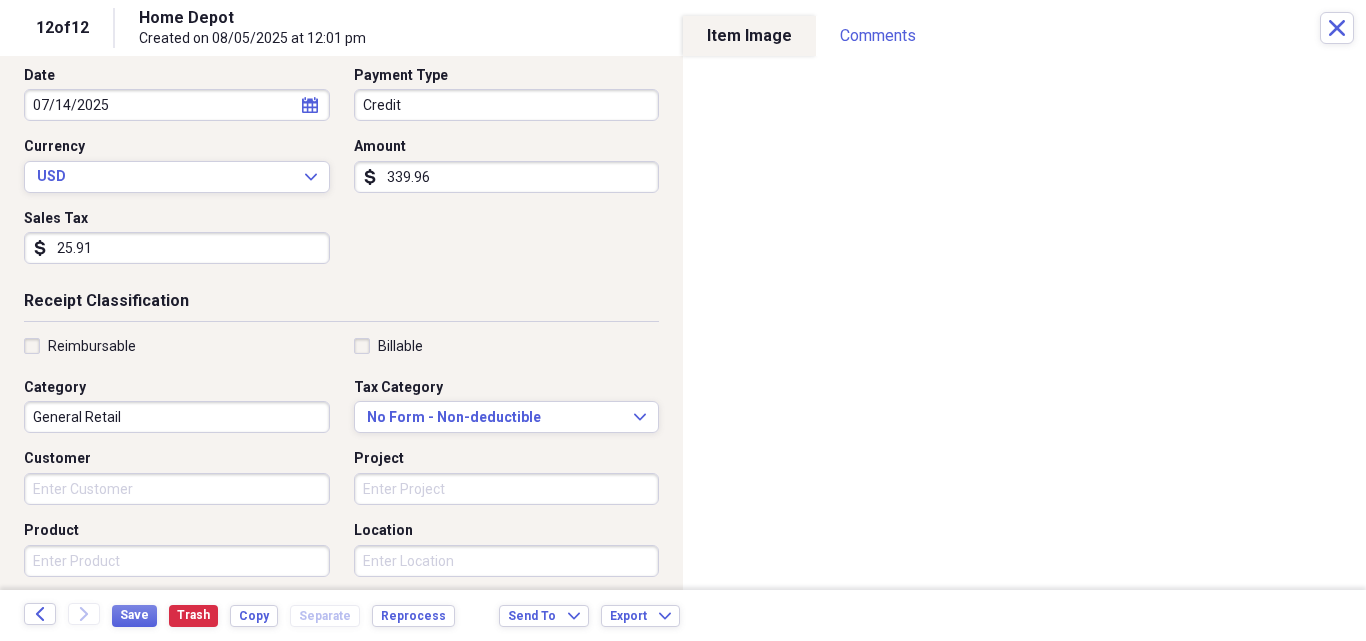 scroll, scrollTop: 267, scrollLeft: 0, axis: vertical 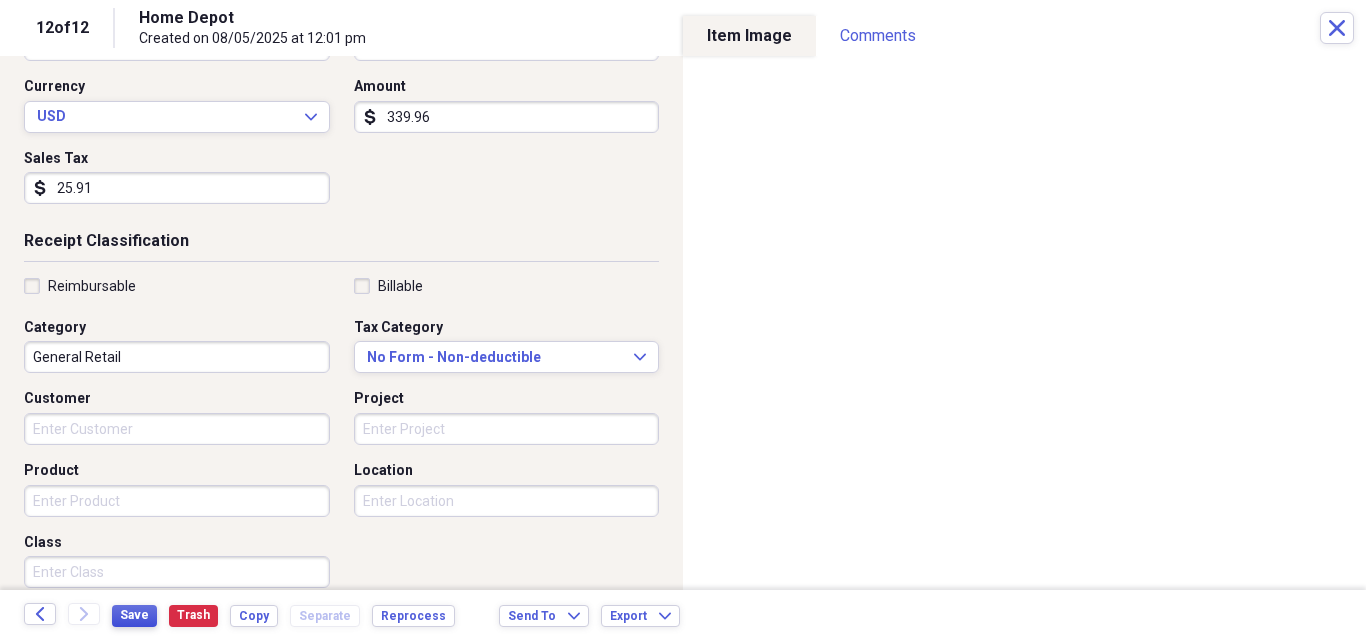 type on "25.91" 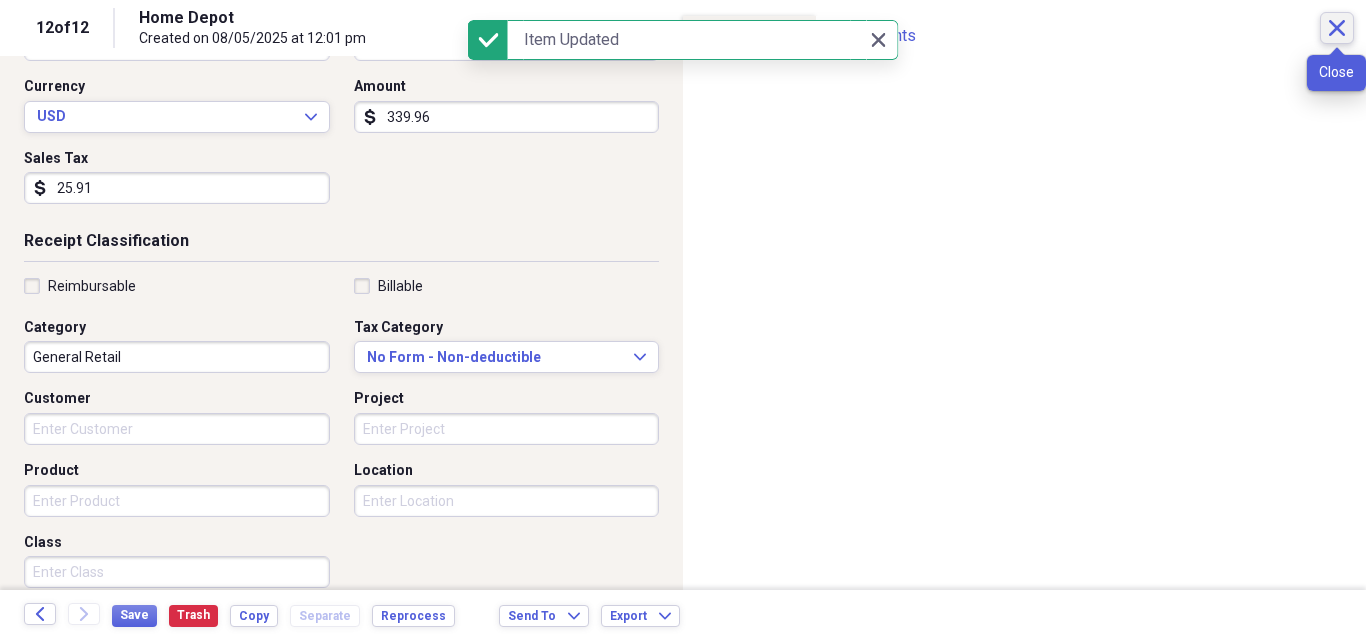 click 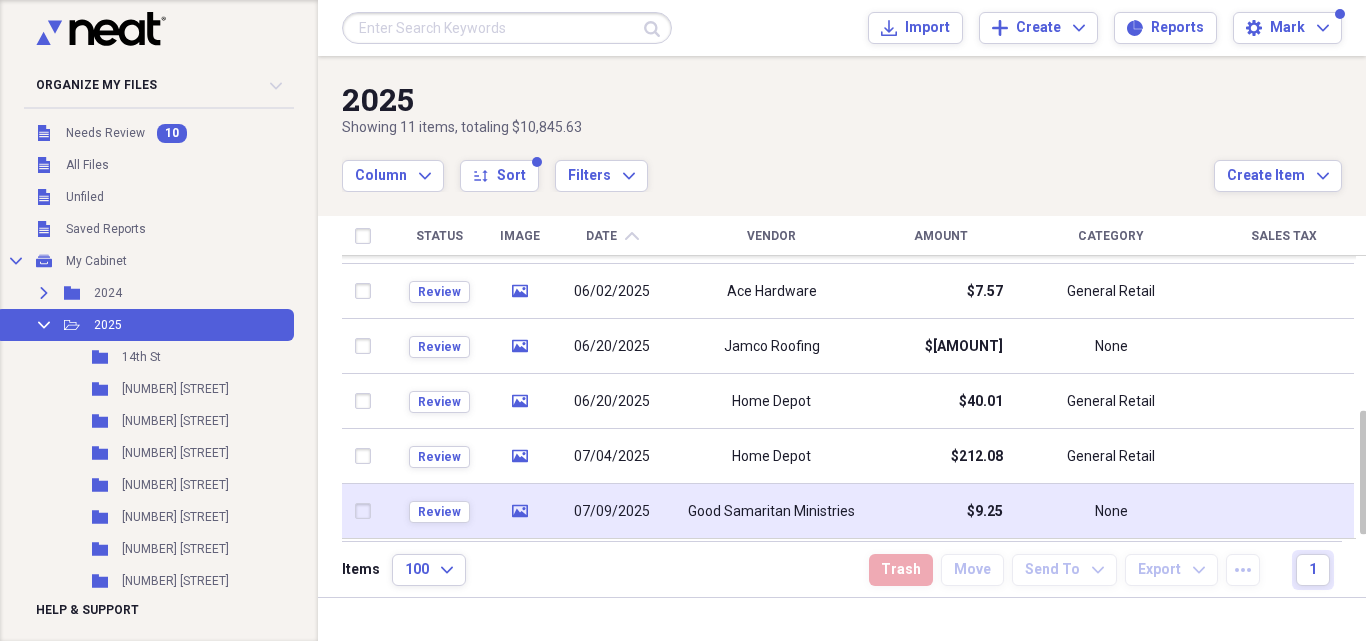click on "Good Samaritan Ministries" at bounding box center (771, 512) 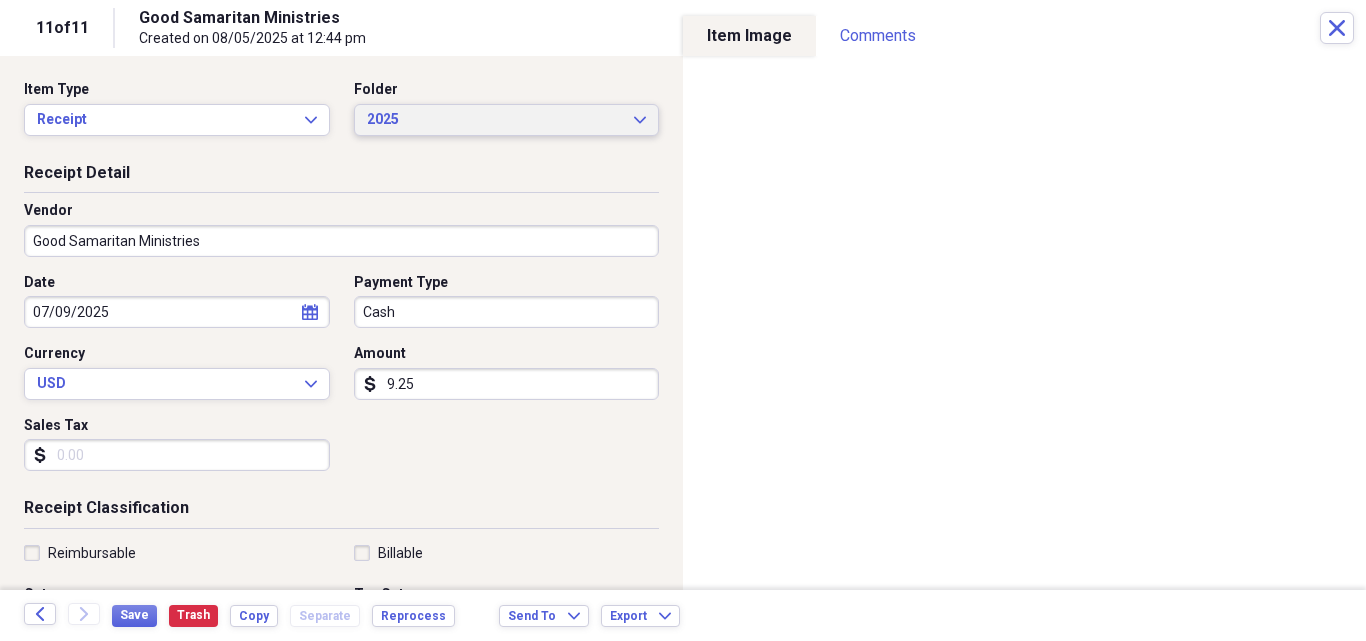 click on "Expand" 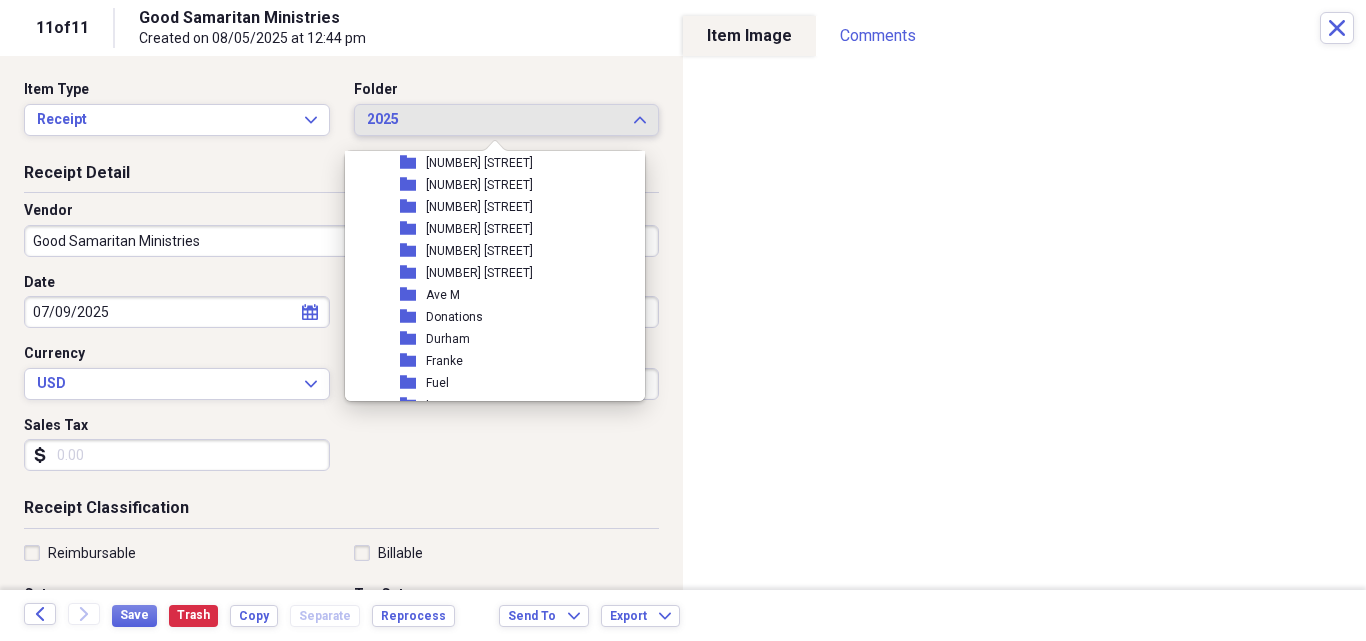 scroll, scrollTop: 267, scrollLeft: 0, axis: vertical 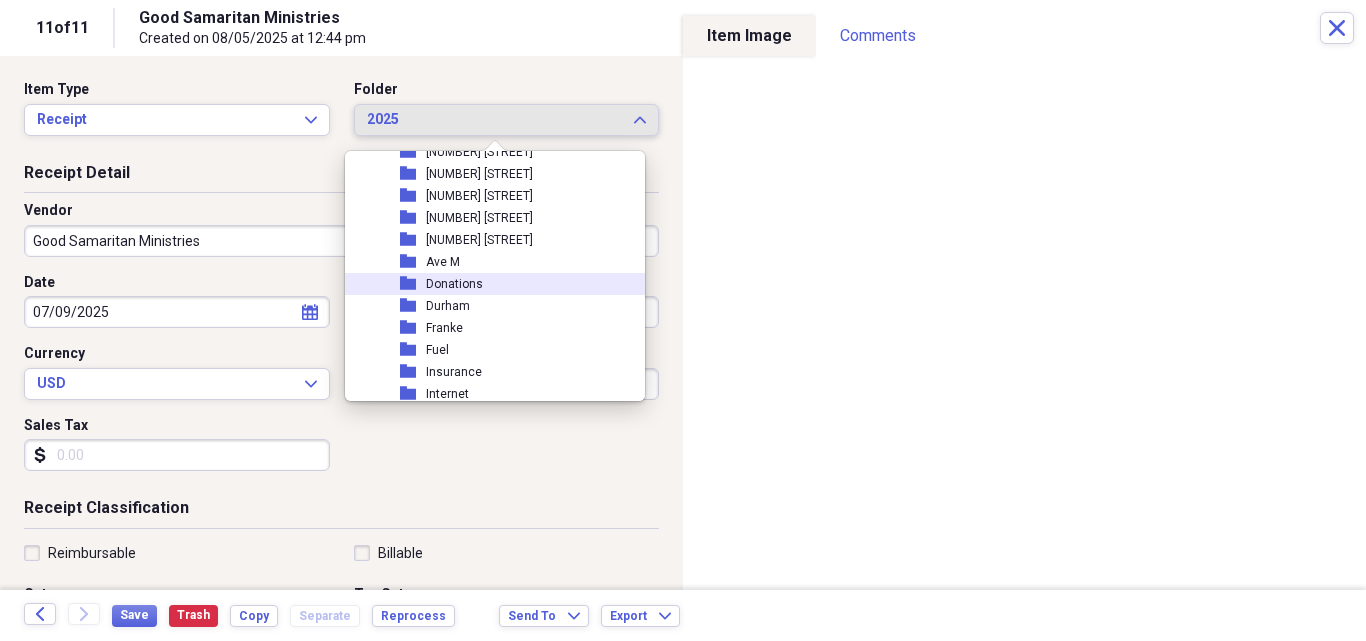 click on "folder Donations" at bounding box center (487, 284) 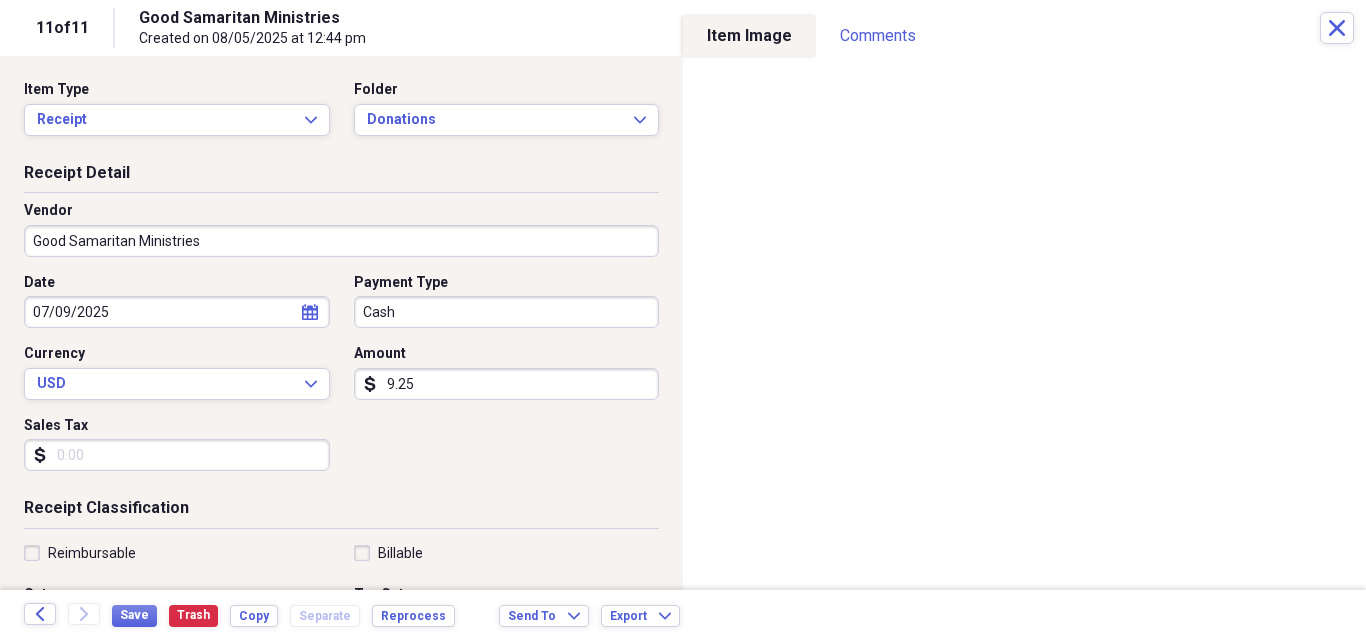 click on "9.25" at bounding box center (507, 384) 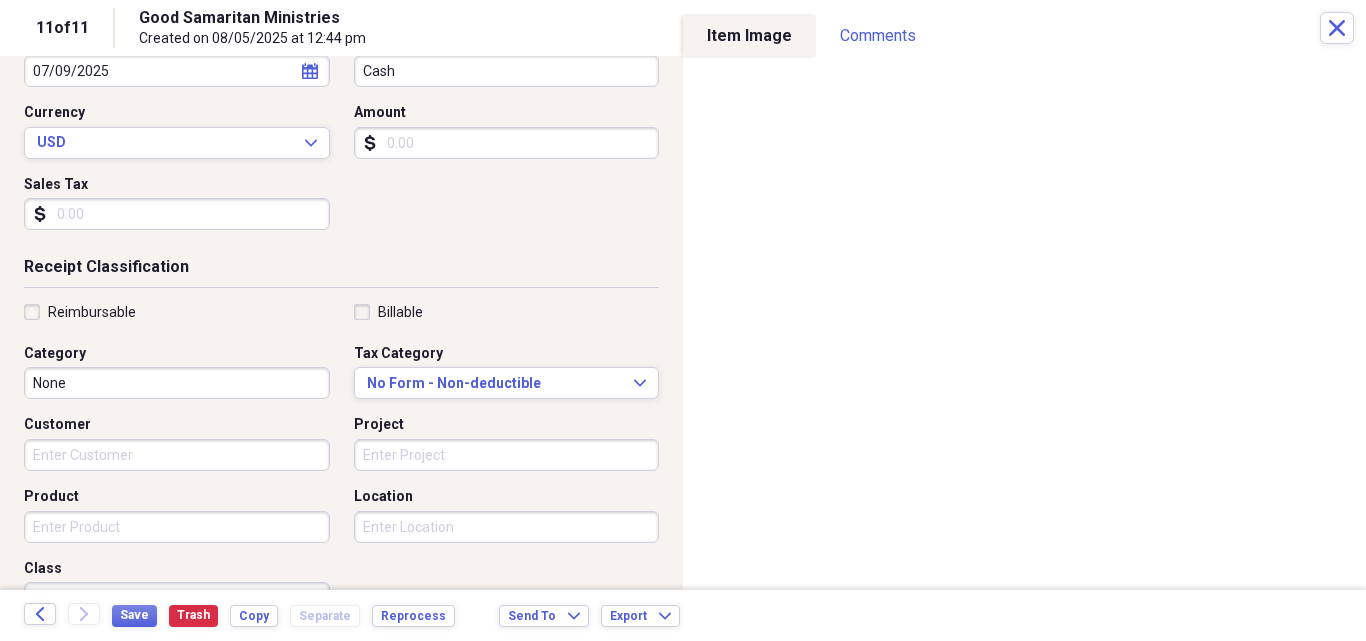 scroll, scrollTop: 267, scrollLeft: 0, axis: vertical 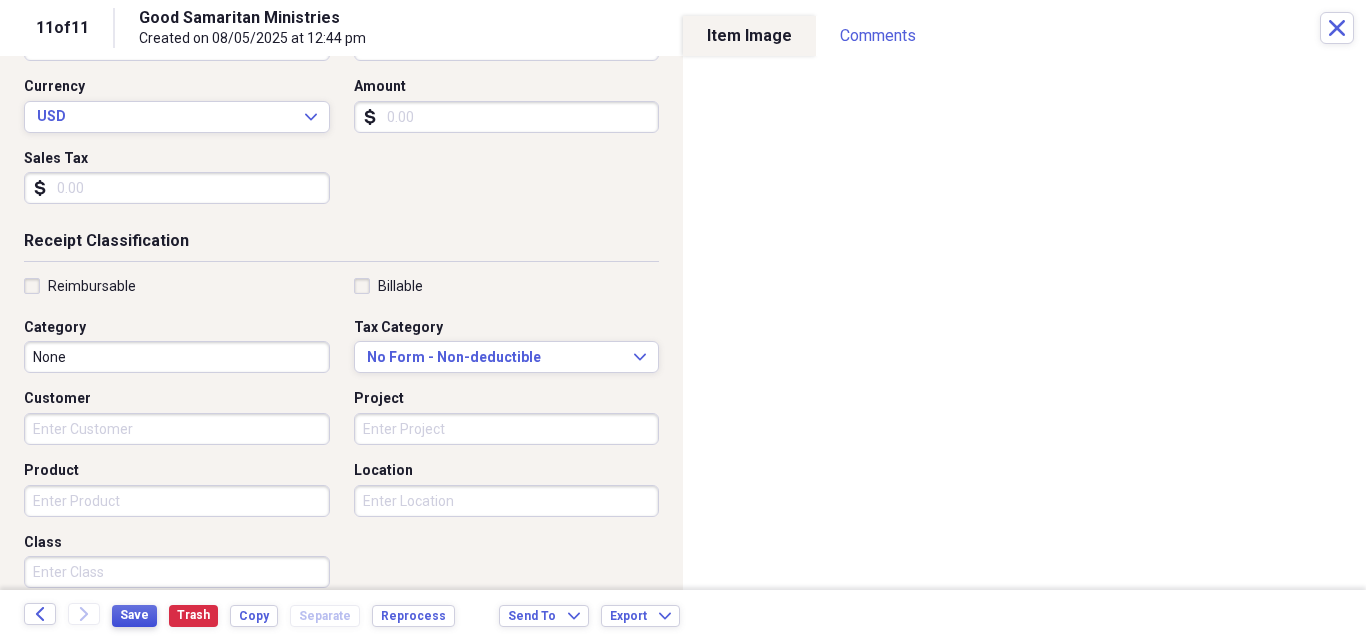 type 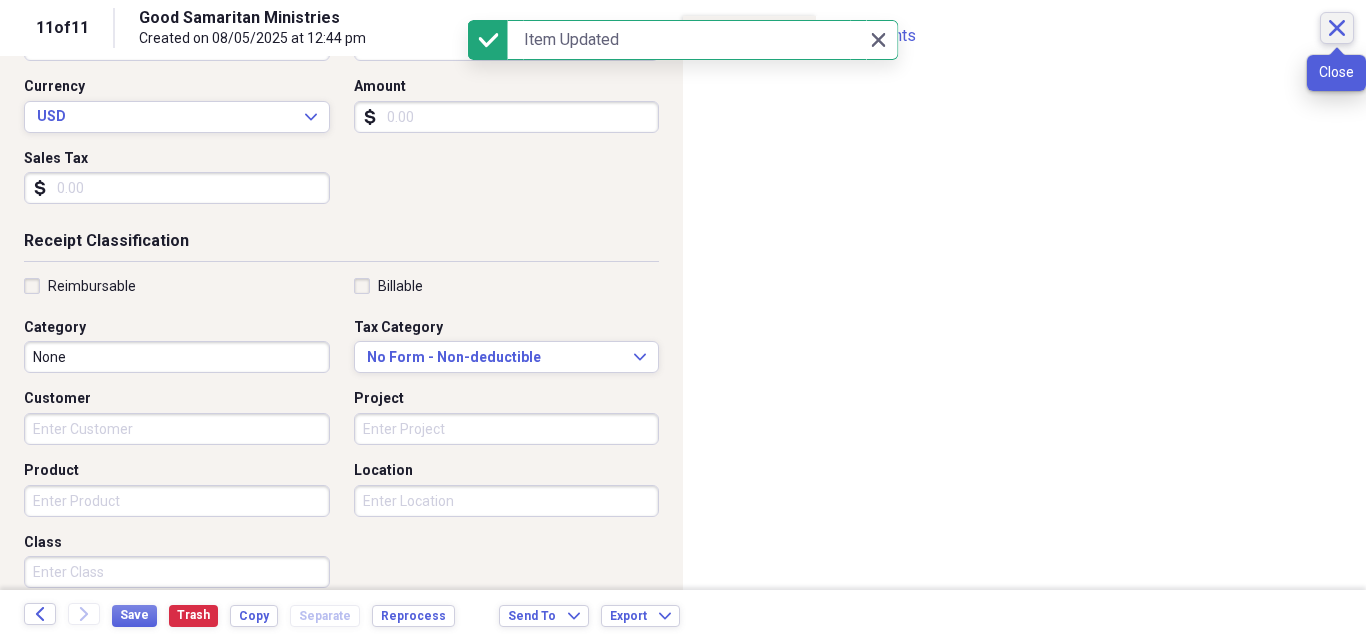 click on "Close" 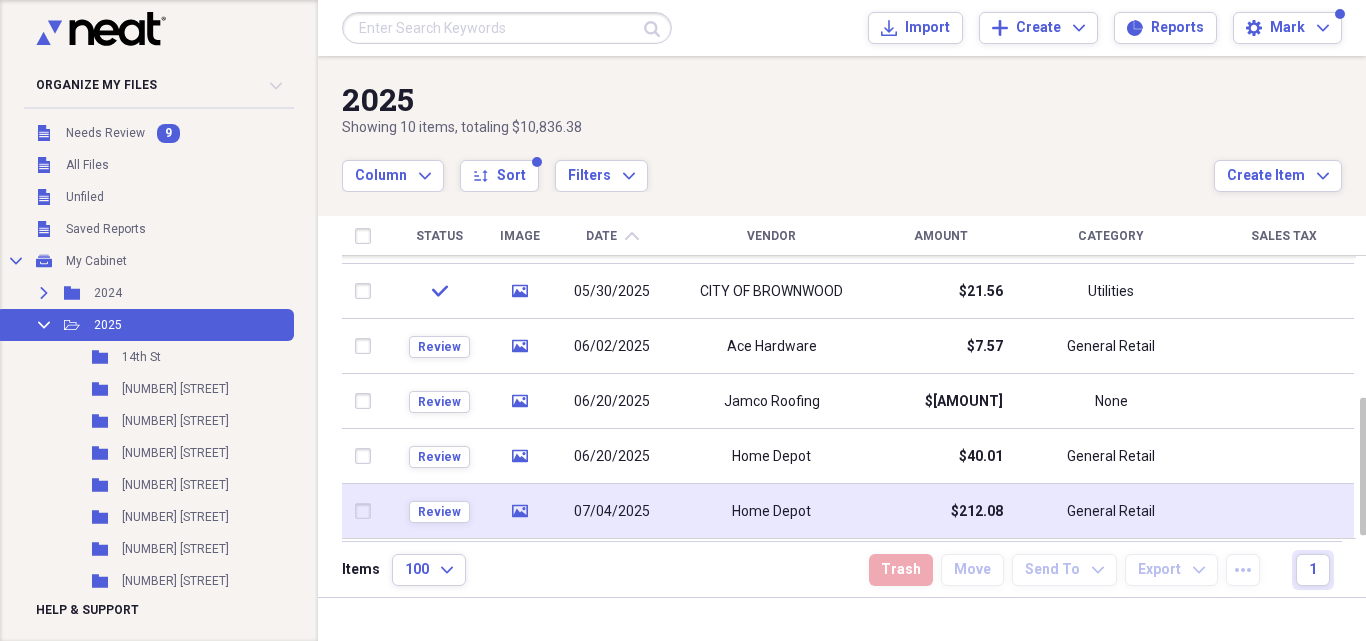 click on "Home Depot" at bounding box center (771, 512) 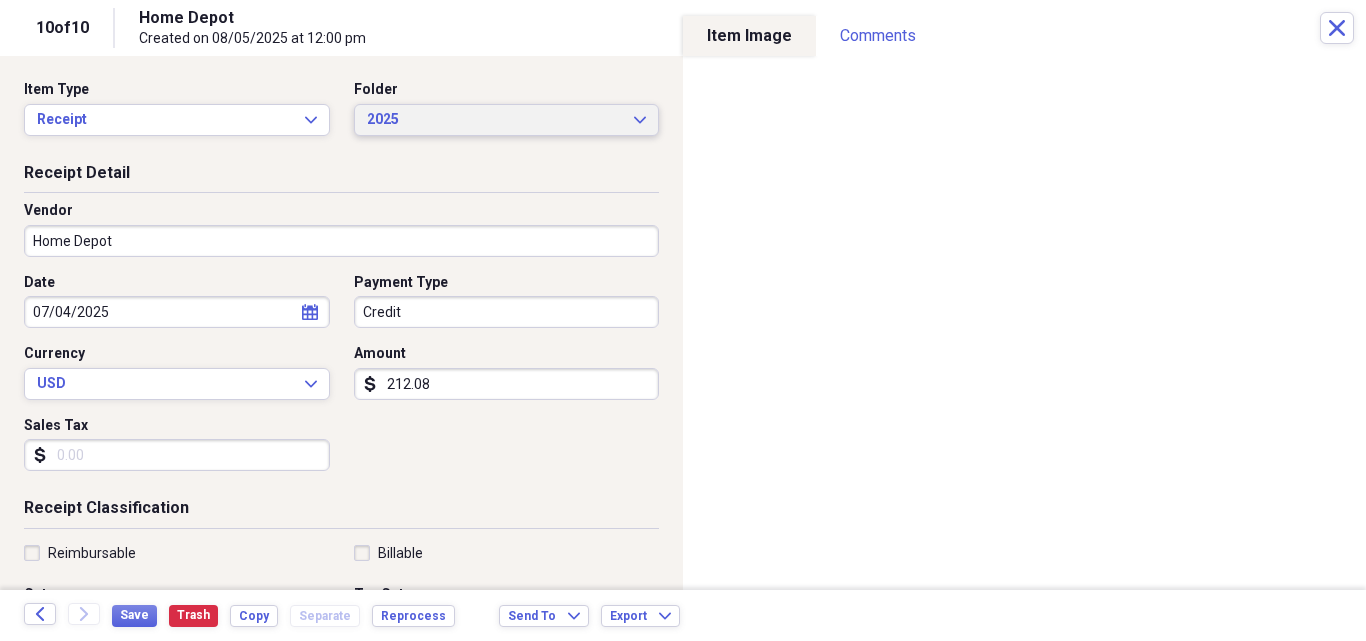 click on "Expand" 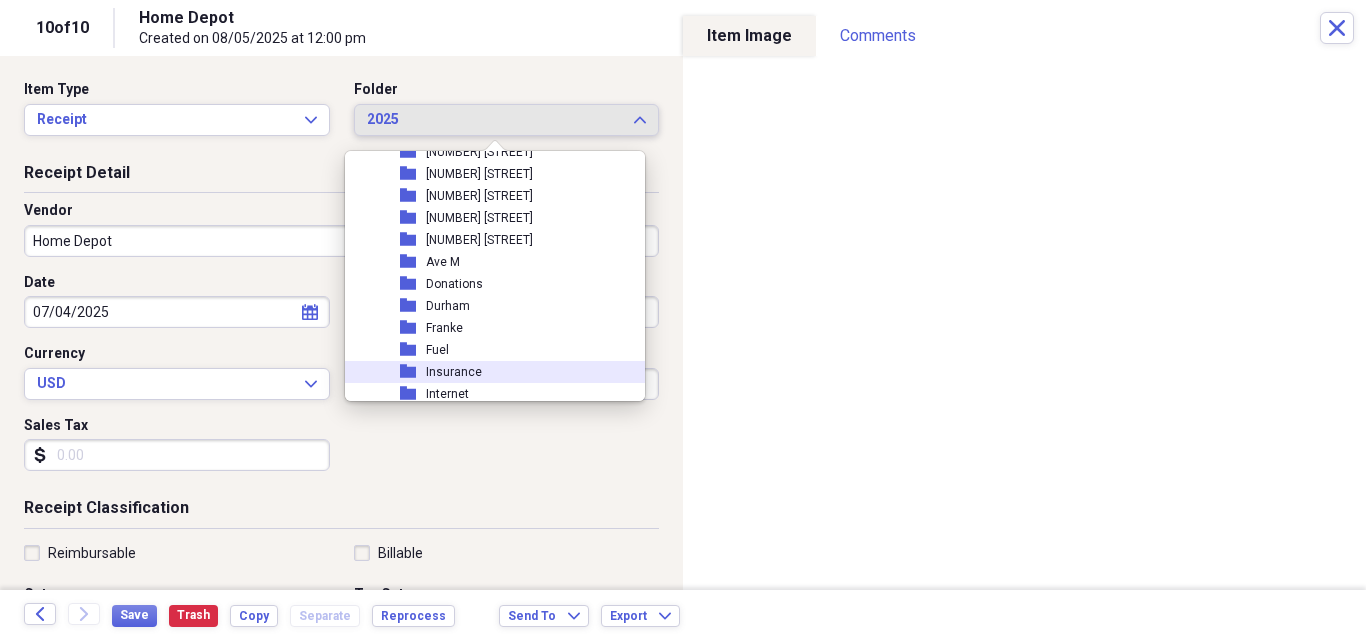 scroll, scrollTop: 533, scrollLeft: 0, axis: vertical 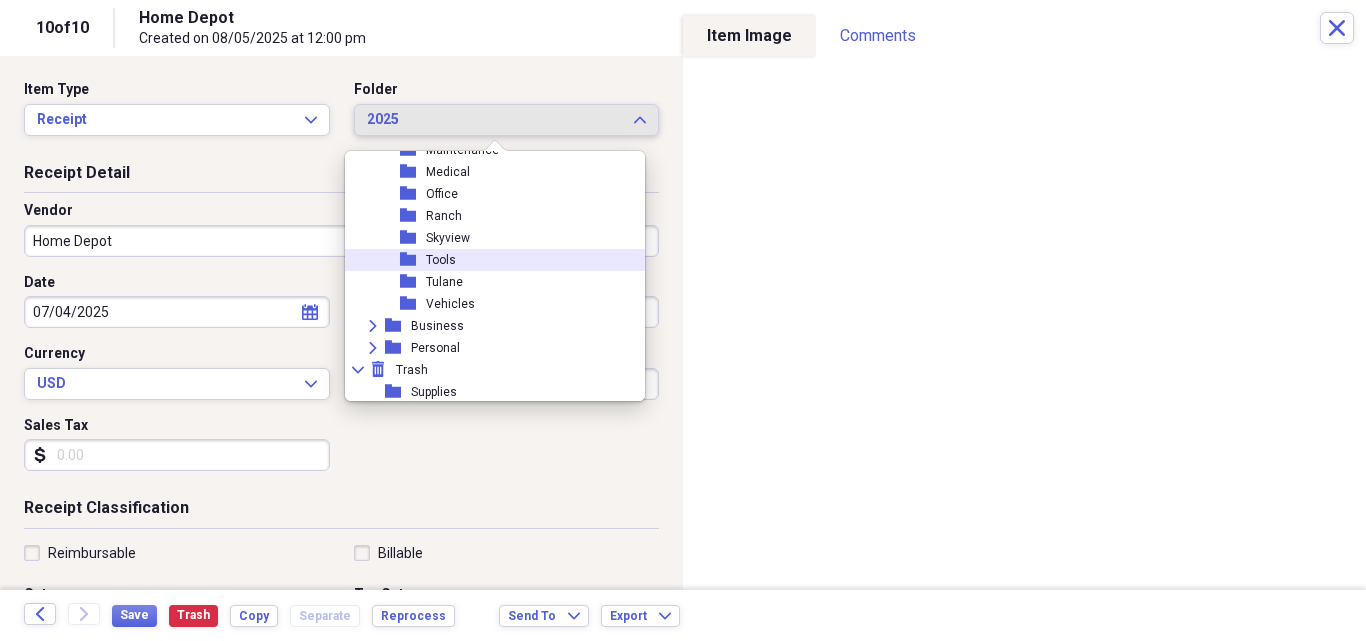 click on "folder Tools" at bounding box center [487, 260] 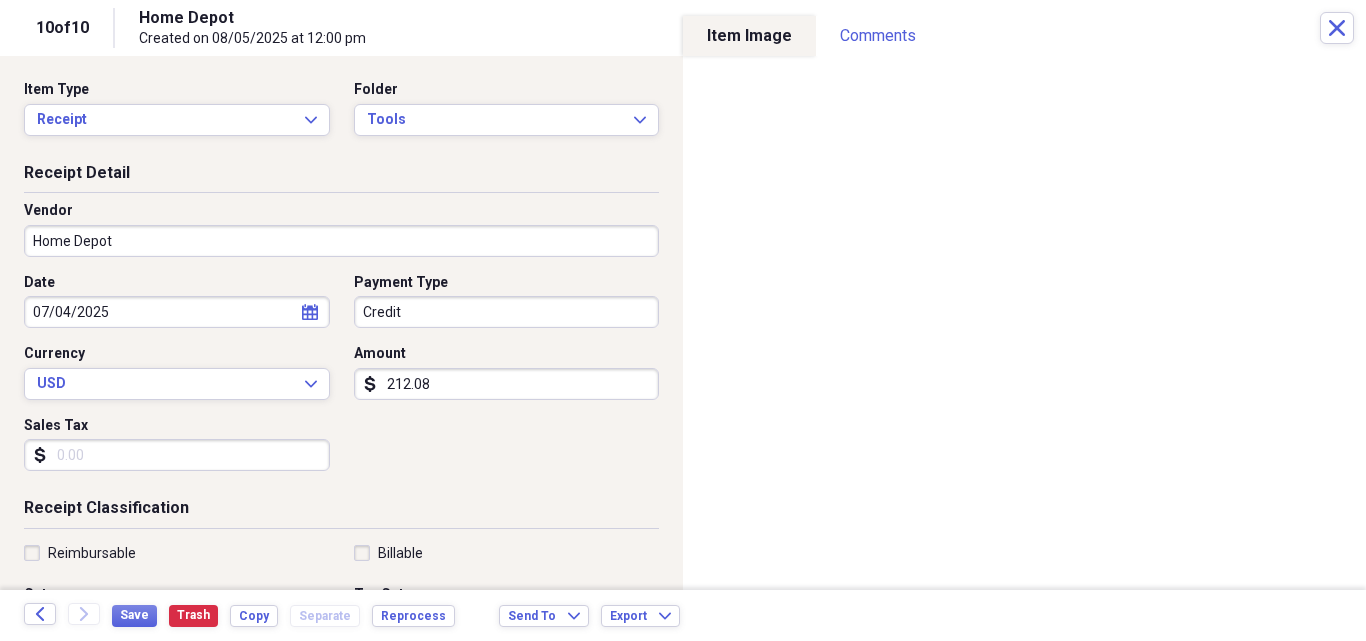 click on "Sales Tax" at bounding box center (177, 455) 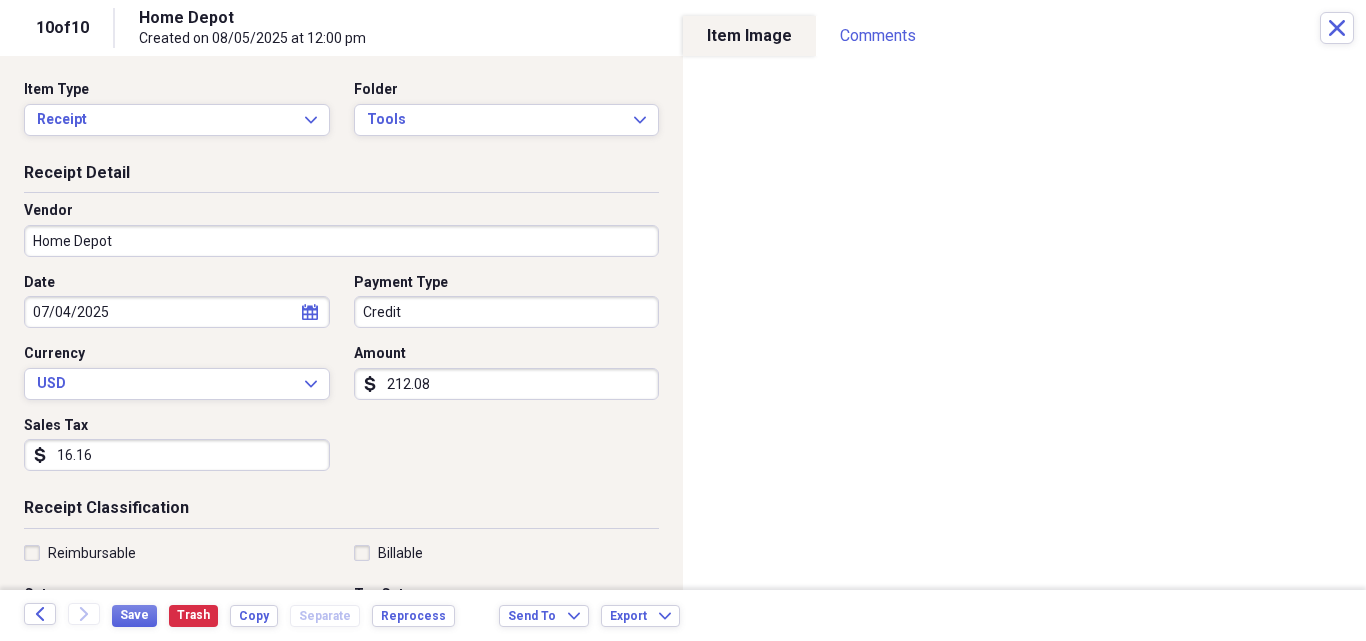 scroll, scrollTop: 267, scrollLeft: 0, axis: vertical 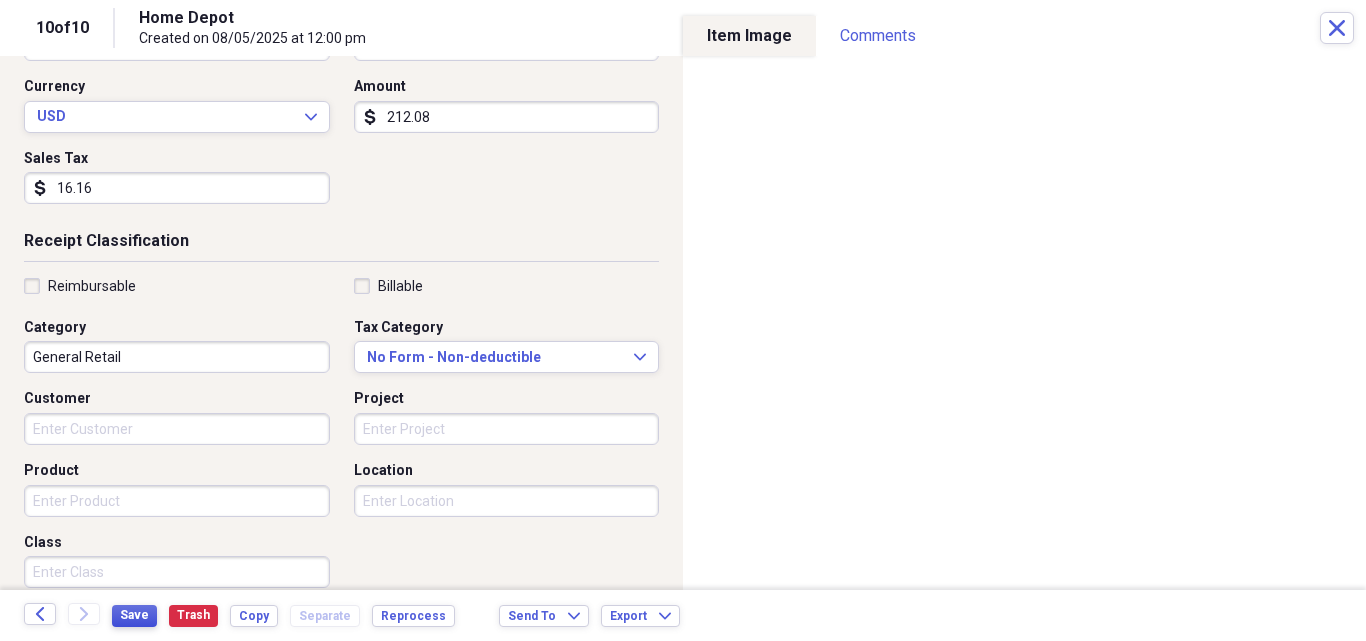 type on "16.16" 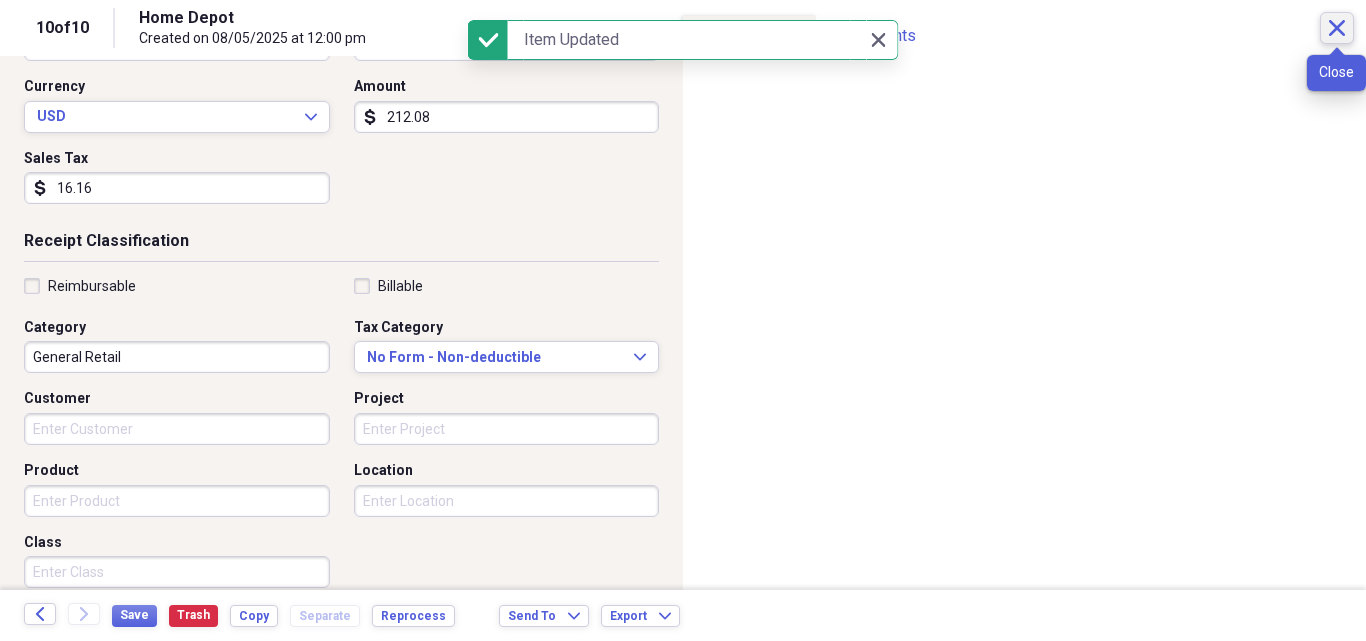 click 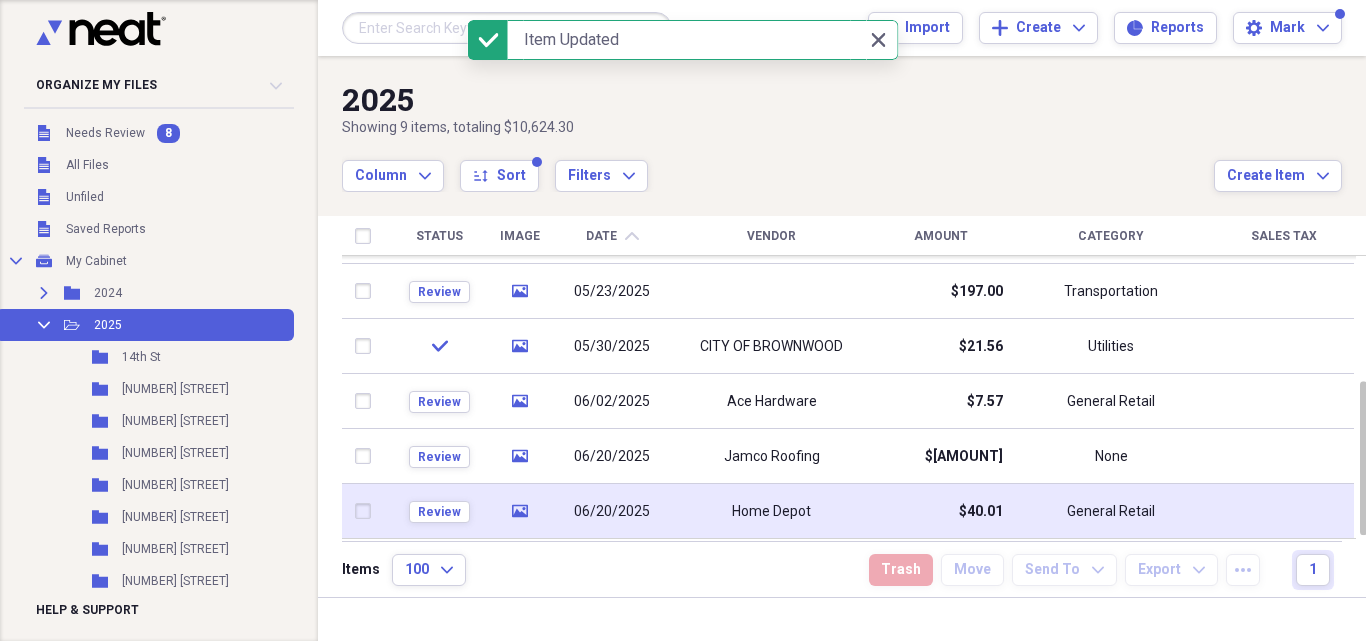 click on "Home Depot" at bounding box center (771, 512) 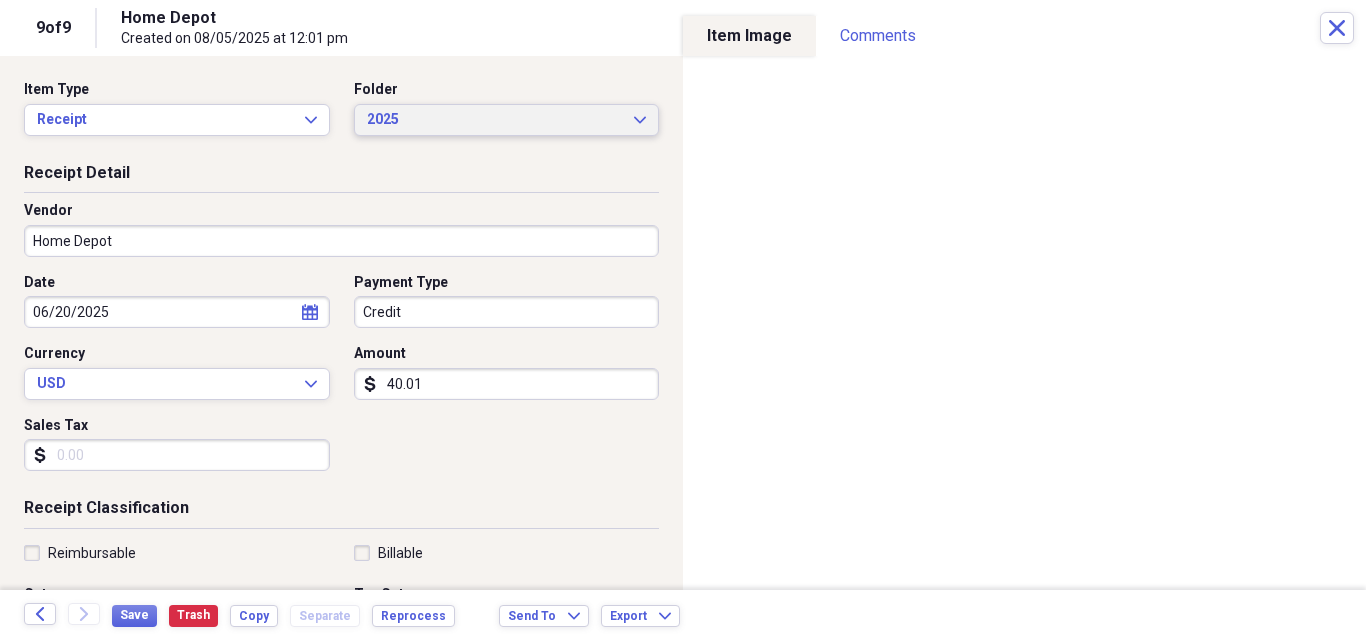 click on "2025 Expand" at bounding box center [507, 120] 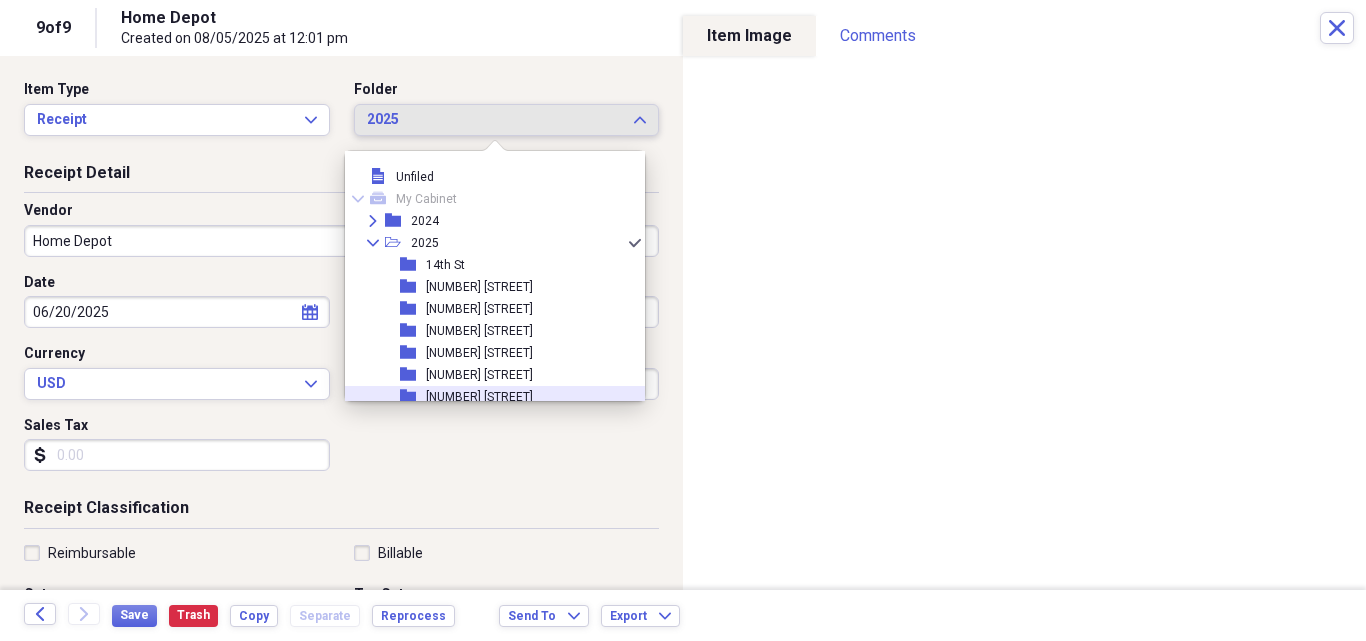 click on "[NUMBER] [STREET]" at bounding box center [479, 397] 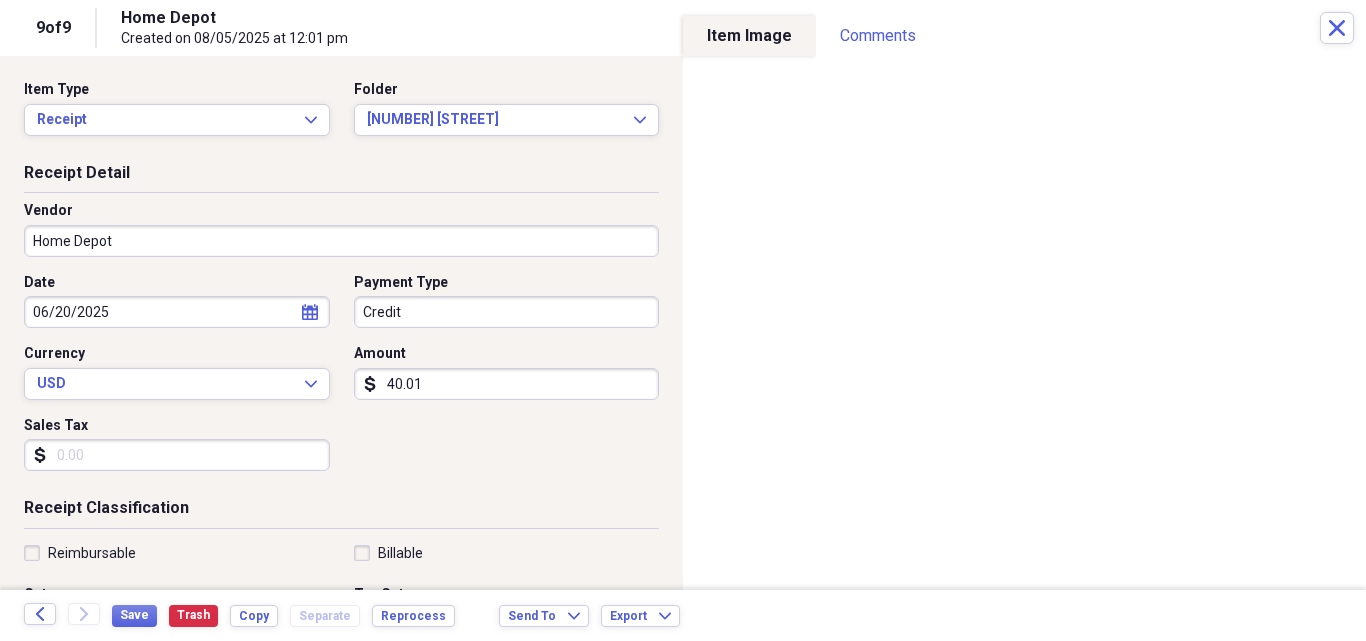 drag, startPoint x: 229, startPoint y: 450, endPoint x: 197, endPoint y: 500, distance: 59.36329 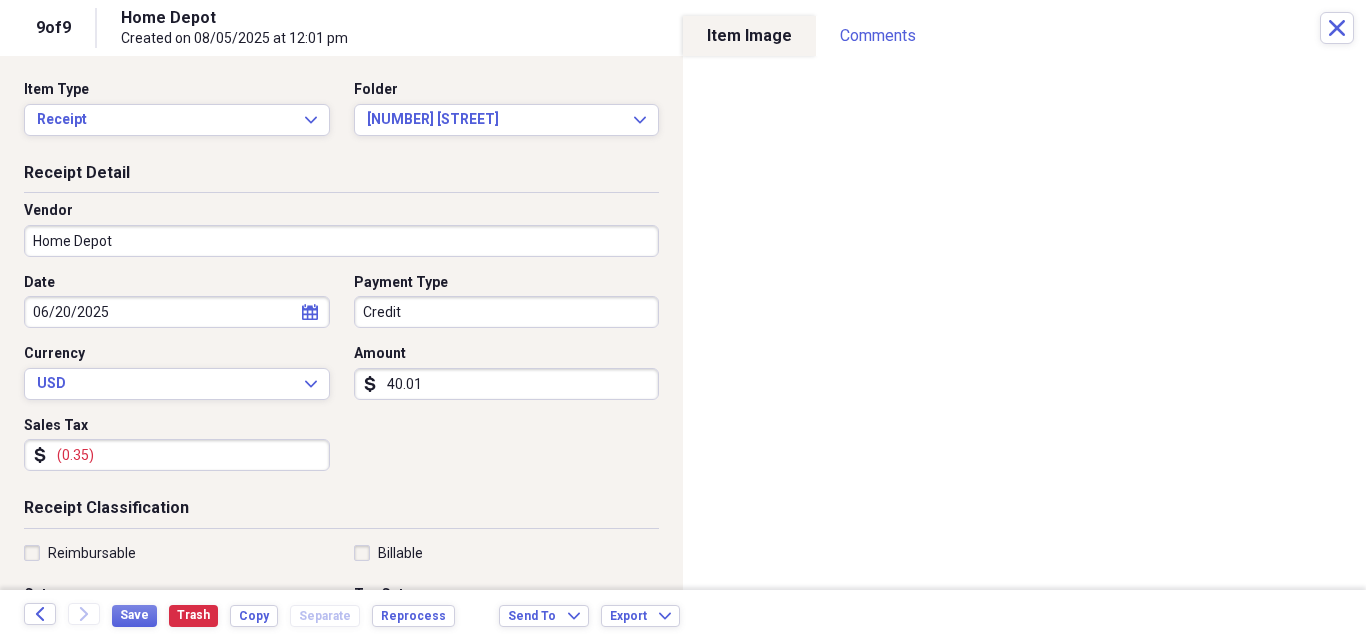 type on "(0.03)" 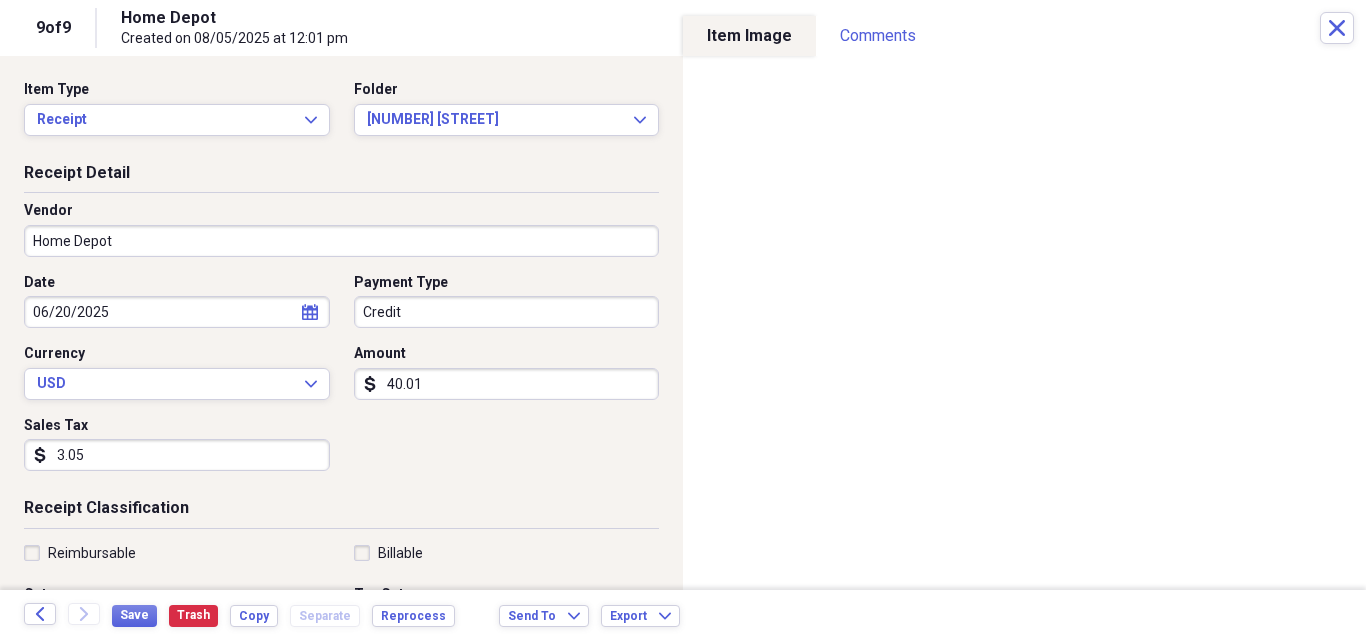 scroll, scrollTop: 267, scrollLeft: 0, axis: vertical 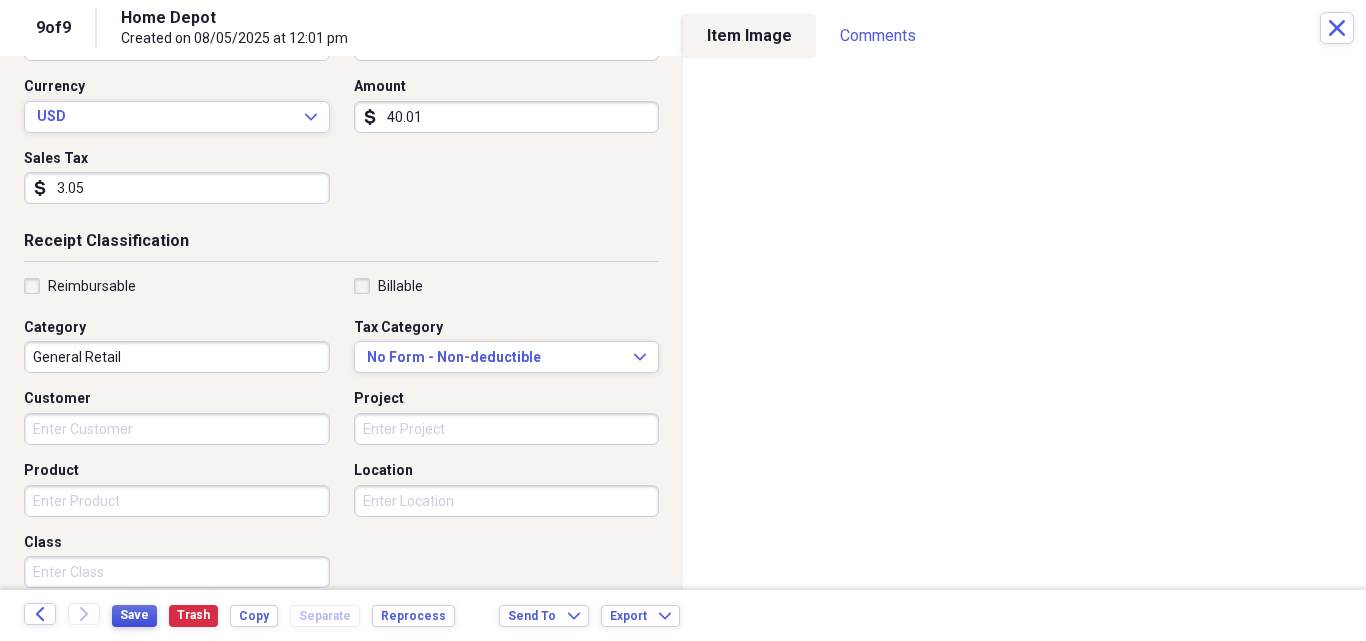type on "3.05" 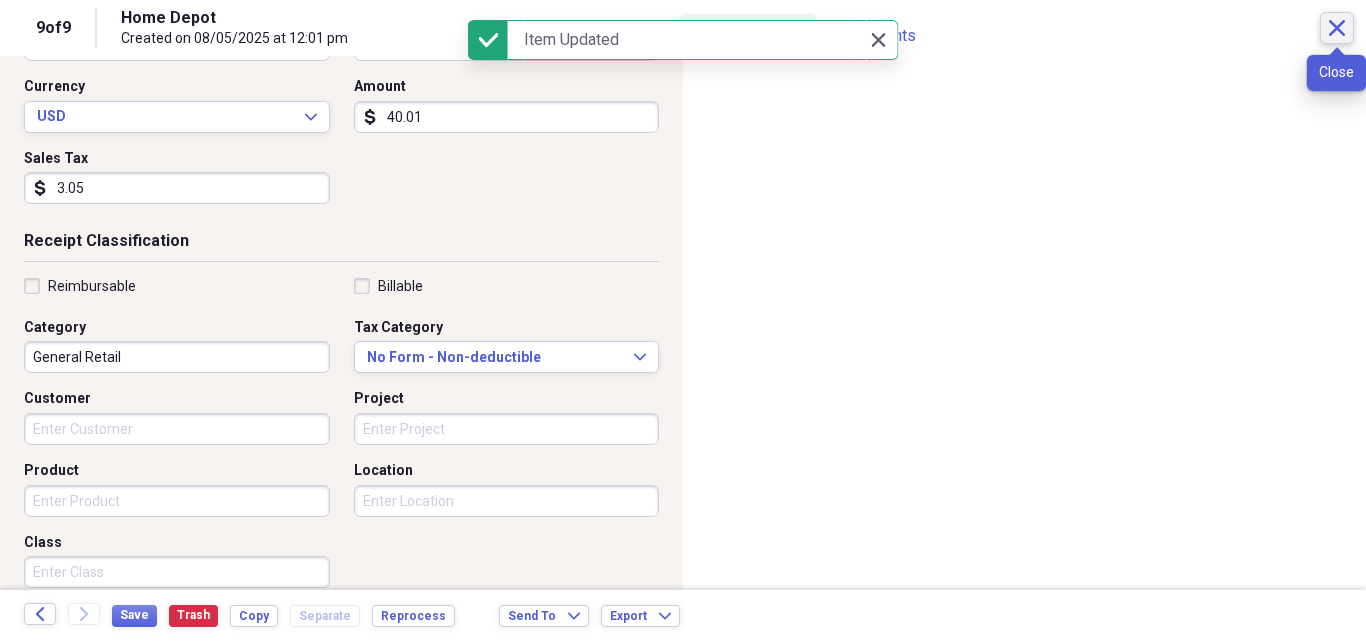 click on "Close" 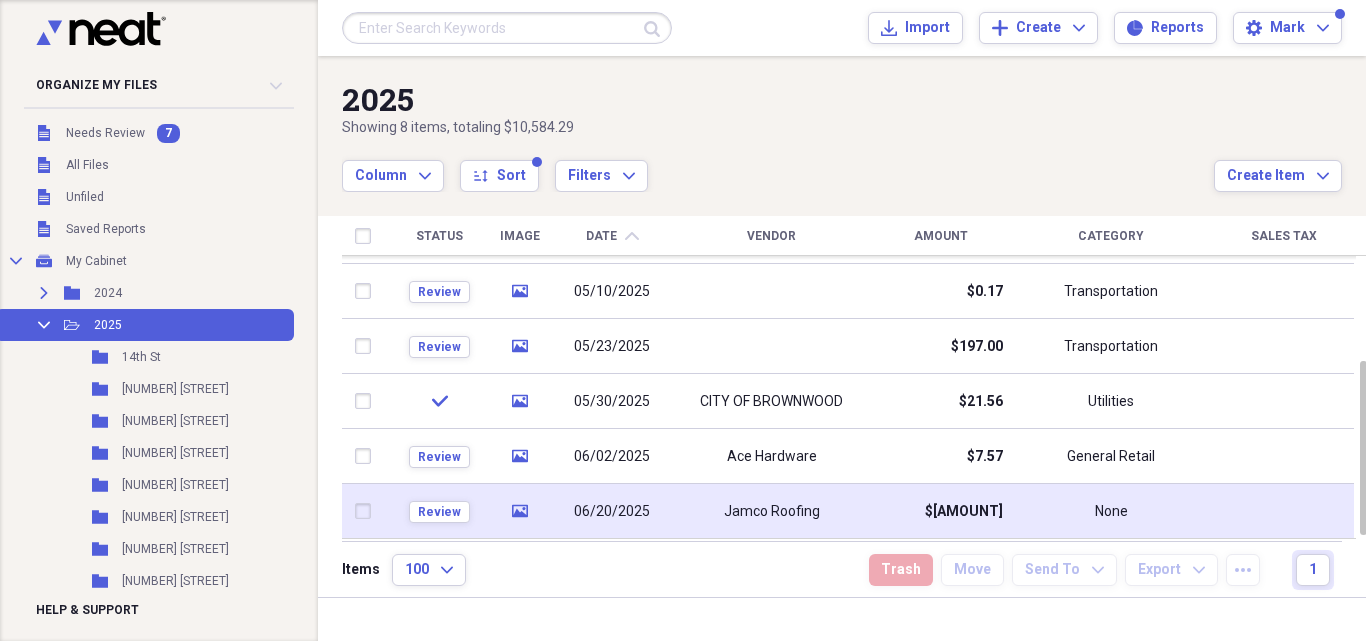 click on "06/20/2025" at bounding box center [612, 512] 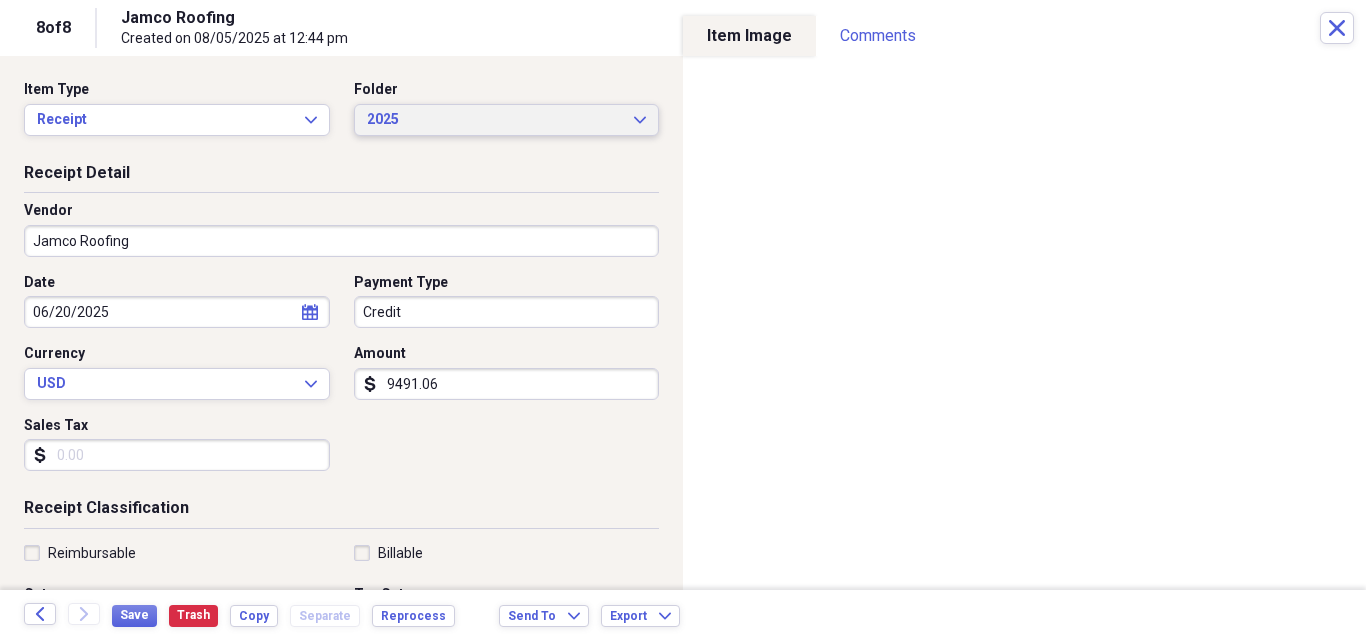 click on "2025 Expand" at bounding box center (507, 120) 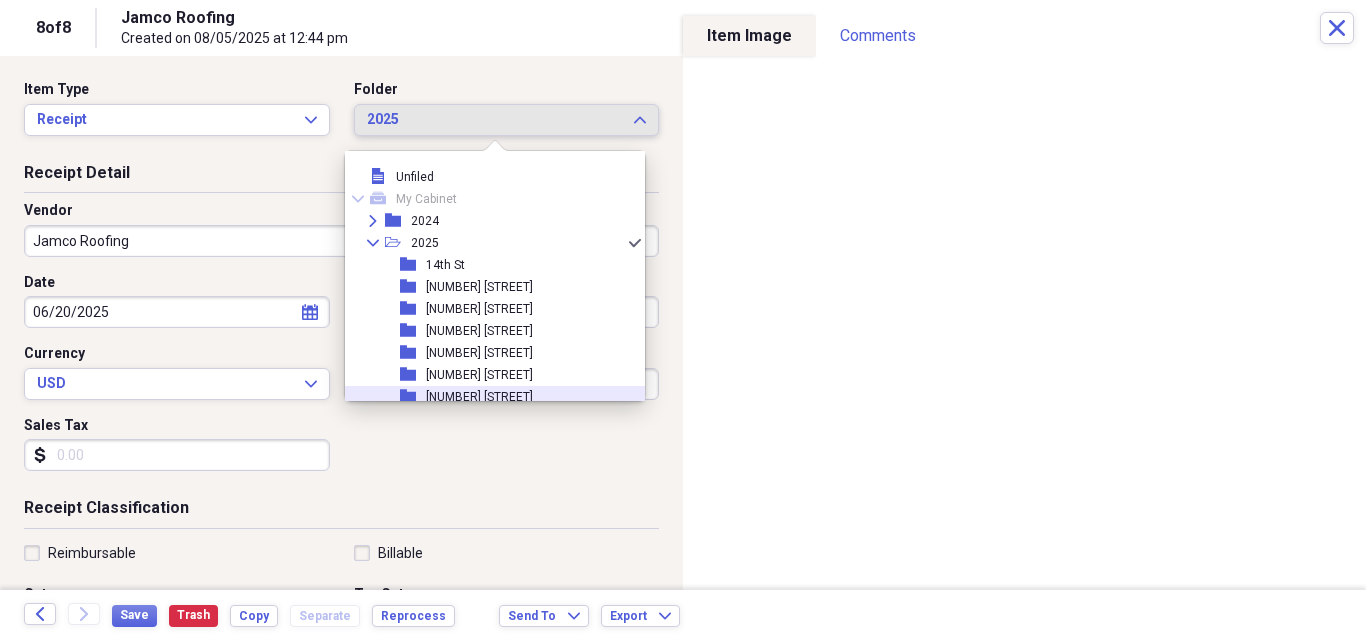 click on "[NUMBER] [STREET]" at bounding box center [479, 397] 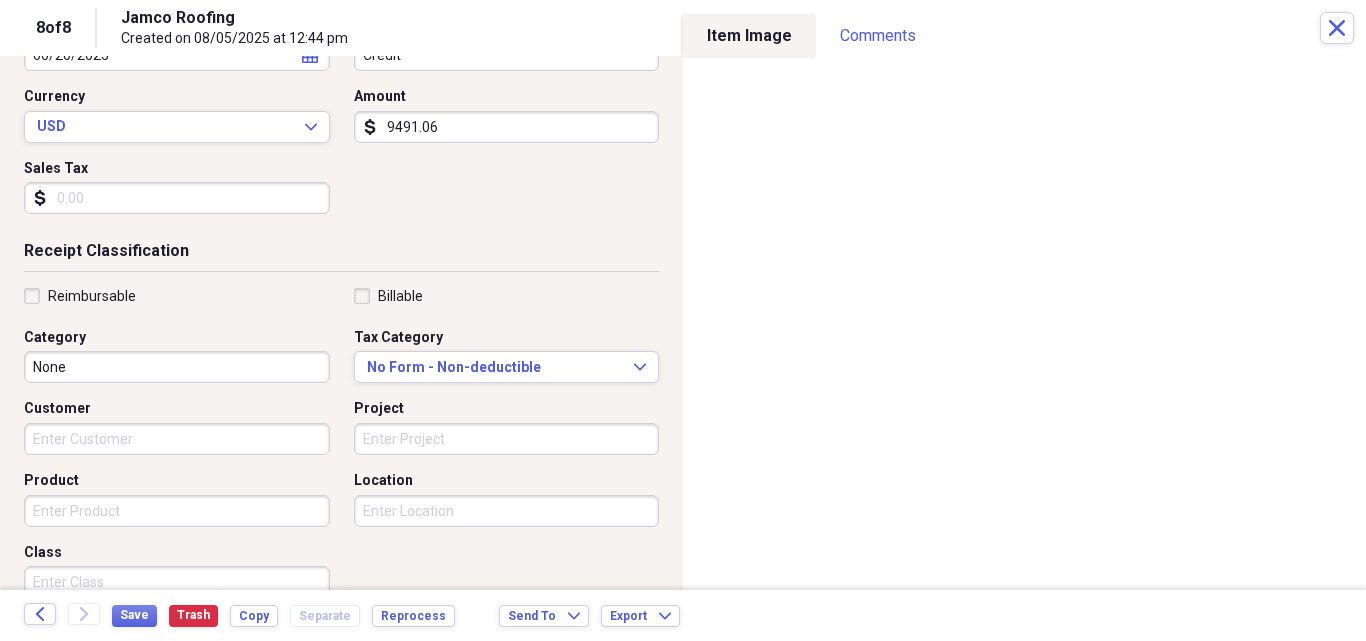 scroll, scrollTop: 220, scrollLeft: 0, axis: vertical 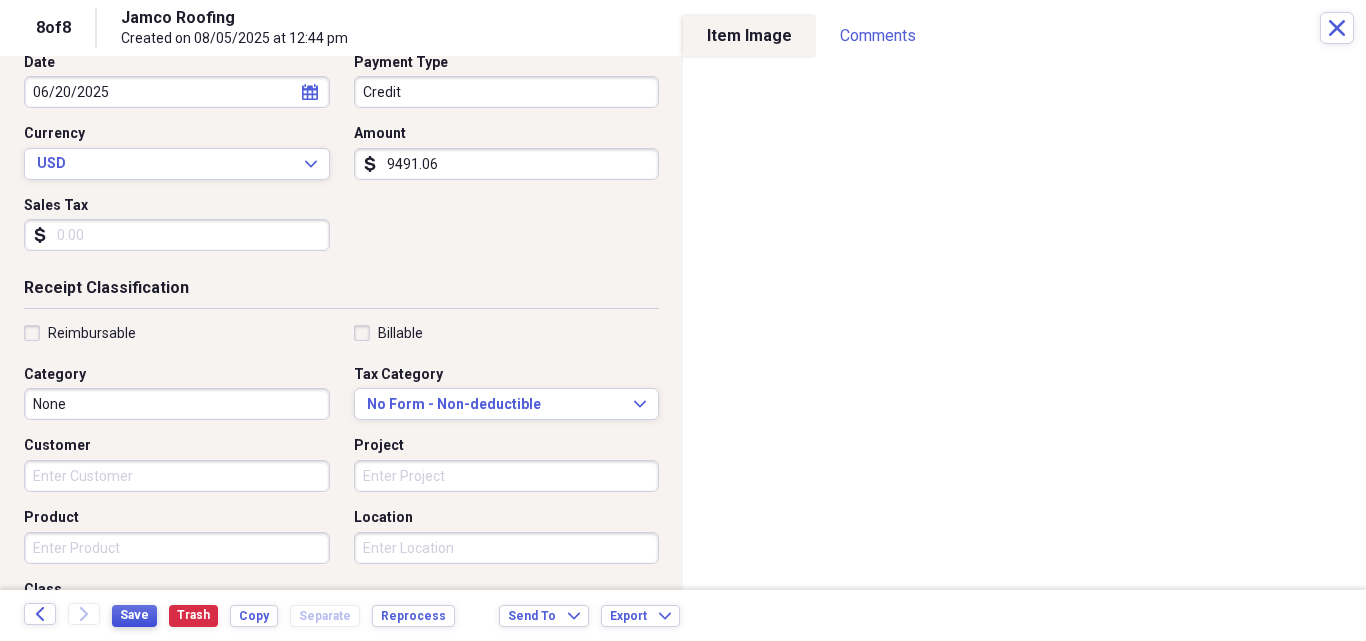 click on "Save" at bounding box center [134, 615] 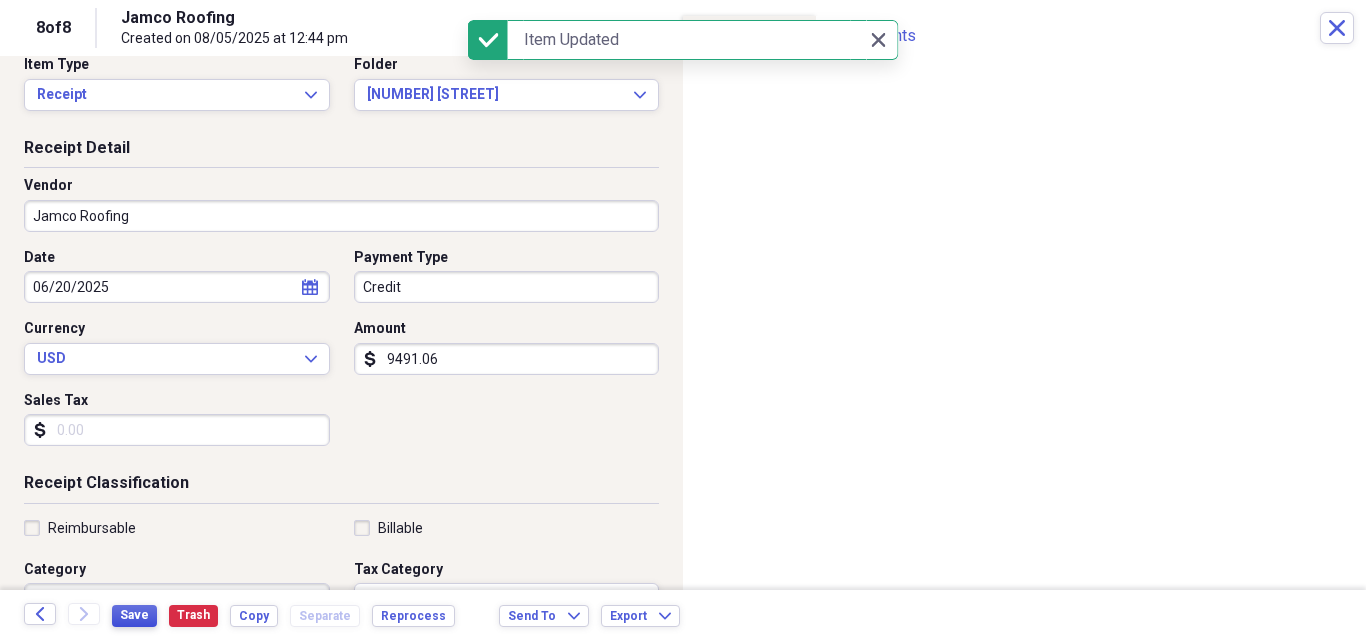 scroll, scrollTop: 0, scrollLeft: 0, axis: both 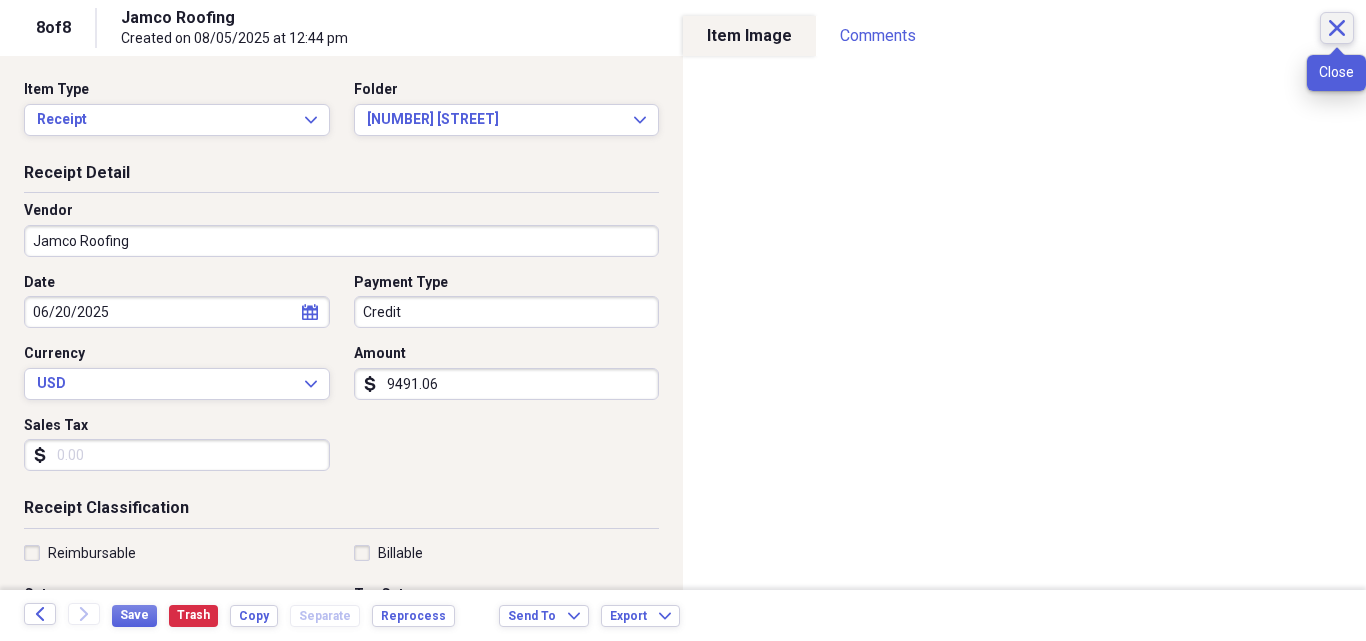 click on "Close" 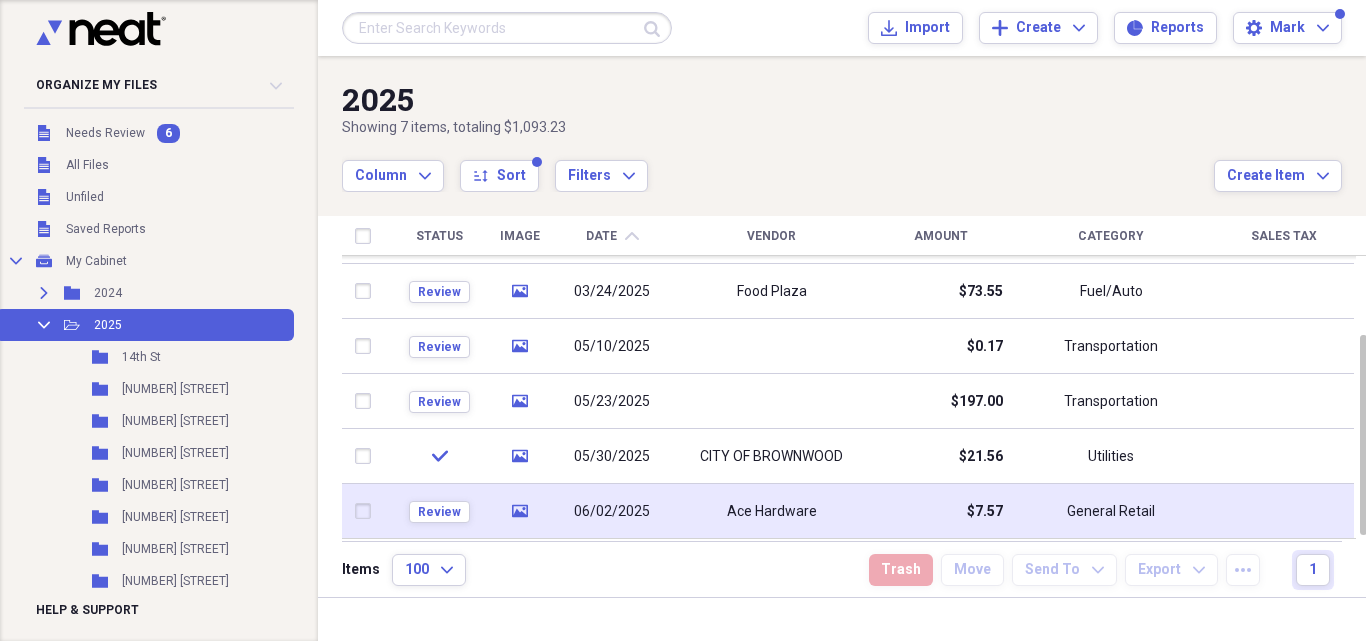 click on "Ace Hardware" at bounding box center [772, 512] 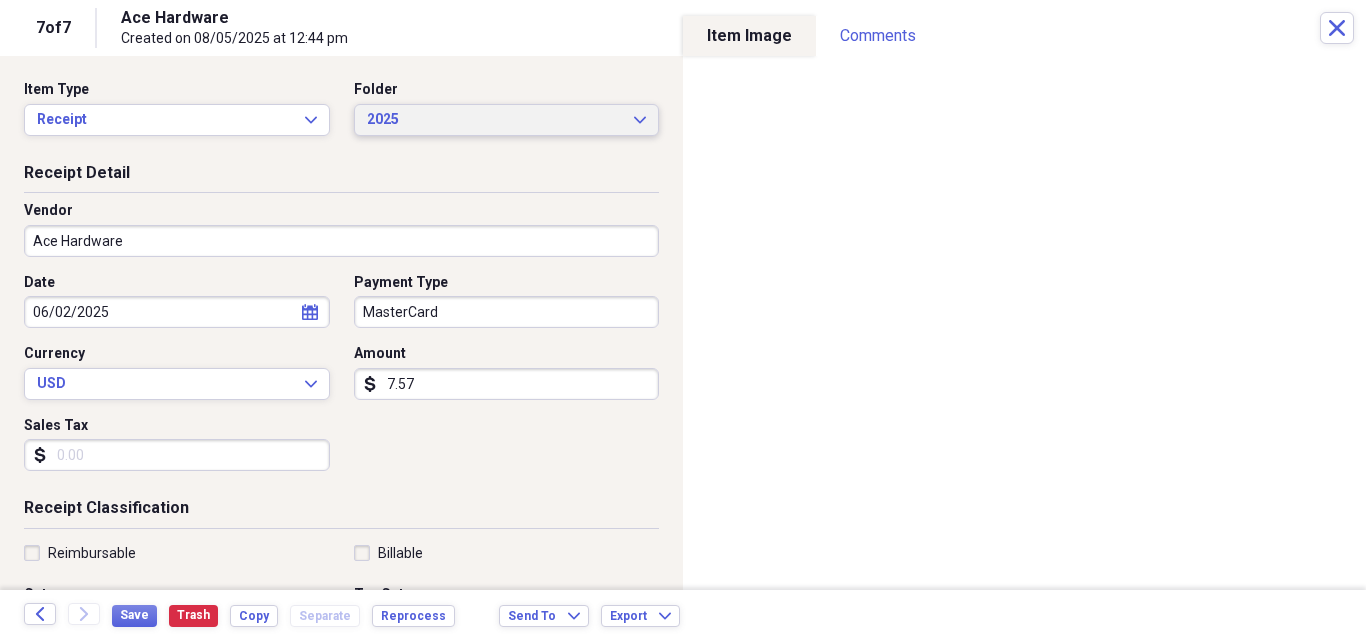 click on "Expand" 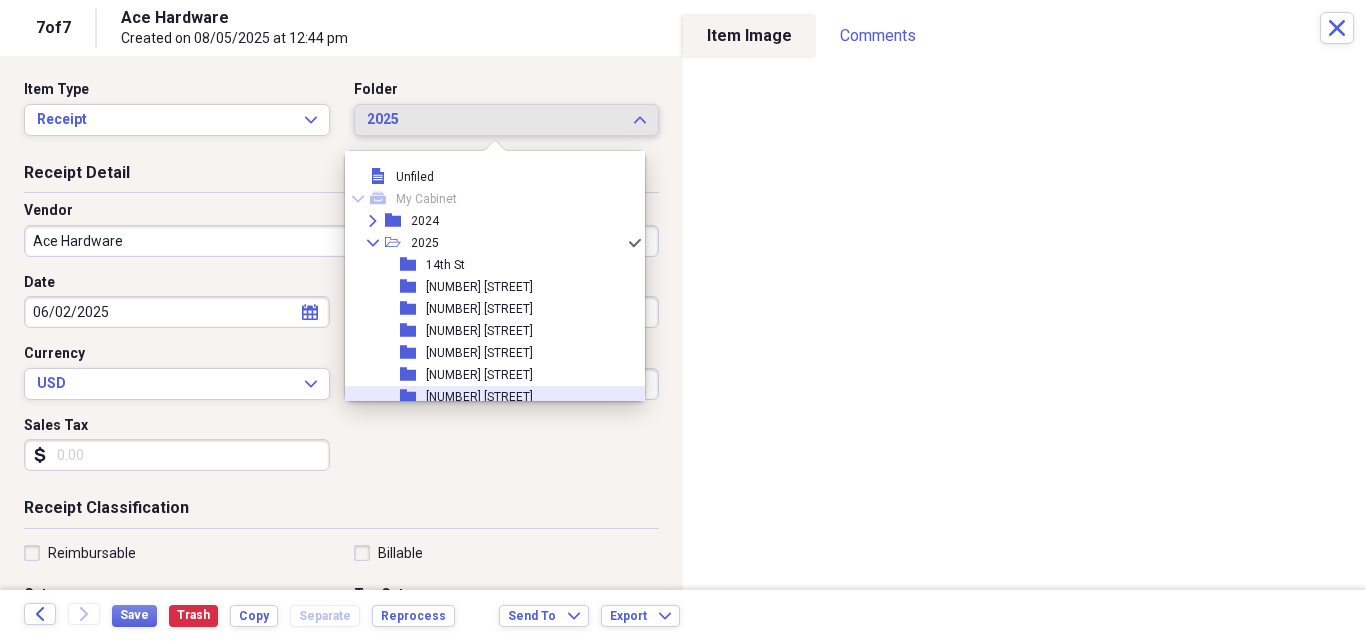 click on "[NUMBER] [STREET]" at bounding box center [479, 397] 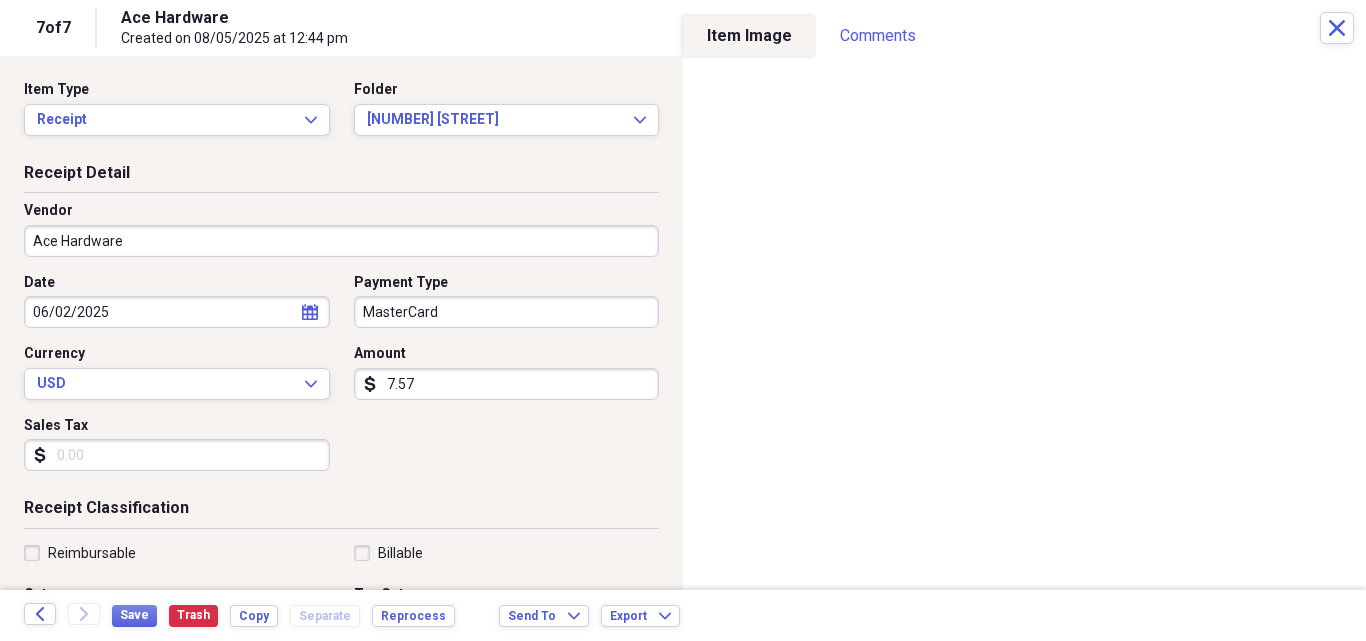 click on "Sales Tax" at bounding box center [177, 455] 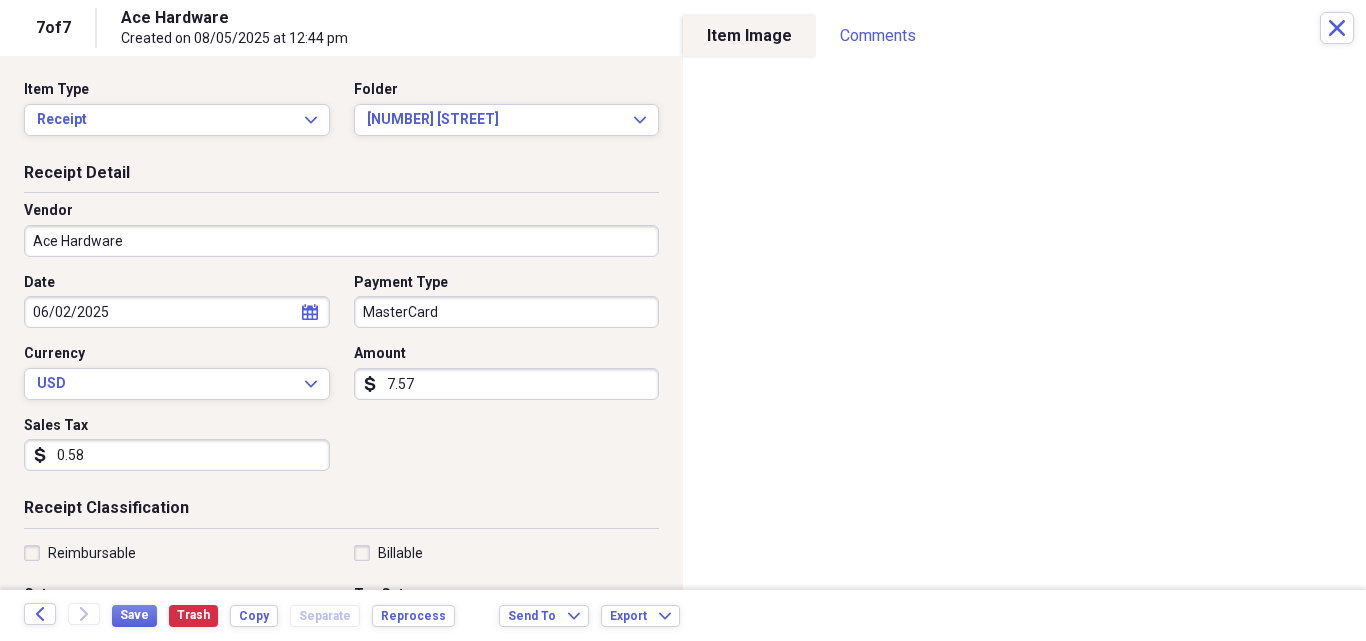 scroll, scrollTop: 487, scrollLeft: 0, axis: vertical 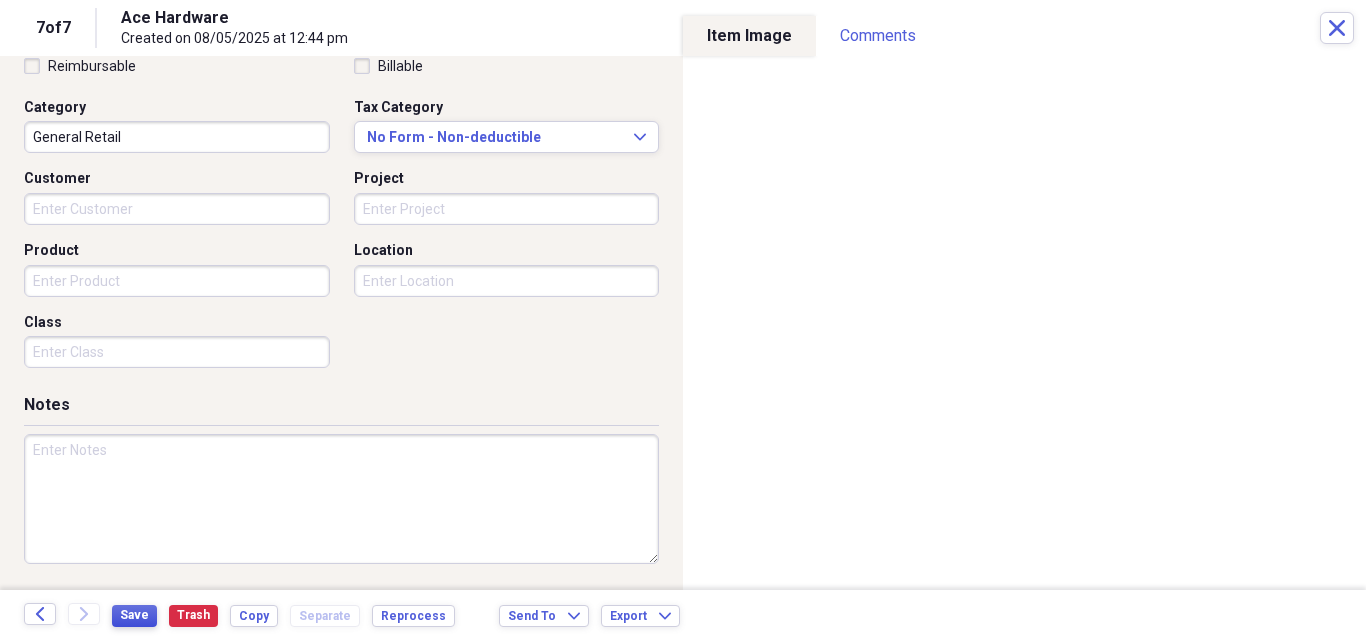 type on "0.58" 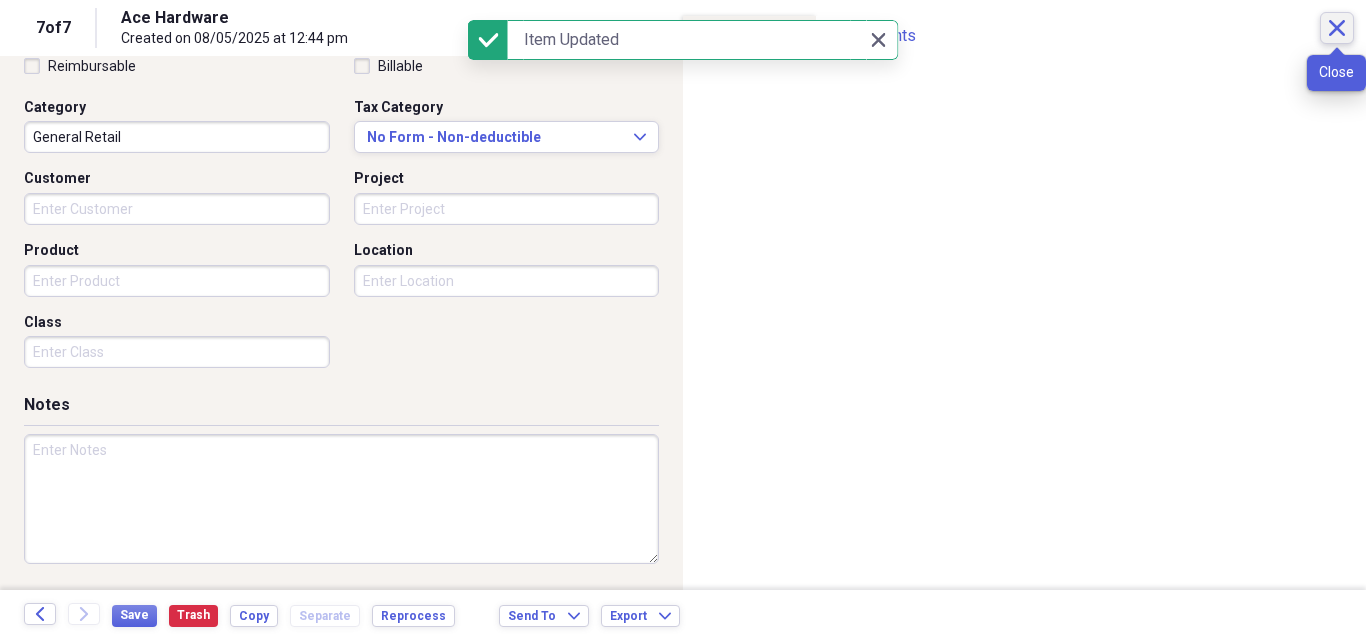 click on "Close" 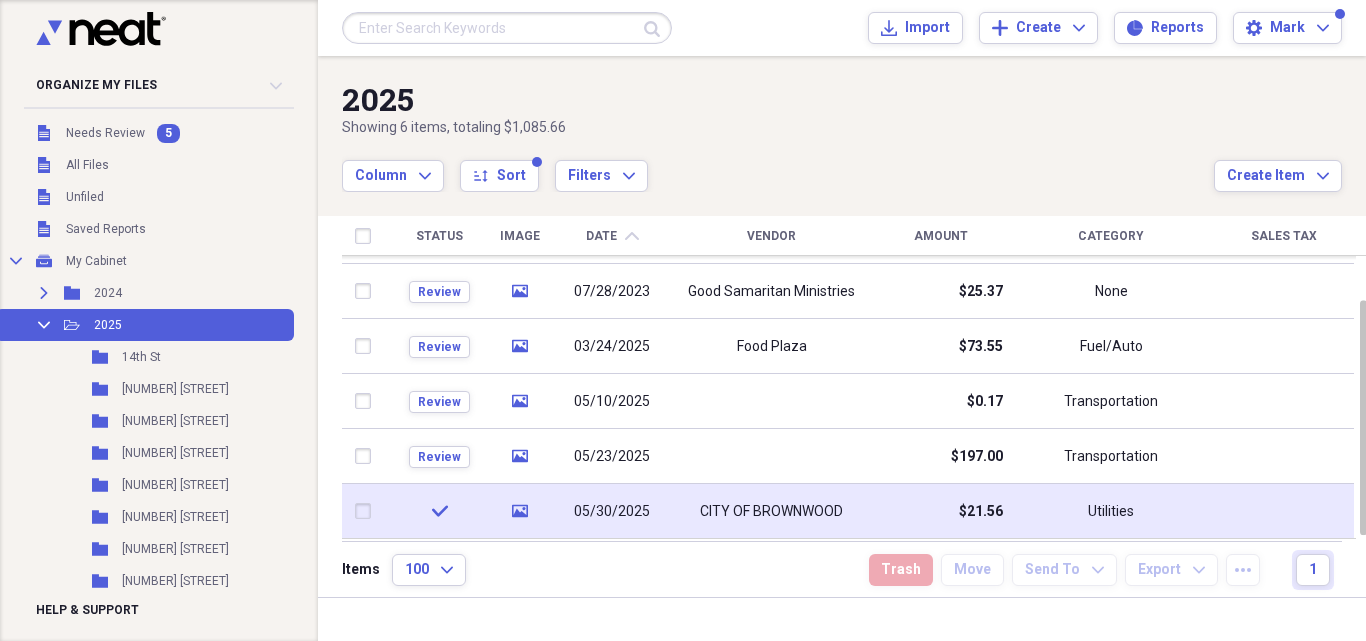 click on "CITY OF BROWNWOOD" at bounding box center [771, 512] 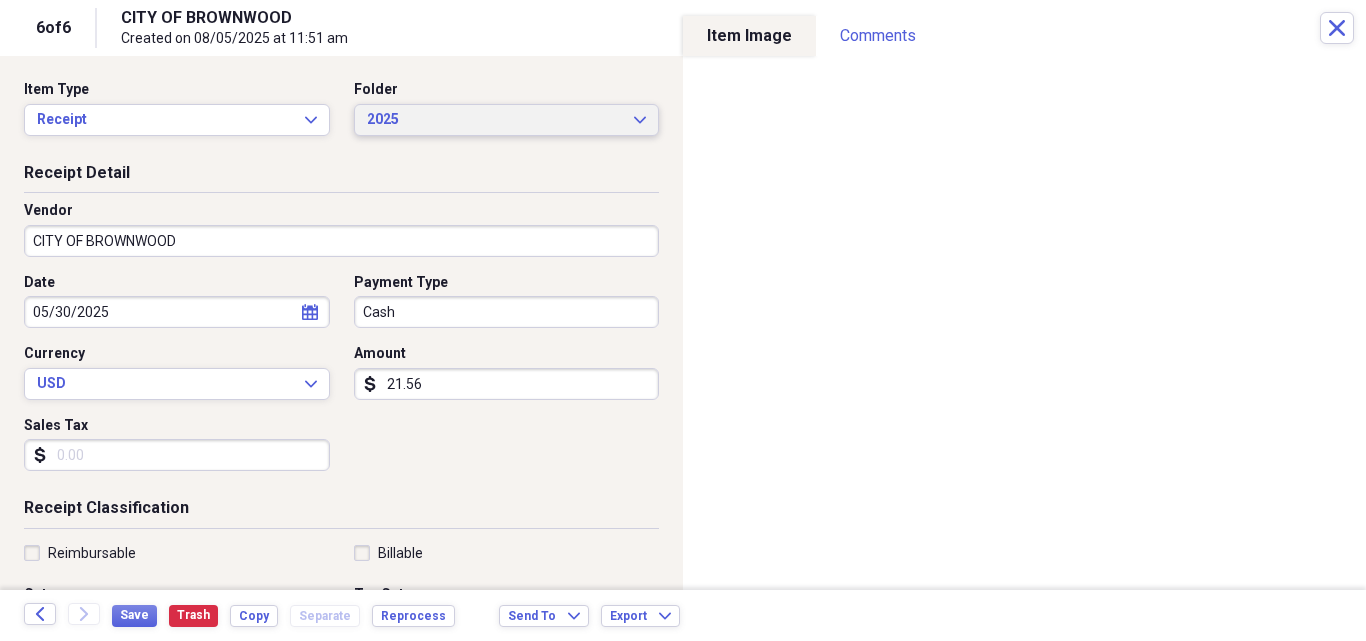 click on "2025 Expand" at bounding box center (507, 120) 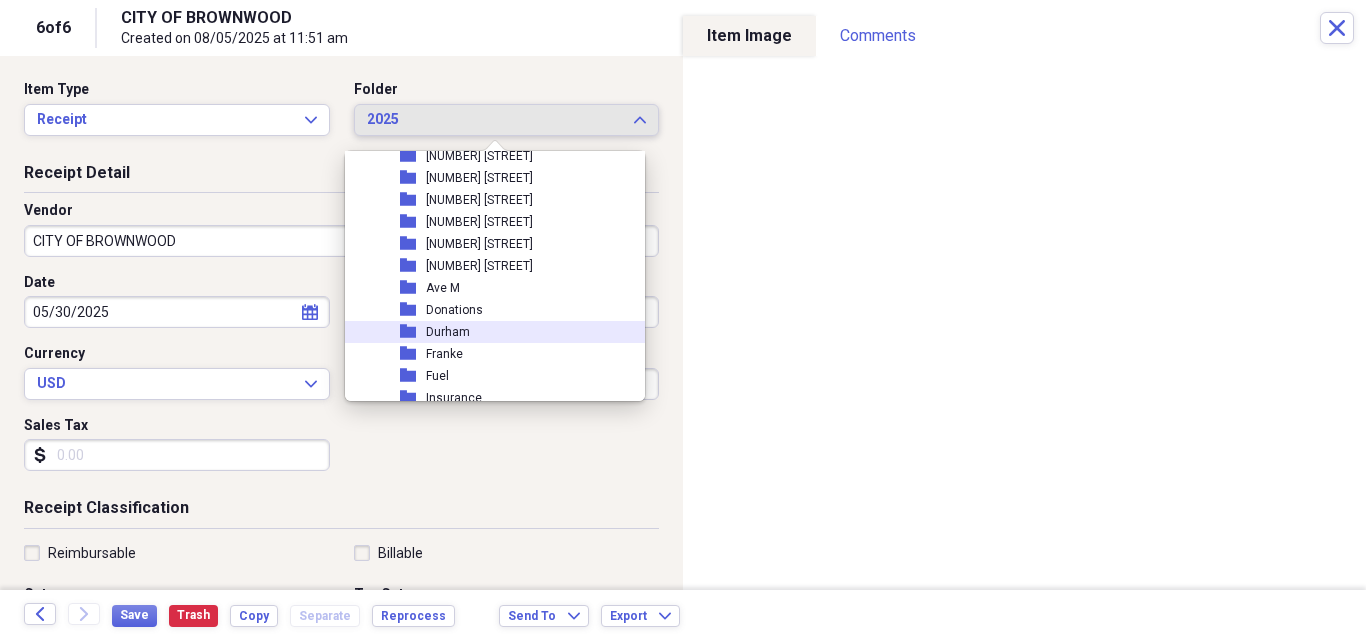 scroll, scrollTop: 267, scrollLeft: 0, axis: vertical 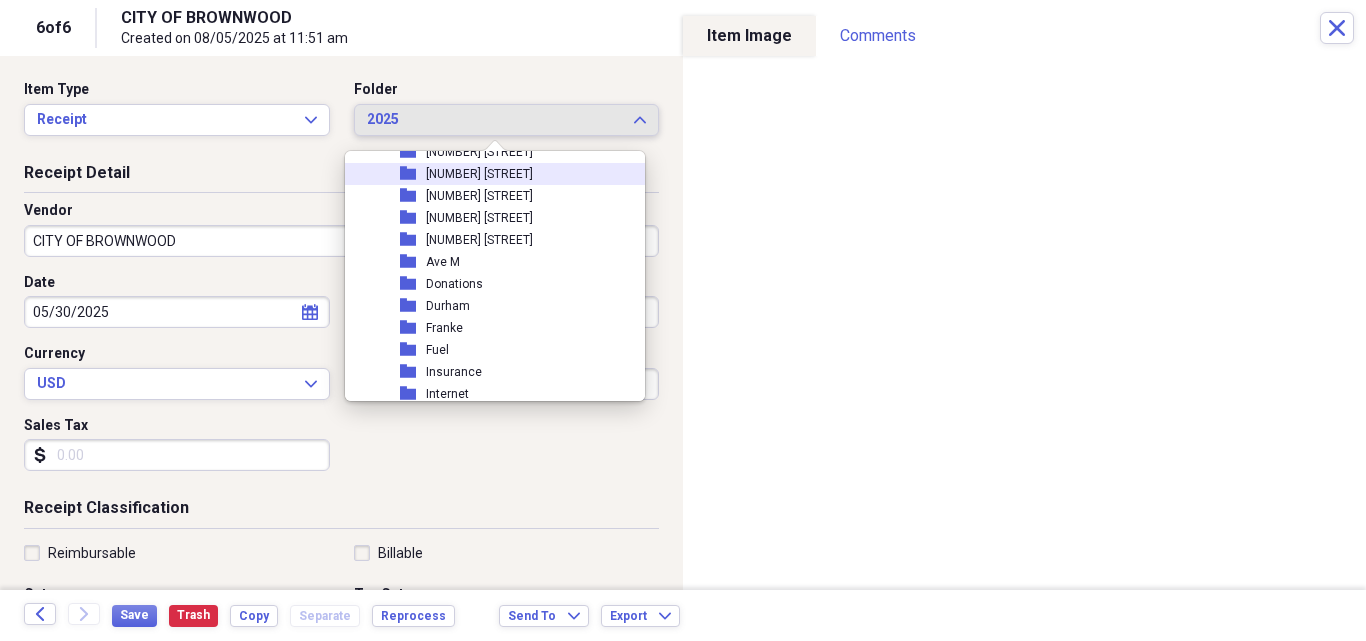 click on "[NUMBER] [STREET]" at bounding box center [479, 174] 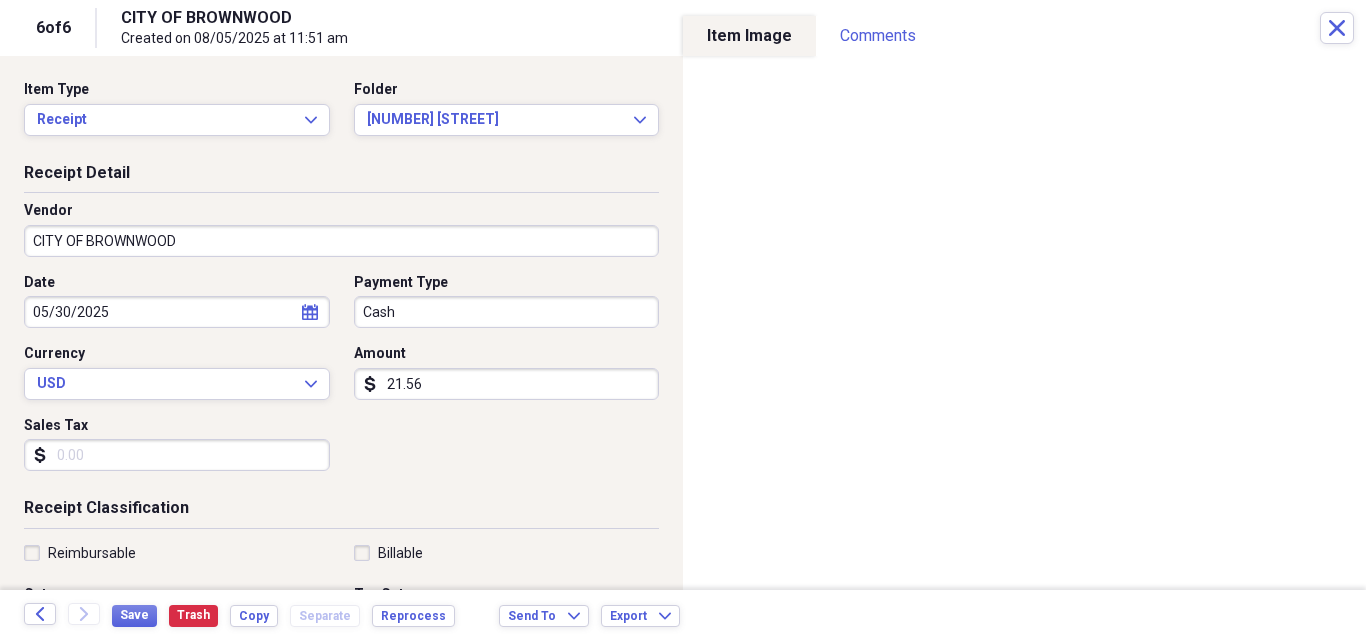 click on "CITY OF BROWNWOOD" at bounding box center (341, 241) 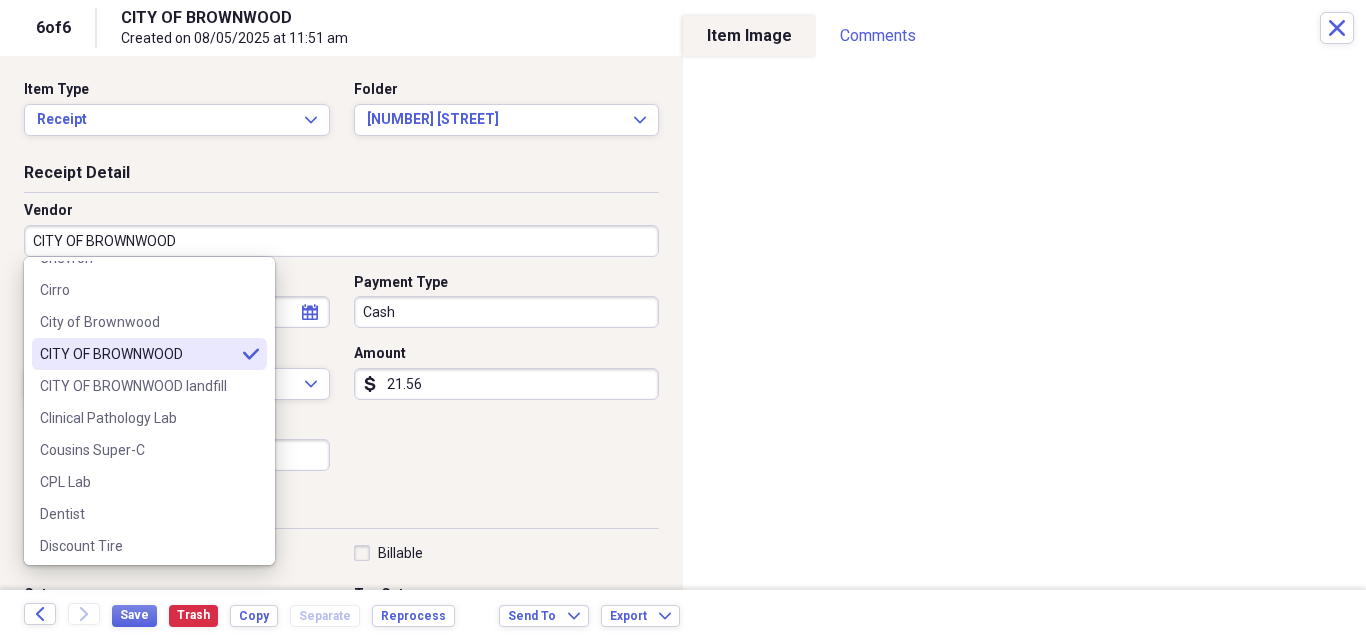 scroll, scrollTop: 800, scrollLeft: 0, axis: vertical 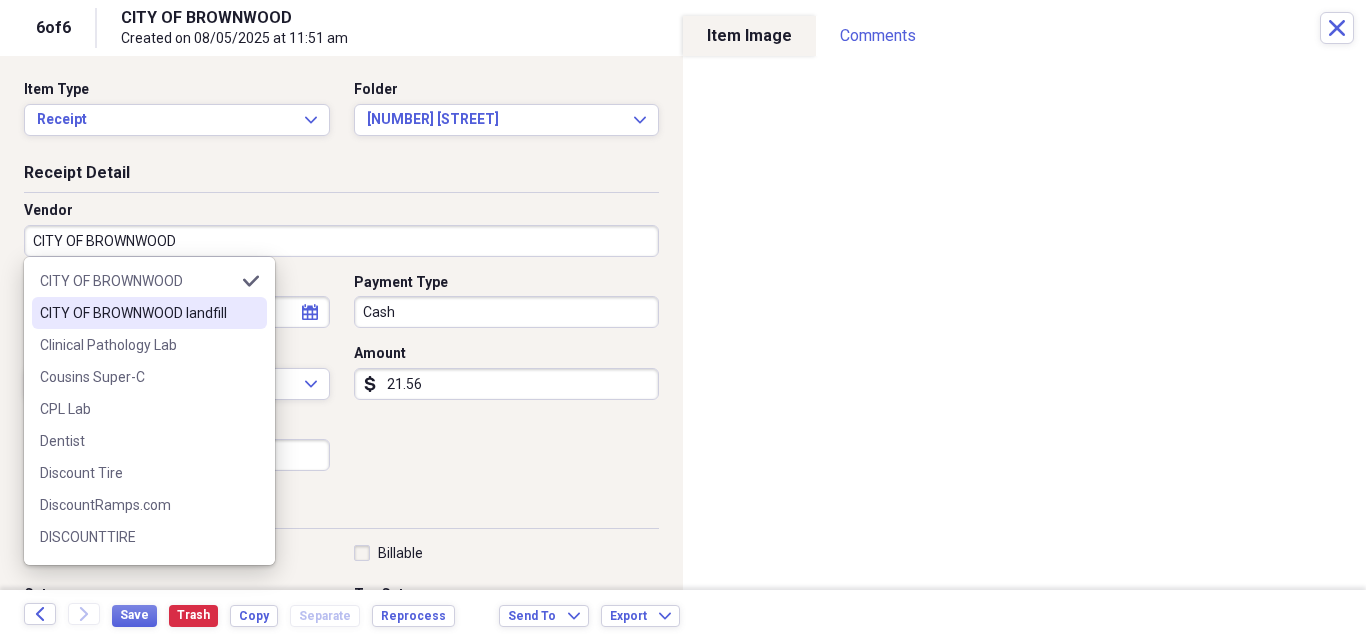 click on "CITY OF BROWNWOOD landfill" at bounding box center [149, 313] 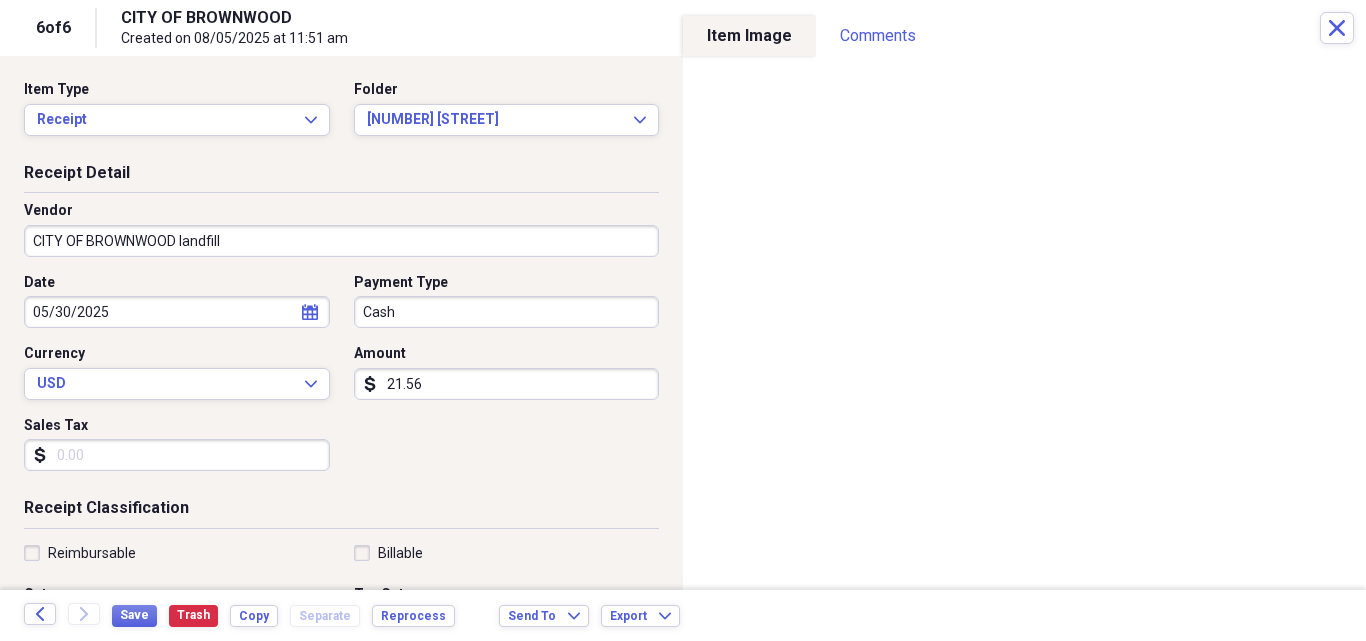 type on "None" 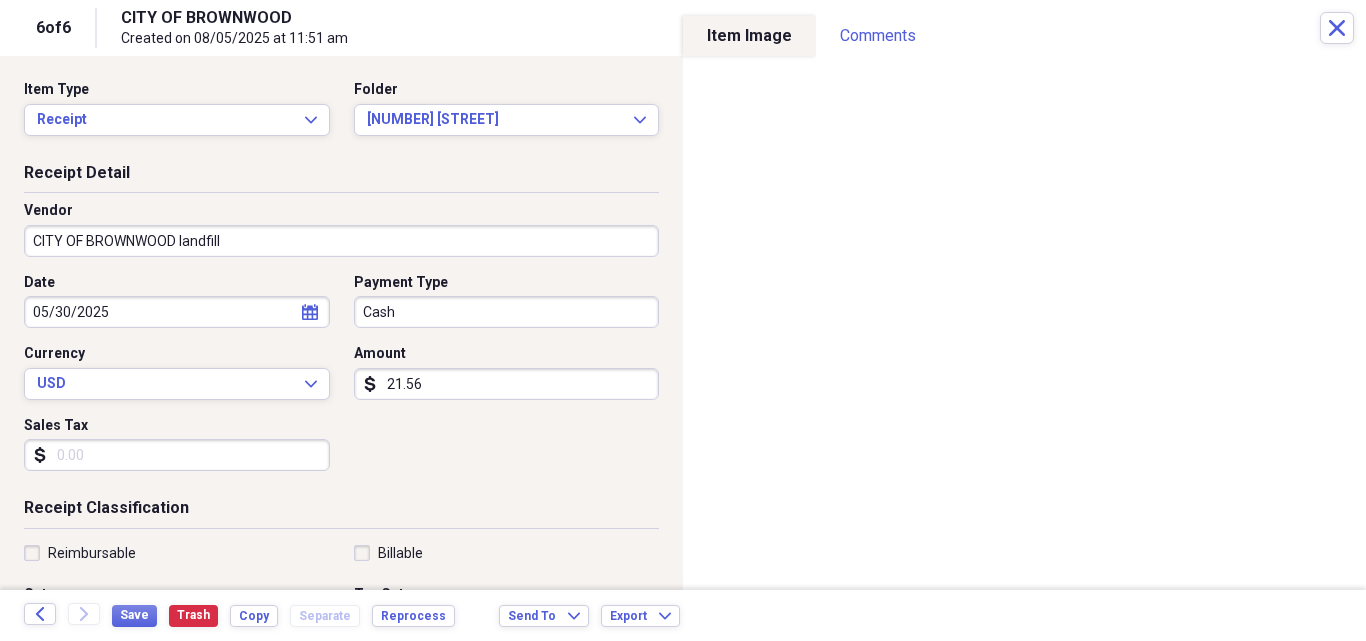 scroll, scrollTop: 267, scrollLeft: 0, axis: vertical 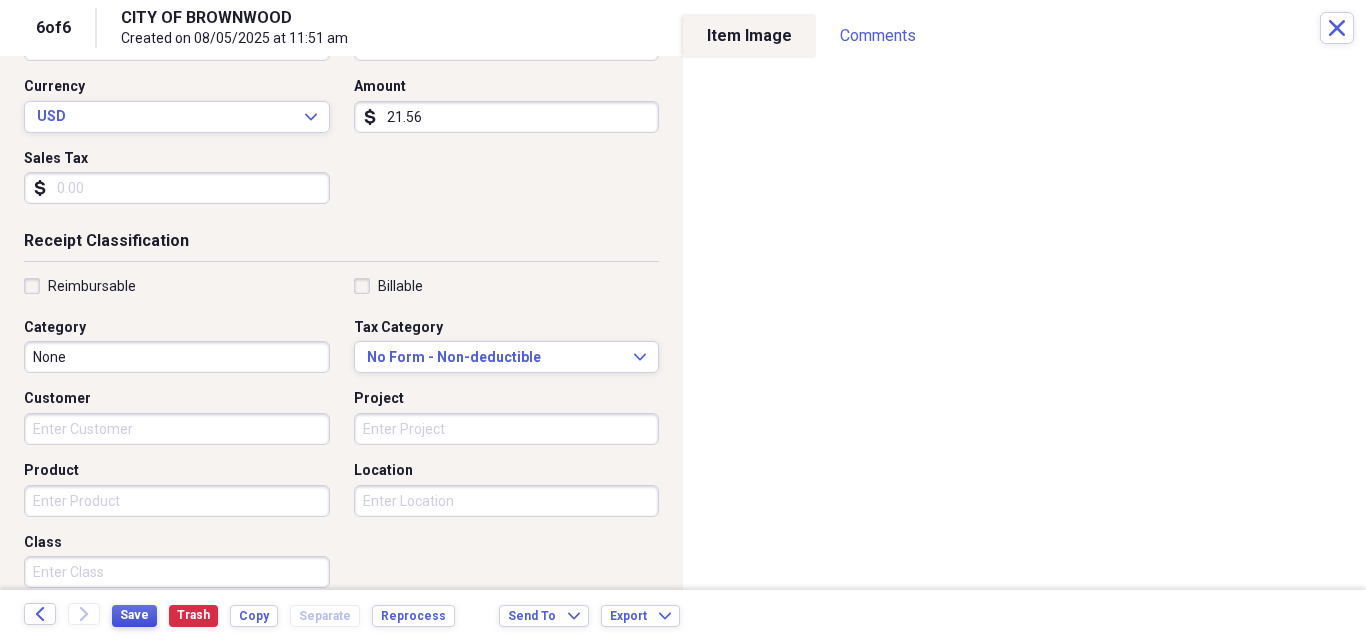 click on "Save" at bounding box center [134, 615] 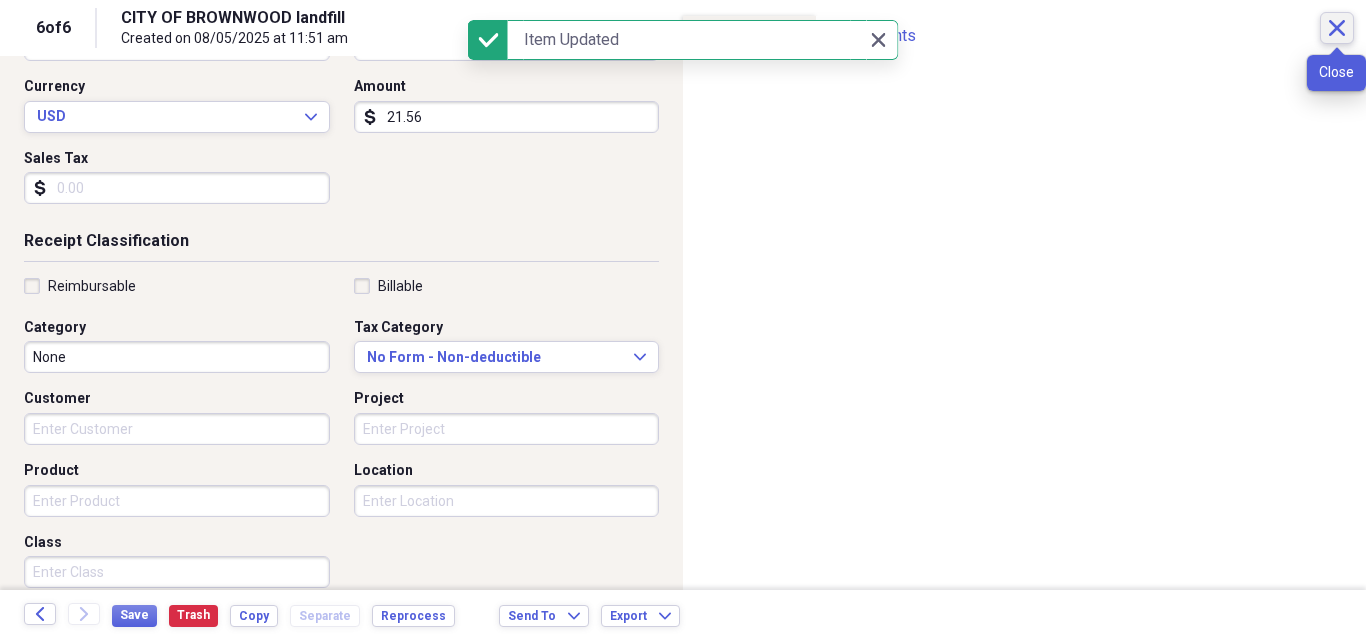 click 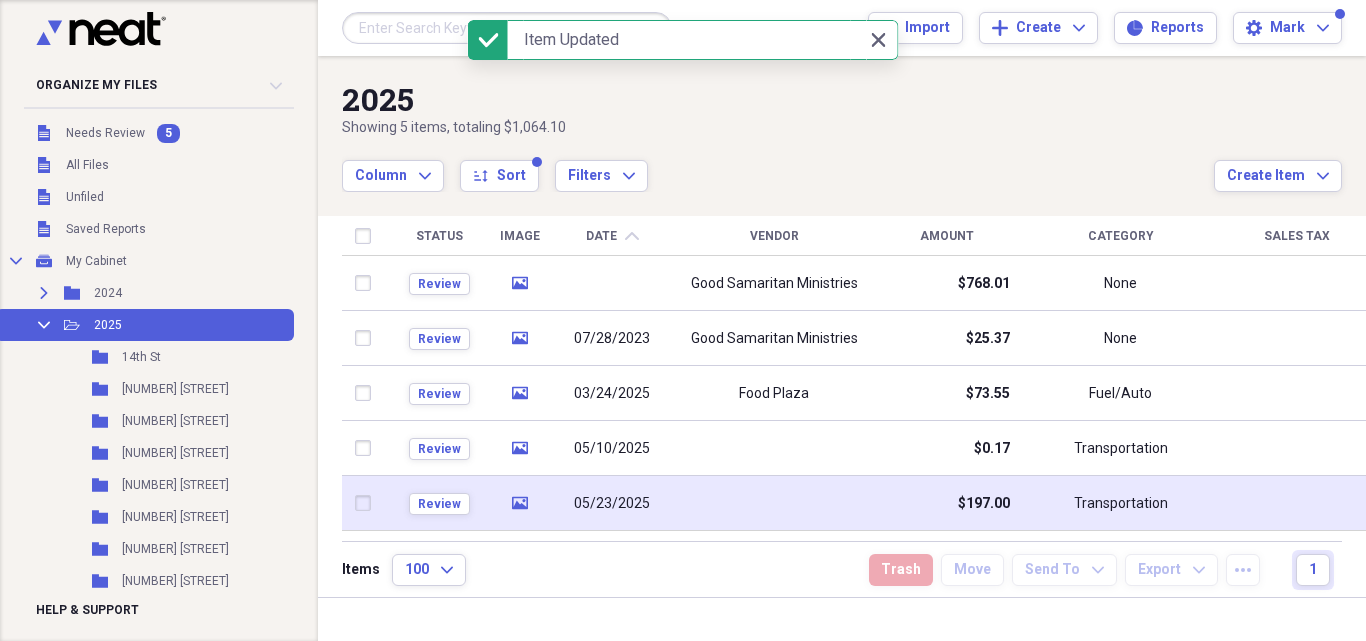 click on "05/23/2025" at bounding box center (612, 504) 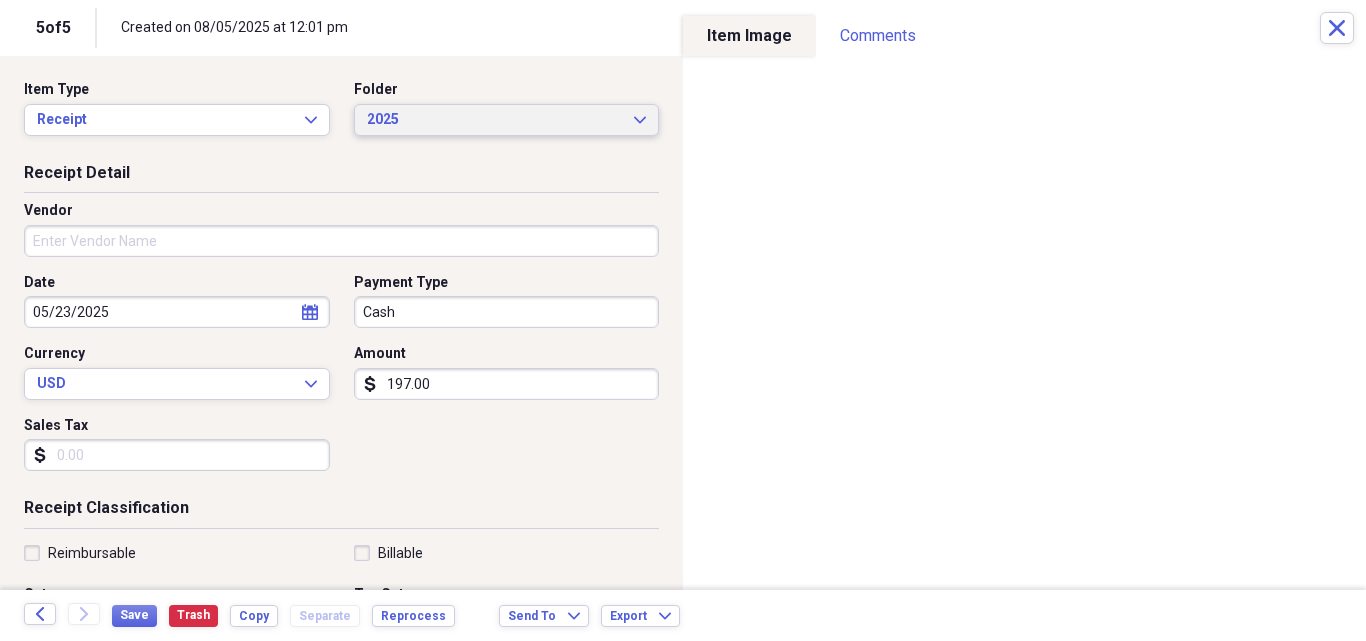 click on "2025 Expand" at bounding box center [507, 120] 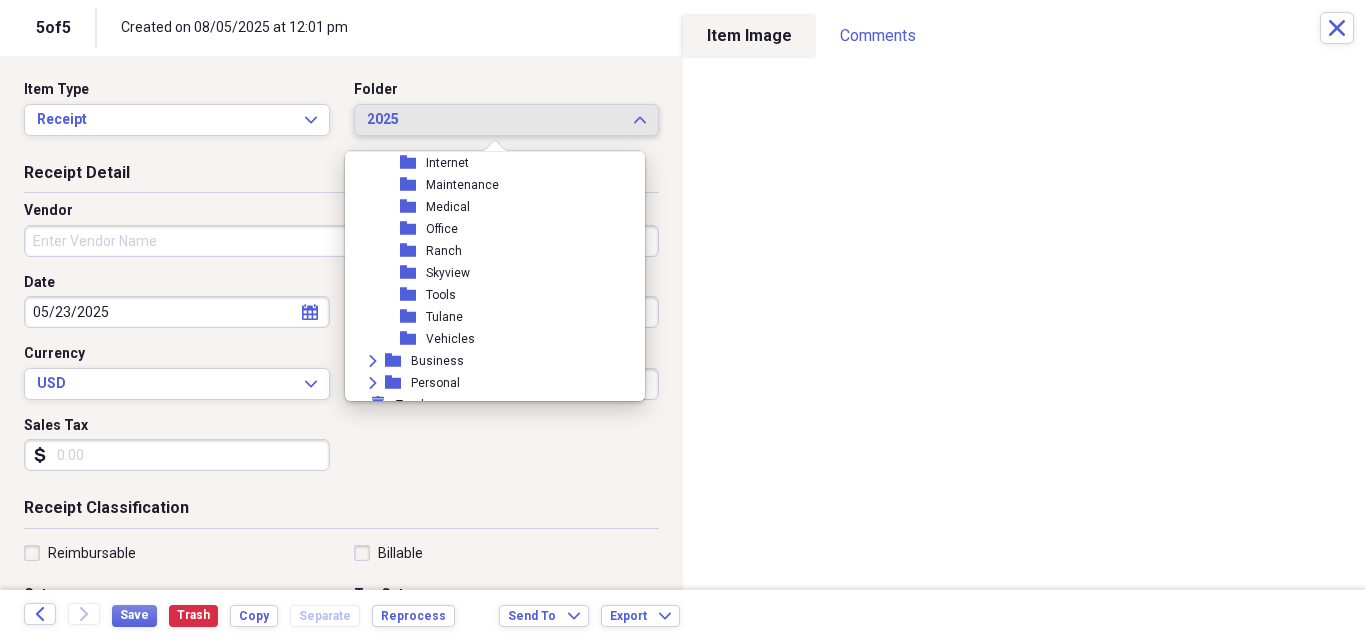 scroll, scrollTop: 533, scrollLeft: 0, axis: vertical 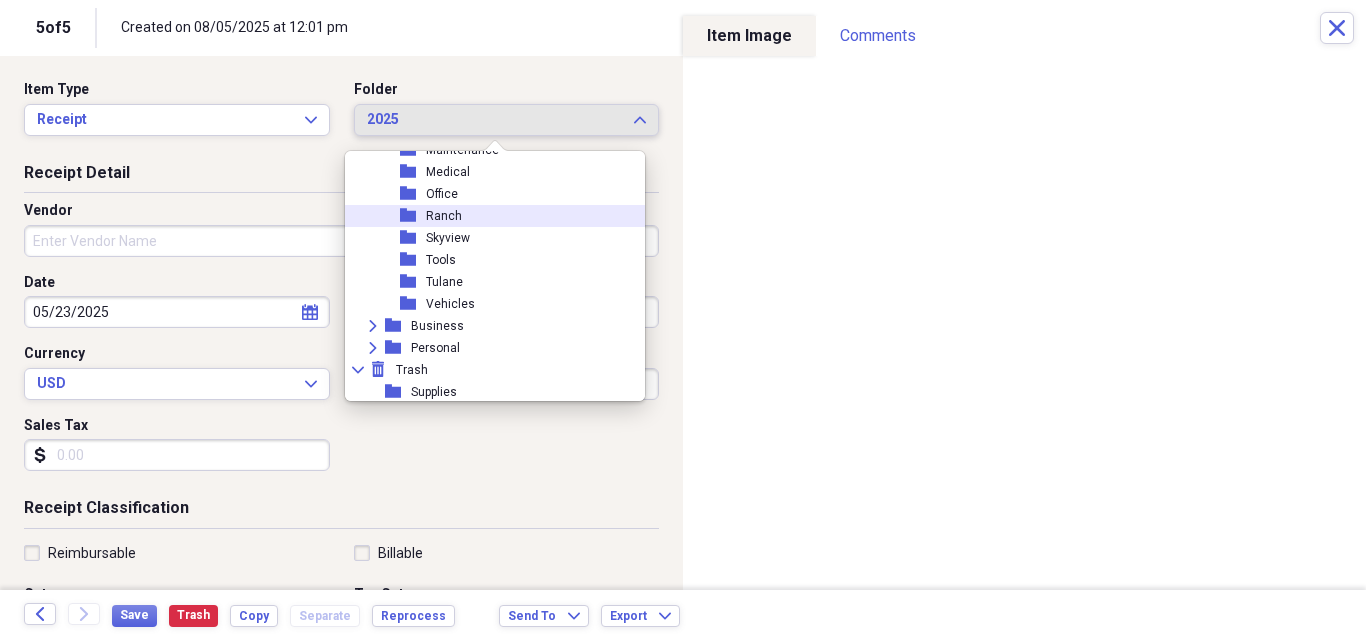click on "folder Ranch" at bounding box center (487, 216) 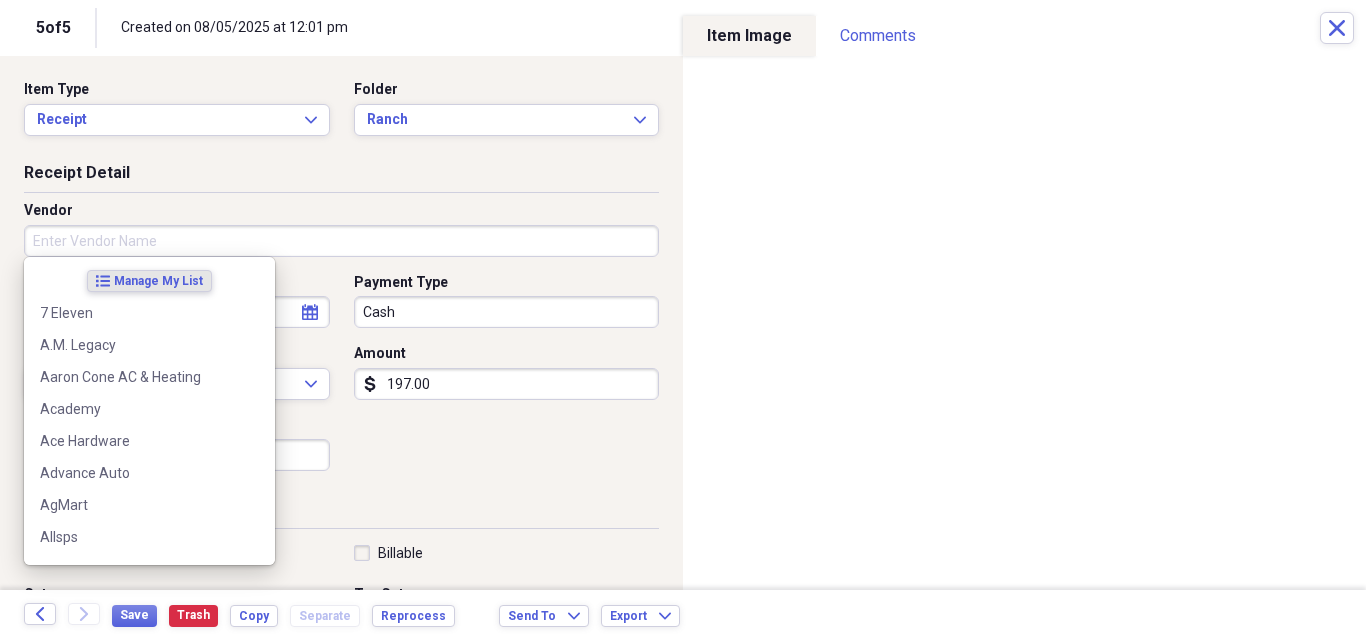 click on "Vendor" at bounding box center [341, 241] 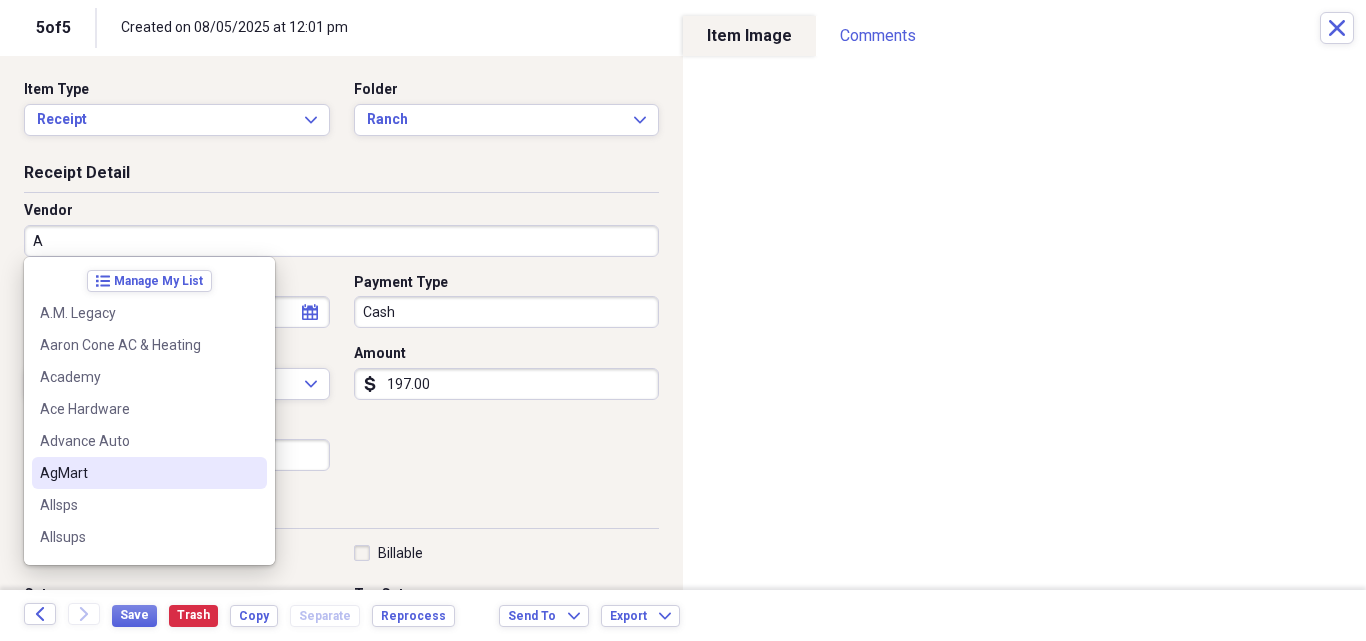 click on "AgMart" at bounding box center [137, 473] 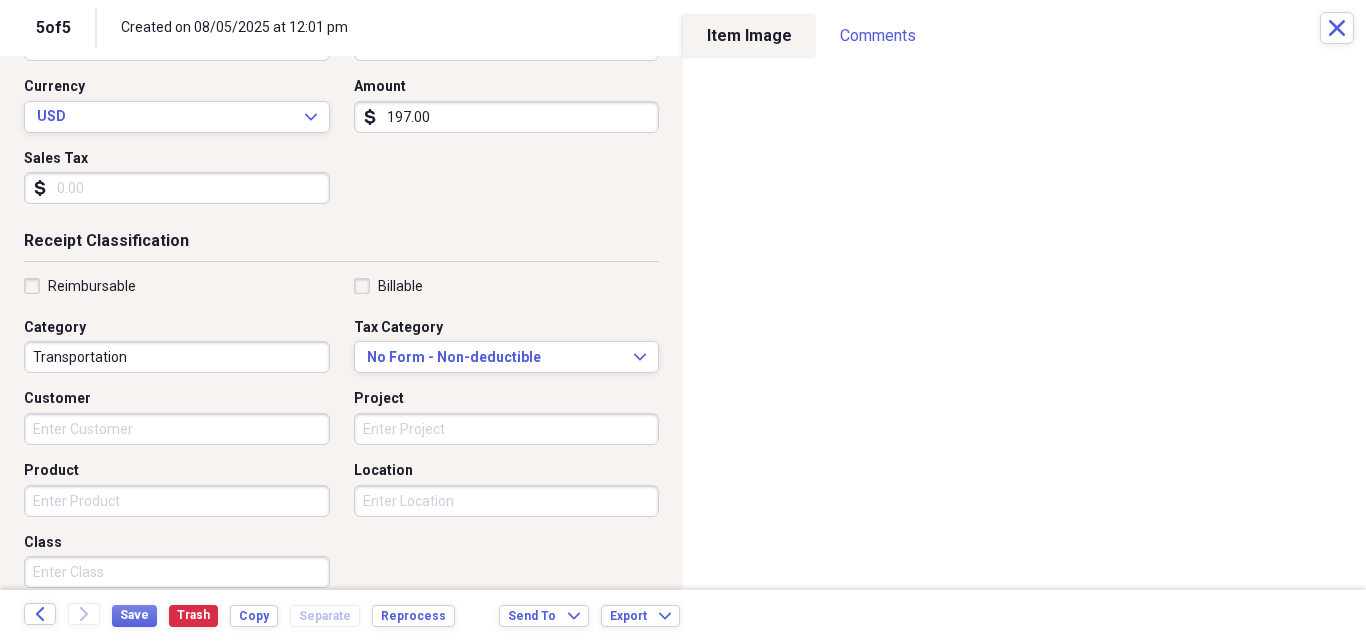 scroll, scrollTop: 487, scrollLeft: 0, axis: vertical 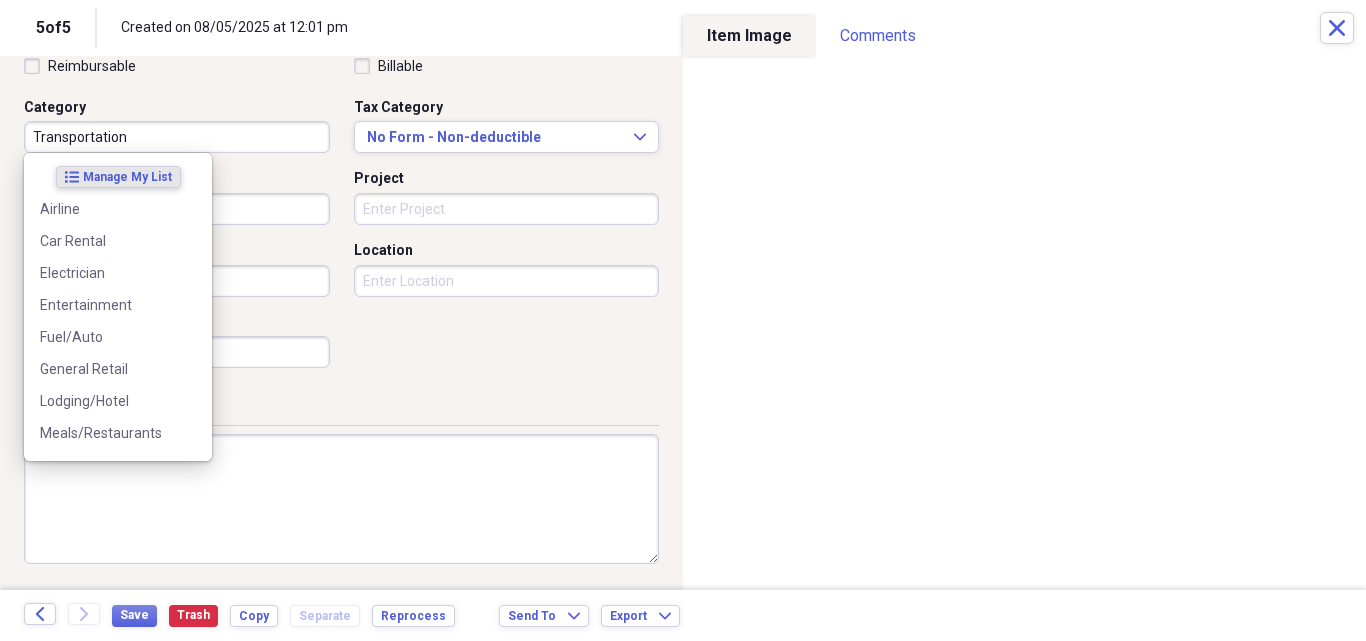 click on "Transportation" at bounding box center (177, 137) 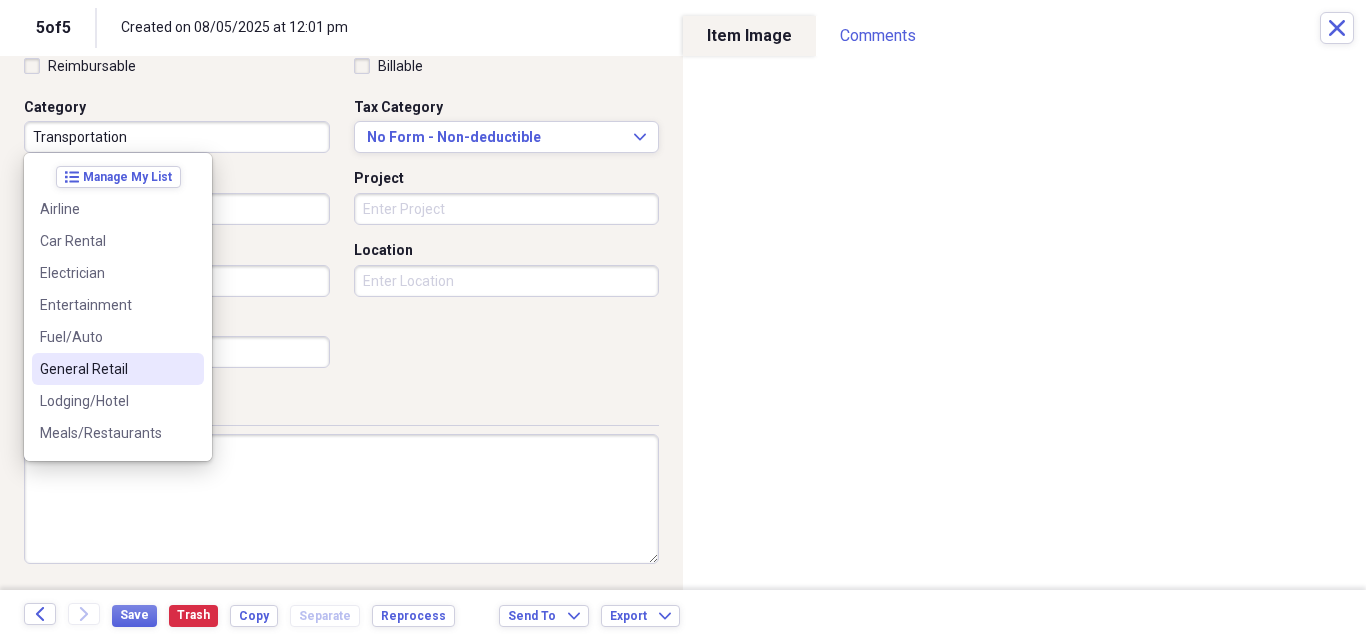 click on "General Retail" at bounding box center [106, 369] 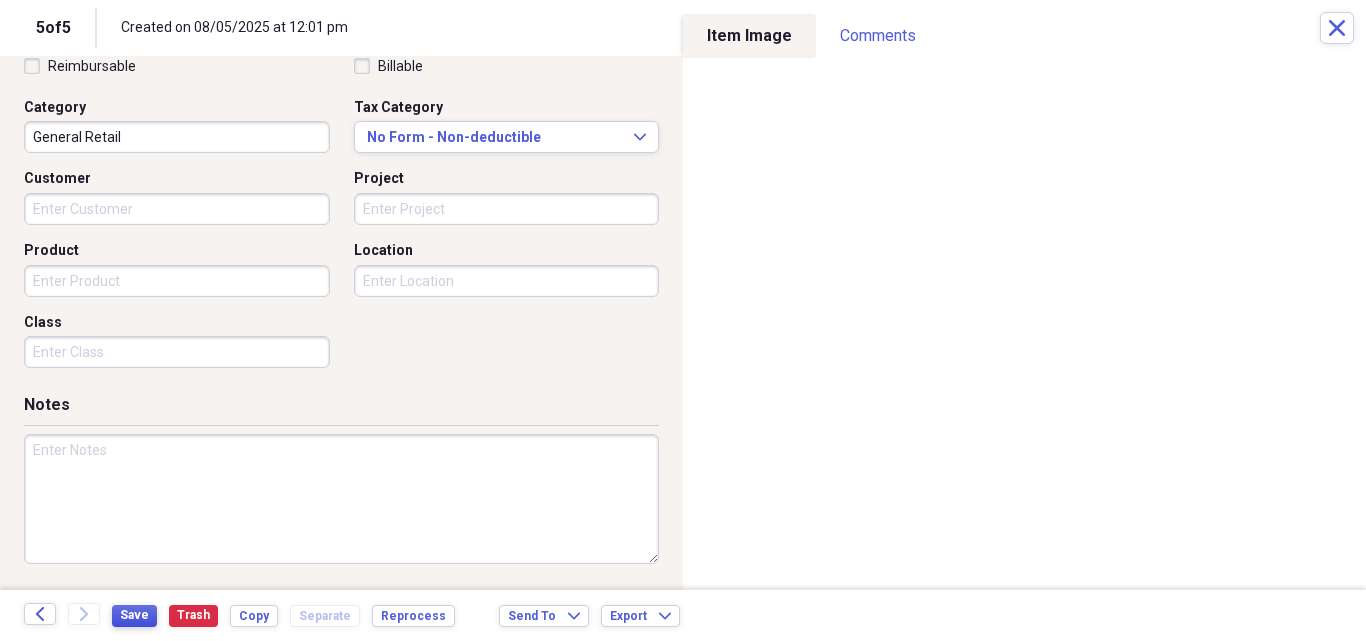 click on "Save" at bounding box center (134, 615) 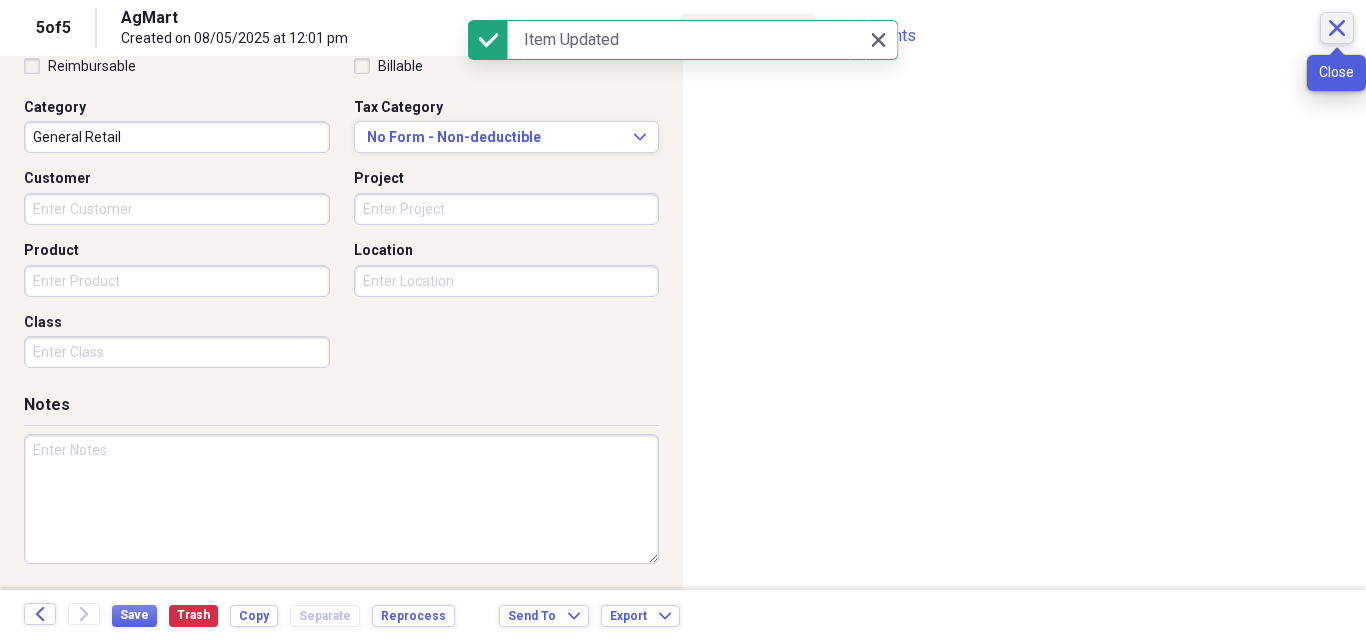 click 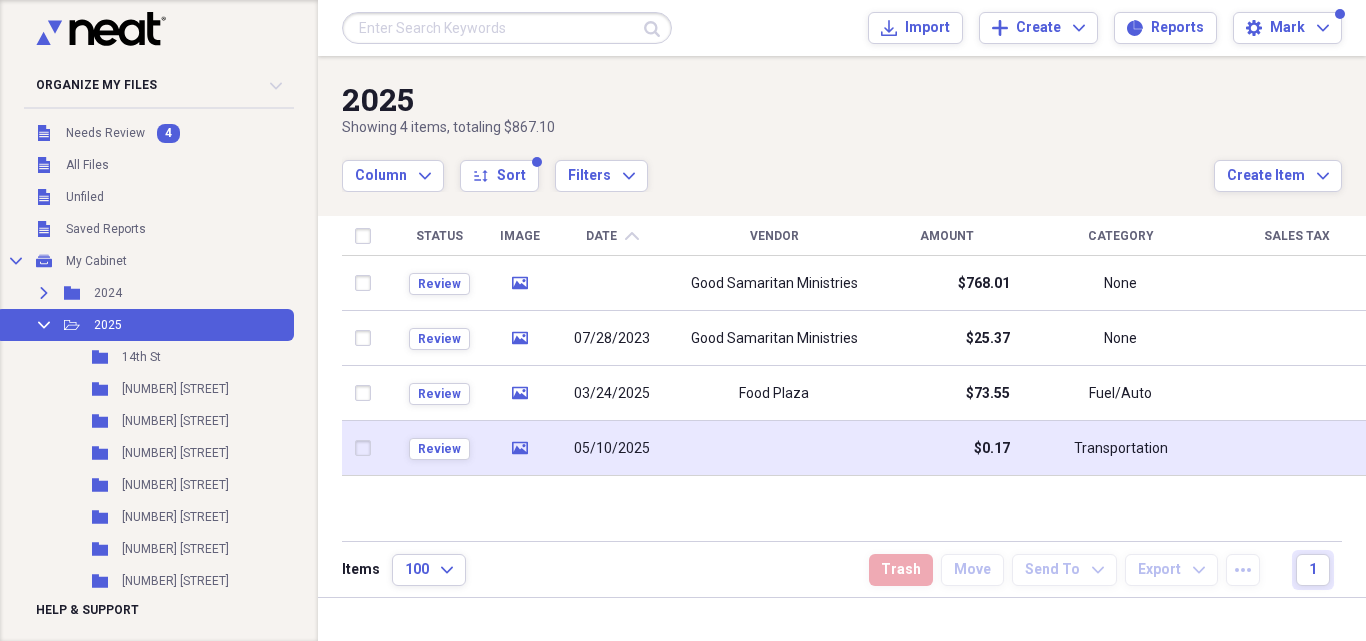 click at bounding box center [774, 448] 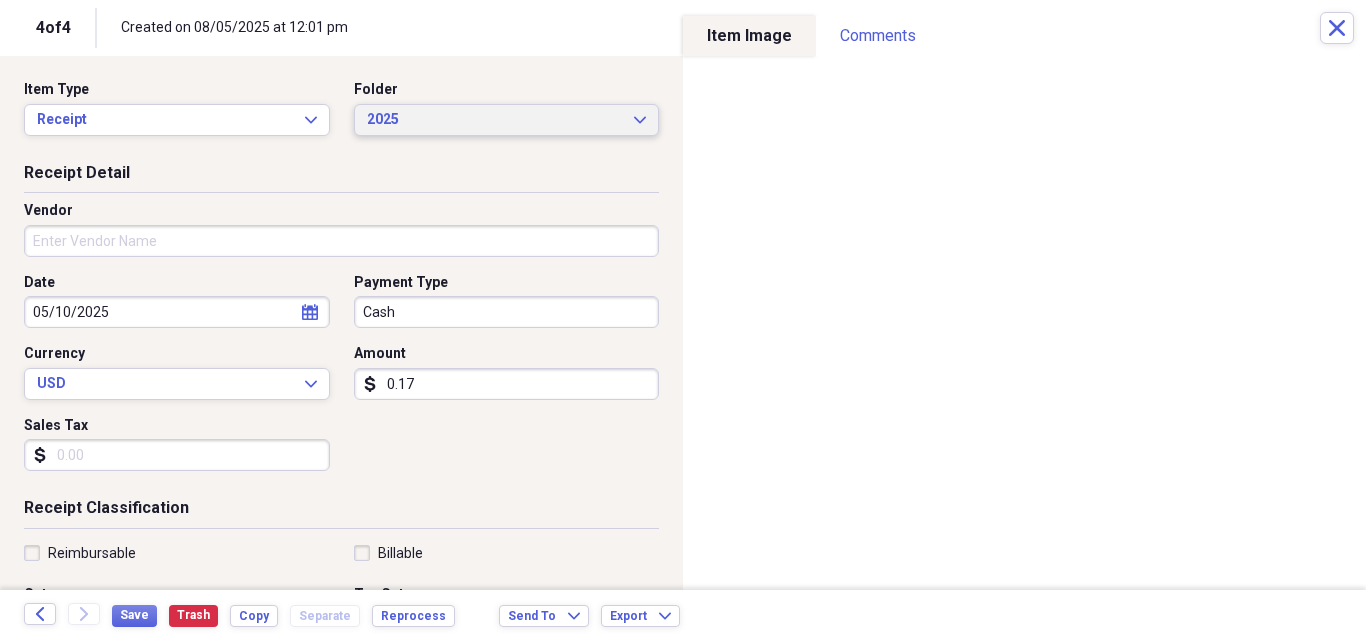 click on "2025 Expand" at bounding box center (507, 120) 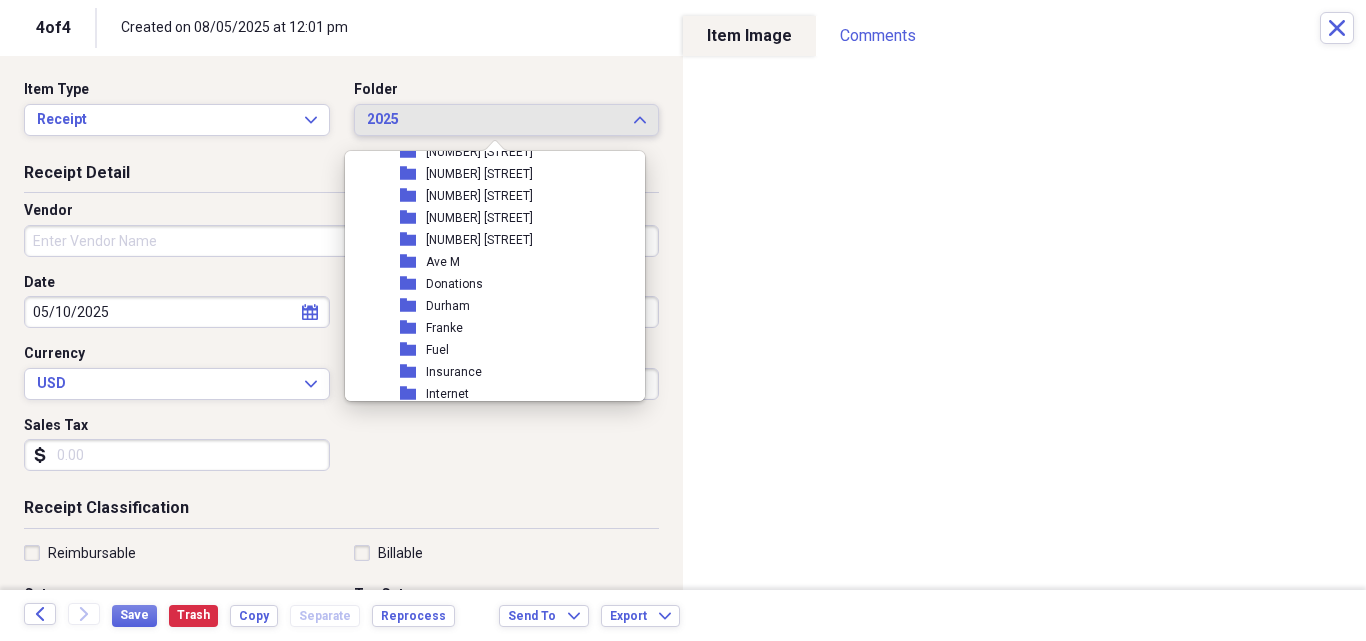 scroll, scrollTop: 533, scrollLeft: 0, axis: vertical 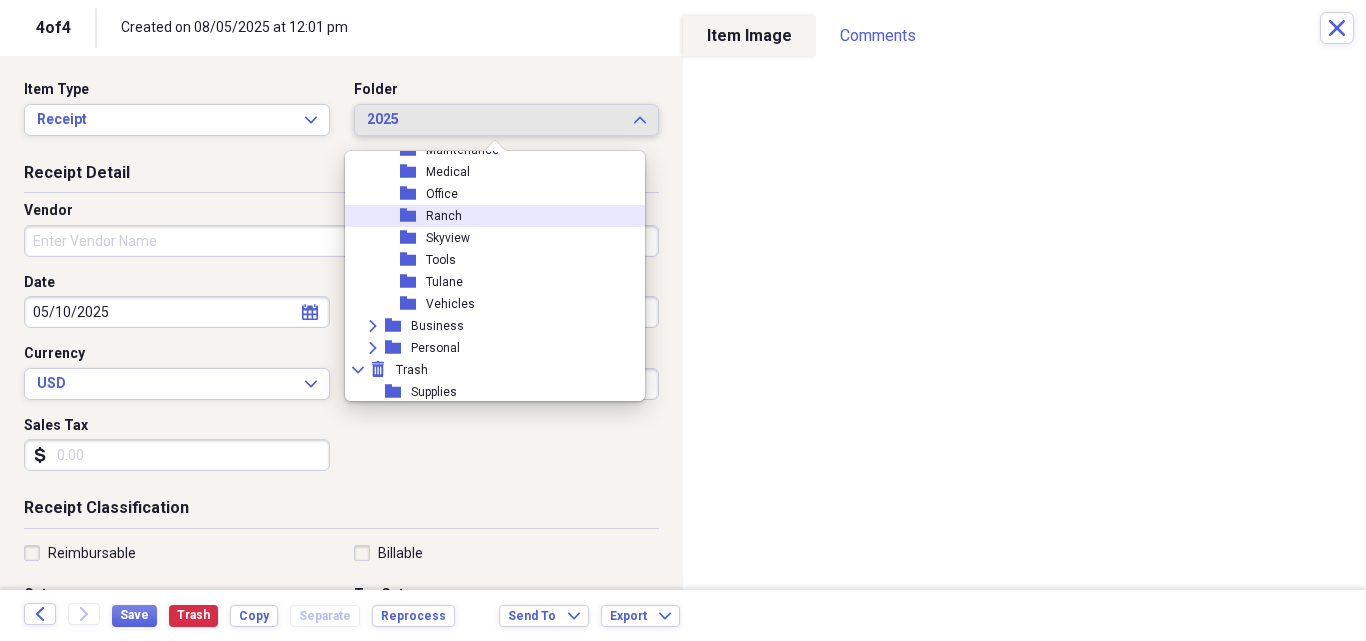 click on "folder Ranch" at bounding box center [487, 216] 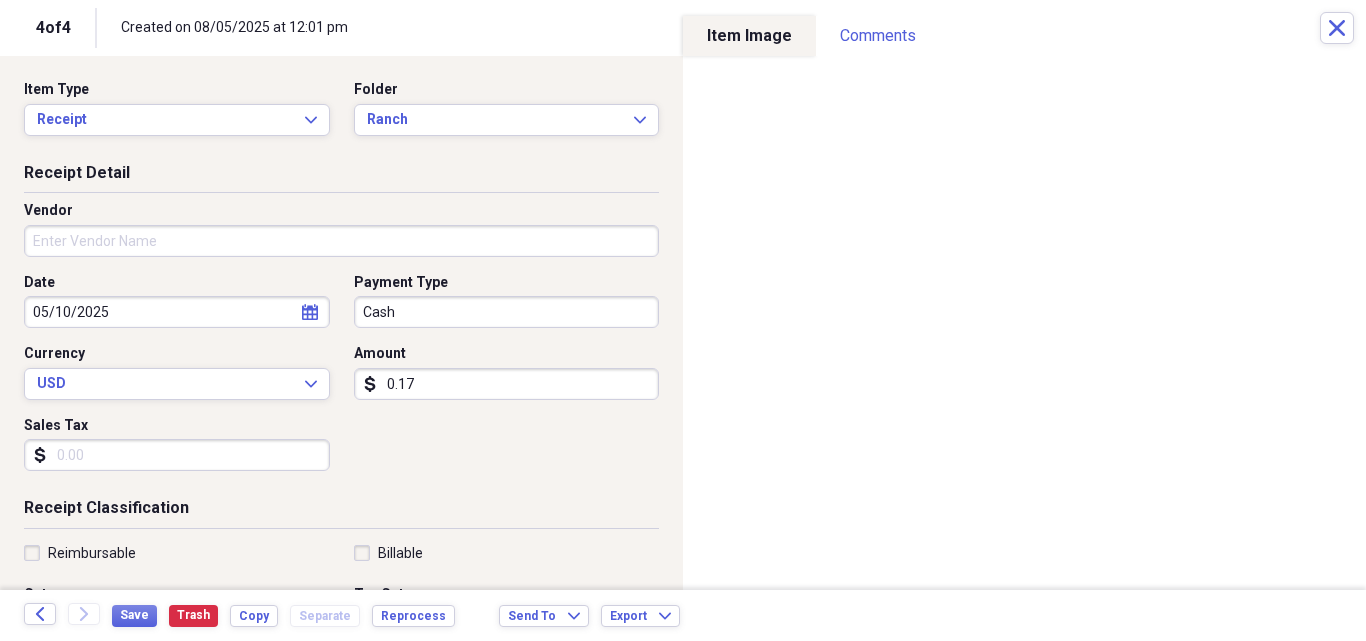click on "Vendor" at bounding box center [341, 241] 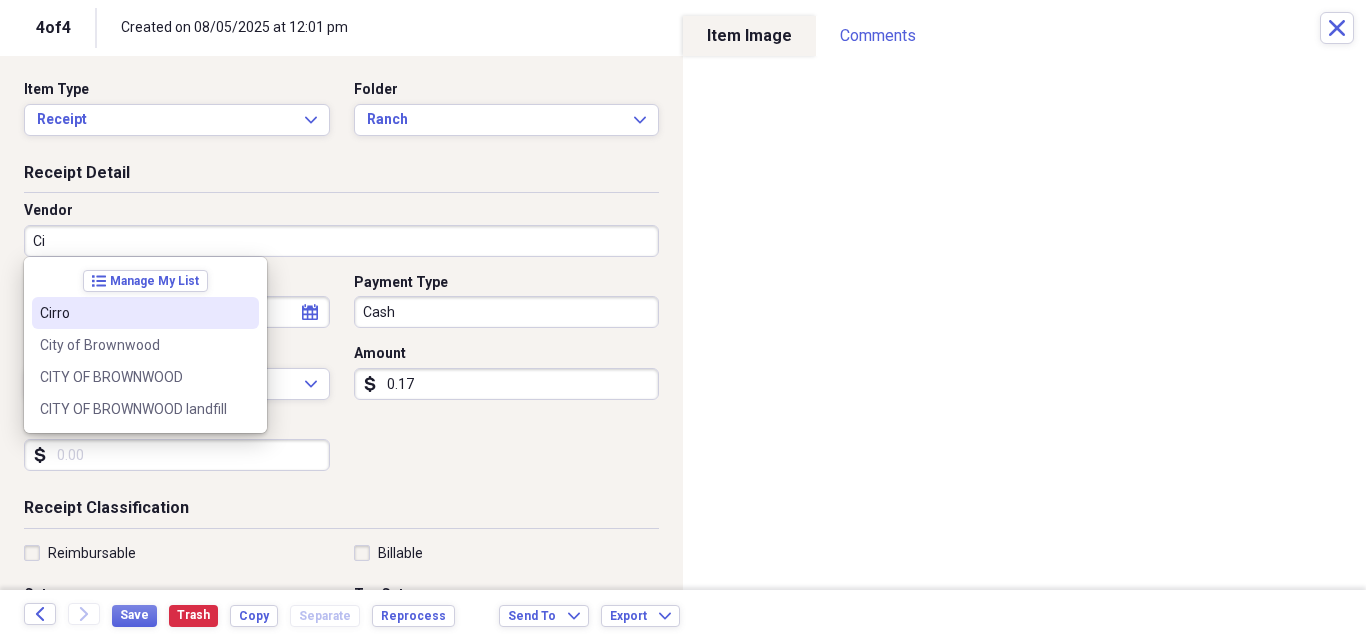 click on "Cirro" at bounding box center [133, 313] 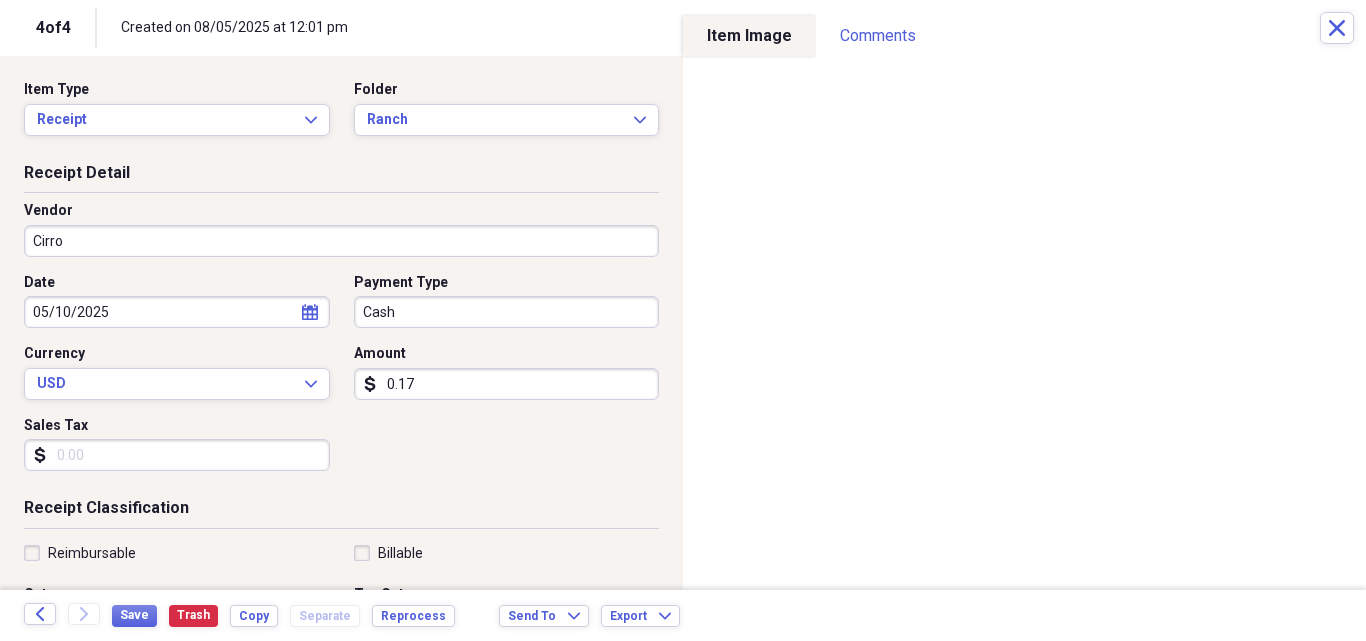 type on "Utilities" 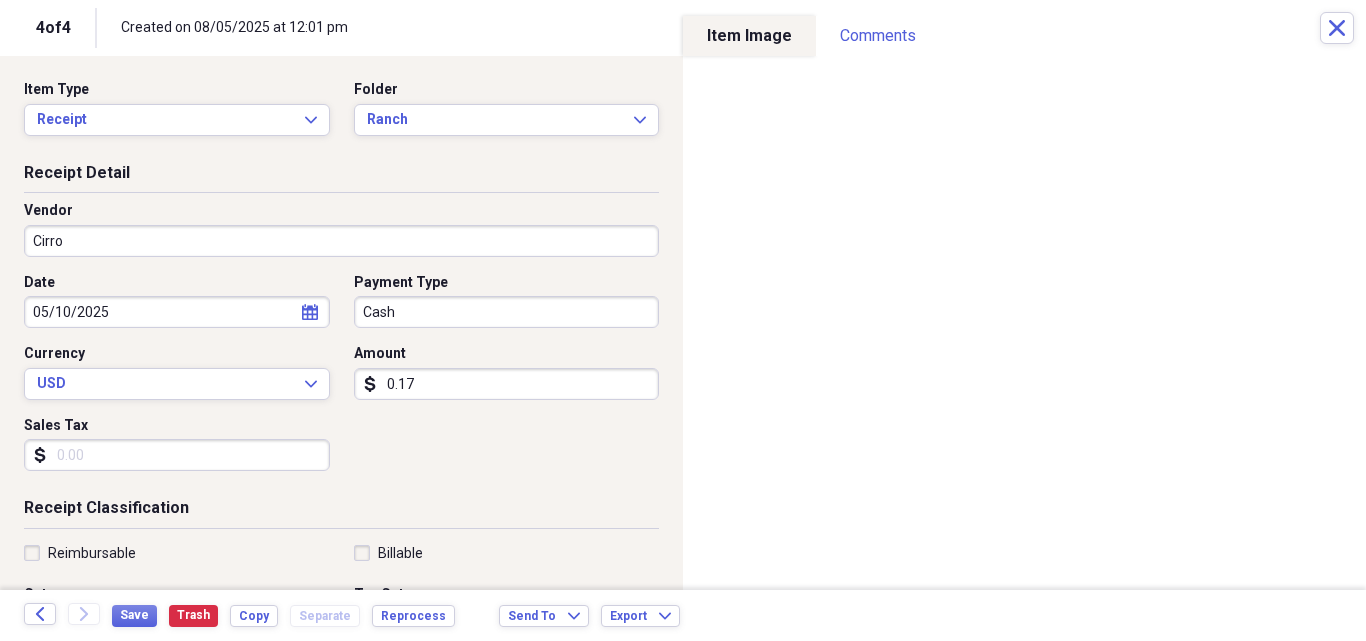 click on "0.17" at bounding box center (507, 384) 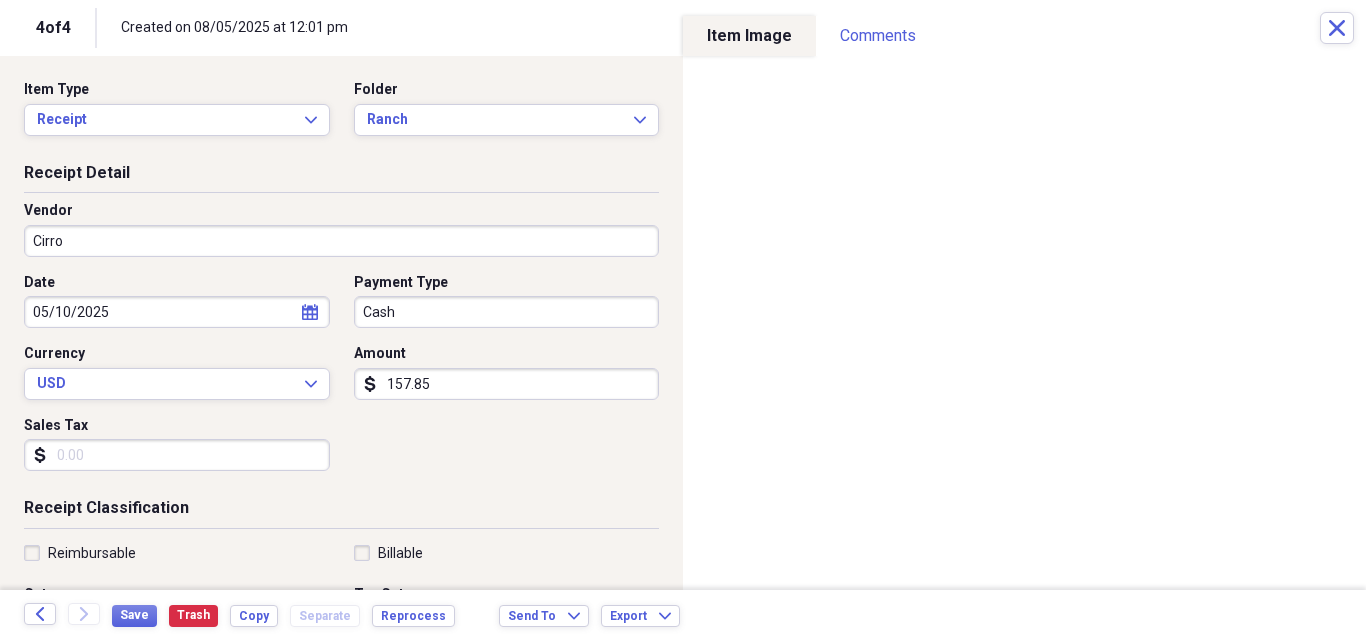 type on "157.85" 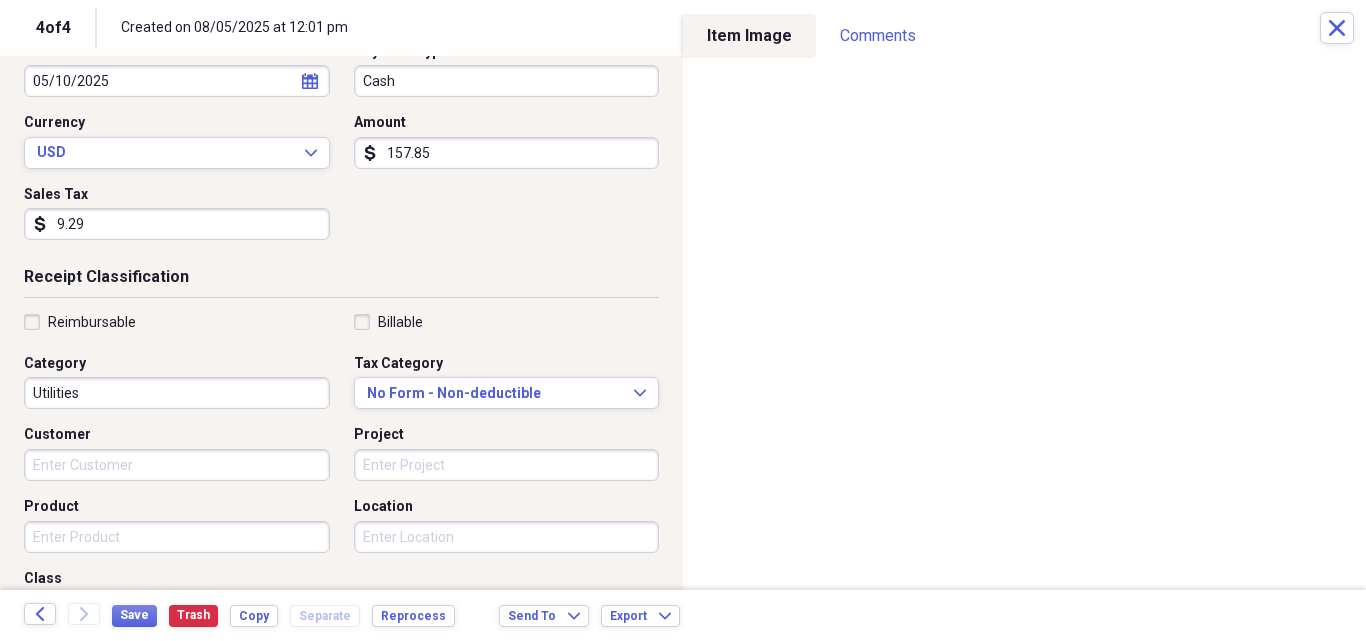 scroll, scrollTop: 267, scrollLeft: 0, axis: vertical 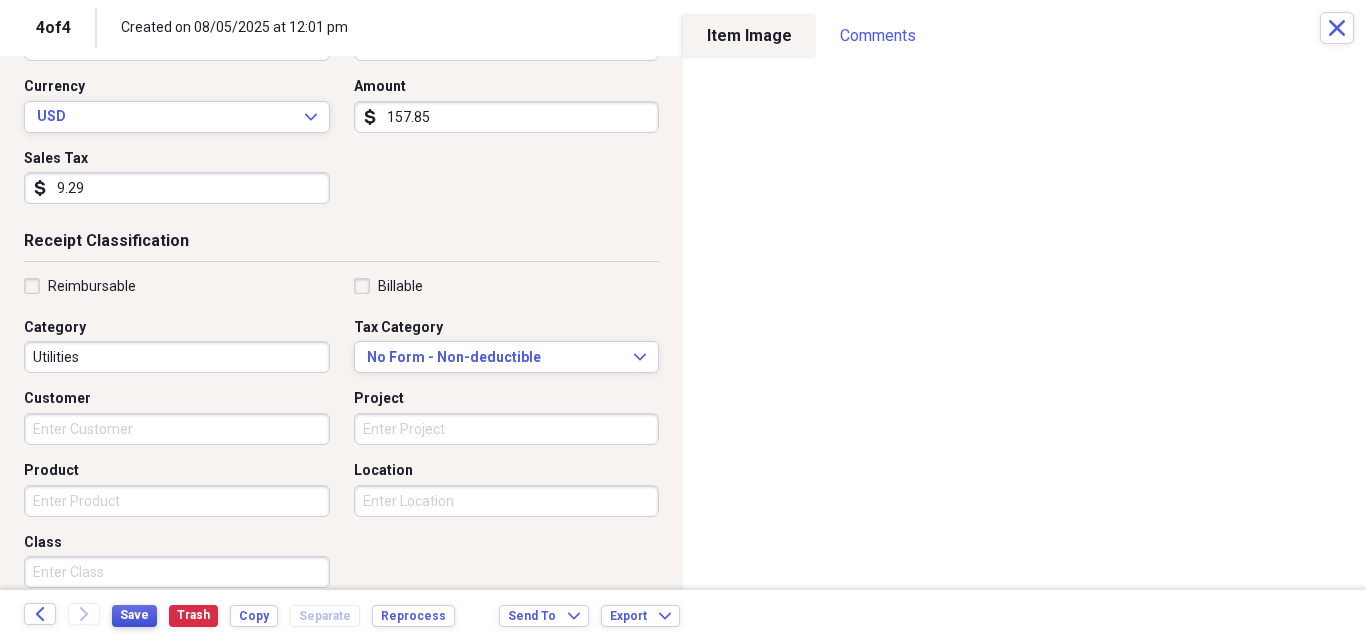 type on "9.29" 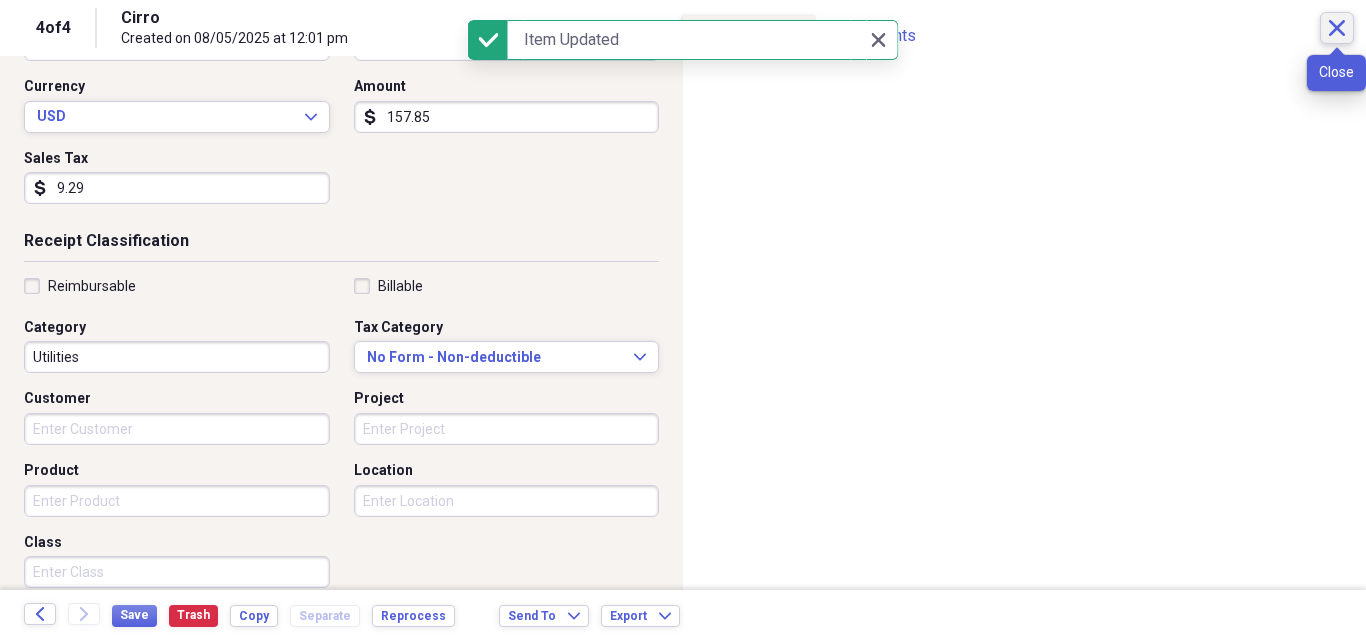 click on "Close" 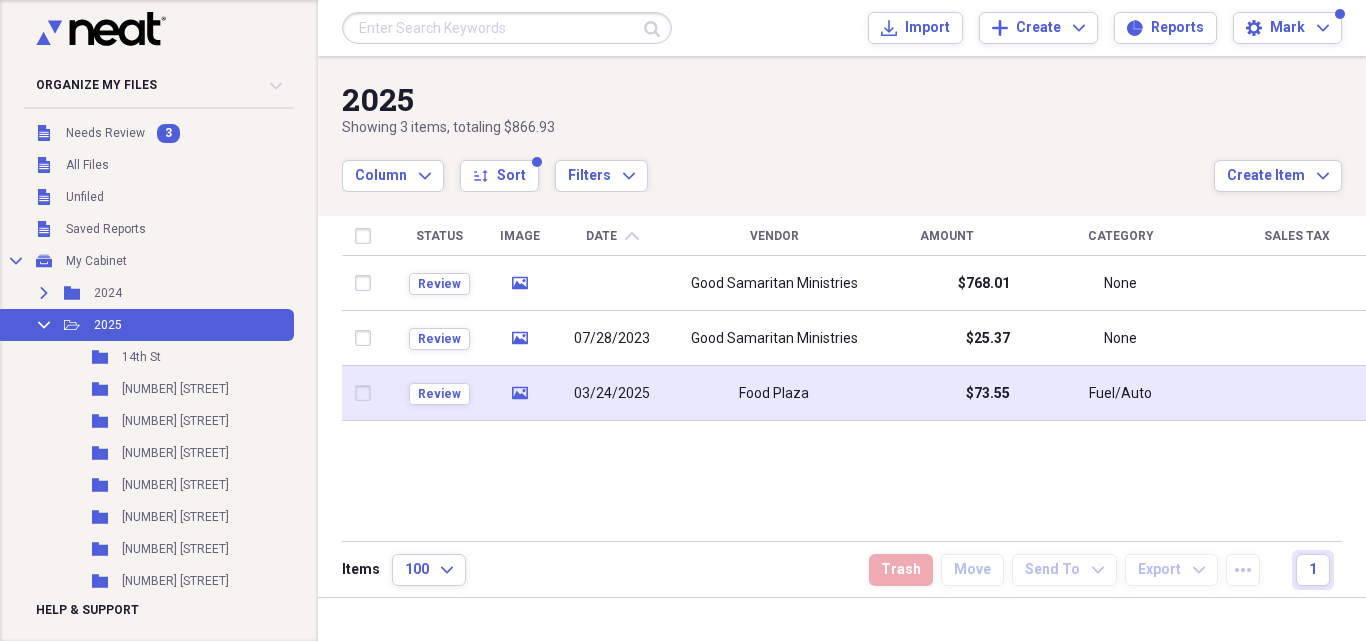 click on "Food Plaza" at bounding box center (774, 394) 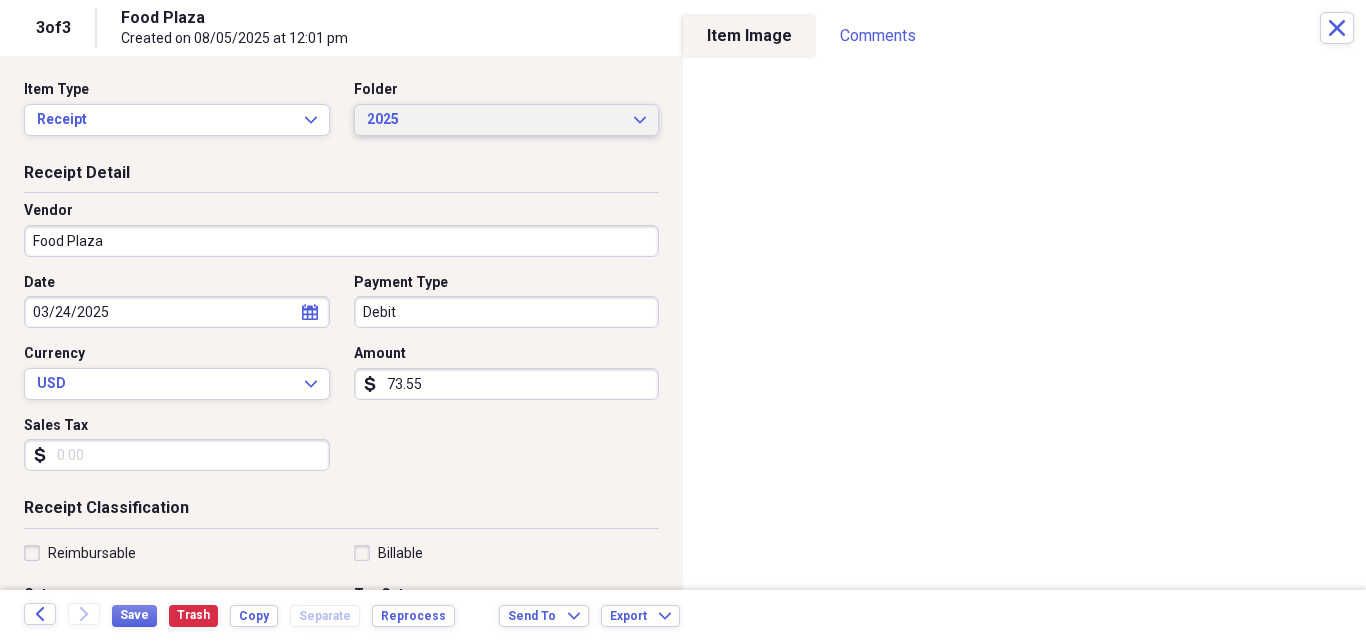 click on "2025 Expand" at bounding box center (507, 120) 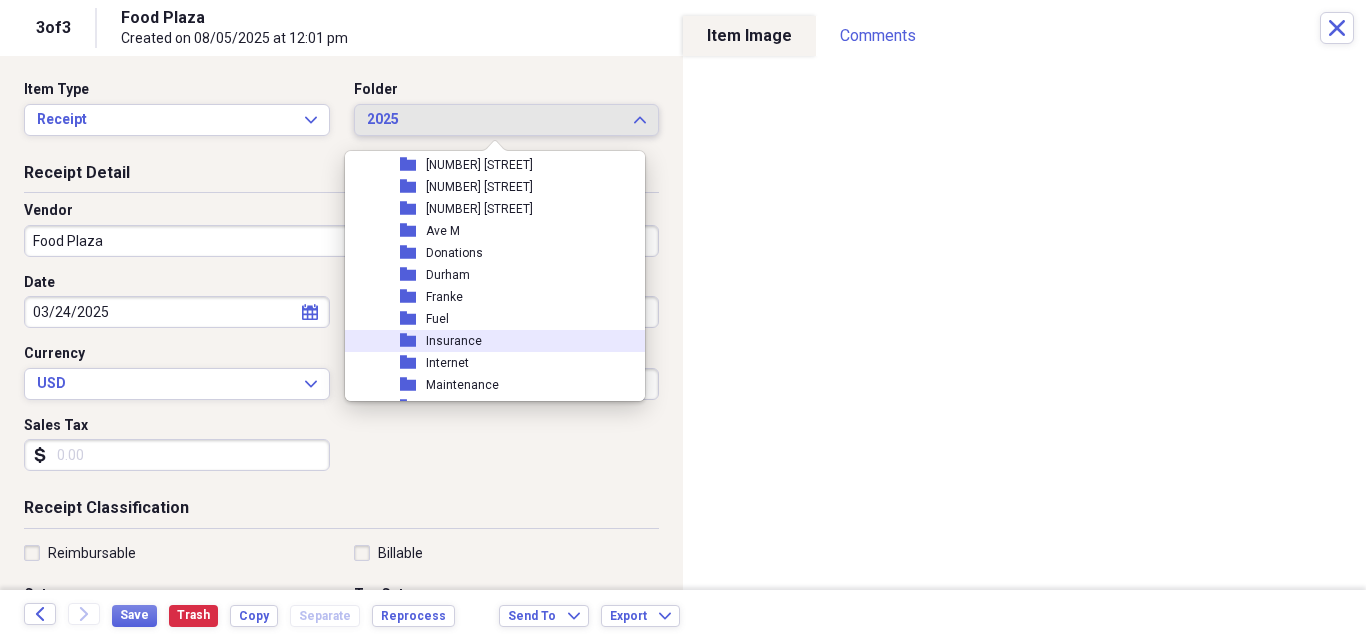 scroll, scrollTop: 267, scrollLeft: 0, axis: vertical 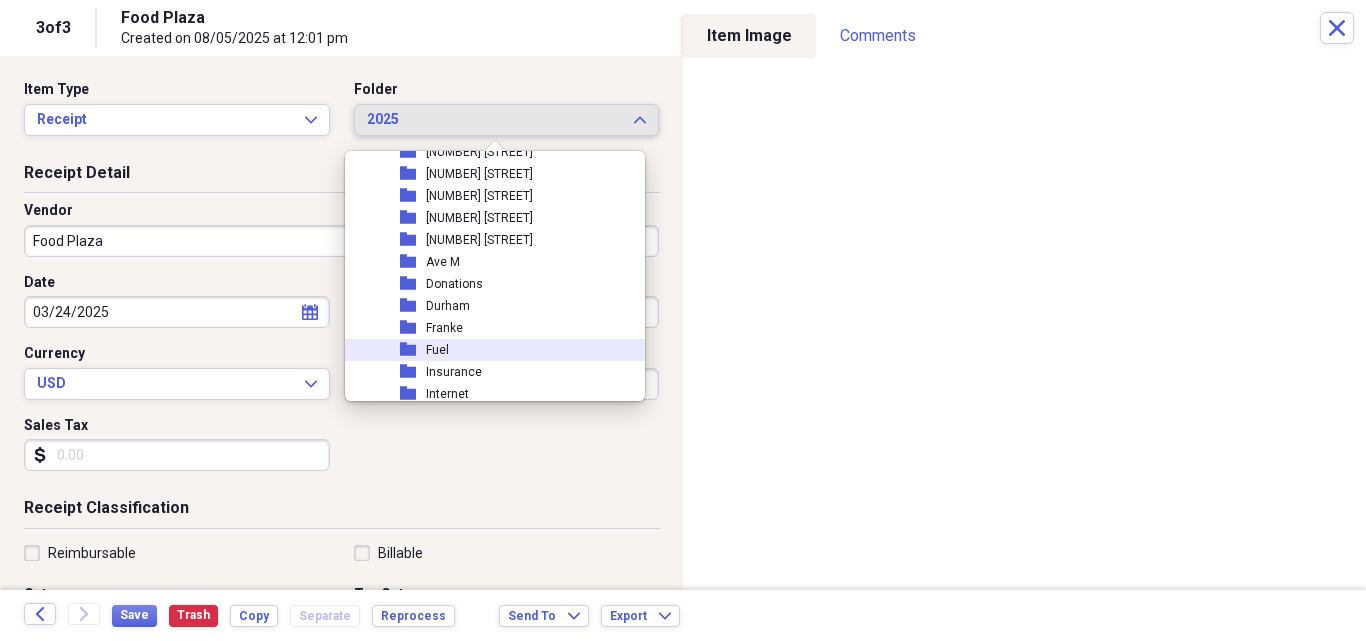 click on "Fuel" at bounding box center (437, 350) 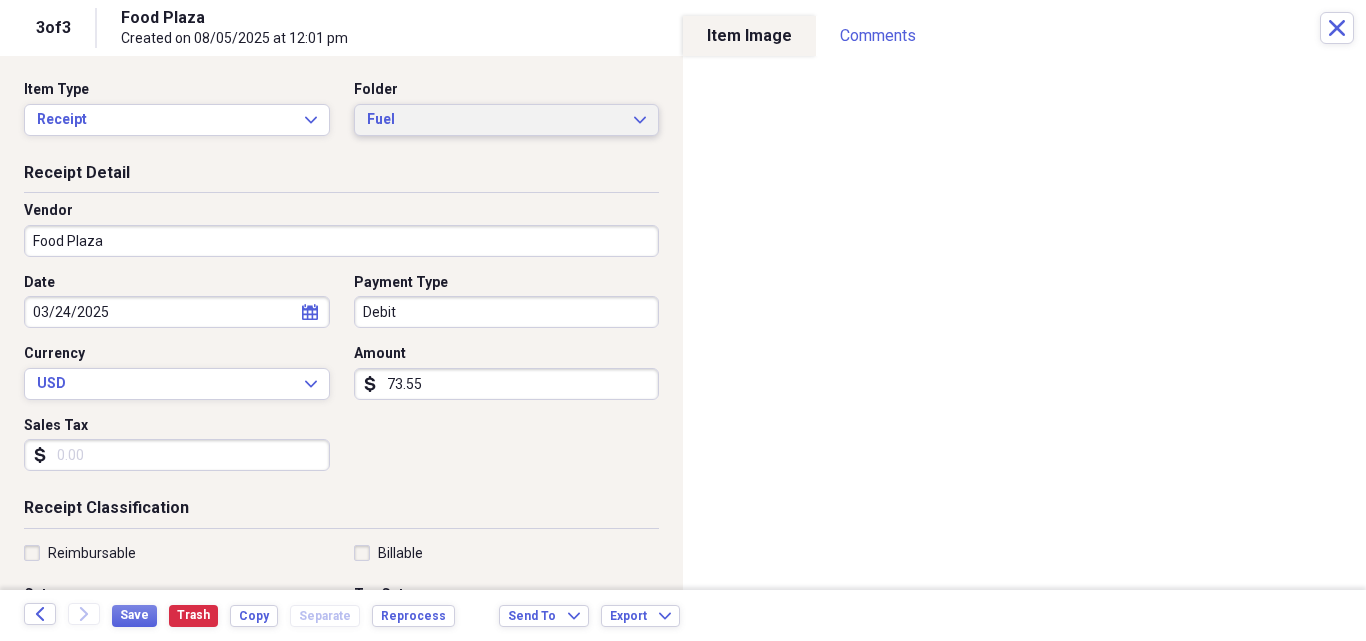 scroll, scrollTop: 267, scrollLeft: 0, axis: vertical 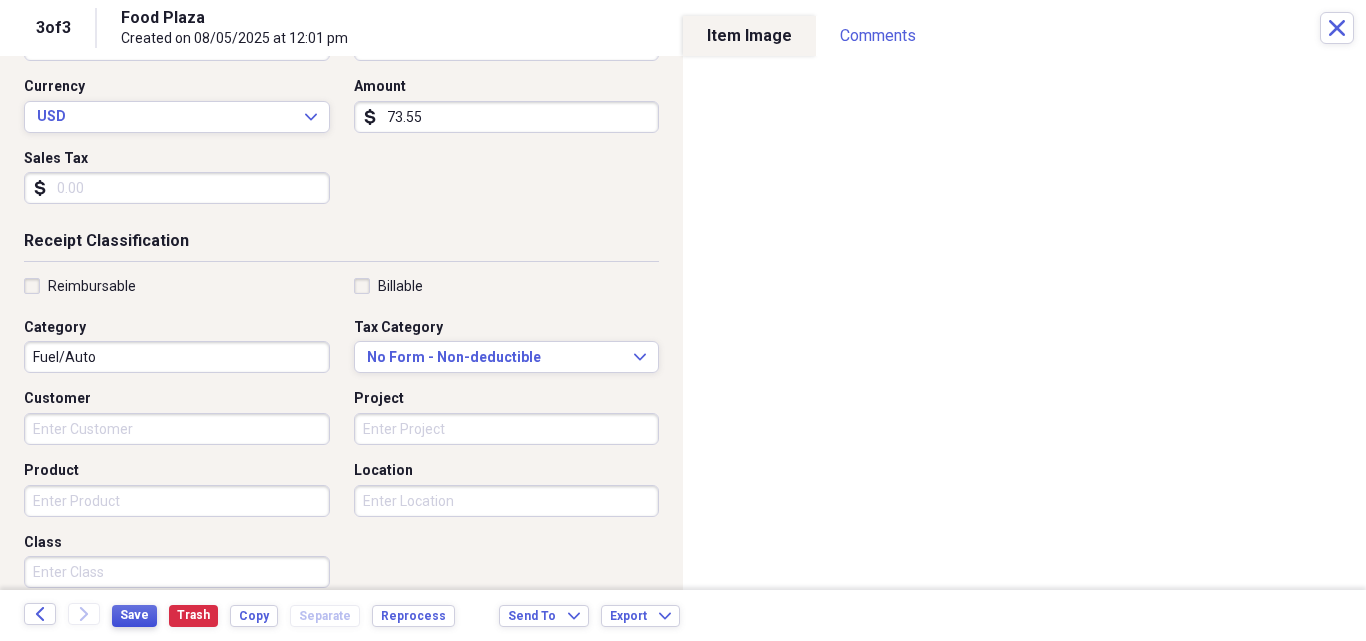 click on "Save" at bounding box center (134, 615) 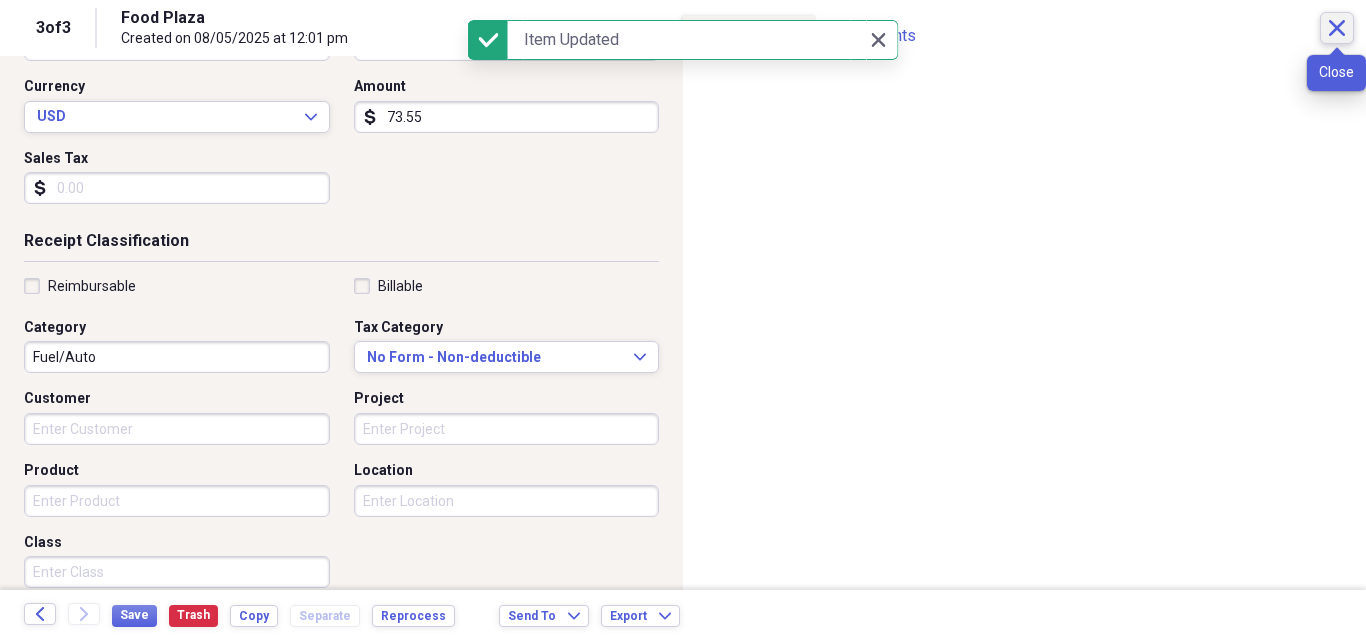 click on "Close" at bounding box center [1337, 28] 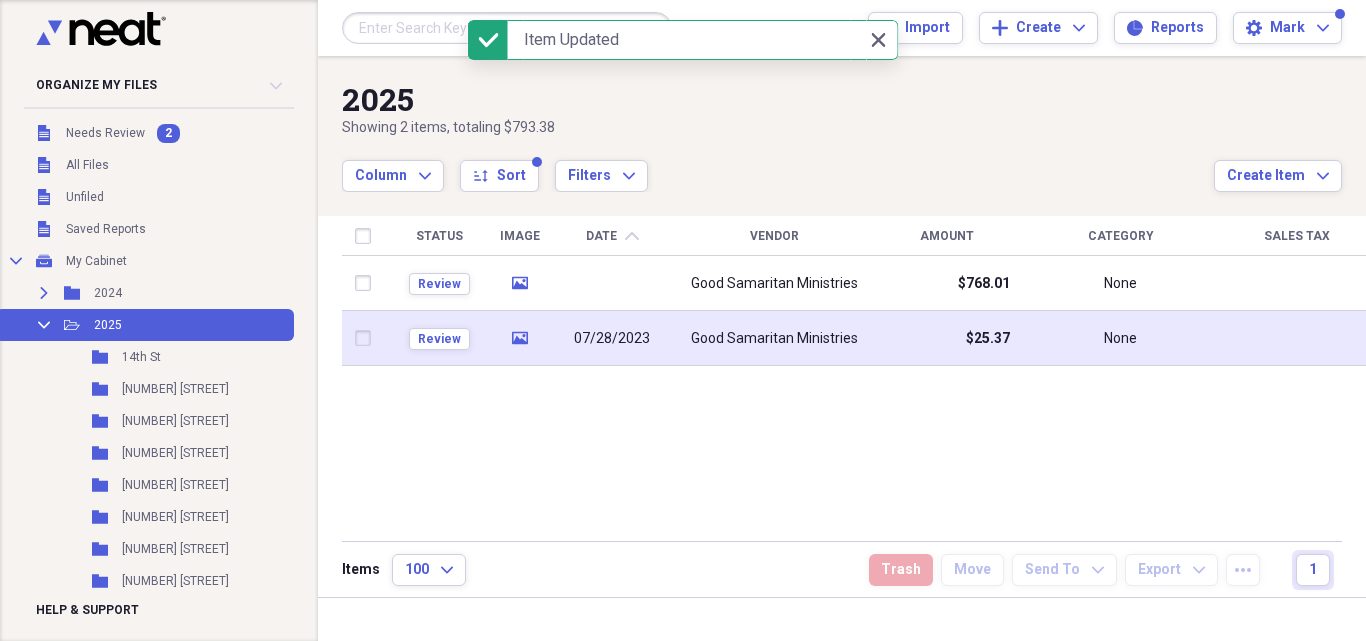 click on "Good Samaritan Ministries" at bounding box center [774, 339] 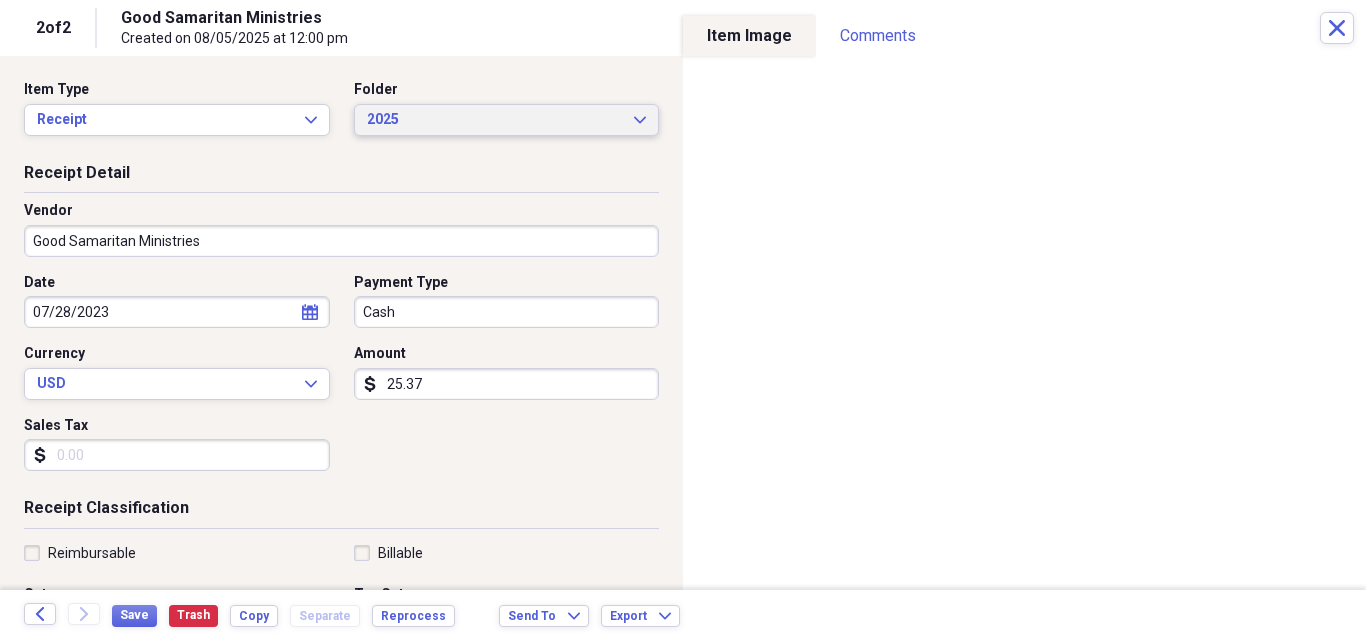 click on "Expand" 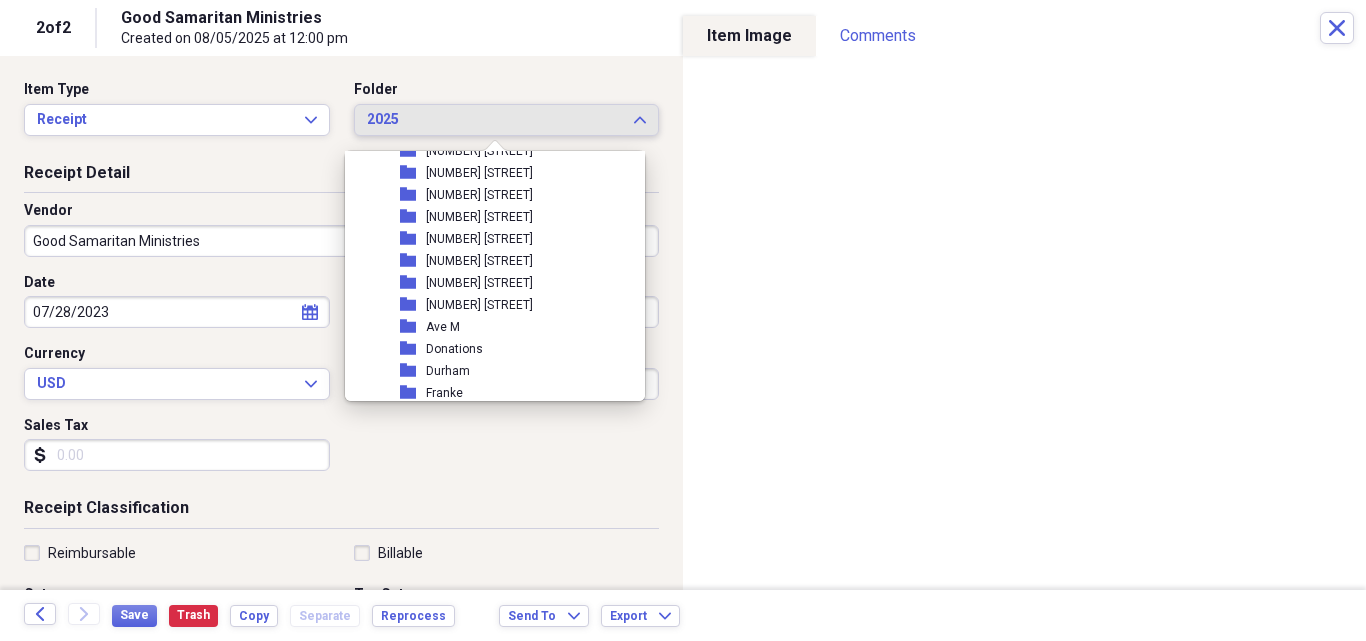 scroll, scrollTop: 267, scrollLeft: 0, axis: vertical 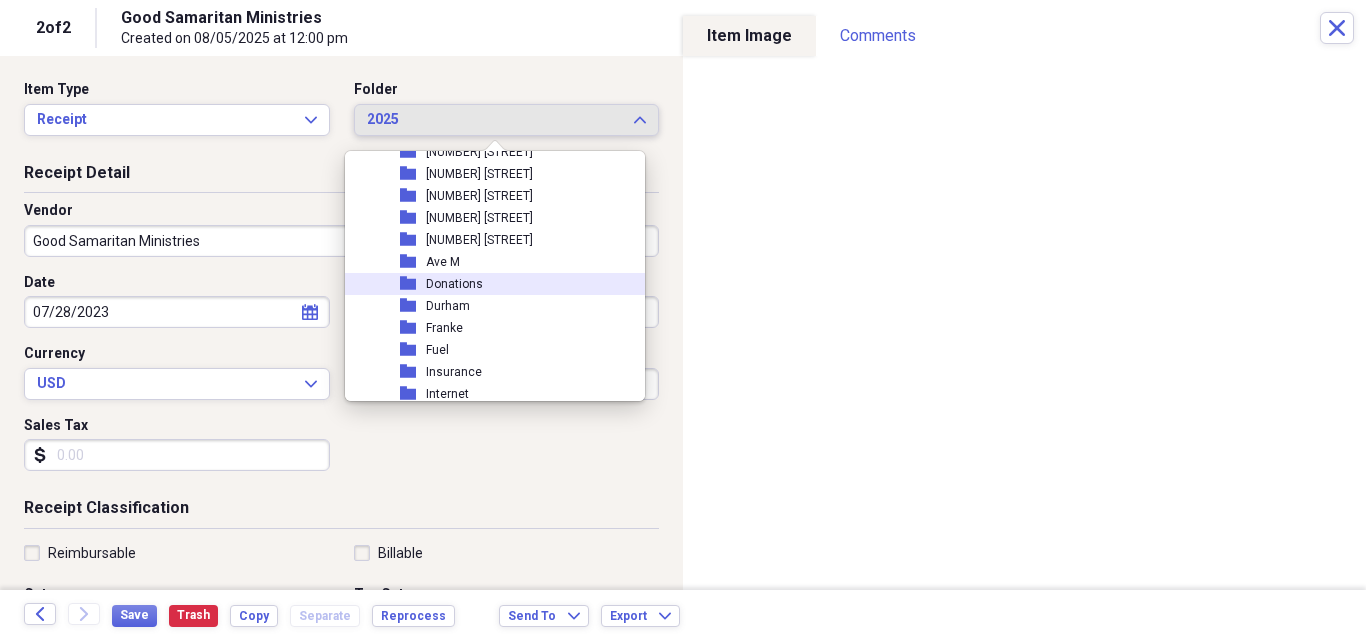 click on "folder Donations" at bounding box center [487, 284] 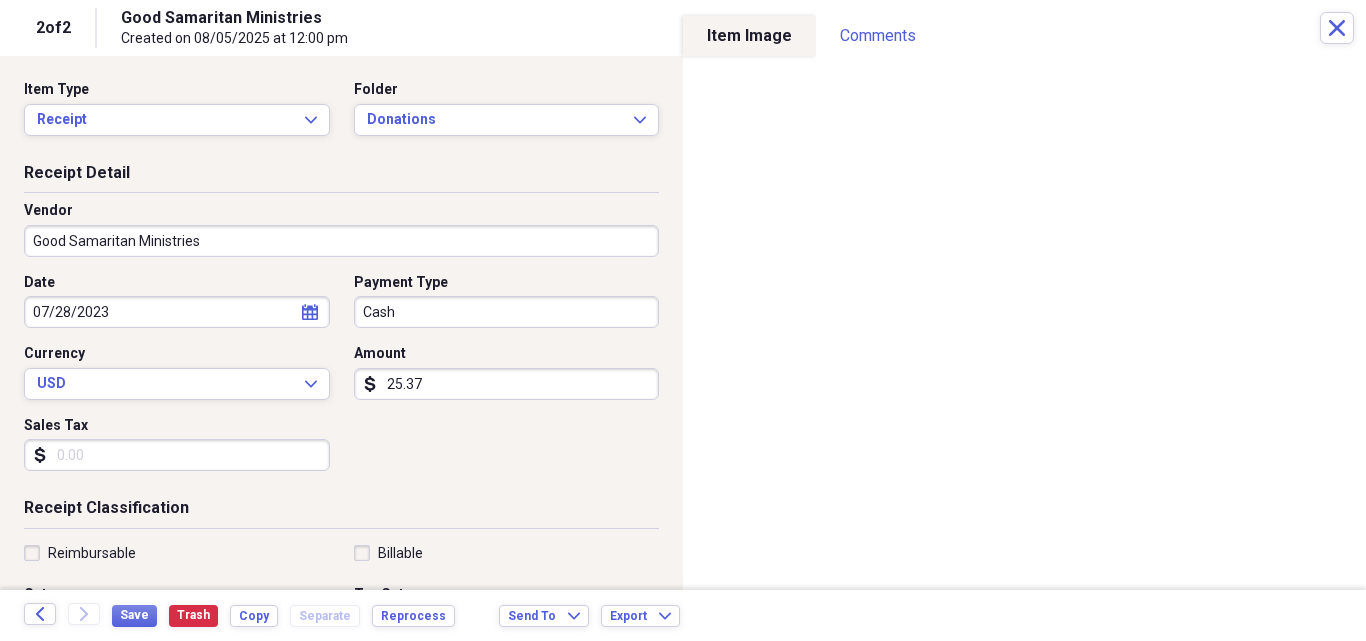 click on "25.37" at bounding box center [507, 384] 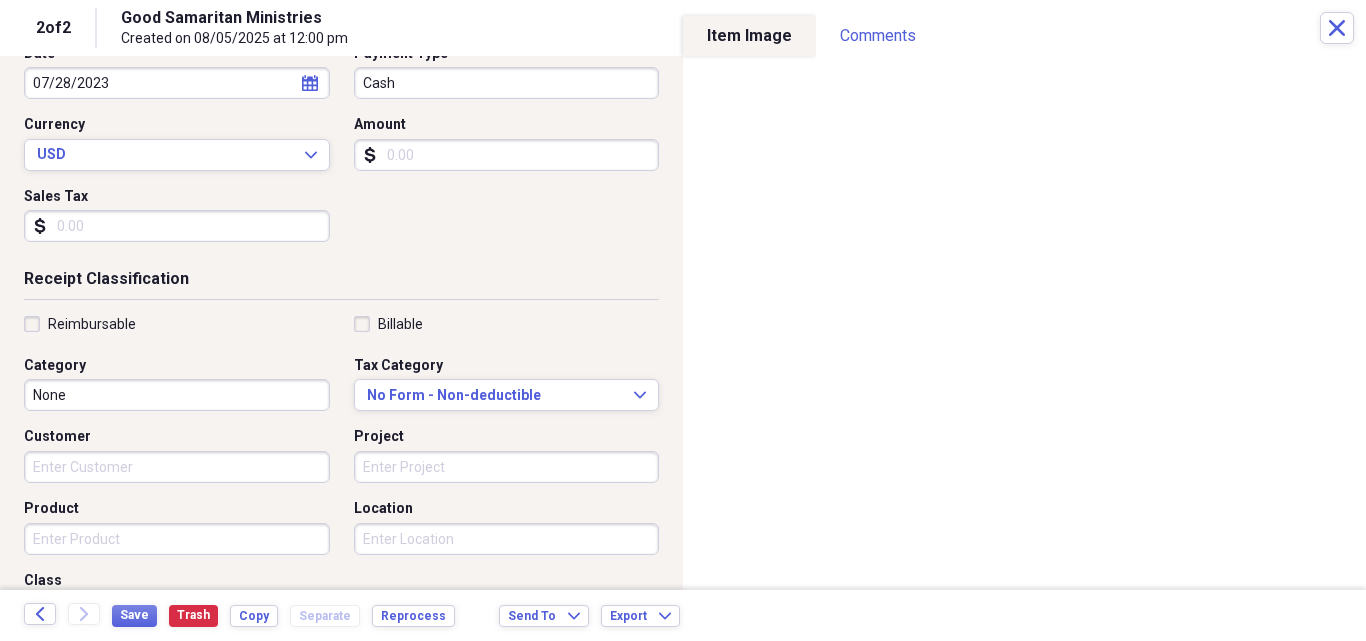 scroll, scrollTop: 267, scrollLeft: 0, axis: vertical 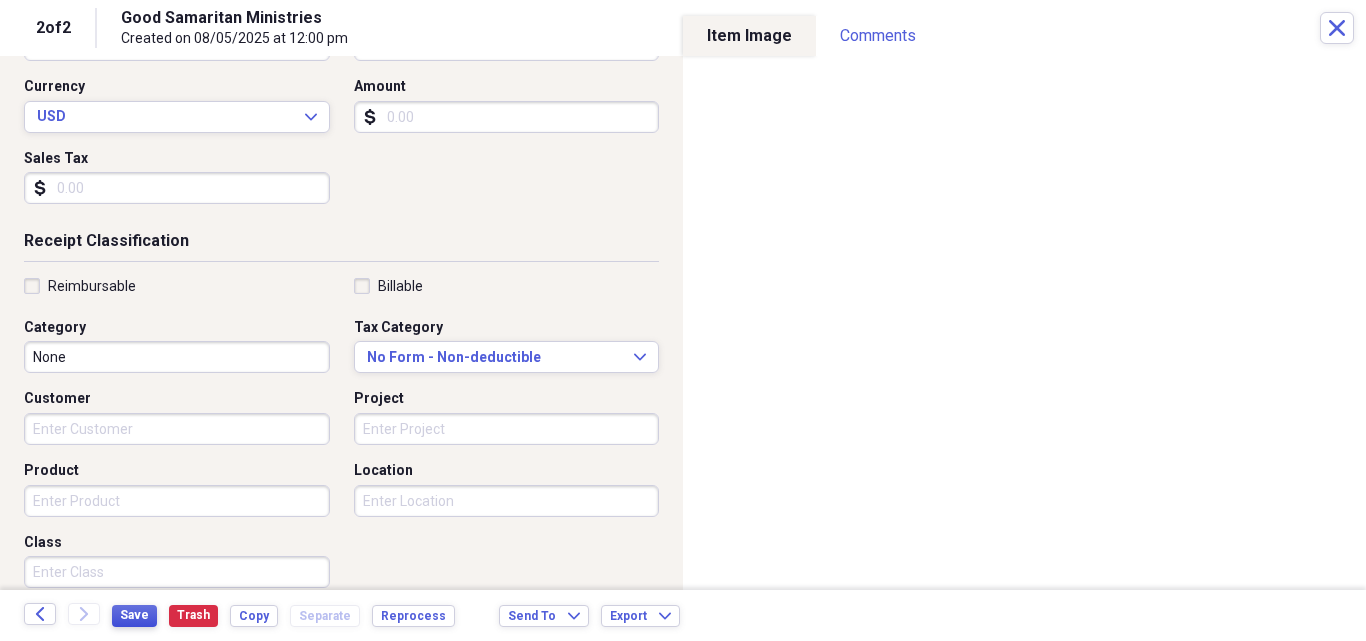 type 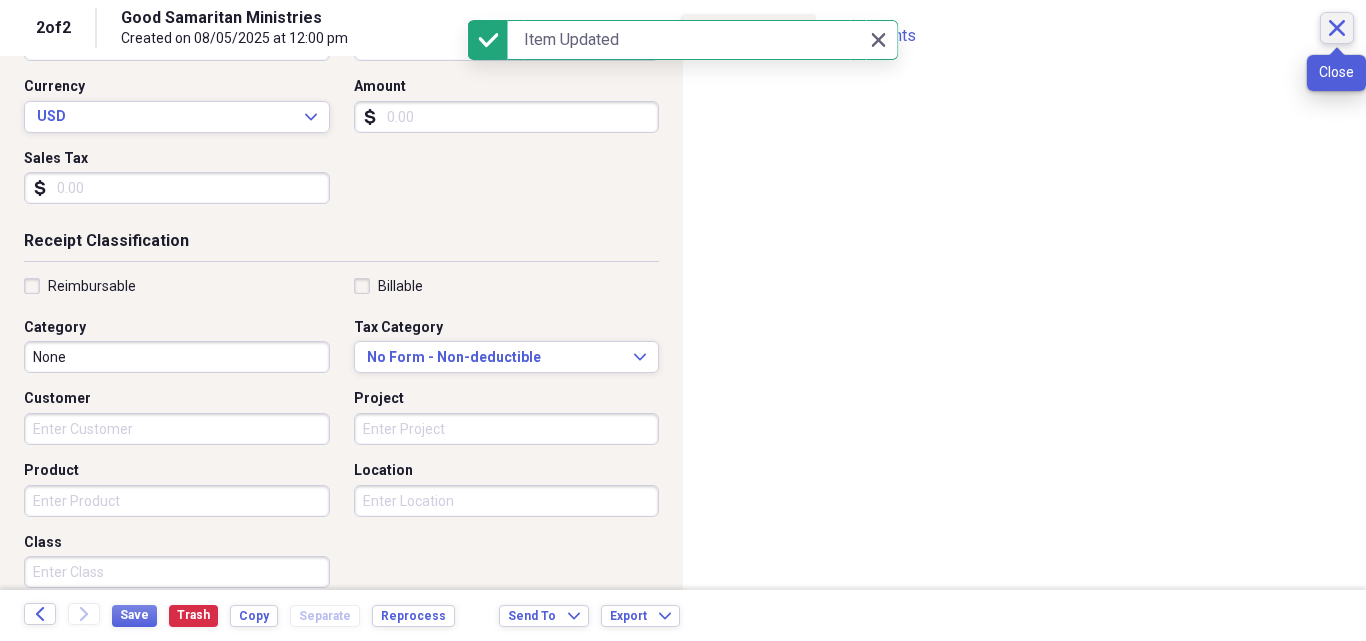 click on "Close" at bounding box center [1337, 28] 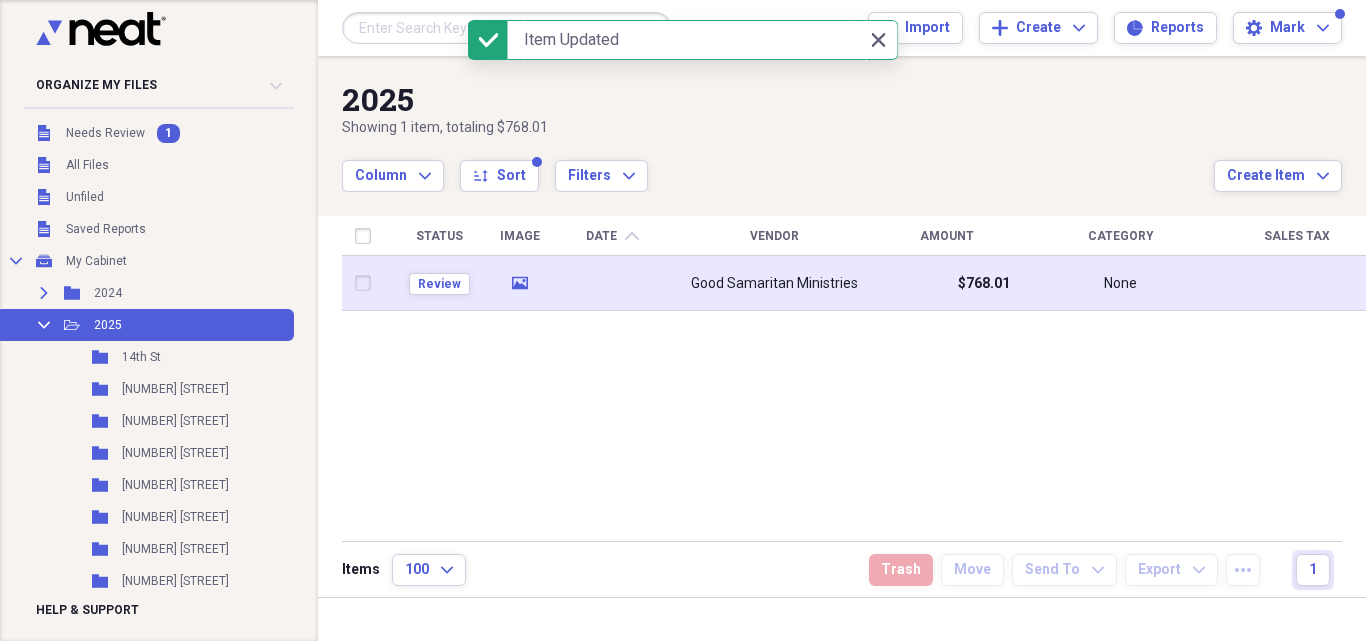 click on "Good Samaritan Ministries" at bounding box center [774, 284] 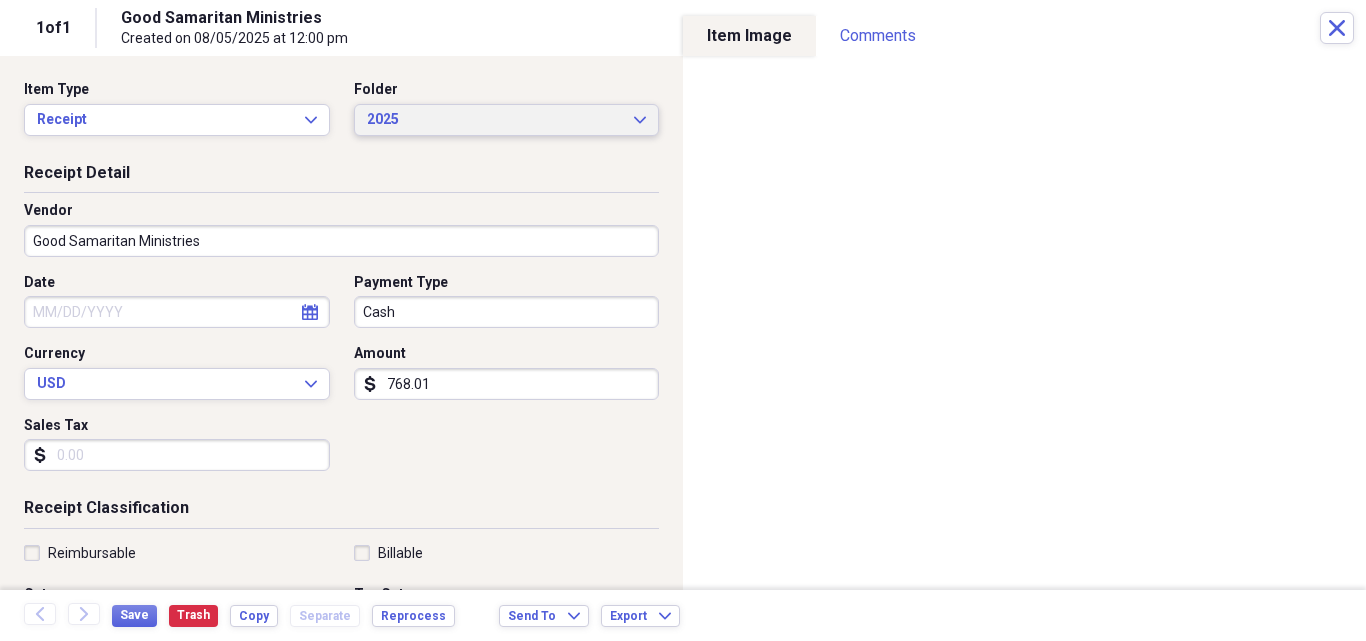 click on "Expand" 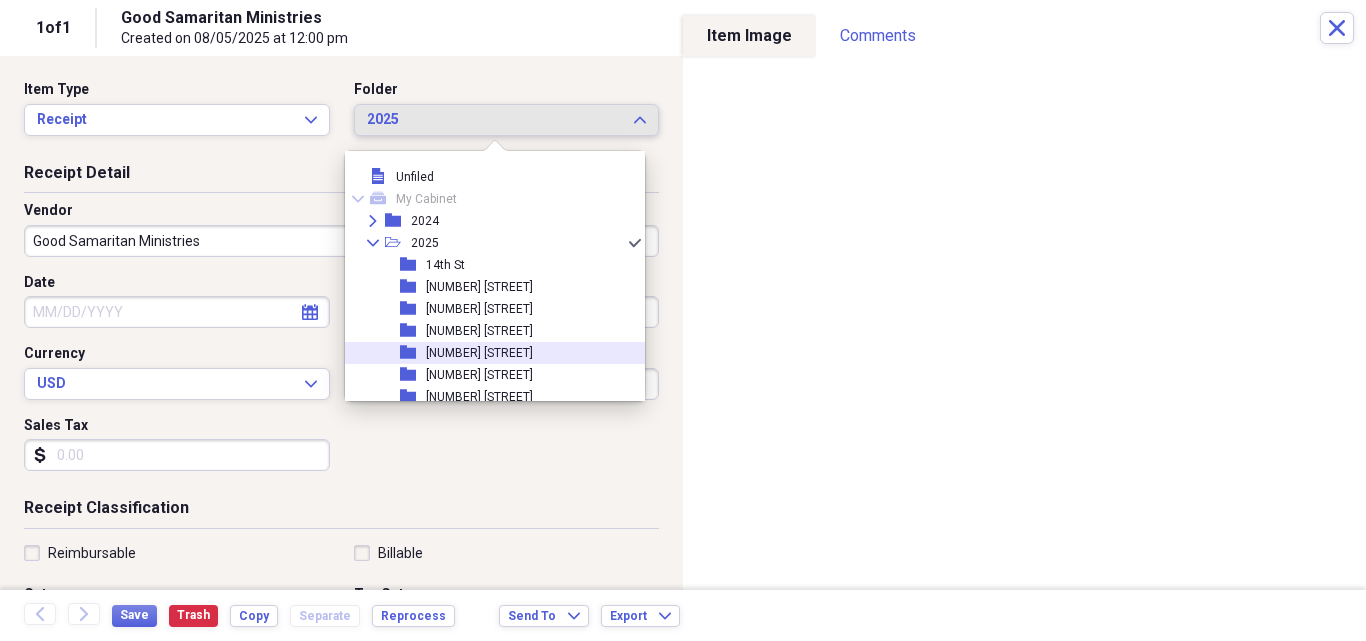 scroll, scrollTop: 267, scrollLeft: 0, axis: vertical 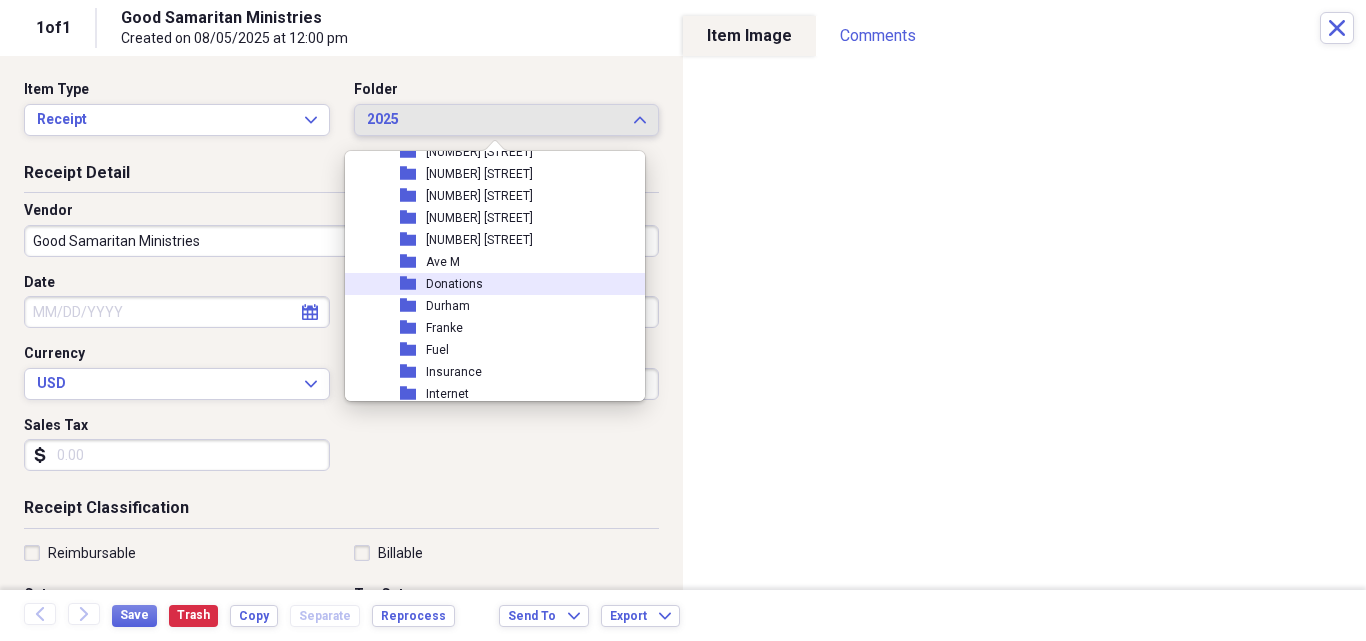 click on "folder Donations" at bounding box center [487, 284] 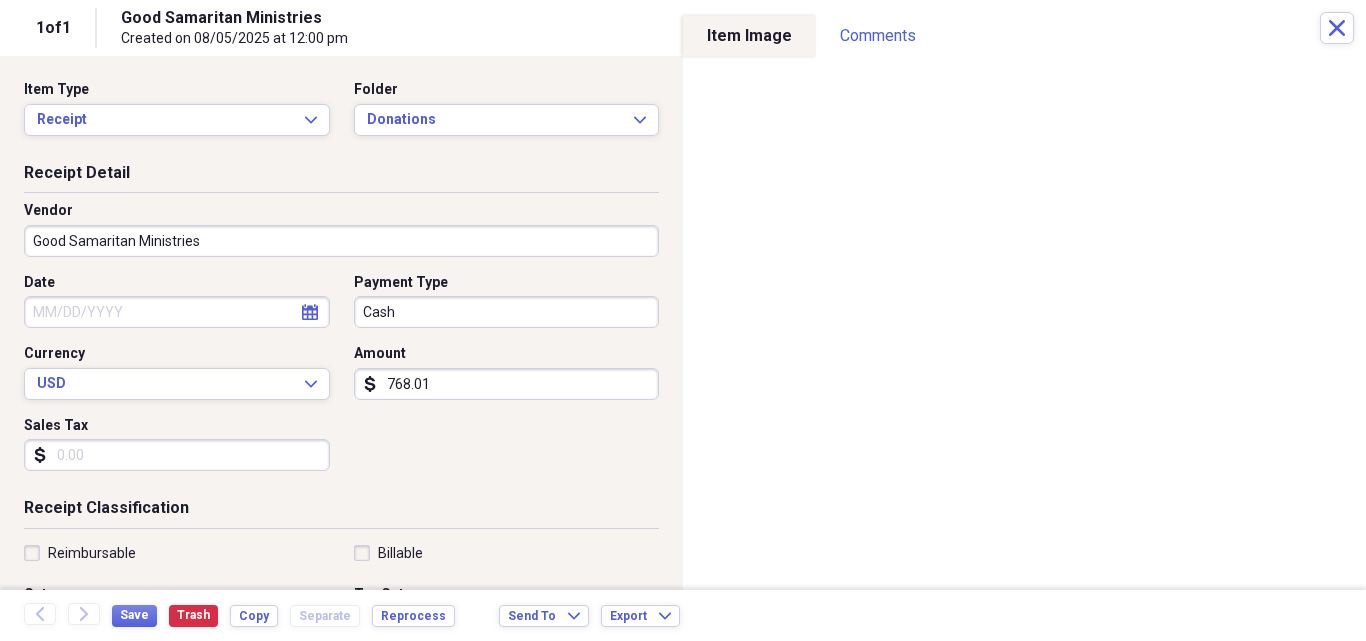 click on "768.01" at bounding box center (507, 384) 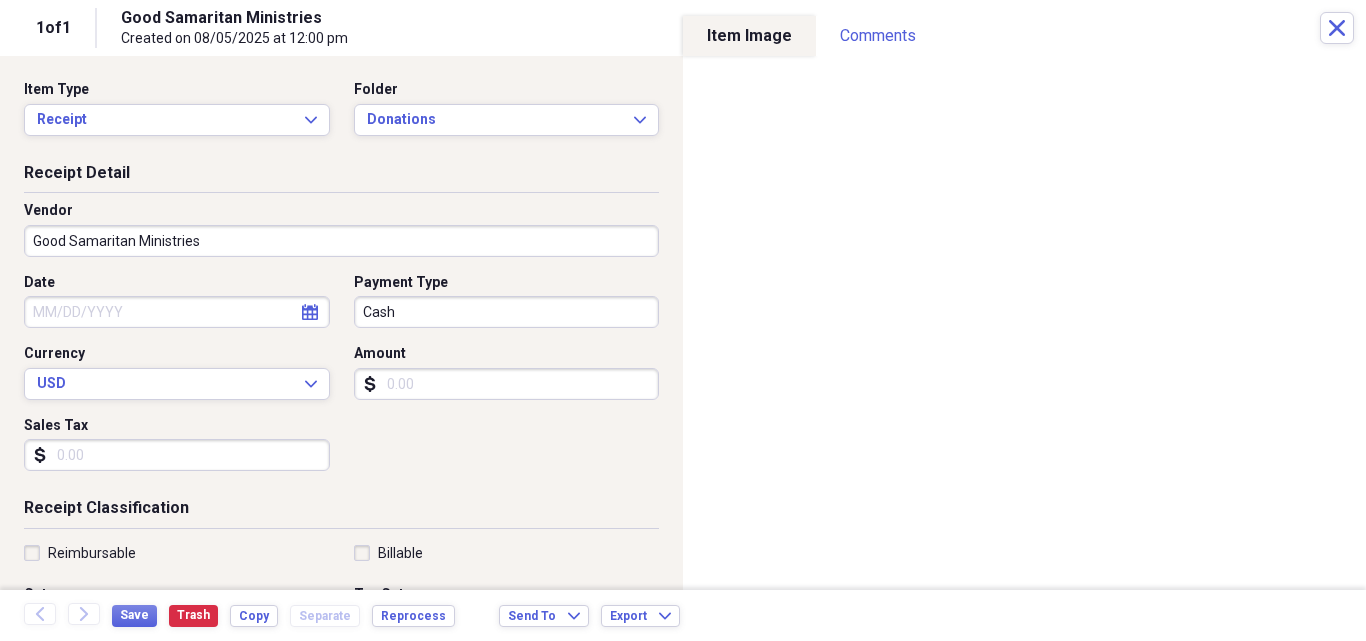 type 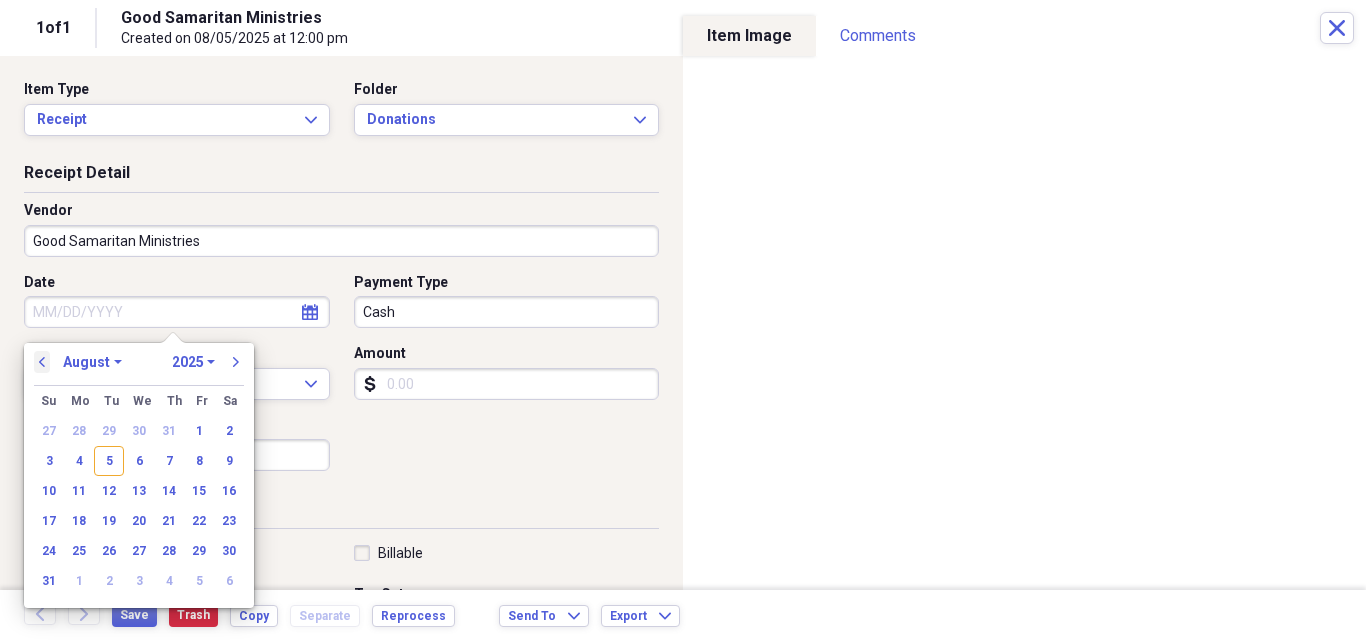 click on "previous" at bounding box center [42, 362] 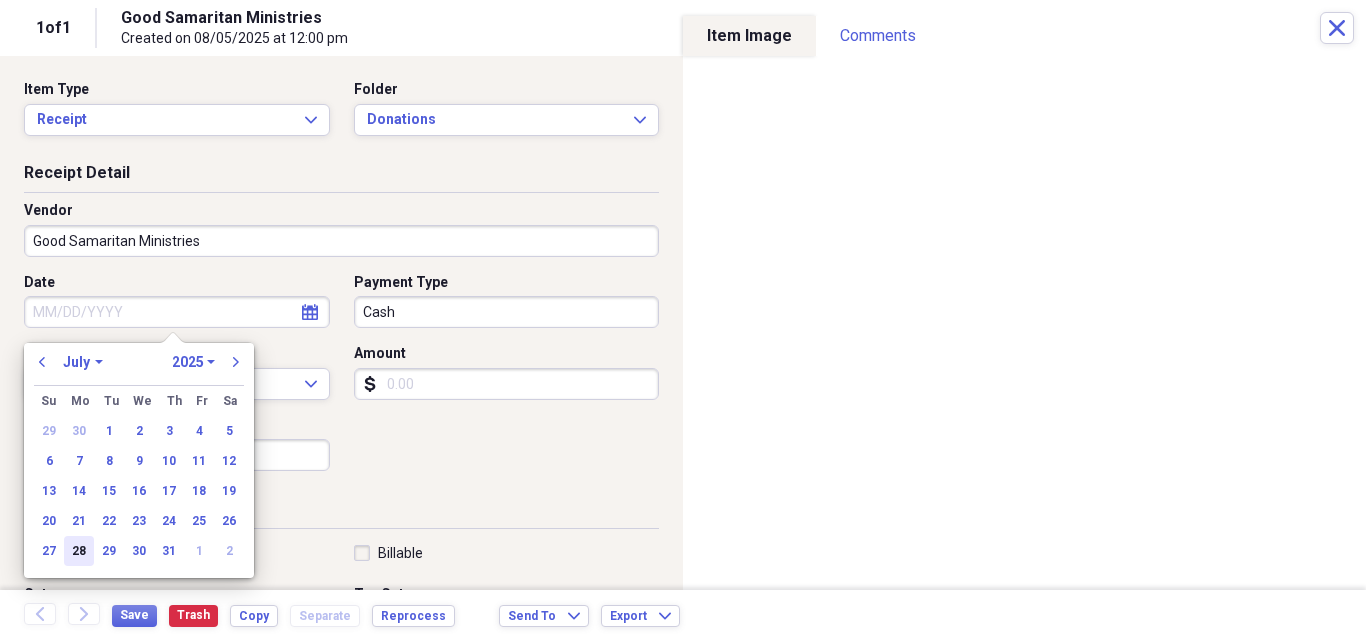 click on "28" at bounding box center (79, 551) 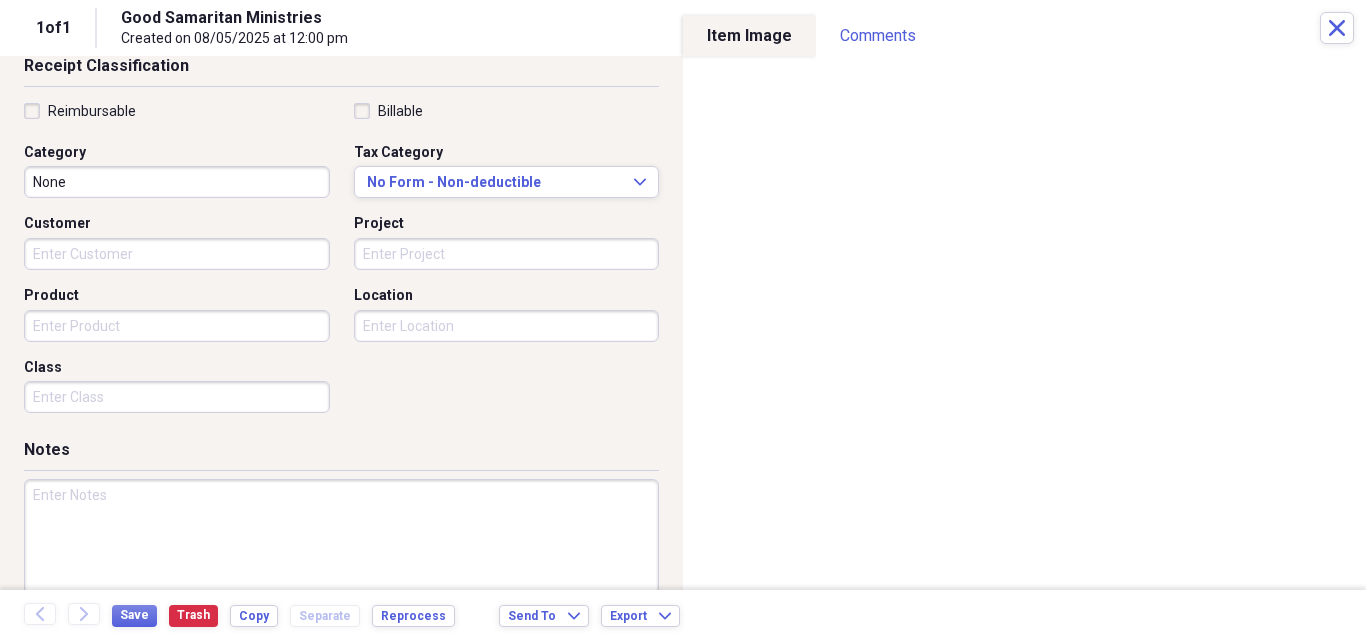 scroll, scrollTop: 487, scrollLeft: 0, axis: vertical 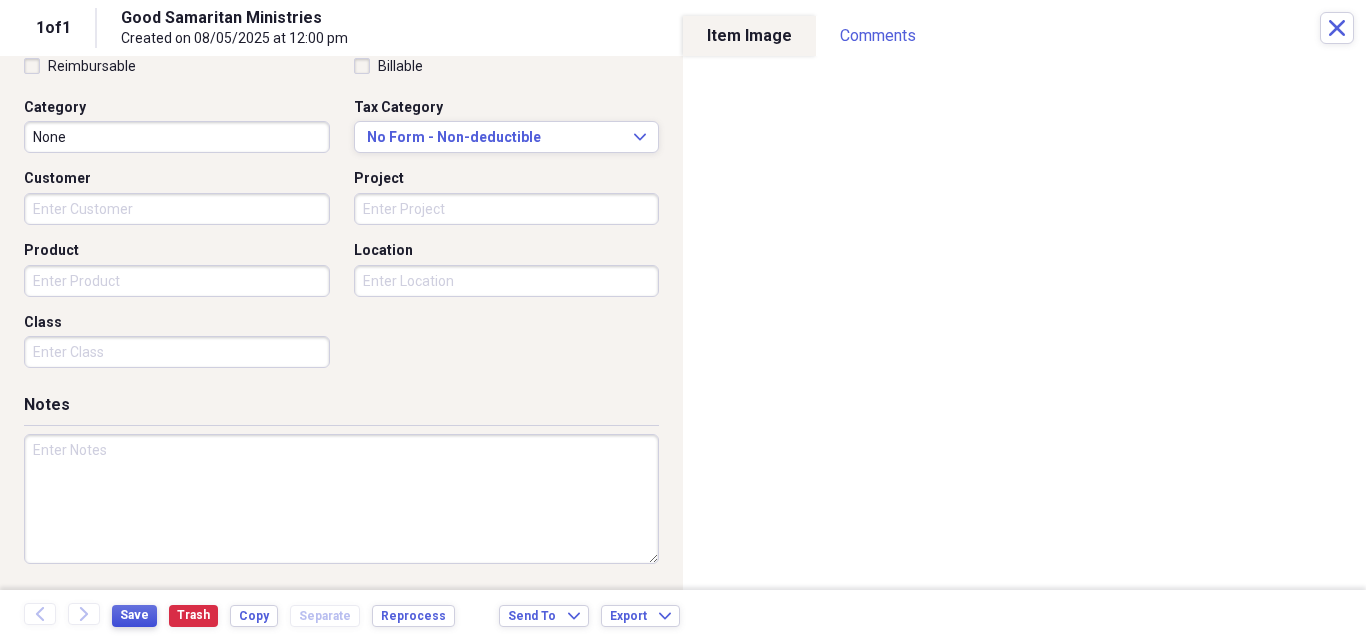 click on "Save" at bounding box center [134, 615] 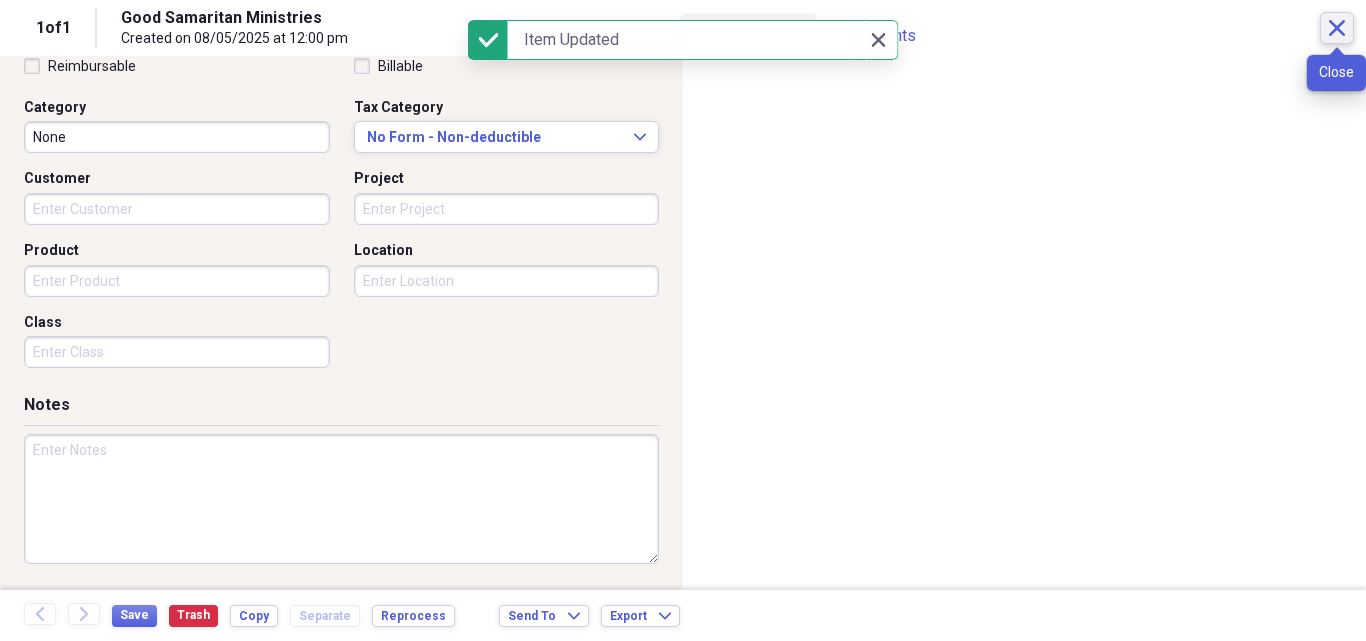 click 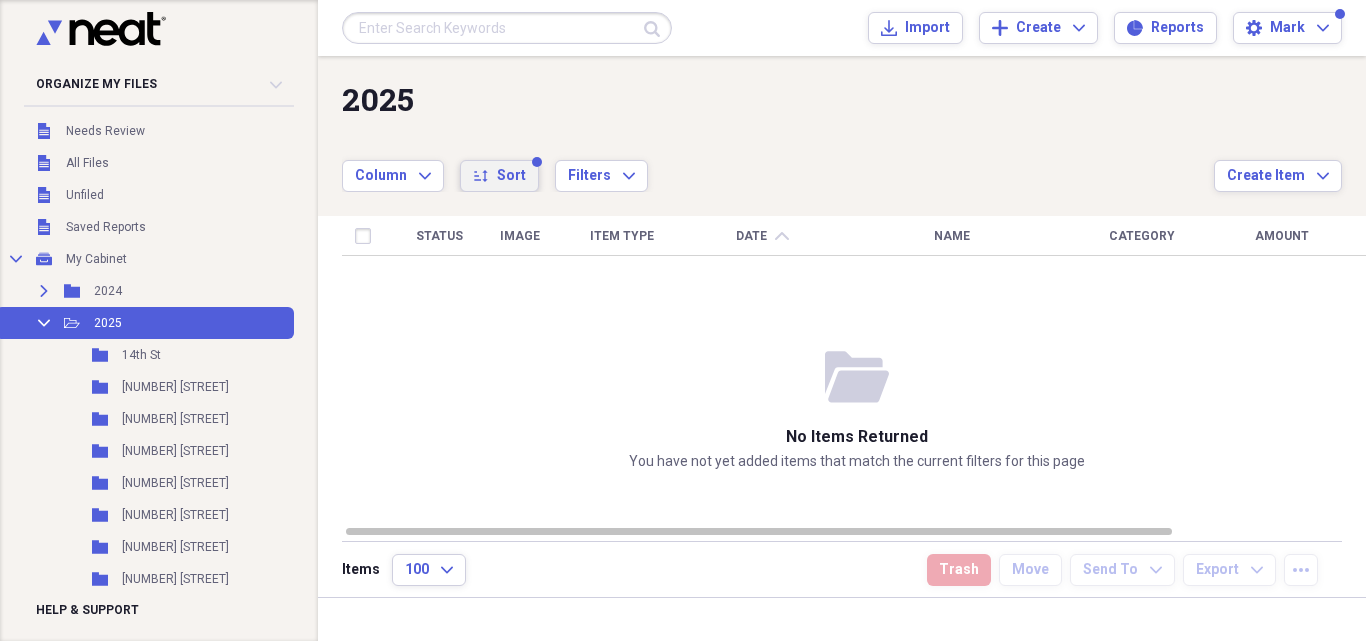 click 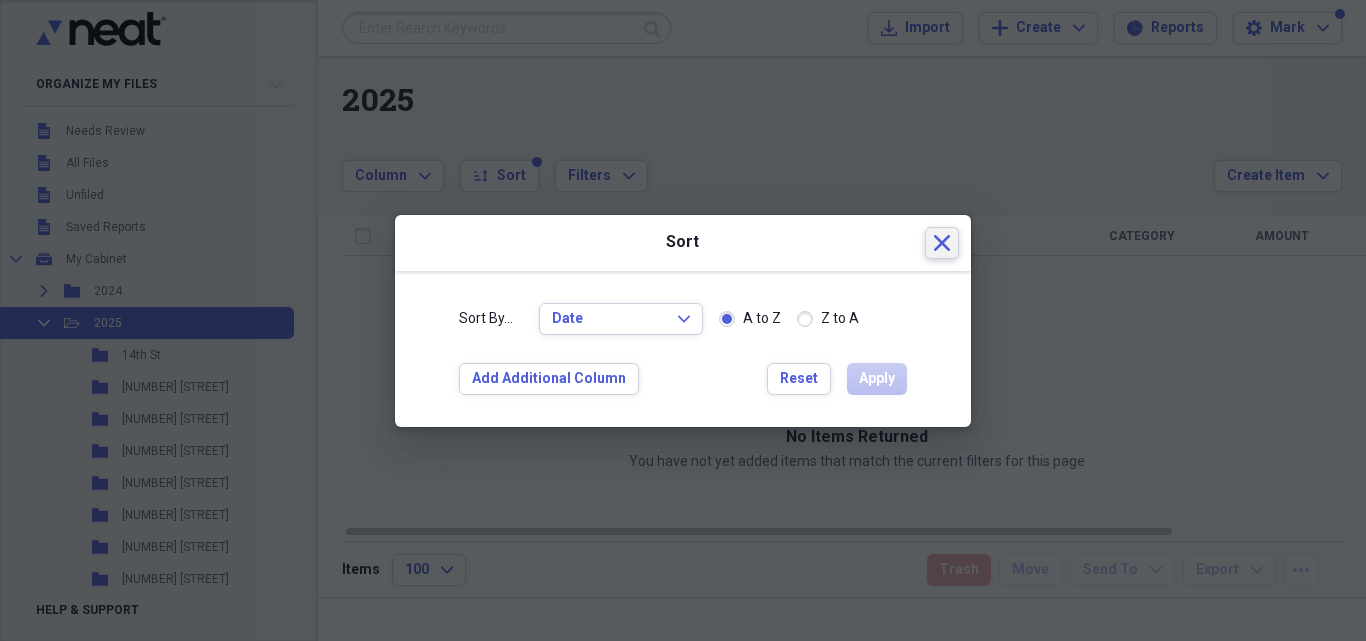 click on "Close" 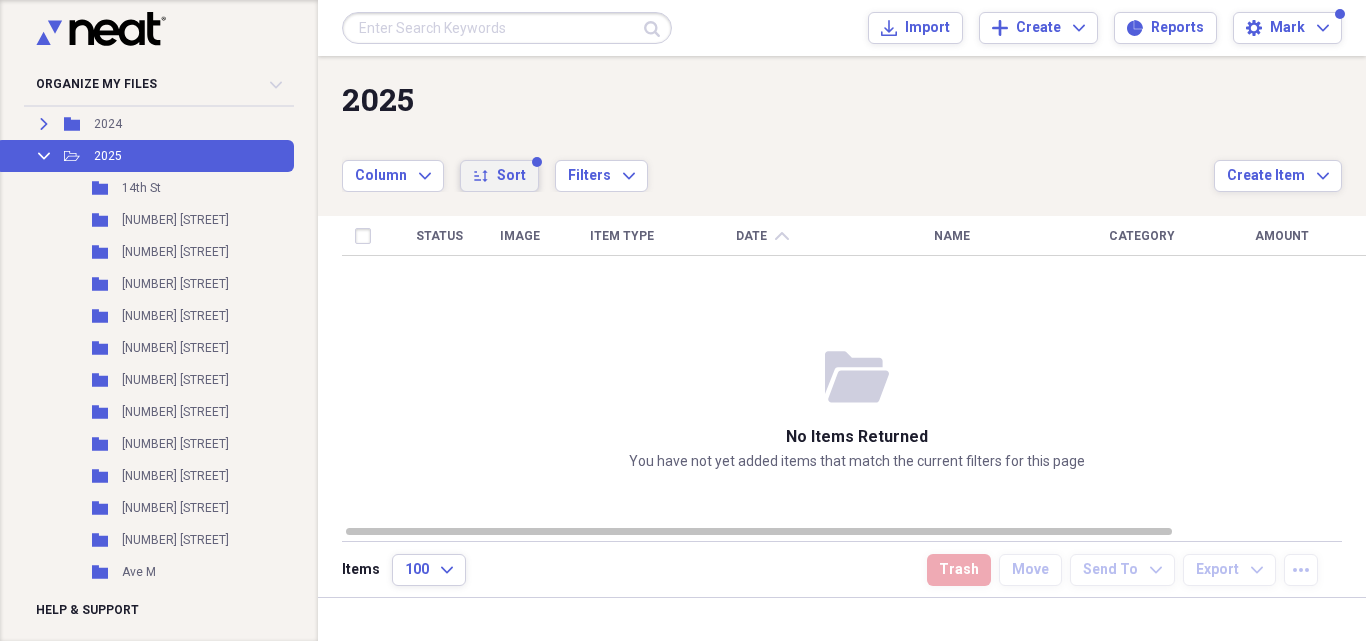 scroll, scrollTop: 0, scrollLeft: 0, axis: both 